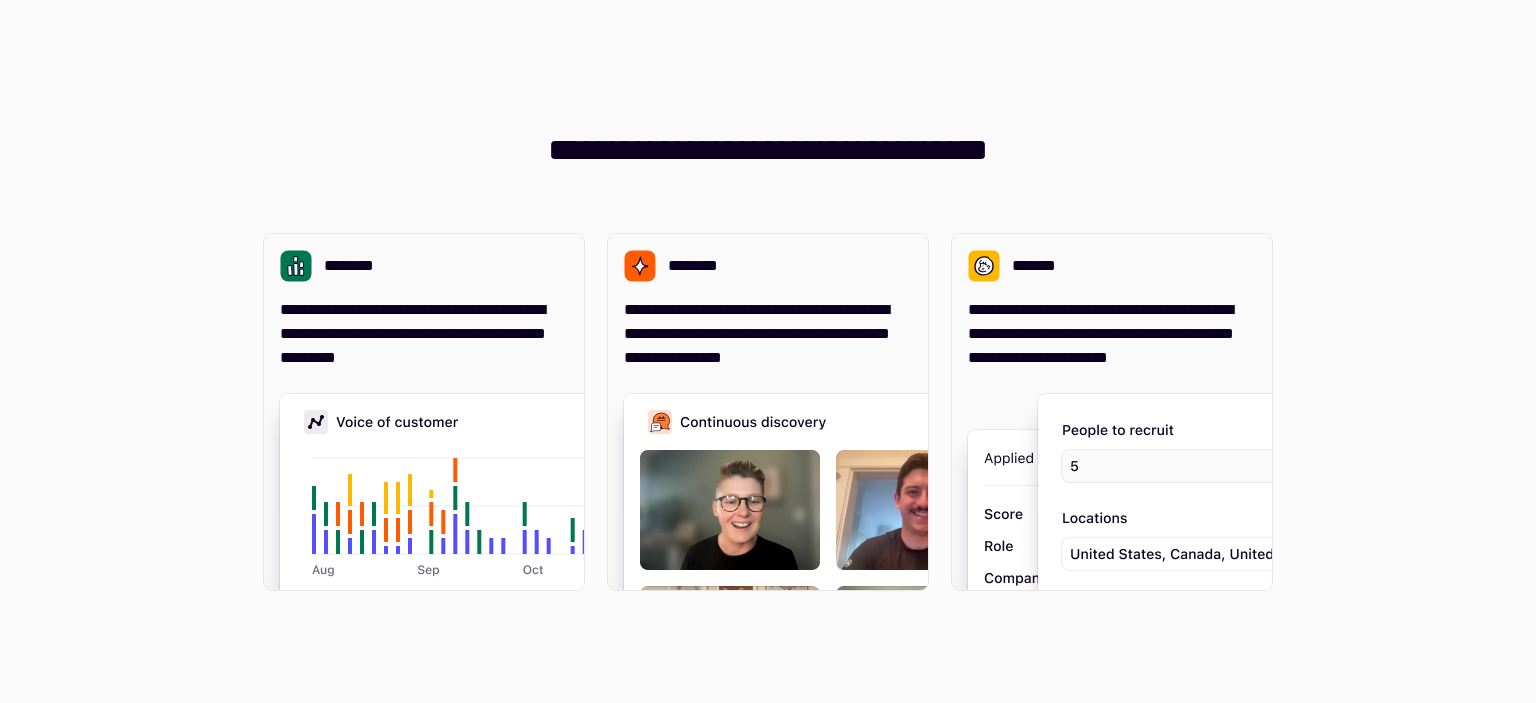 scroll, scrollTop: 0, scrollLeft: 0, axis: both 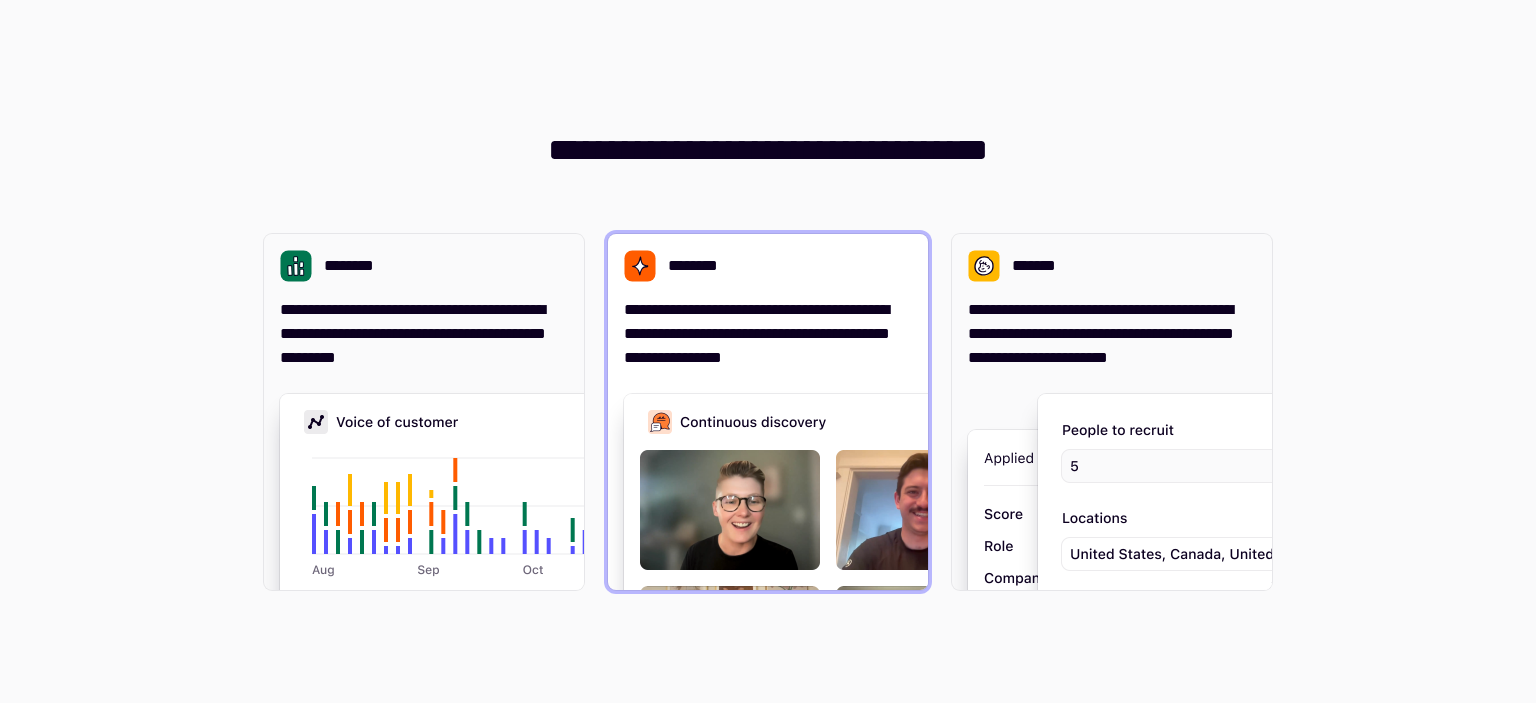 click on "**********" at bounding box center [768, 334] 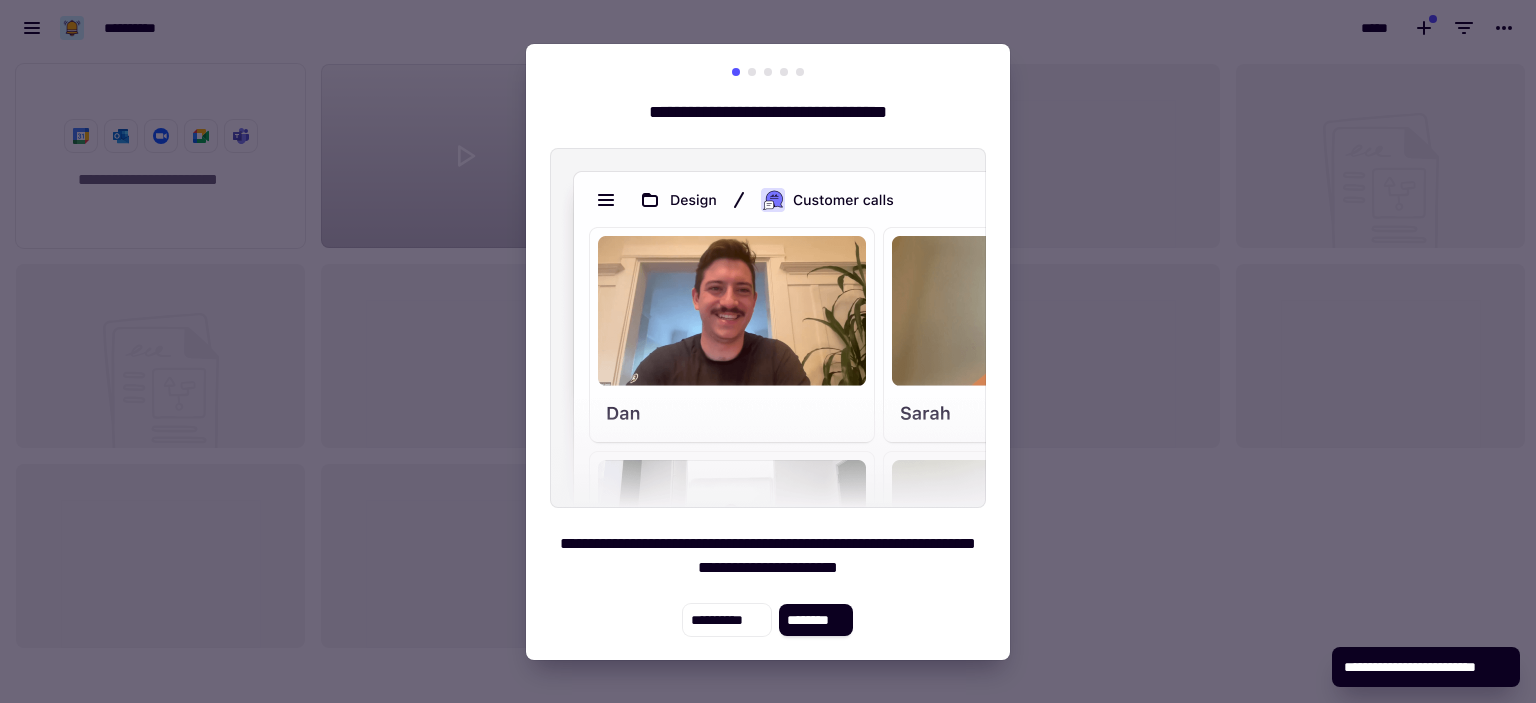 scroll, scrollTop: 16, scrollLeft: 16, axis: both 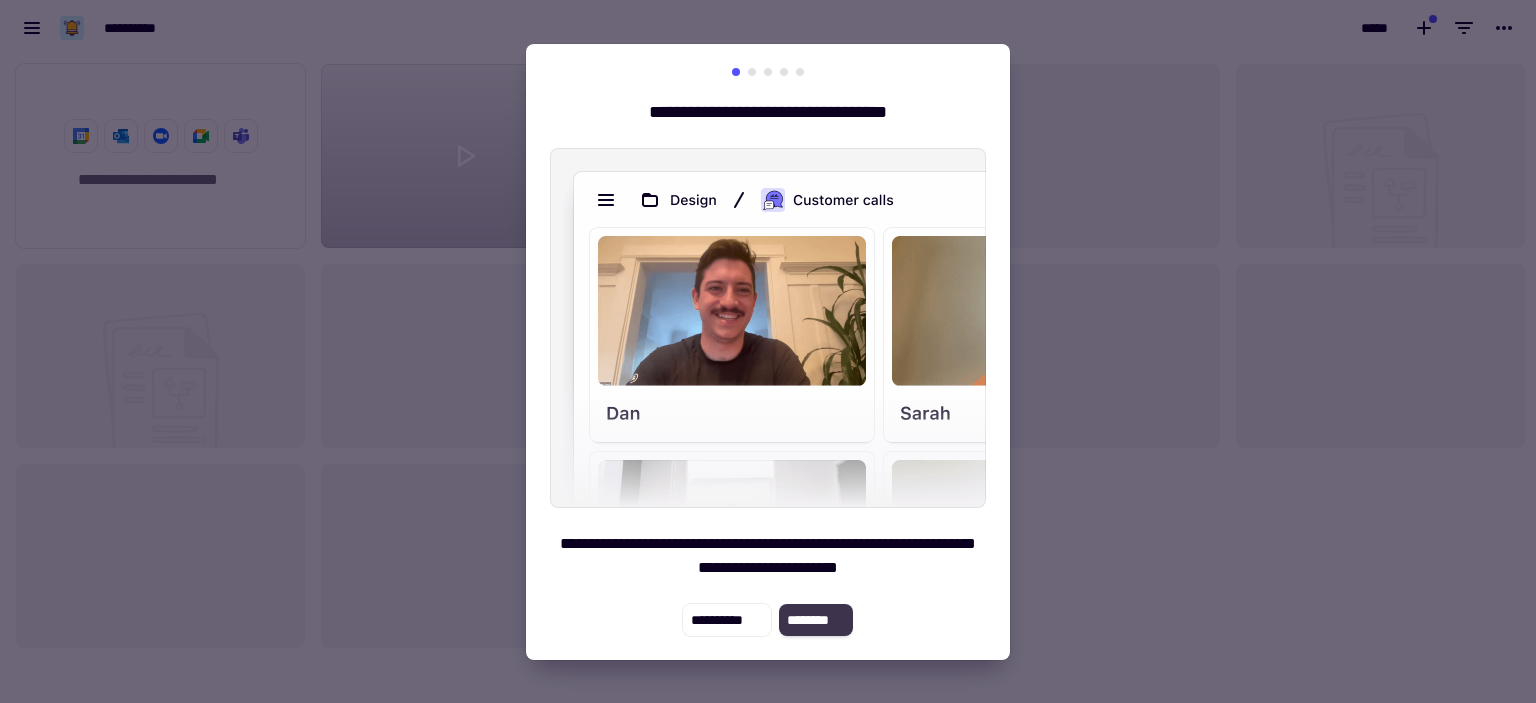 click on "********" 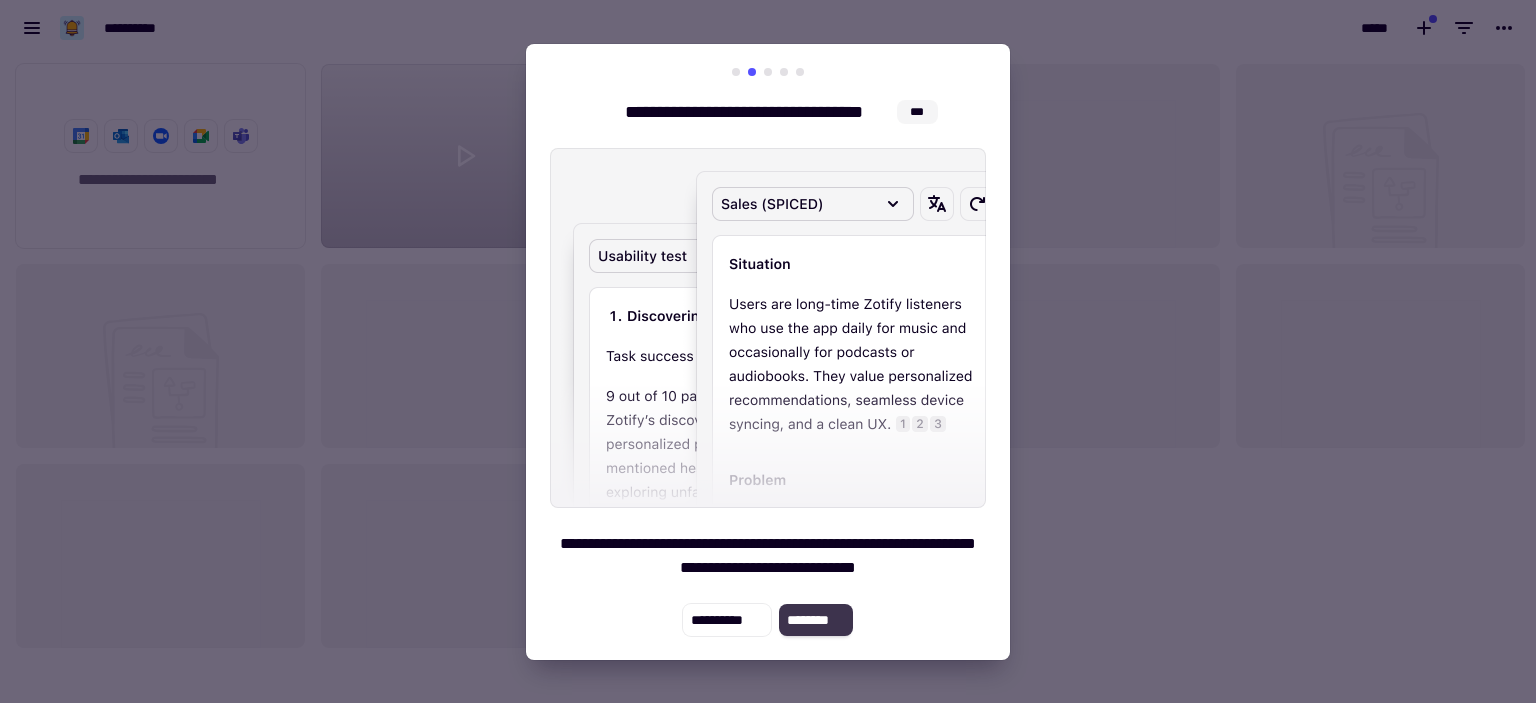 click on "********" 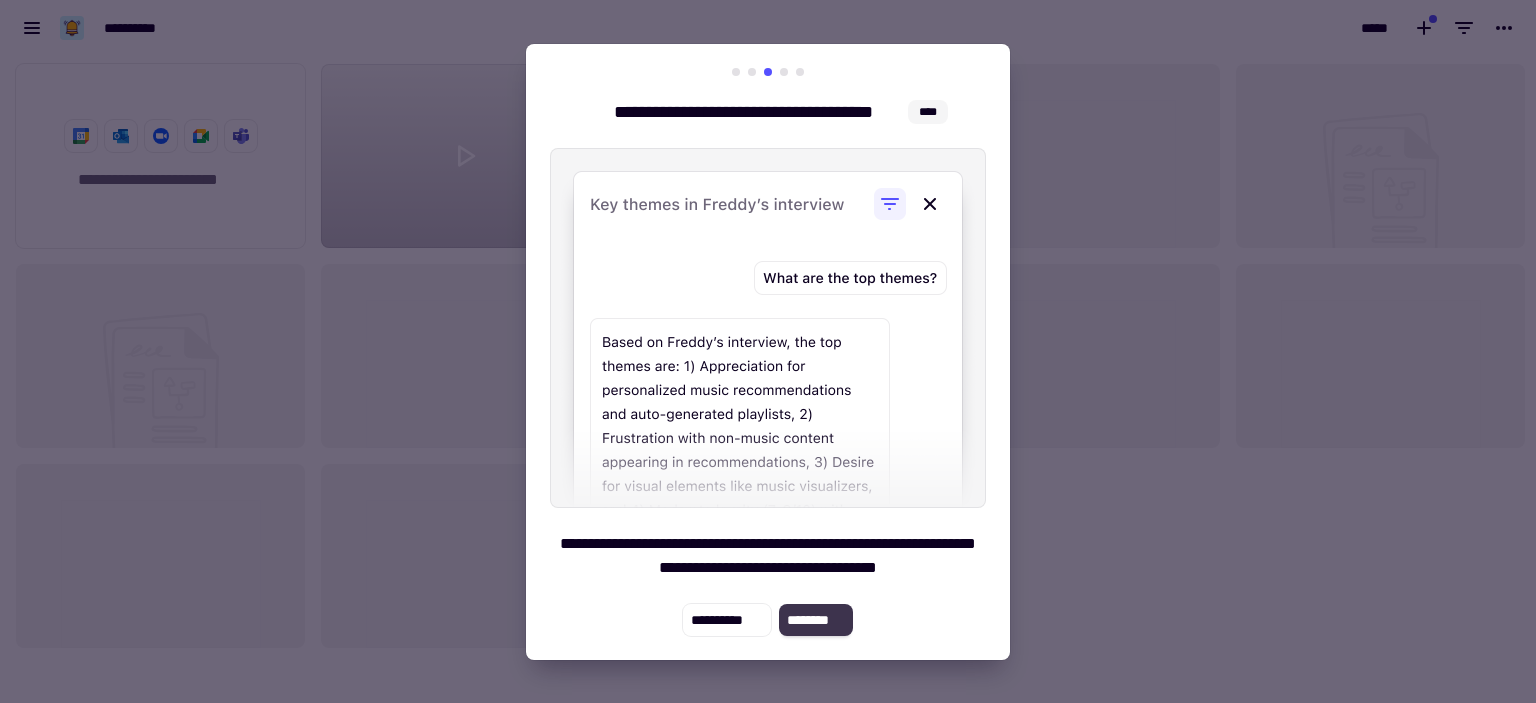 click on "********" 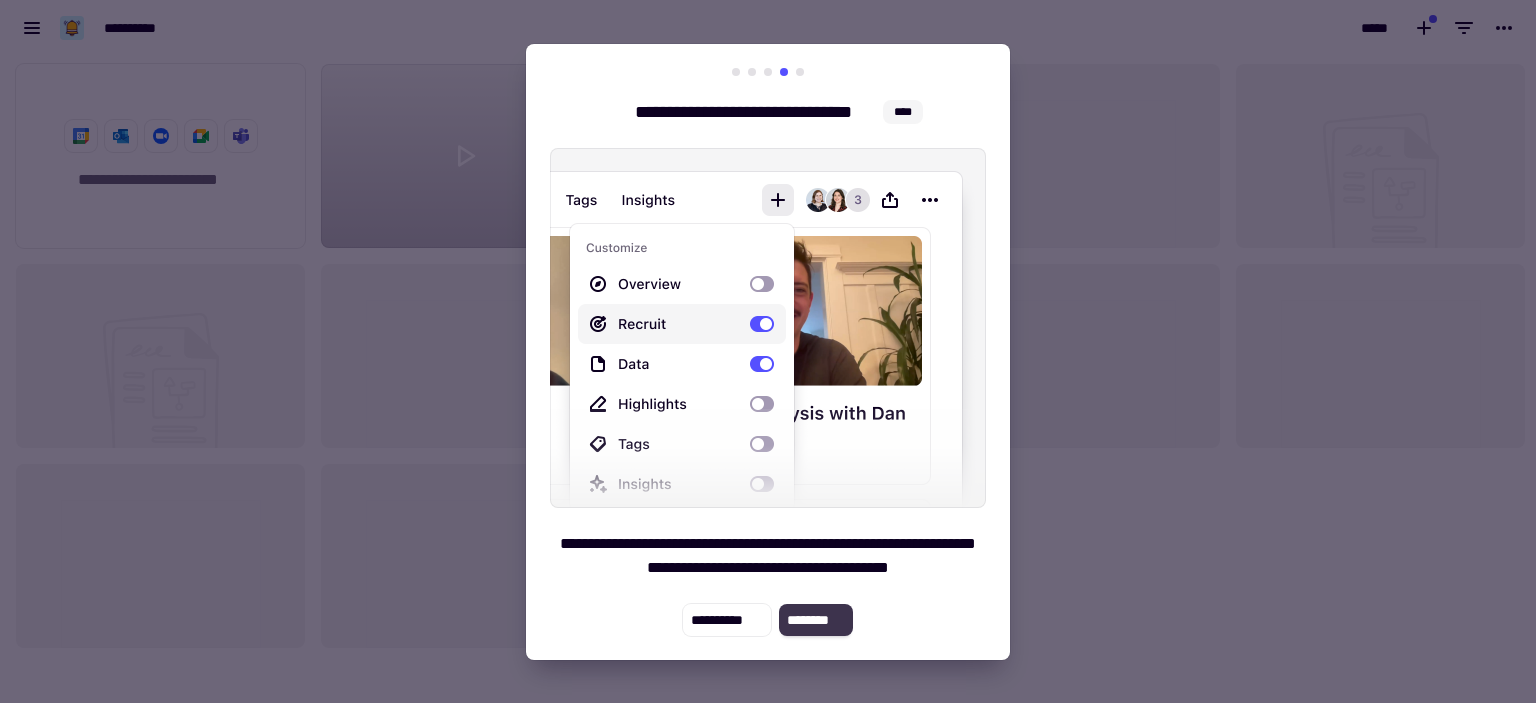 click on "********" 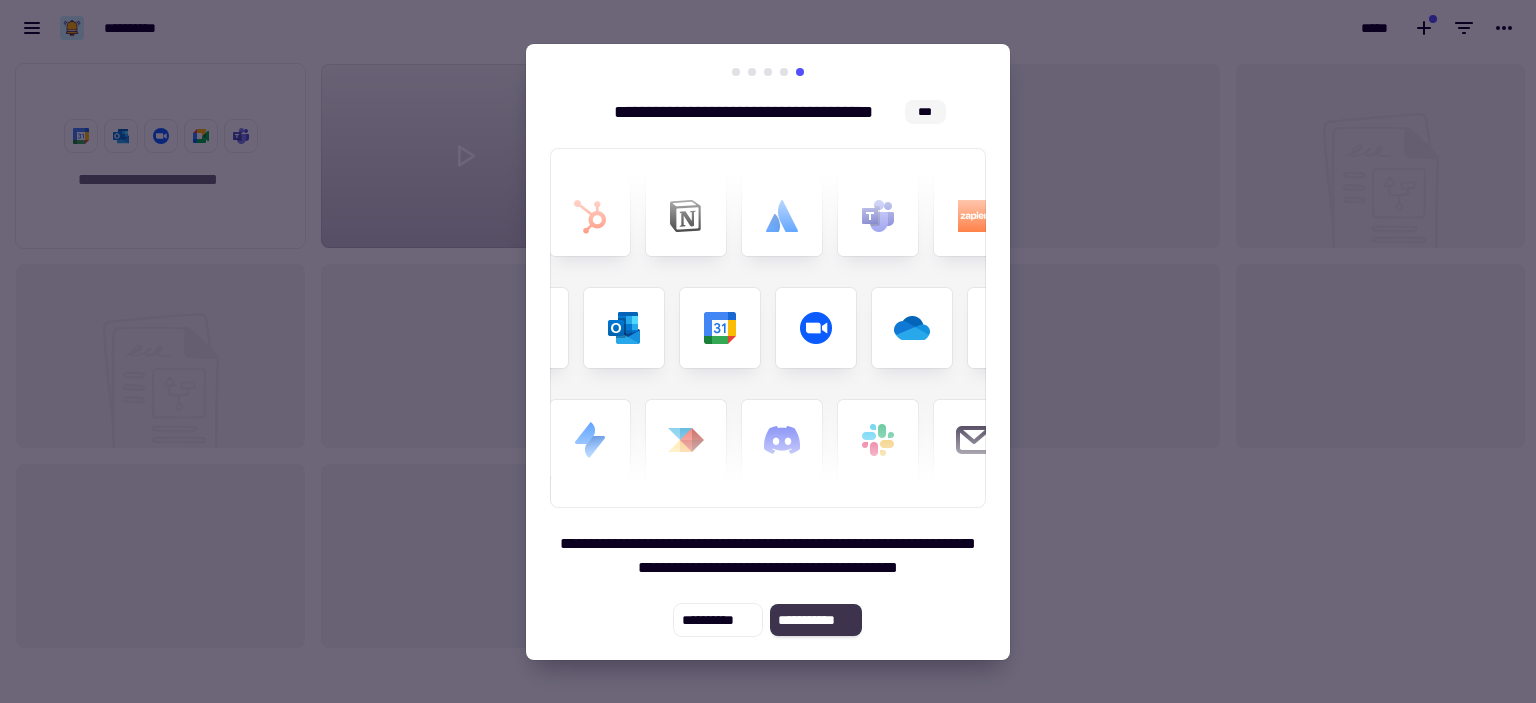 click on "**********" 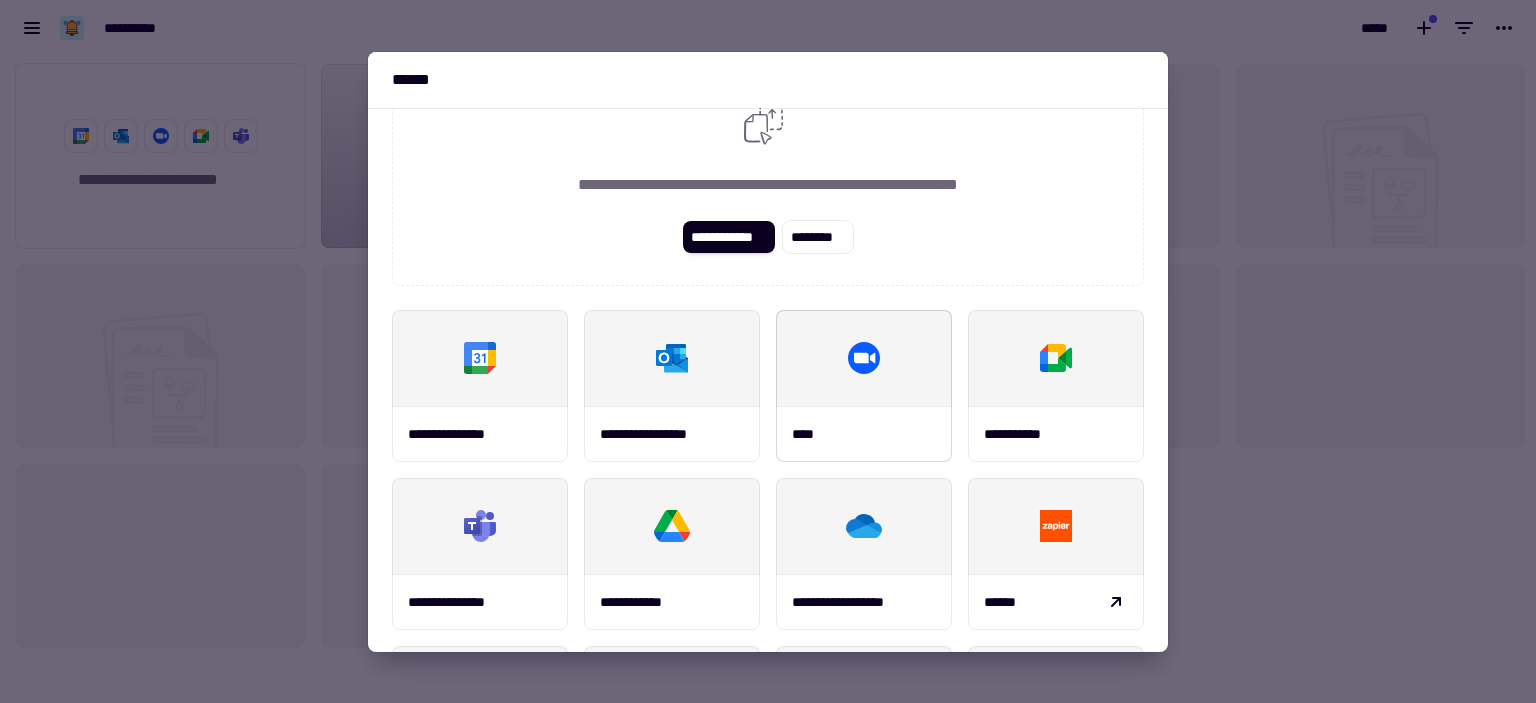 scroll, scrollTop: 100, scrollLeft: 0, axis: vertical 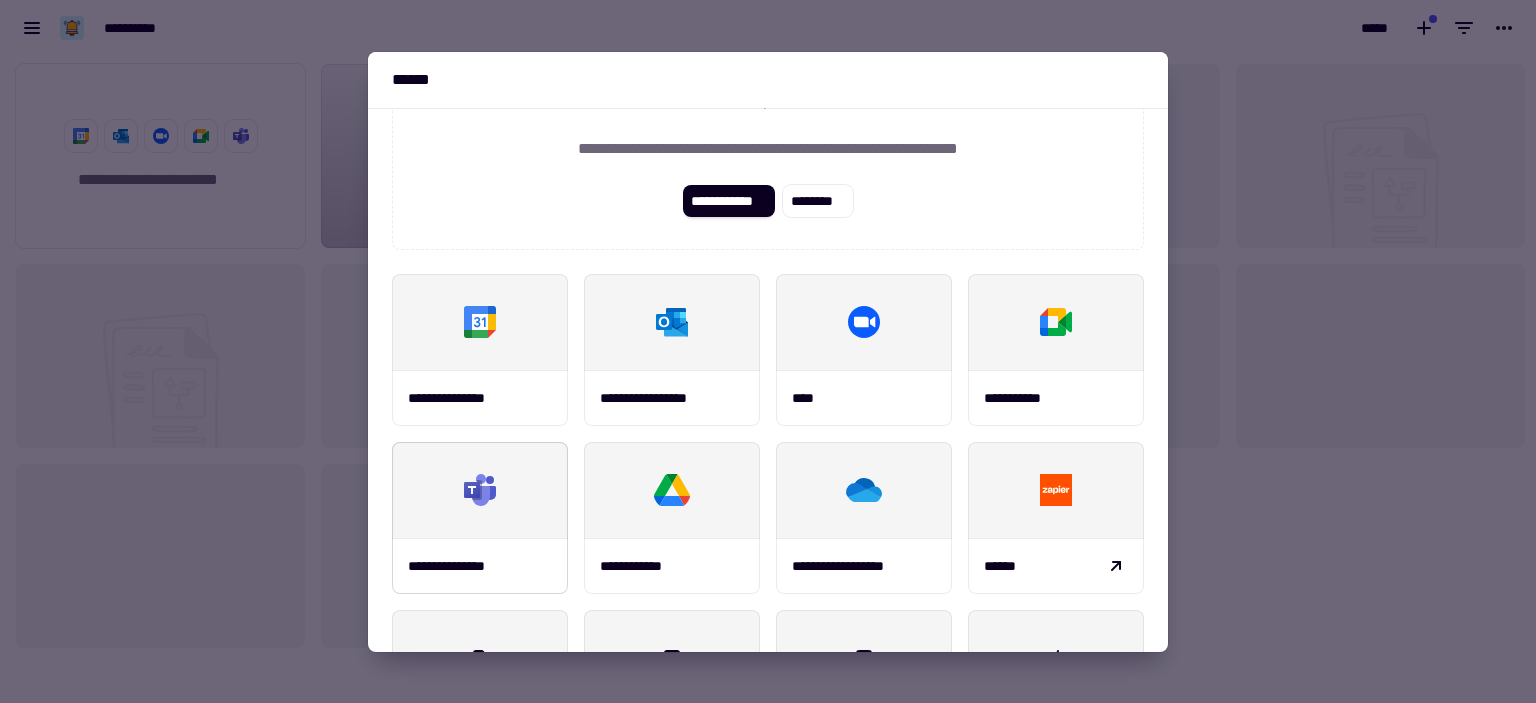 click at bounding box center (480, 490) 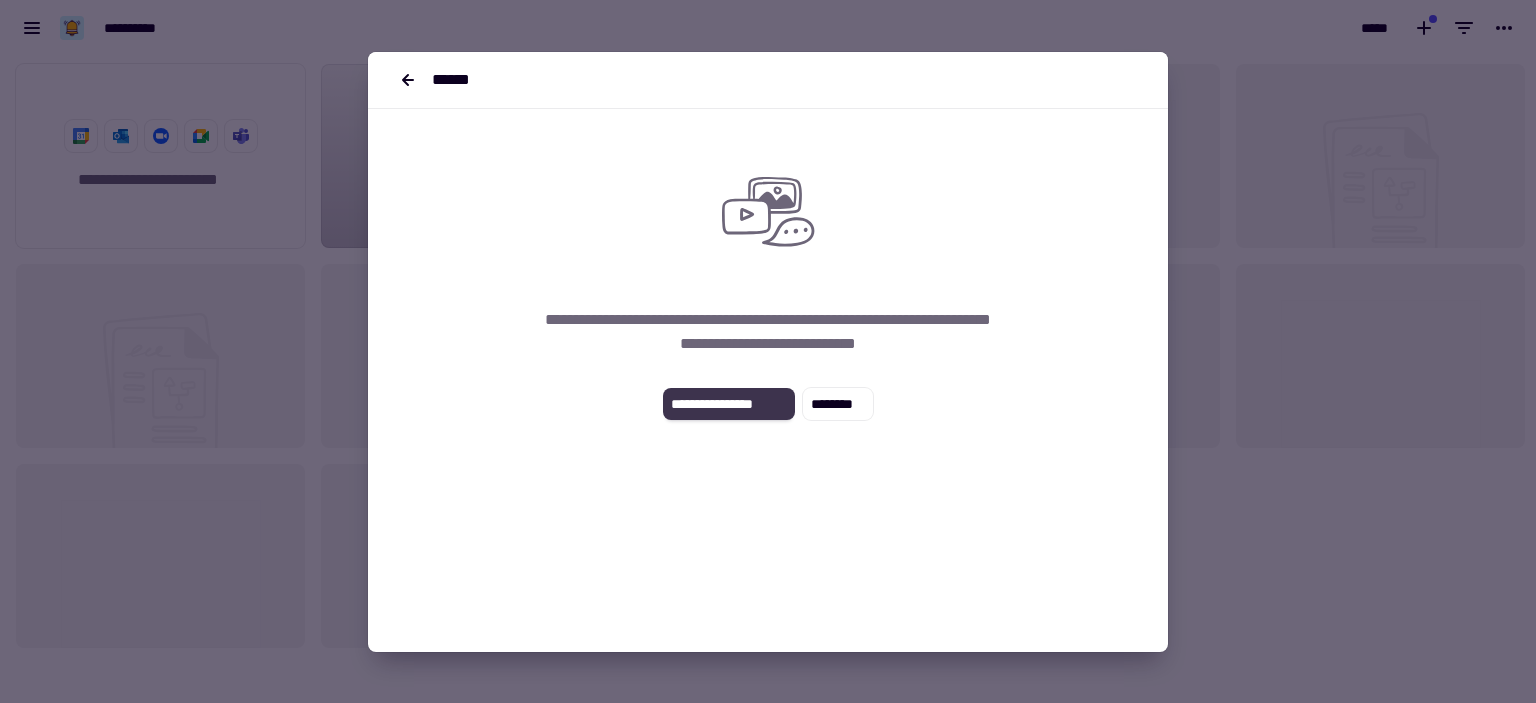 click on "**********" 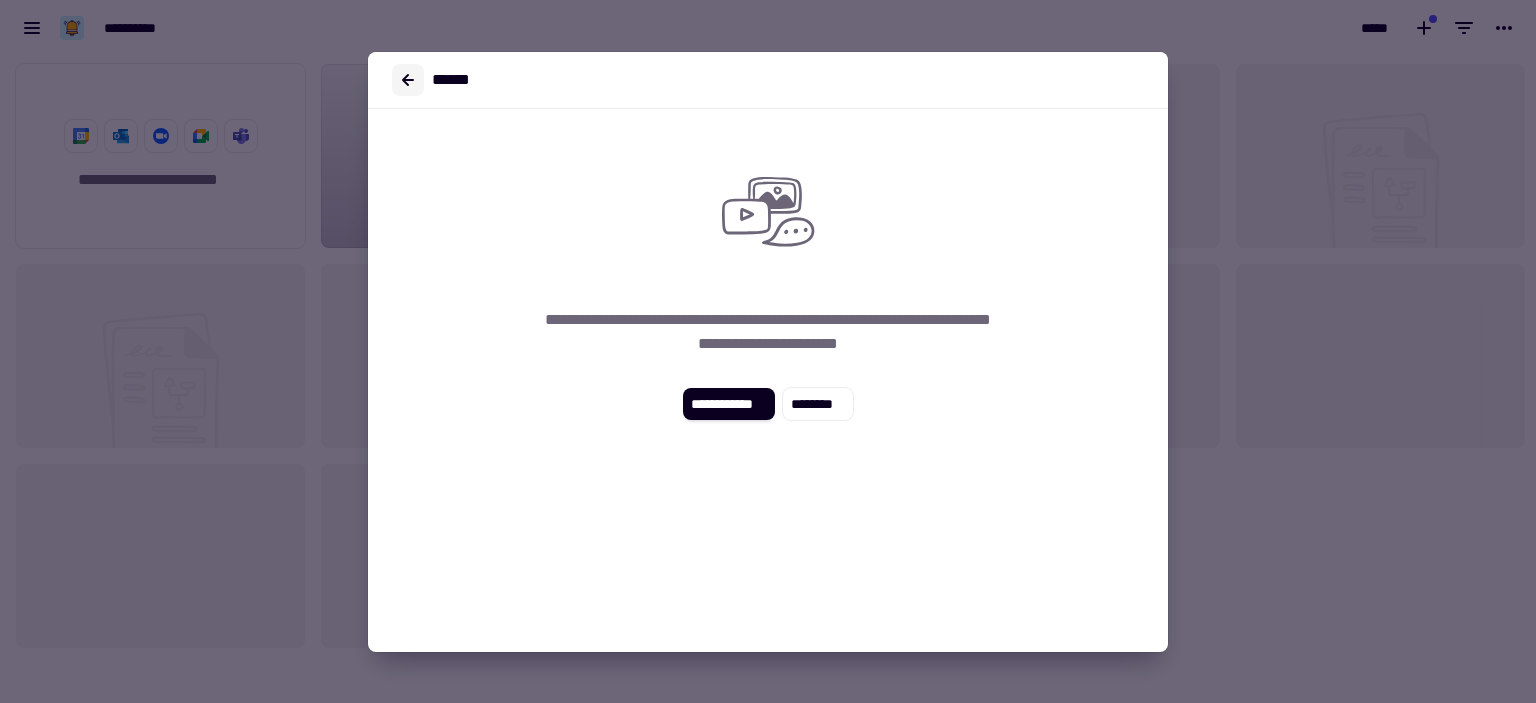 click 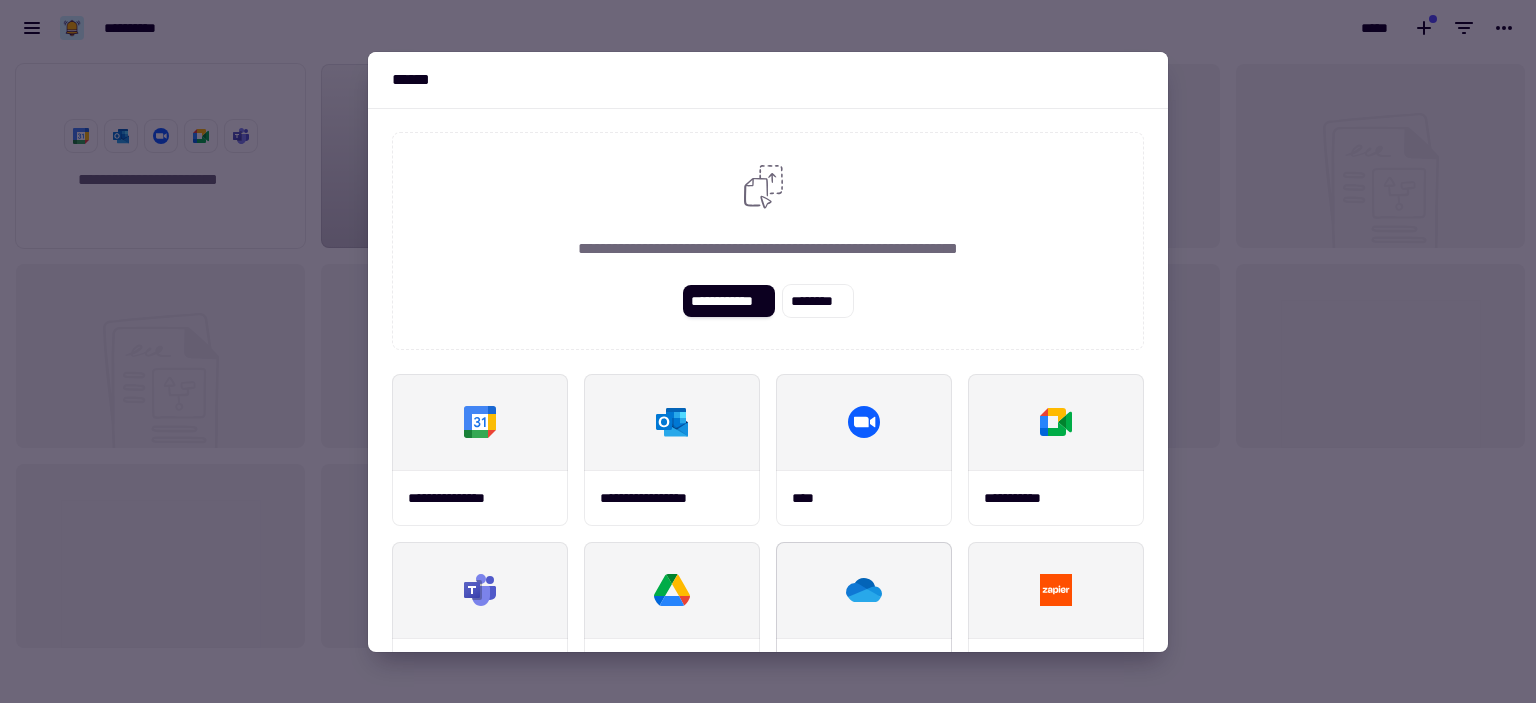 scroll, scrollTop: 0, scrollLeft: 0, axis: both 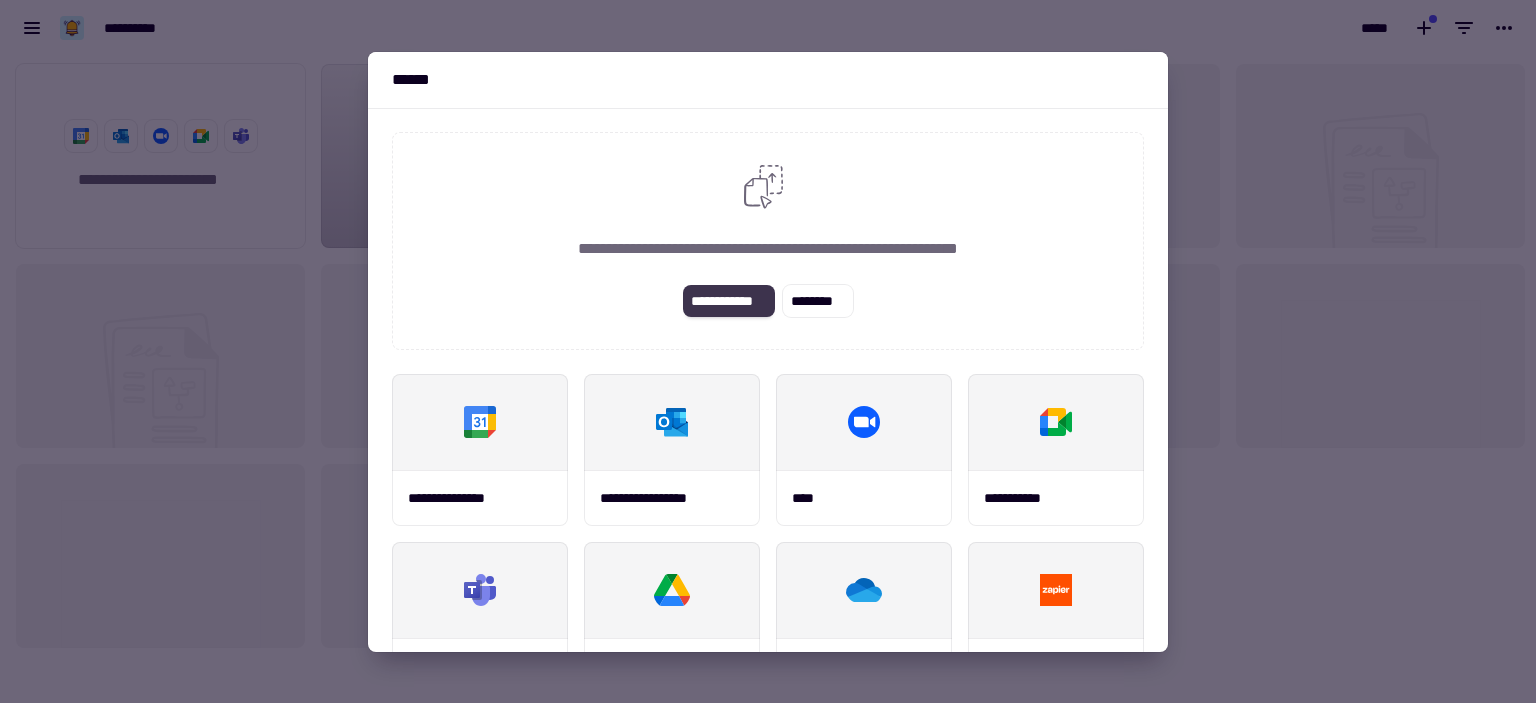 click on "**********" 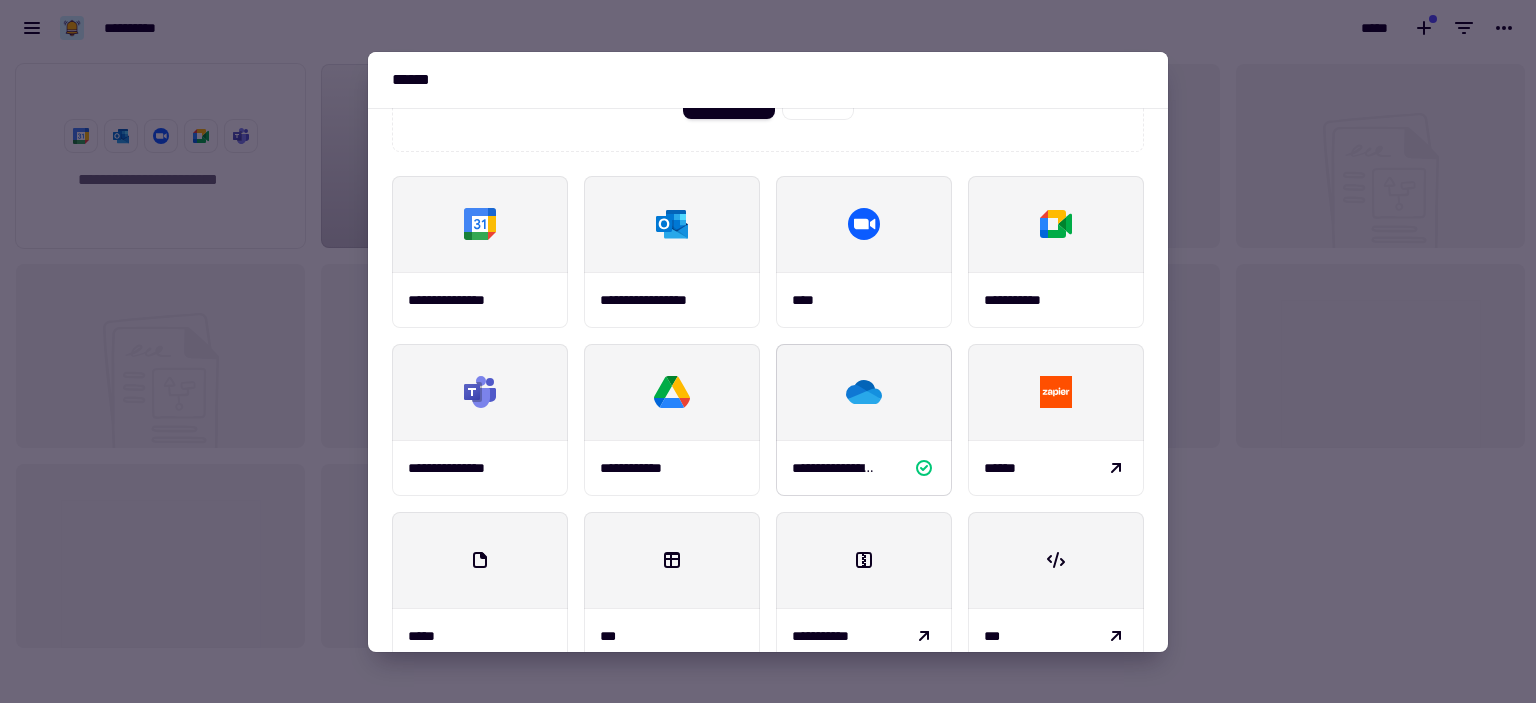 scroll, scrollTop: 233, scrollLeft: 0, axis: vertical 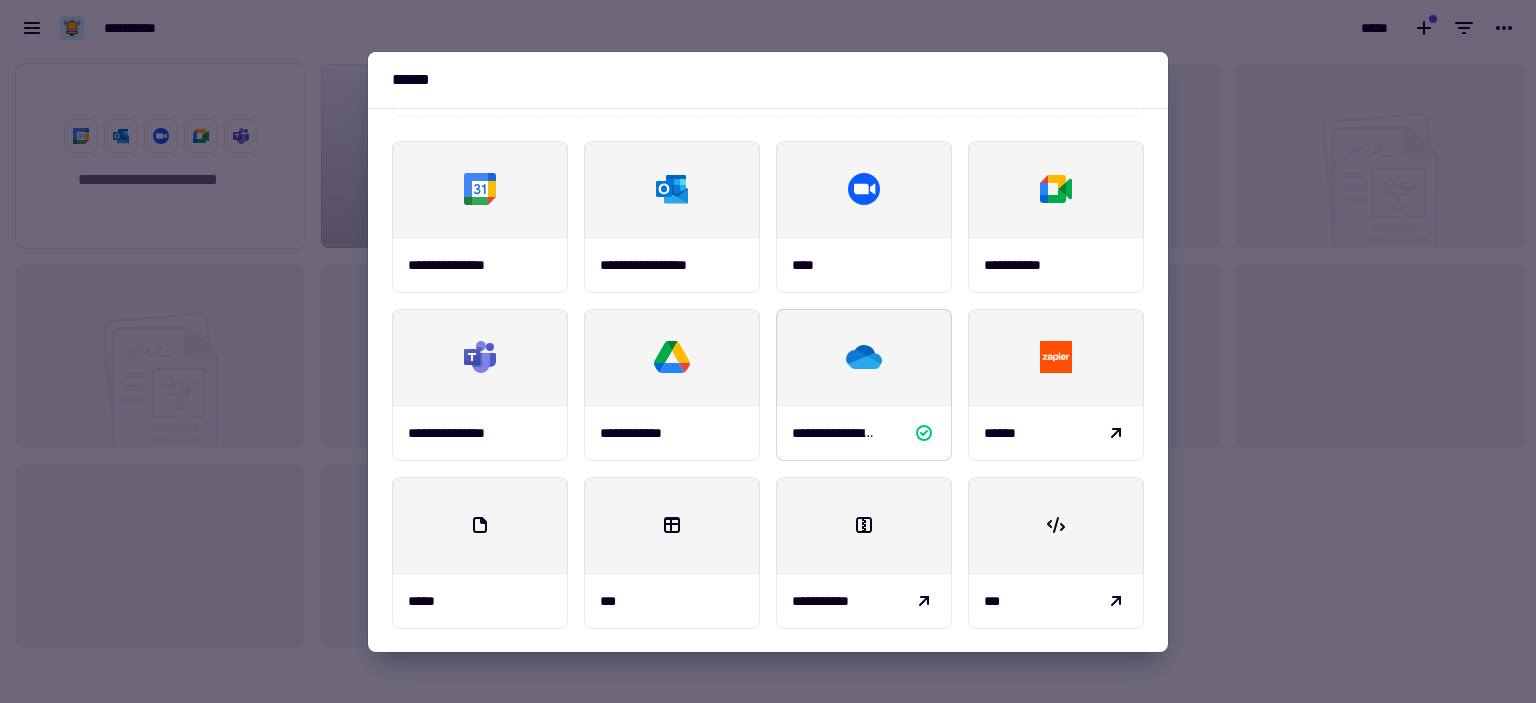 click on "**********" at bounding box center [864, 433] 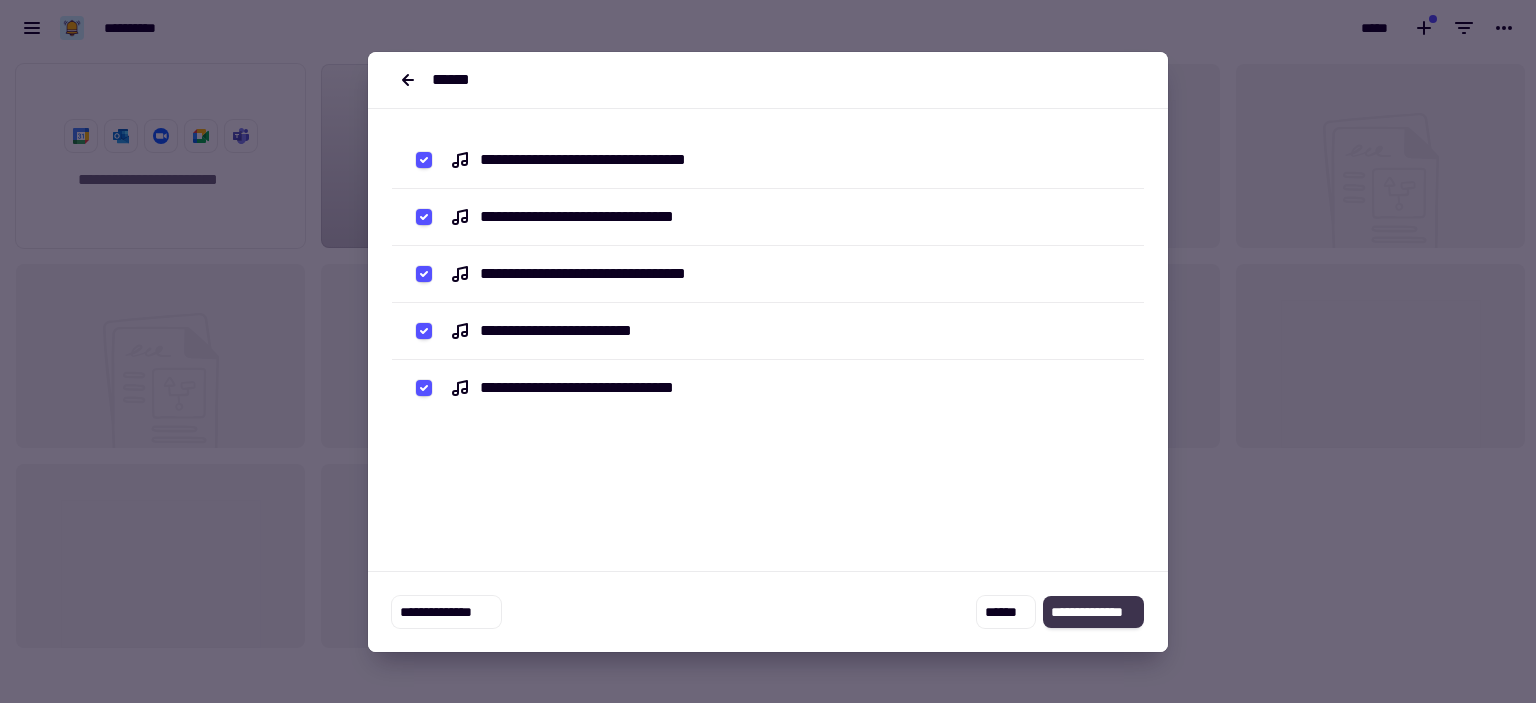 click on "**********" 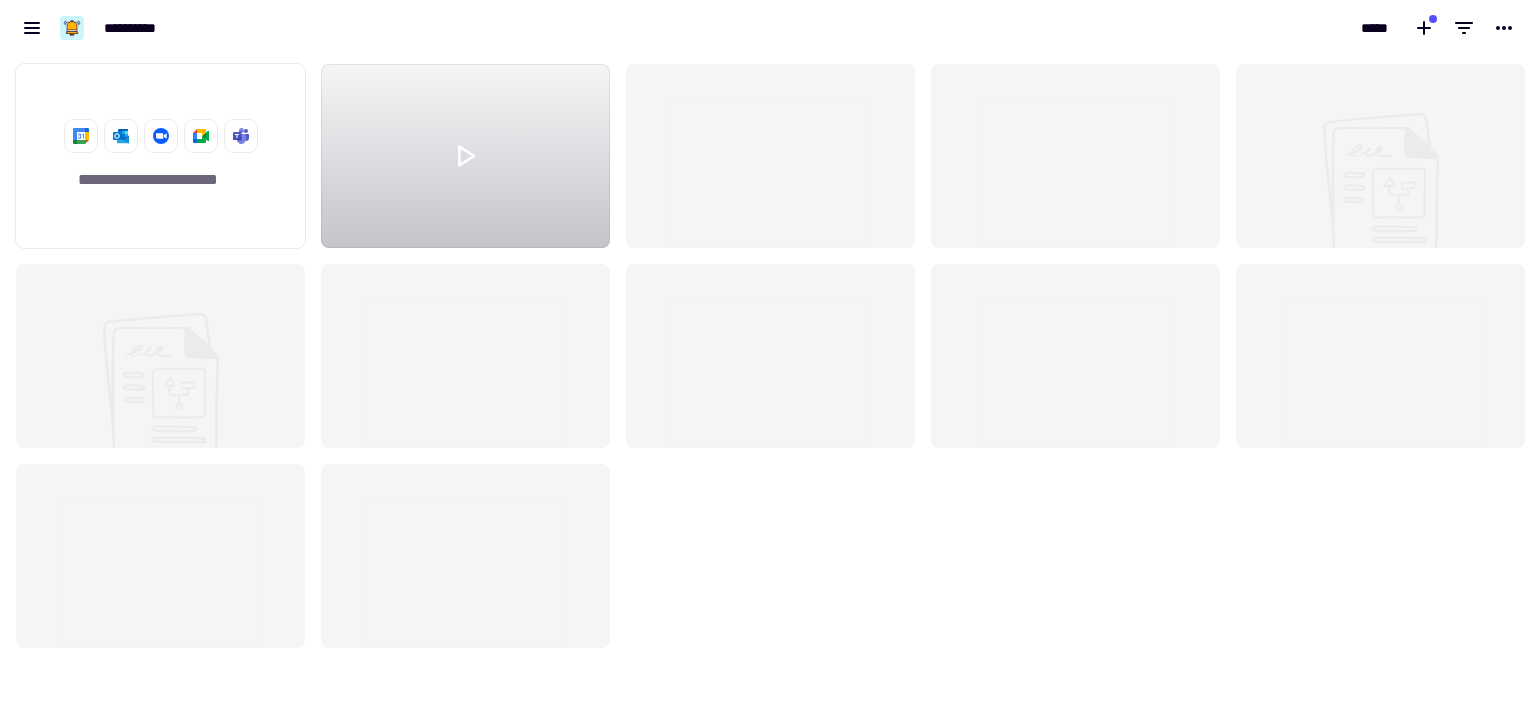 click 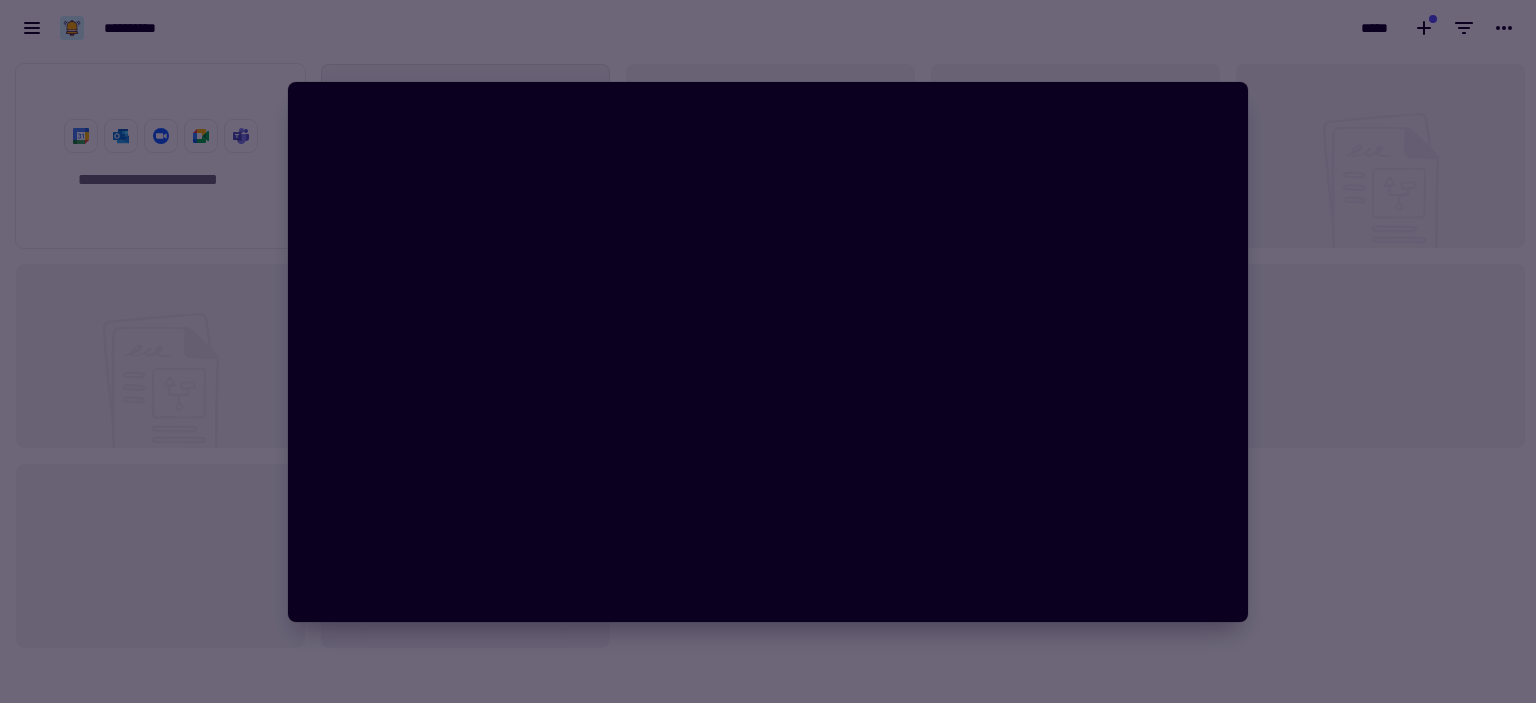 click at bounding box center [768, 351] 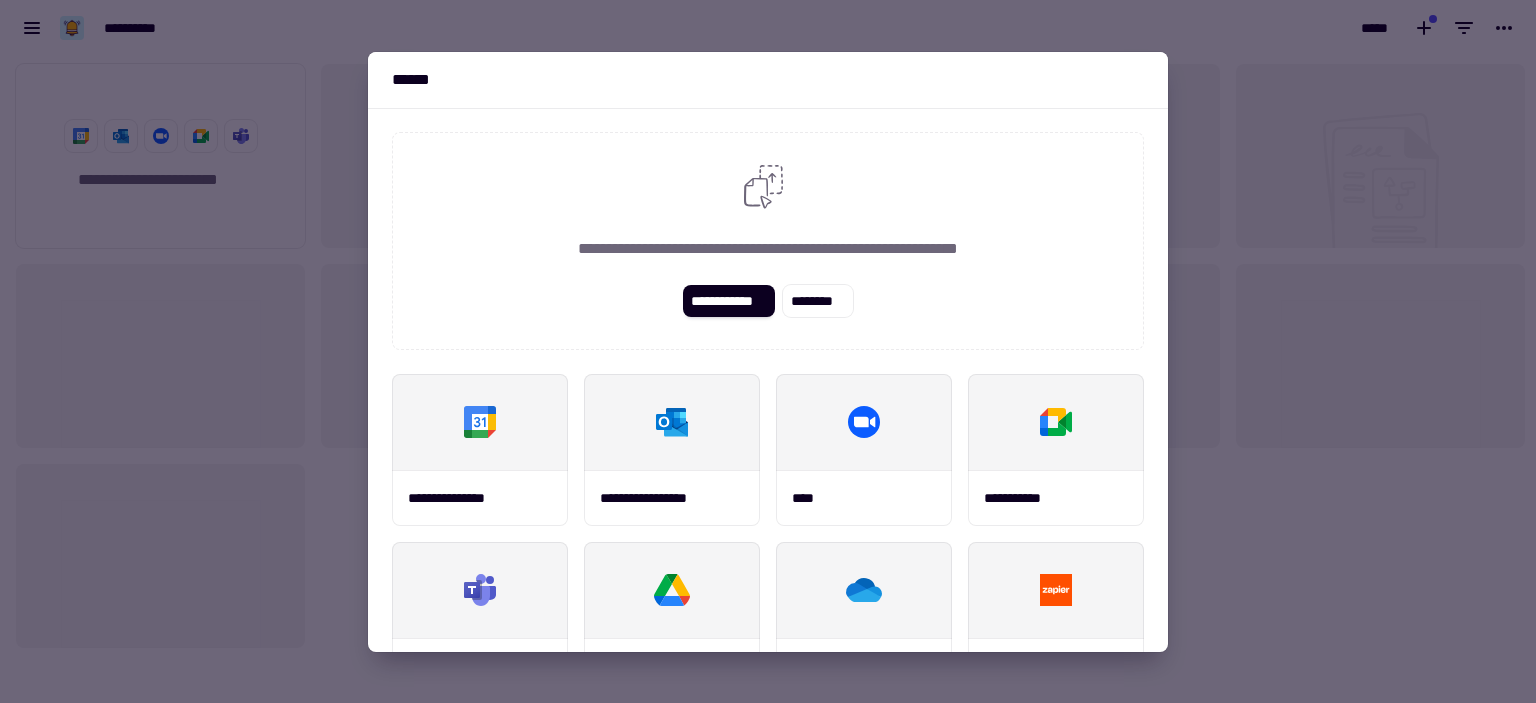 click at bounding box center (768, 351) 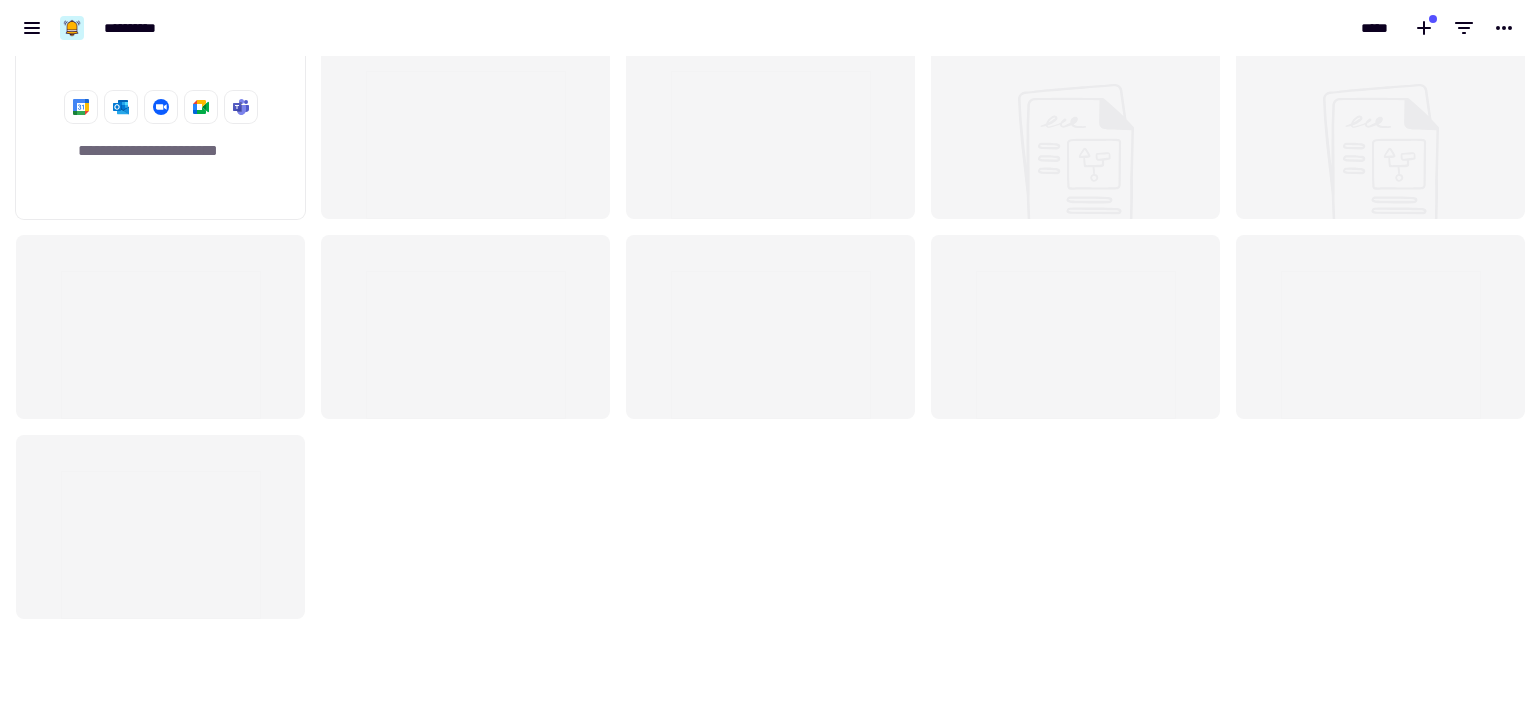 scroll, scrollTop: 0, scrollLeft: 0, axis: both 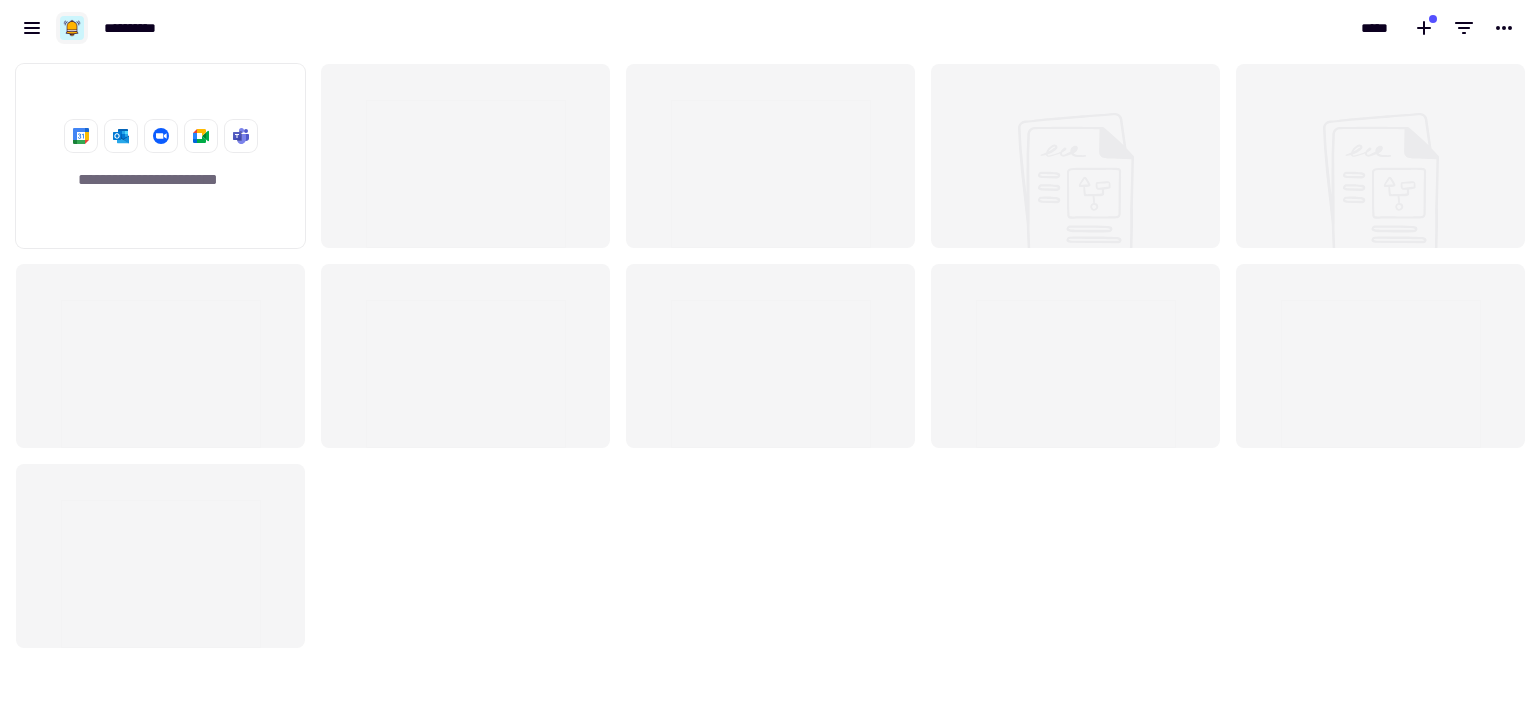 click 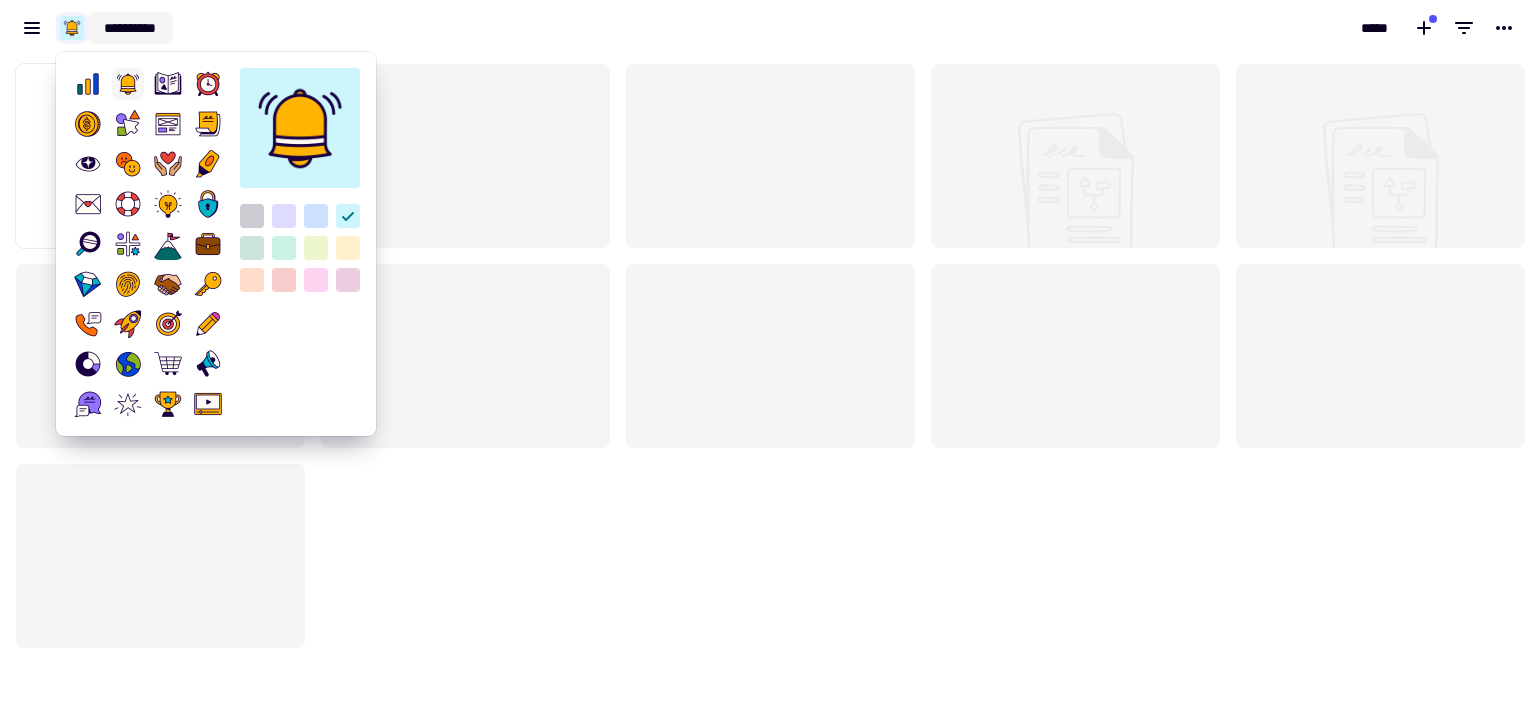 click on "**********" 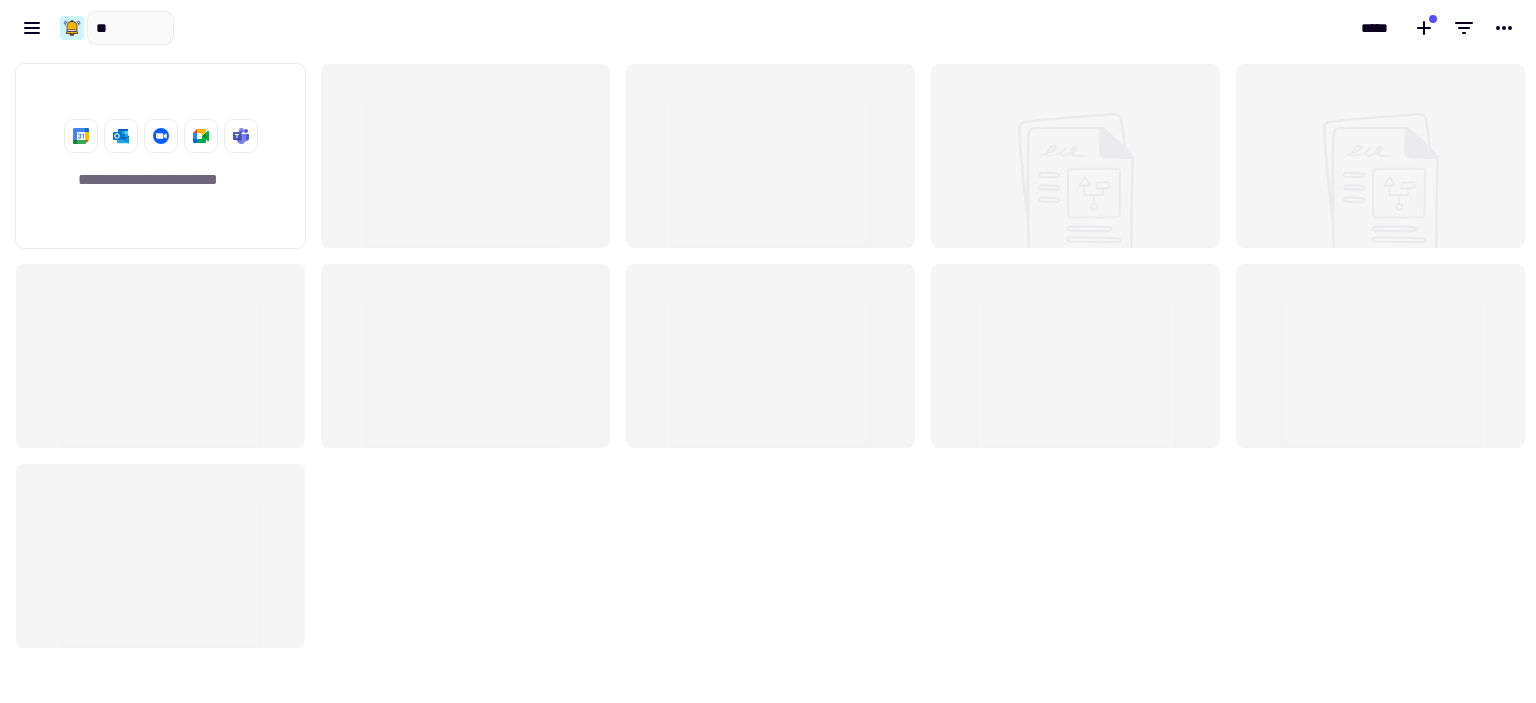 type on "***" 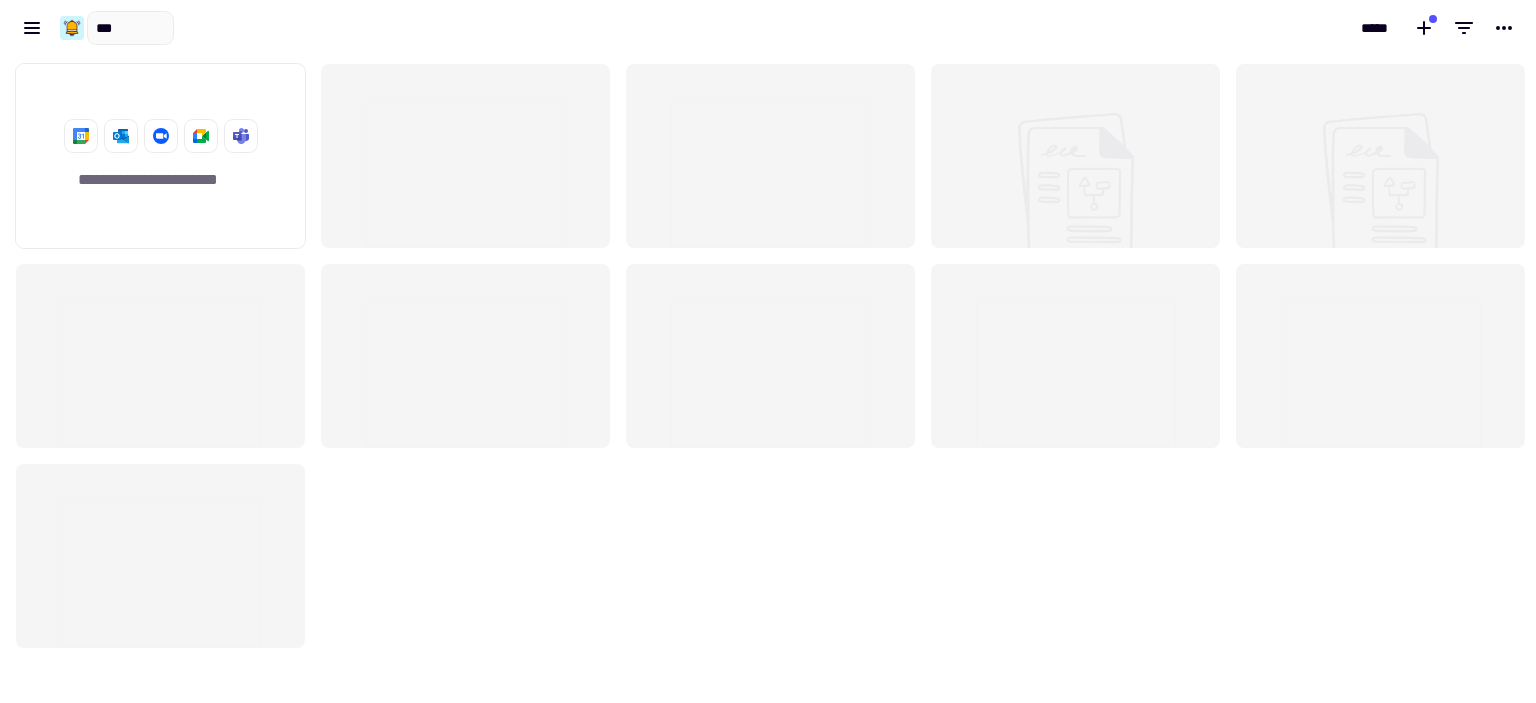 click on "**********" at bounding box center [384, 28] 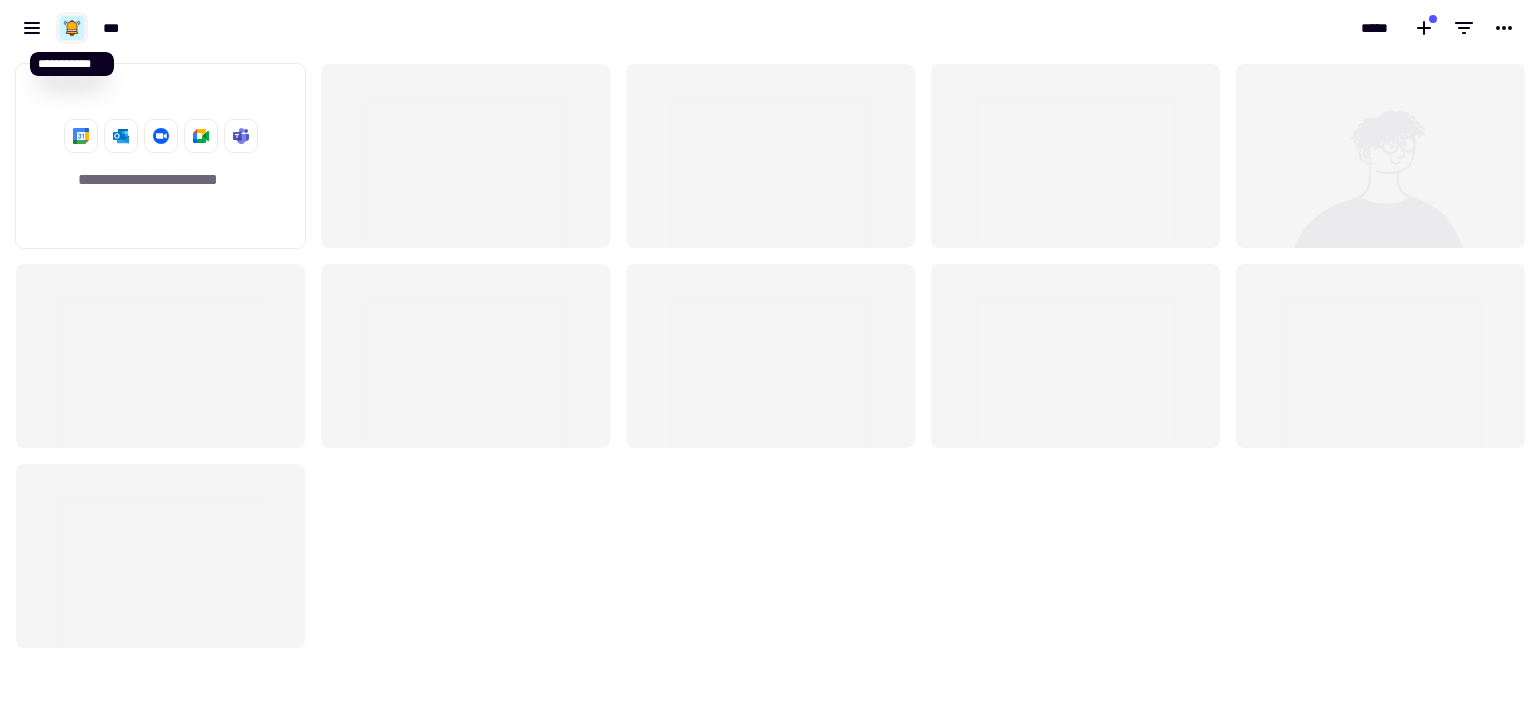click 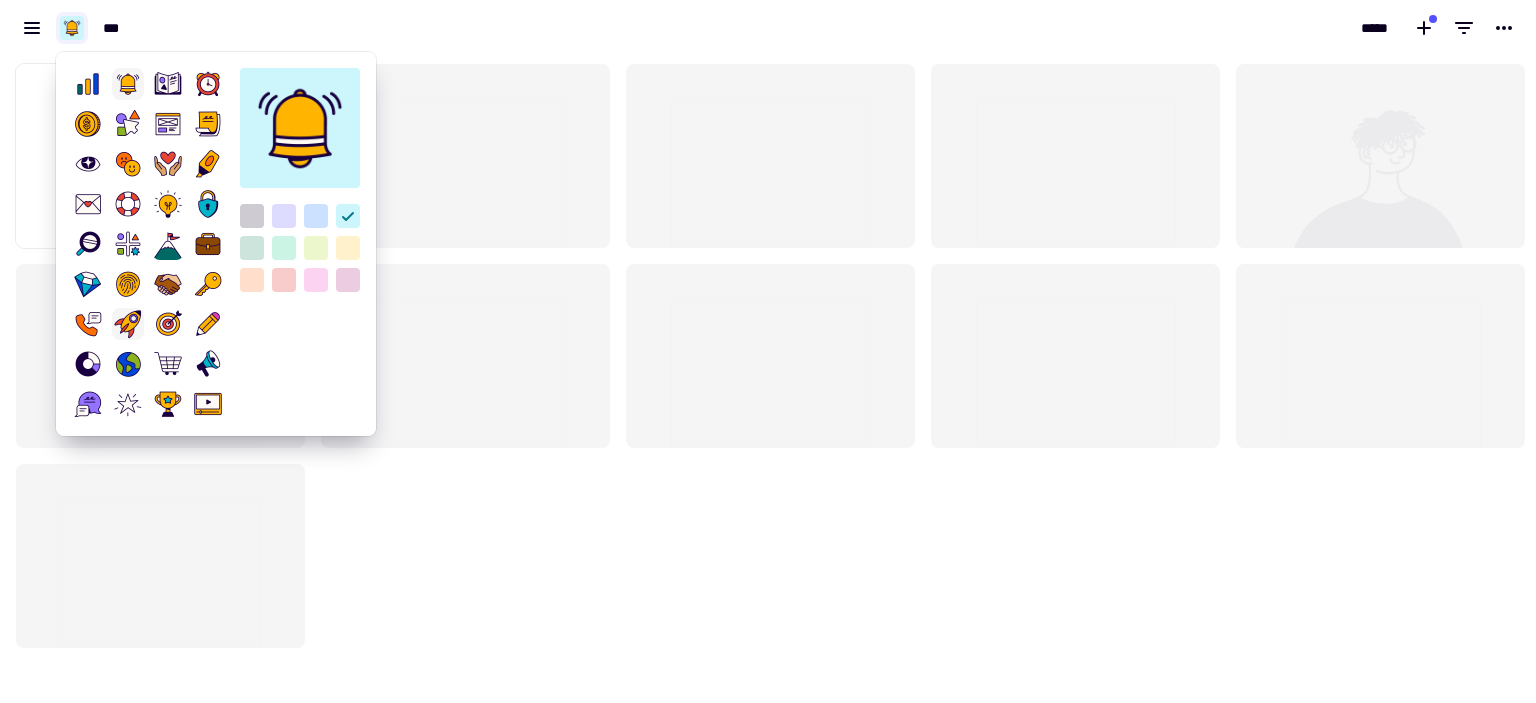 click at bounding box center [128, 324] 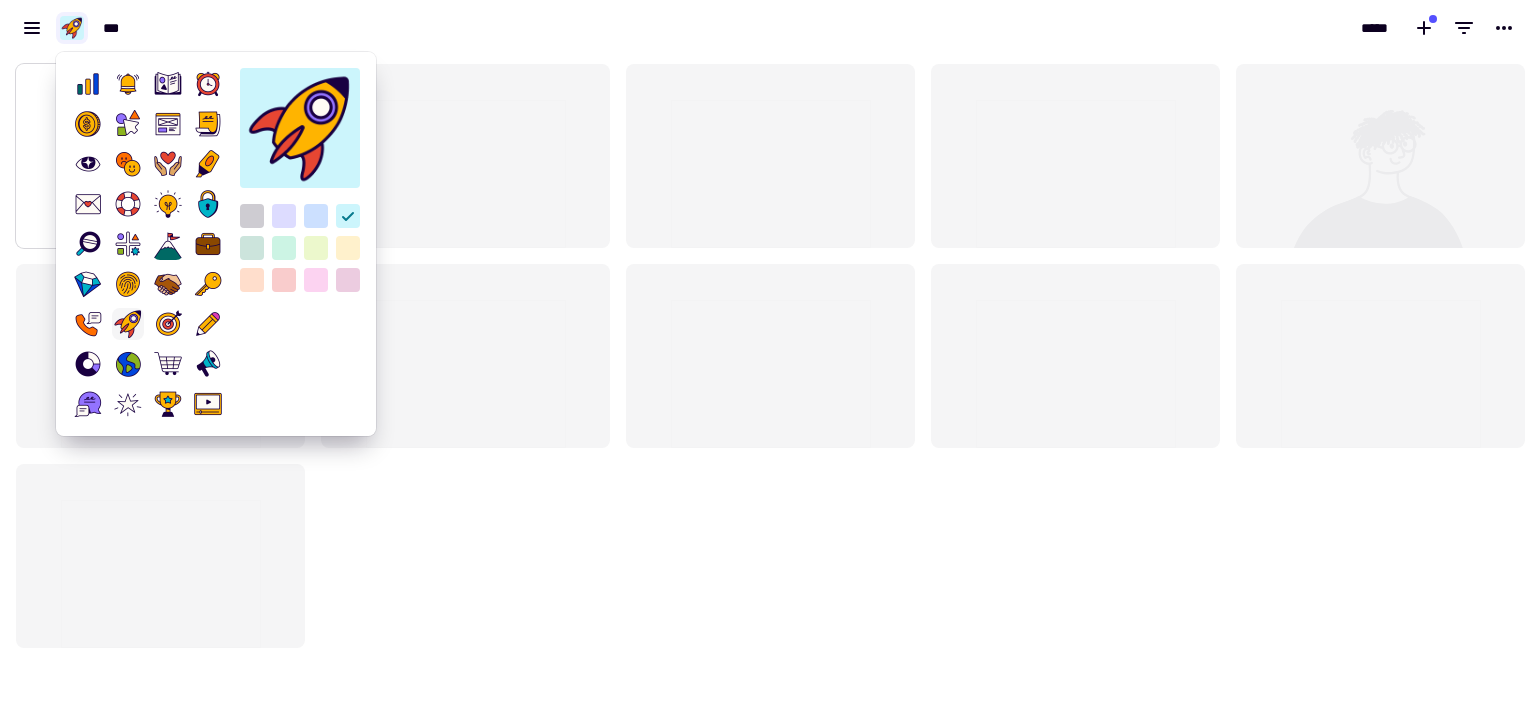drag, startPoint x: 395, startPoint y: 484, endPoint x: 164, endPoint y: 203, distance: 363.76093 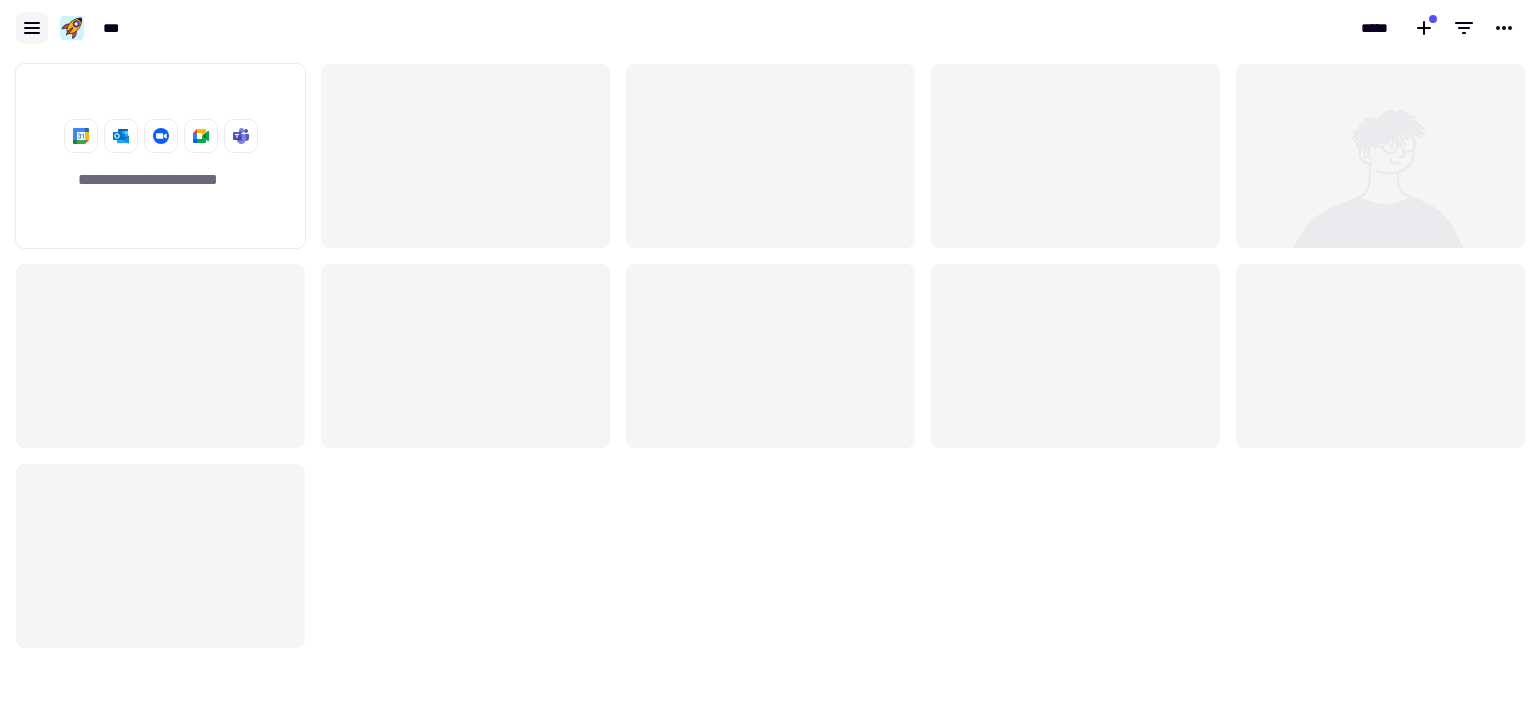click 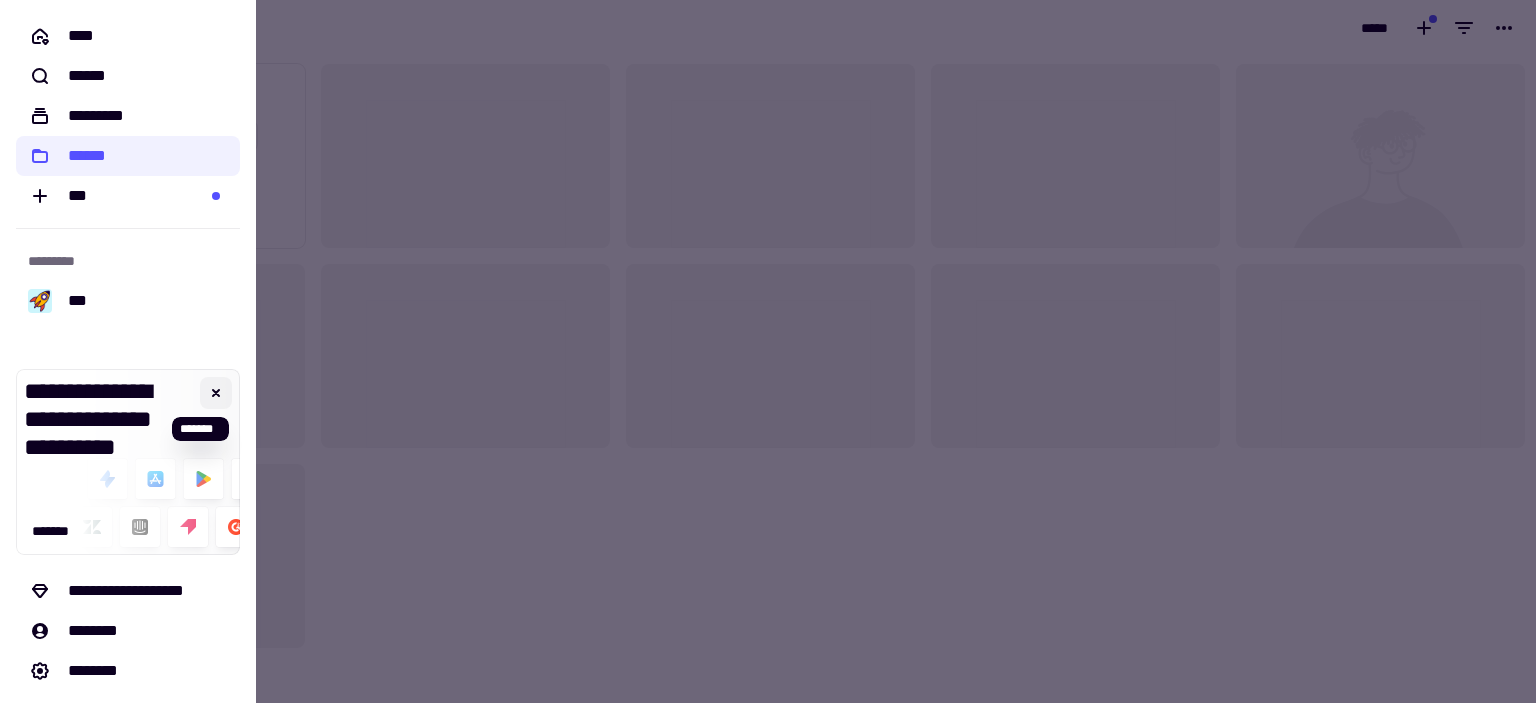 click 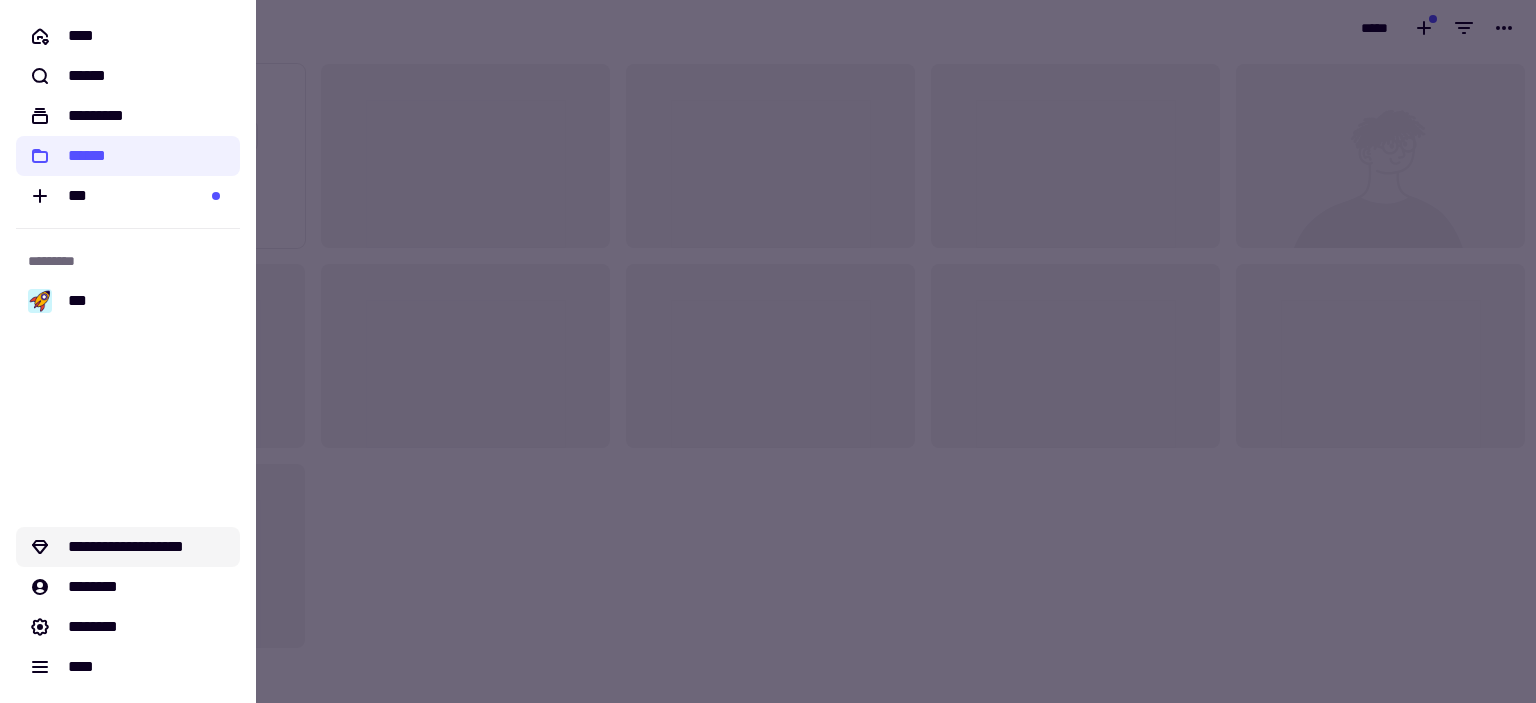click on "**********" 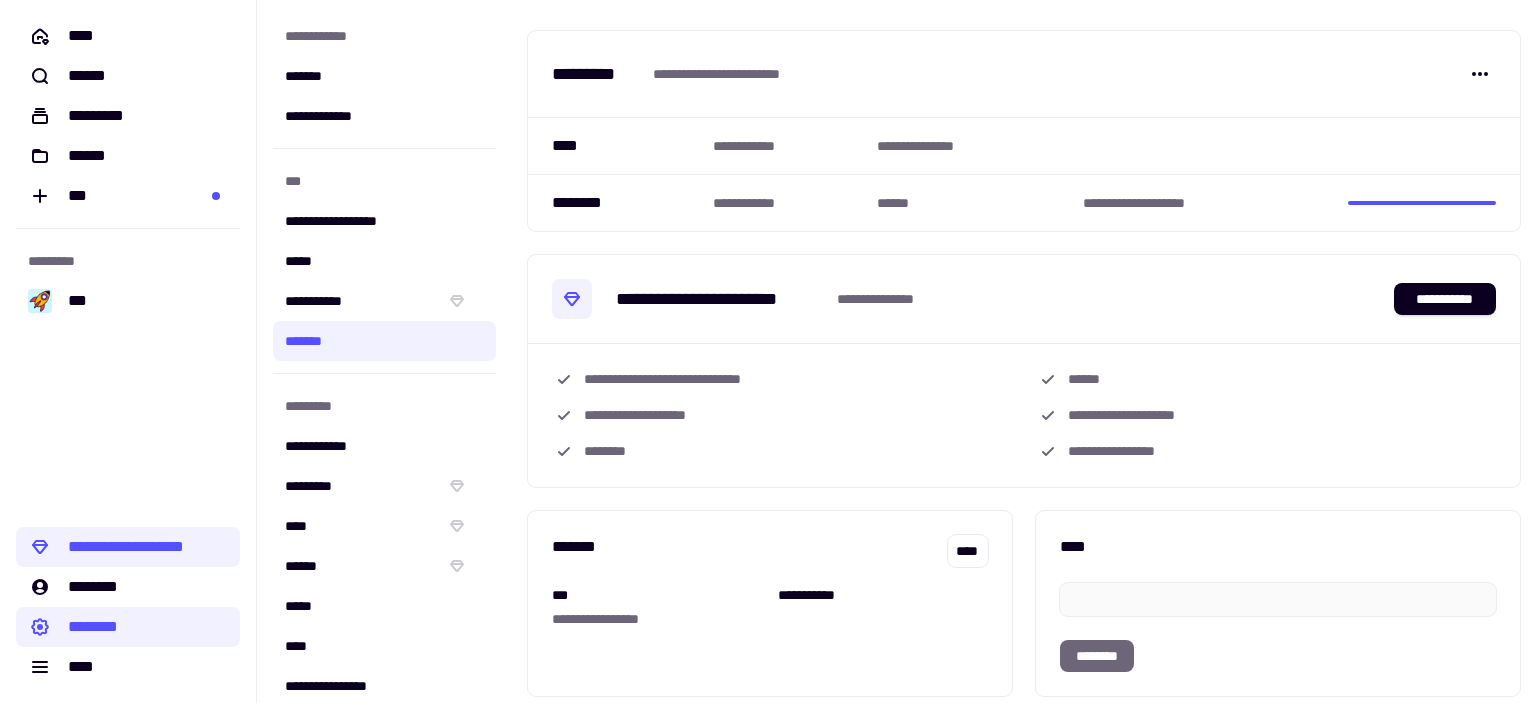 scroll, scrollTop: 0, scrollLeft: 0, axis: both 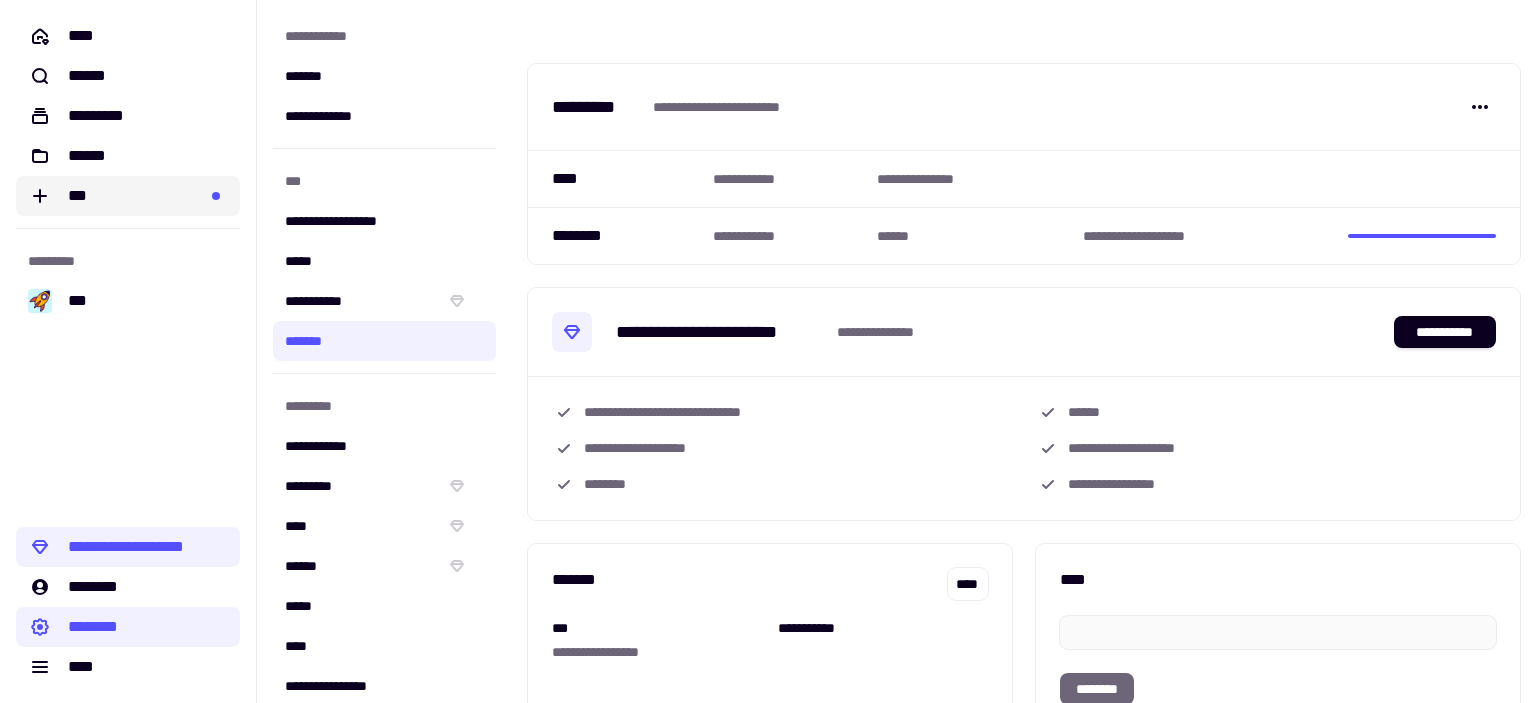 click on "***" 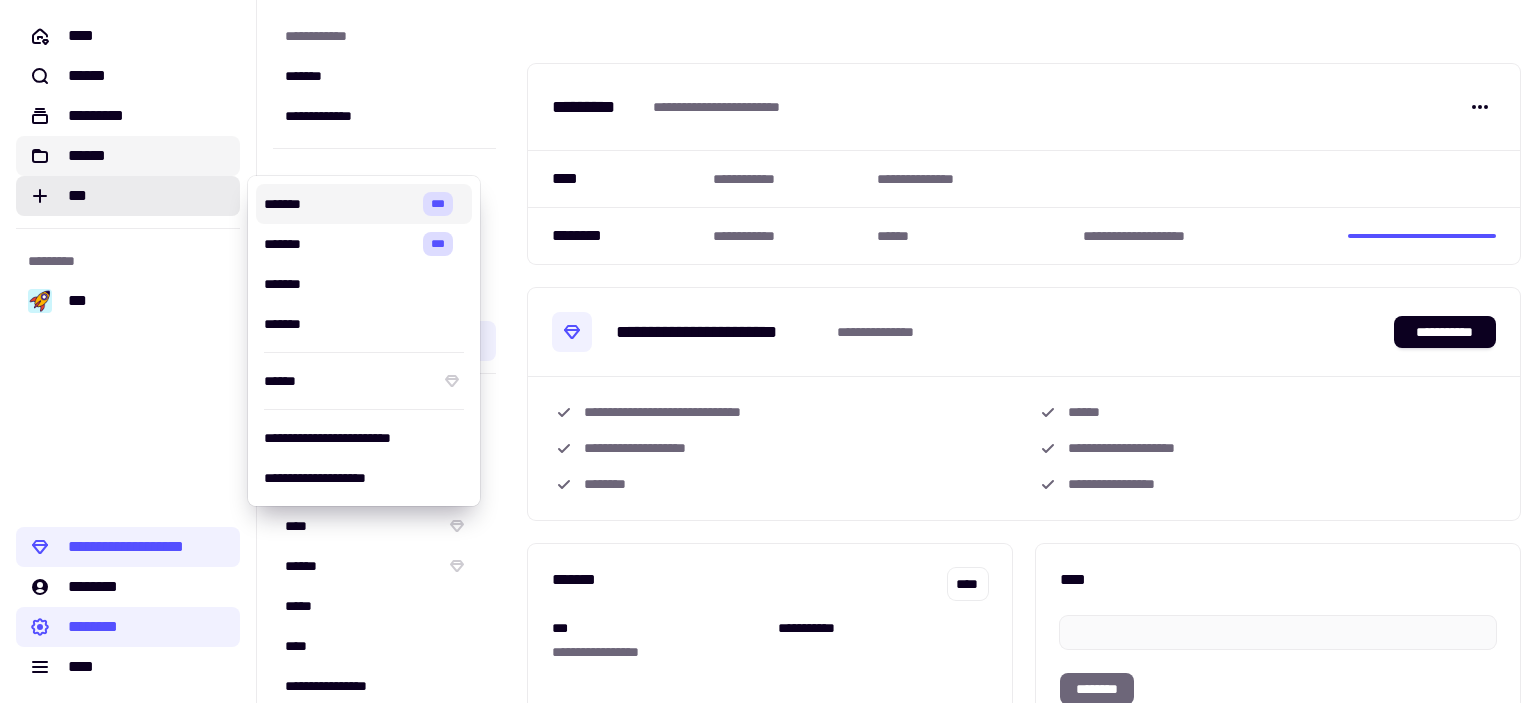click on "******" 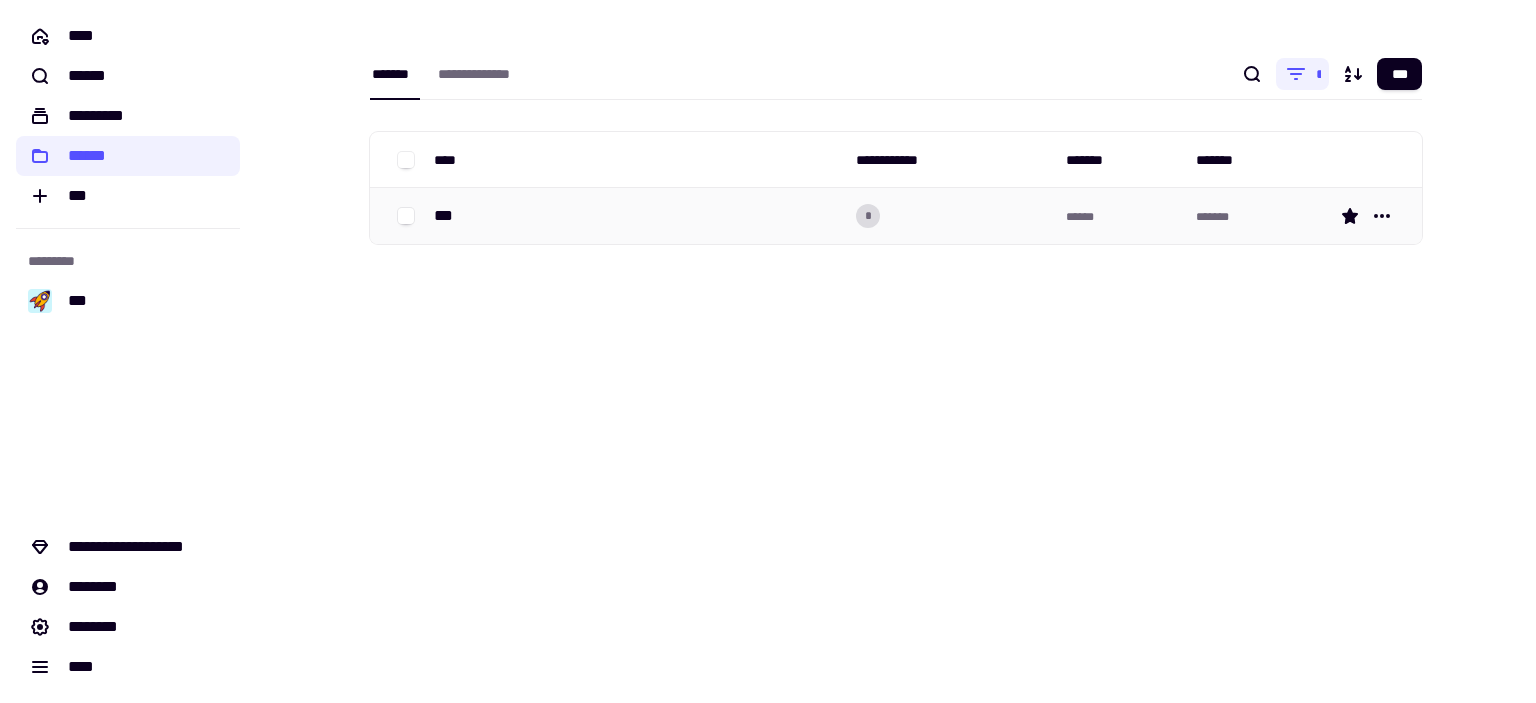 click on "***" at bounding box center (451, 216) 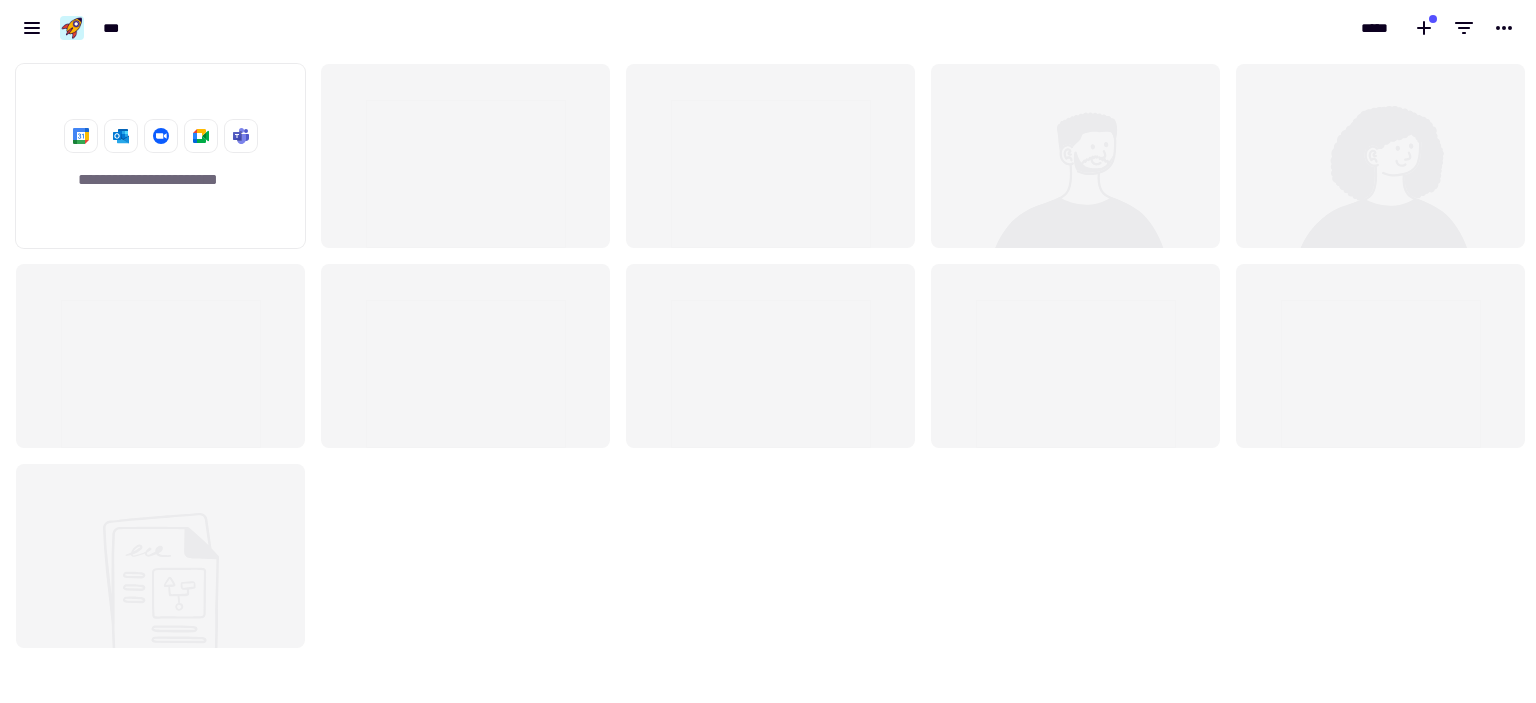 scroll, scrollTop: 16, scrollLeft: 16, axis: both 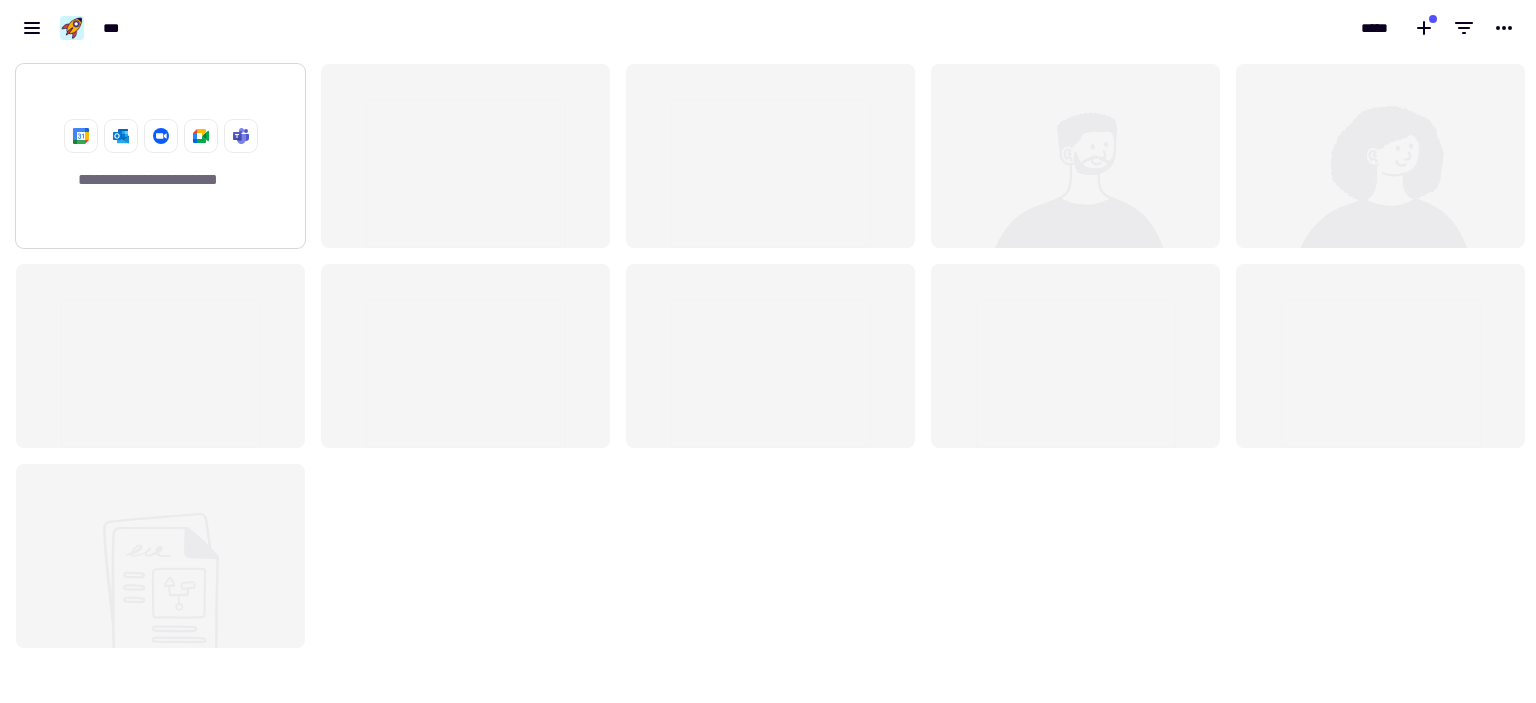 click on "**********" 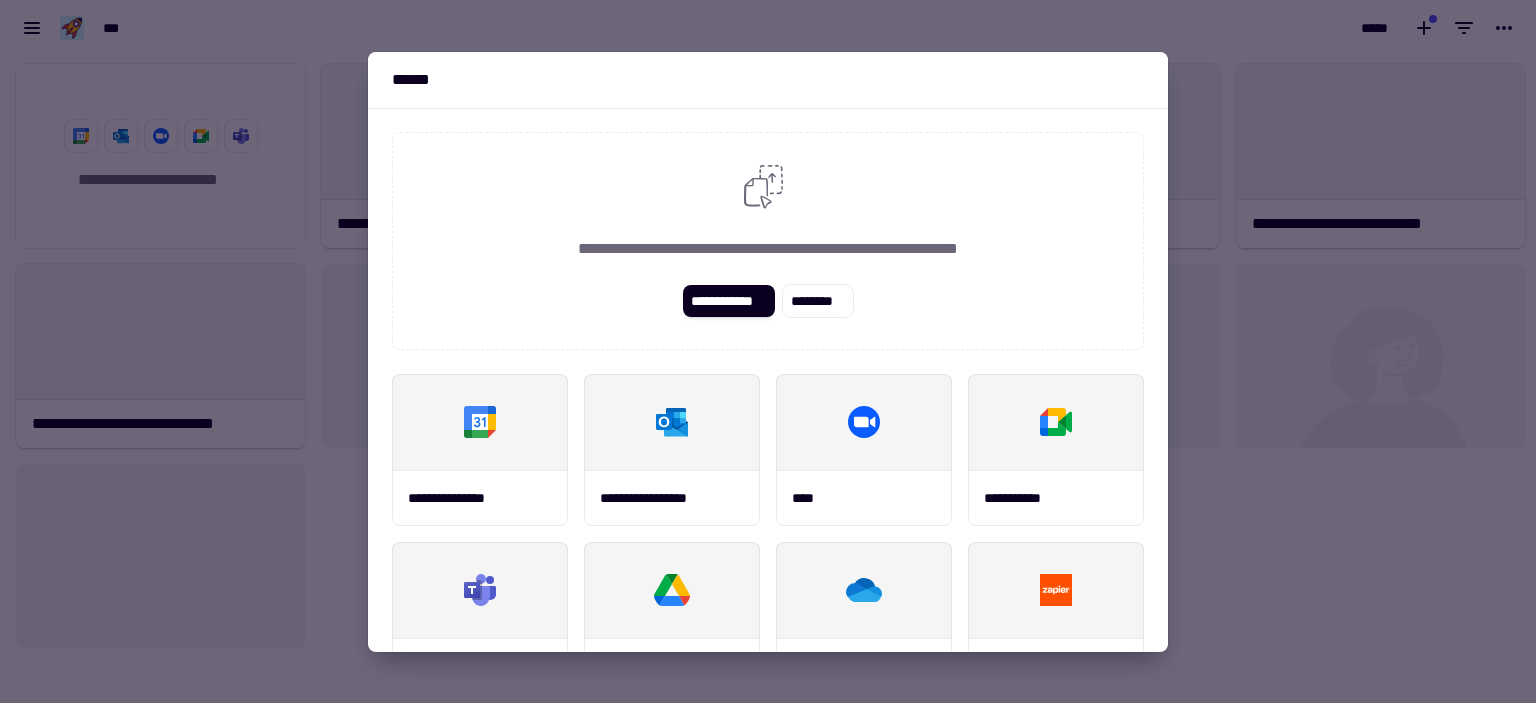 click at bounding box center [768, 351] 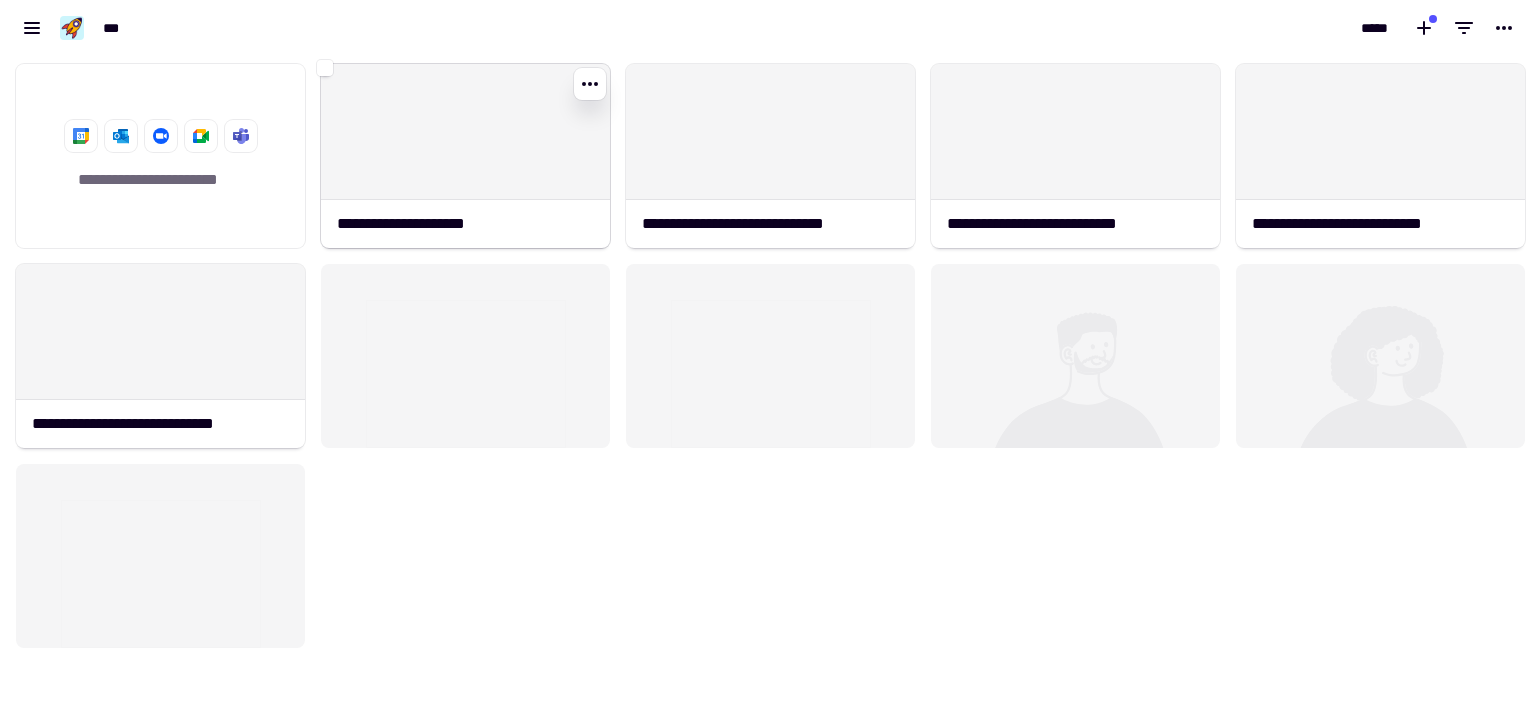 click 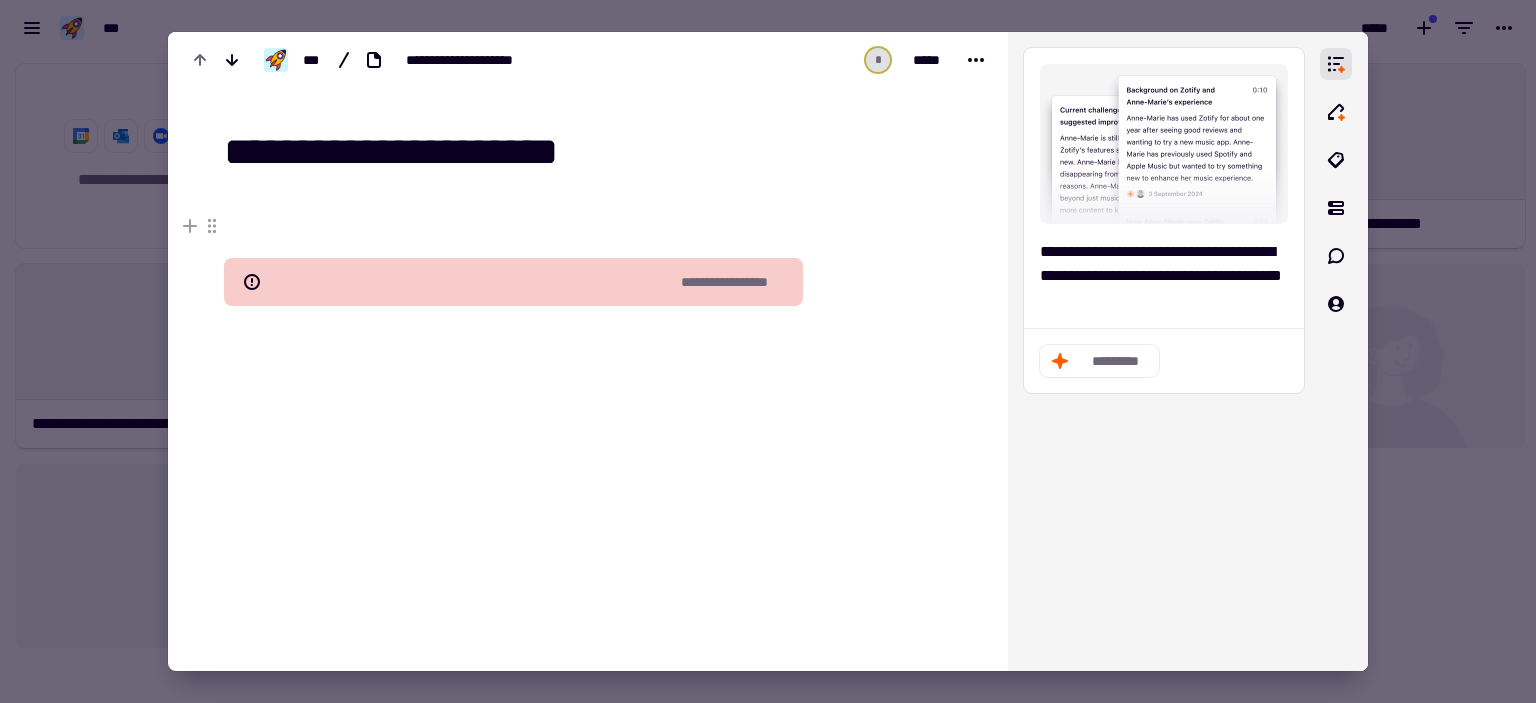 click on "**********" at bounding box center (734, 282) 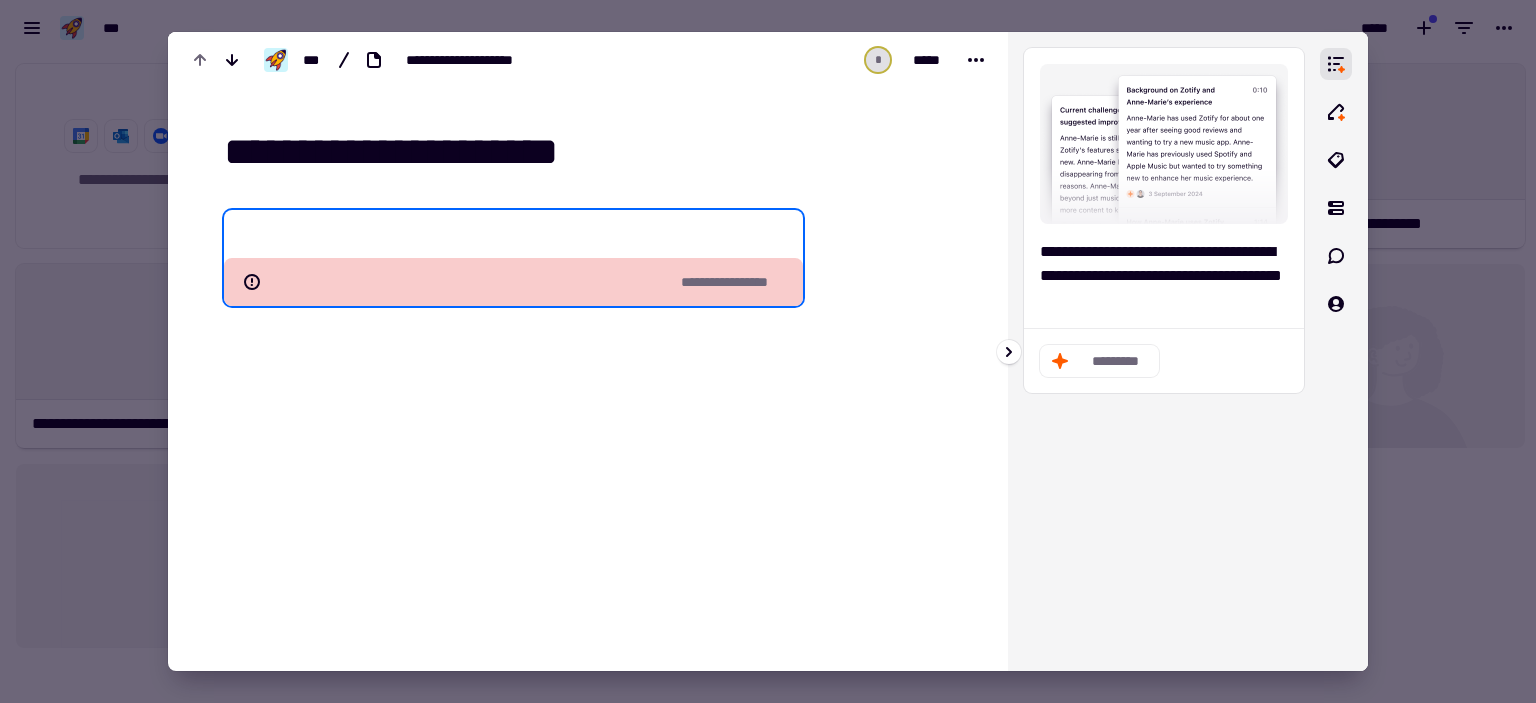 click on "*********" 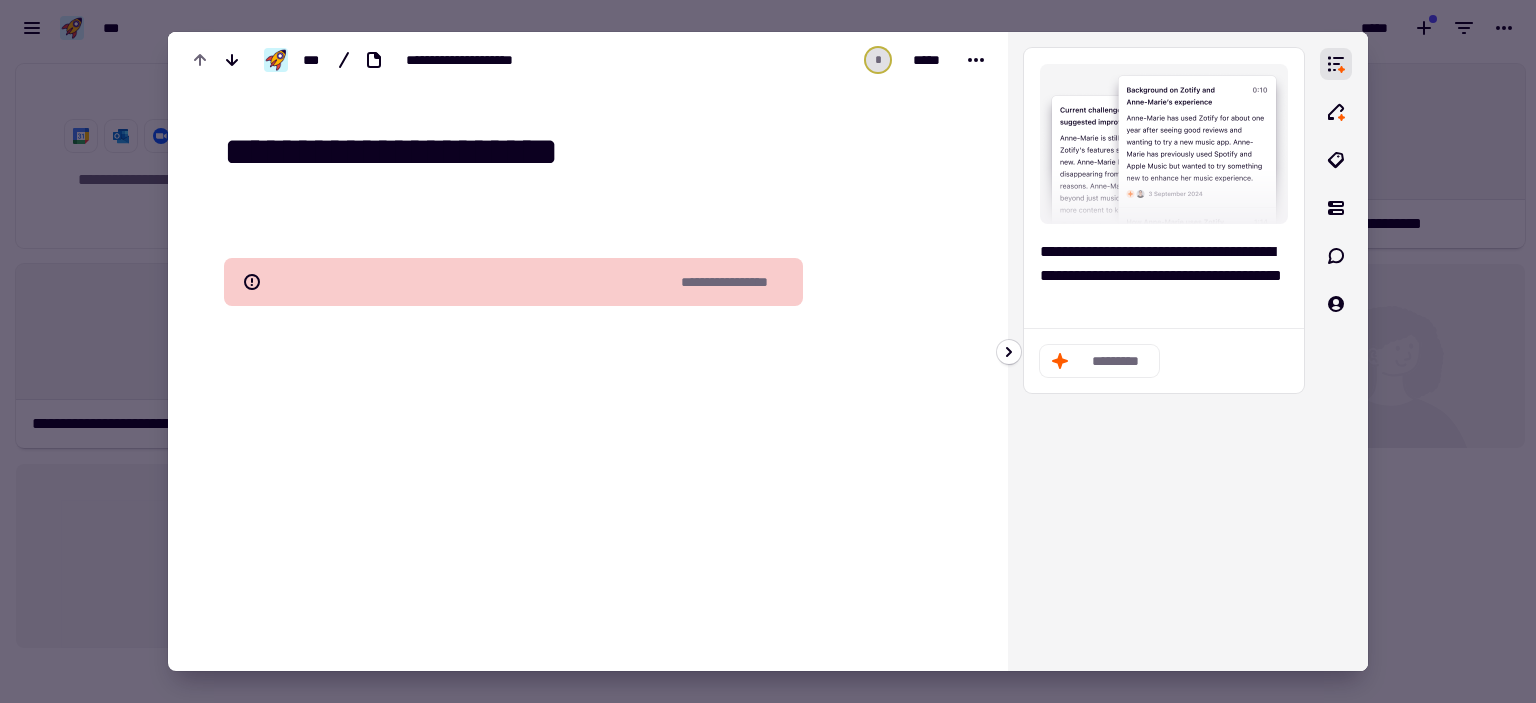 click on "**********" at bounding box center [588, 346] 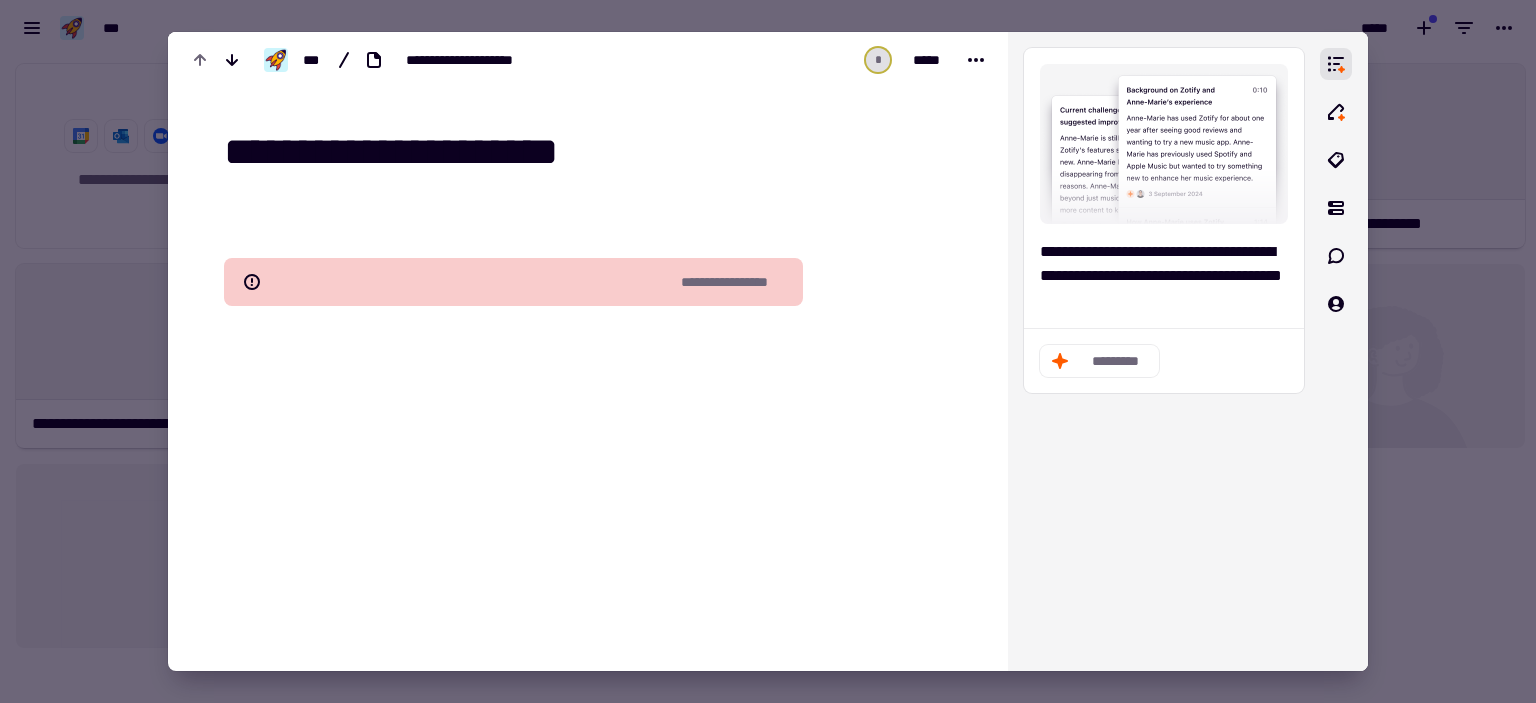 click at bounding box center (768, 351) 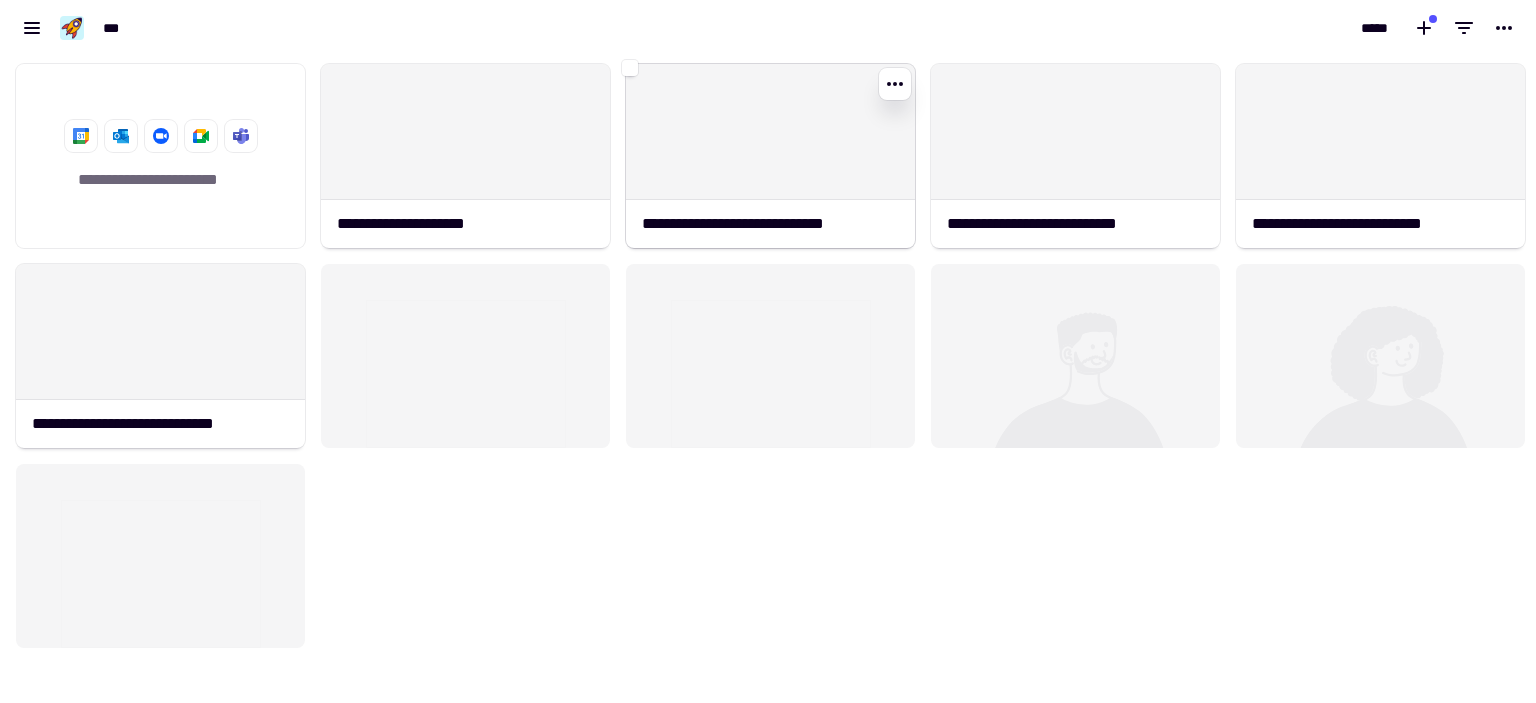 click 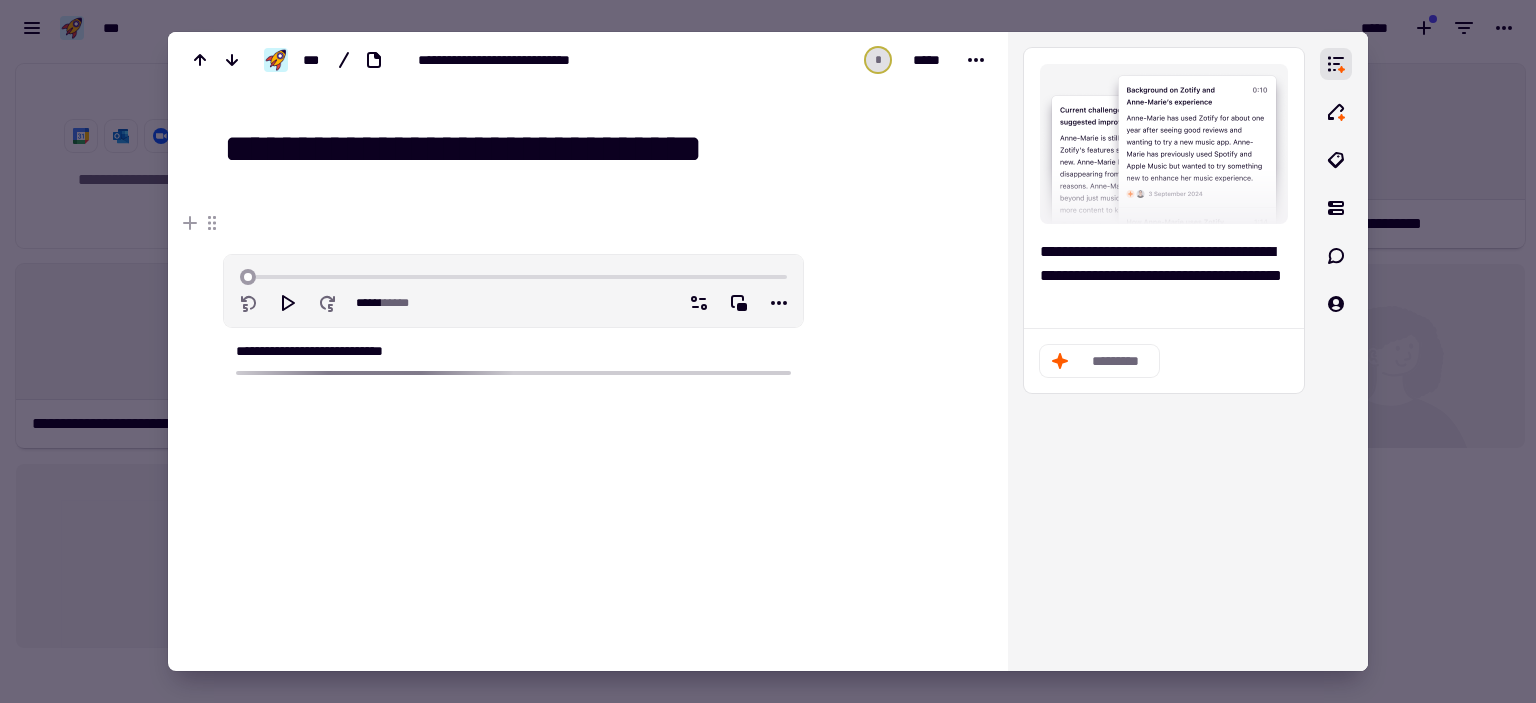 scroll, scrollTop: 0, scrollLeft: 0, axis: both 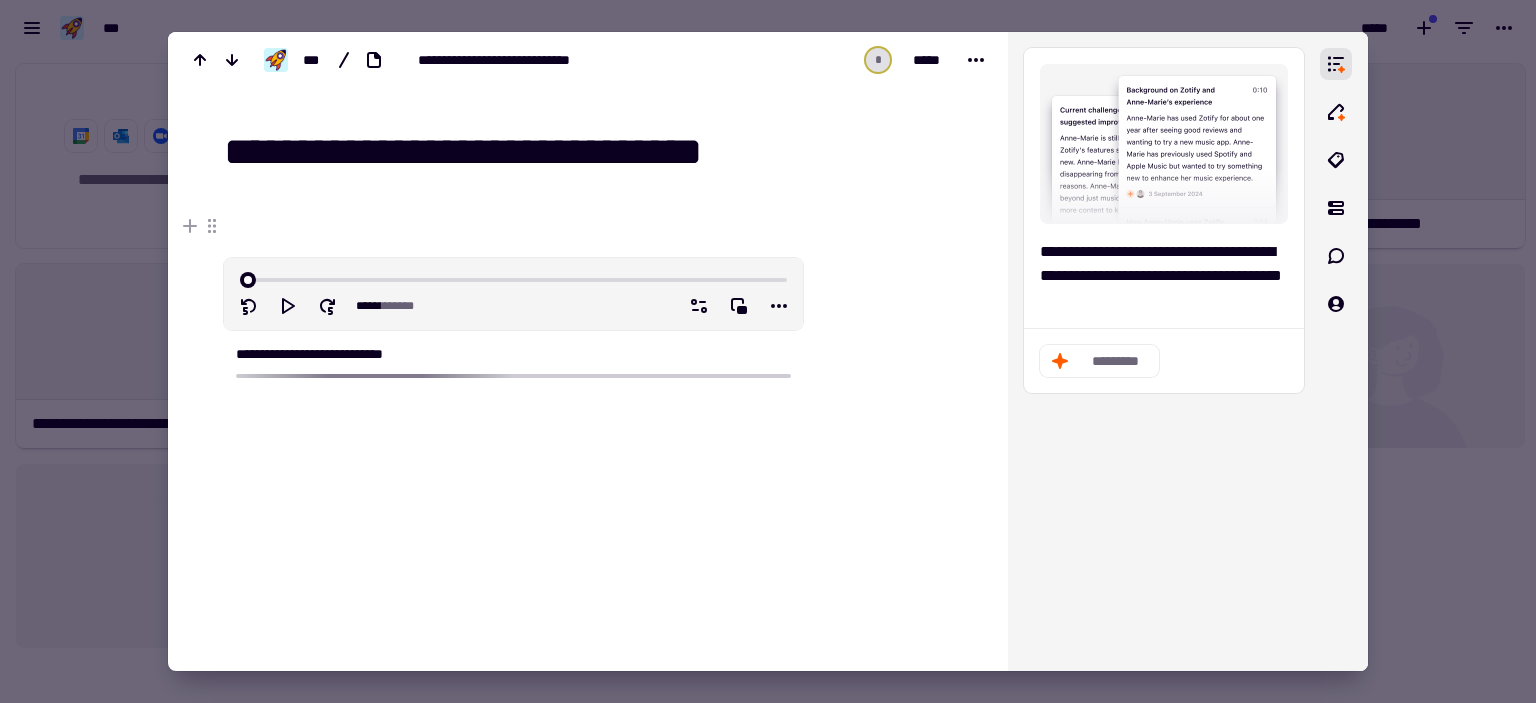 click at bounding box center (768, 351) 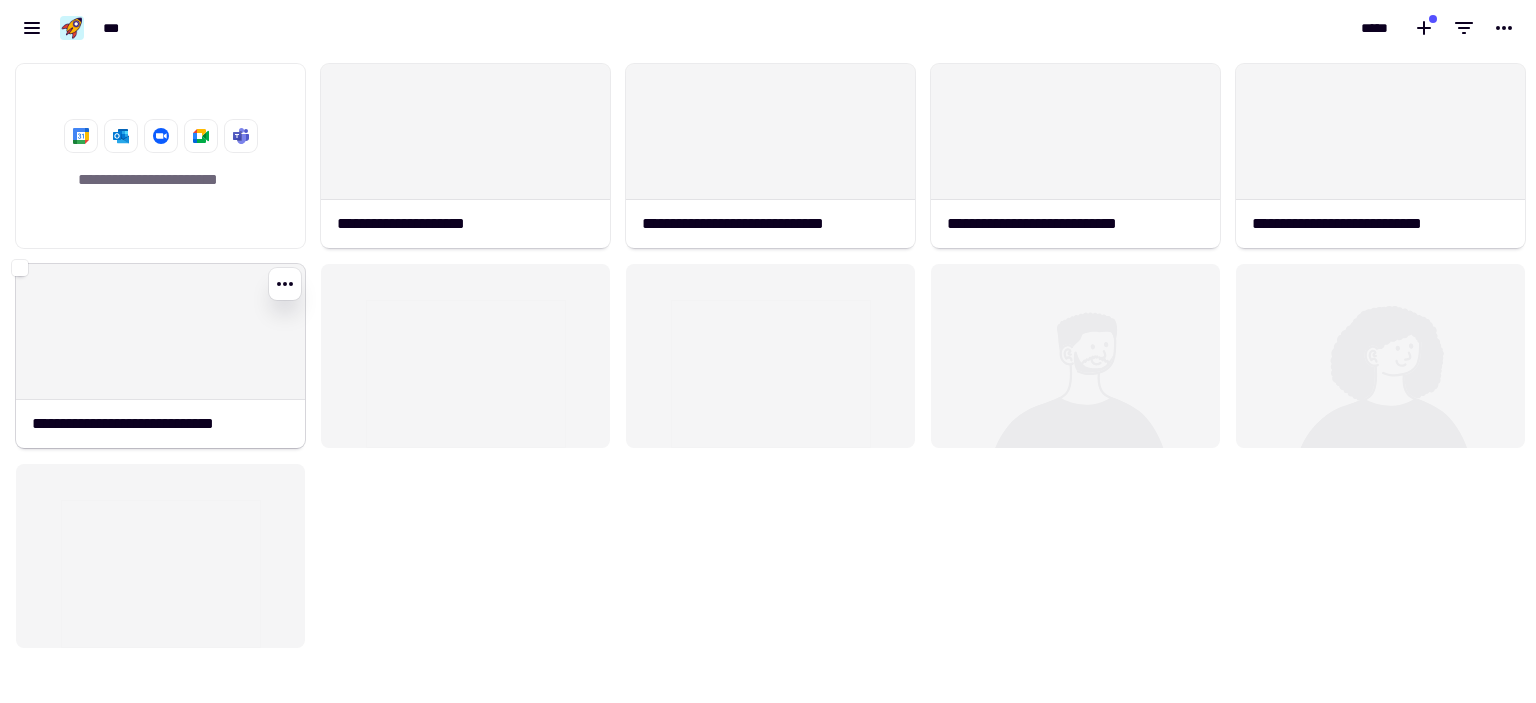 click 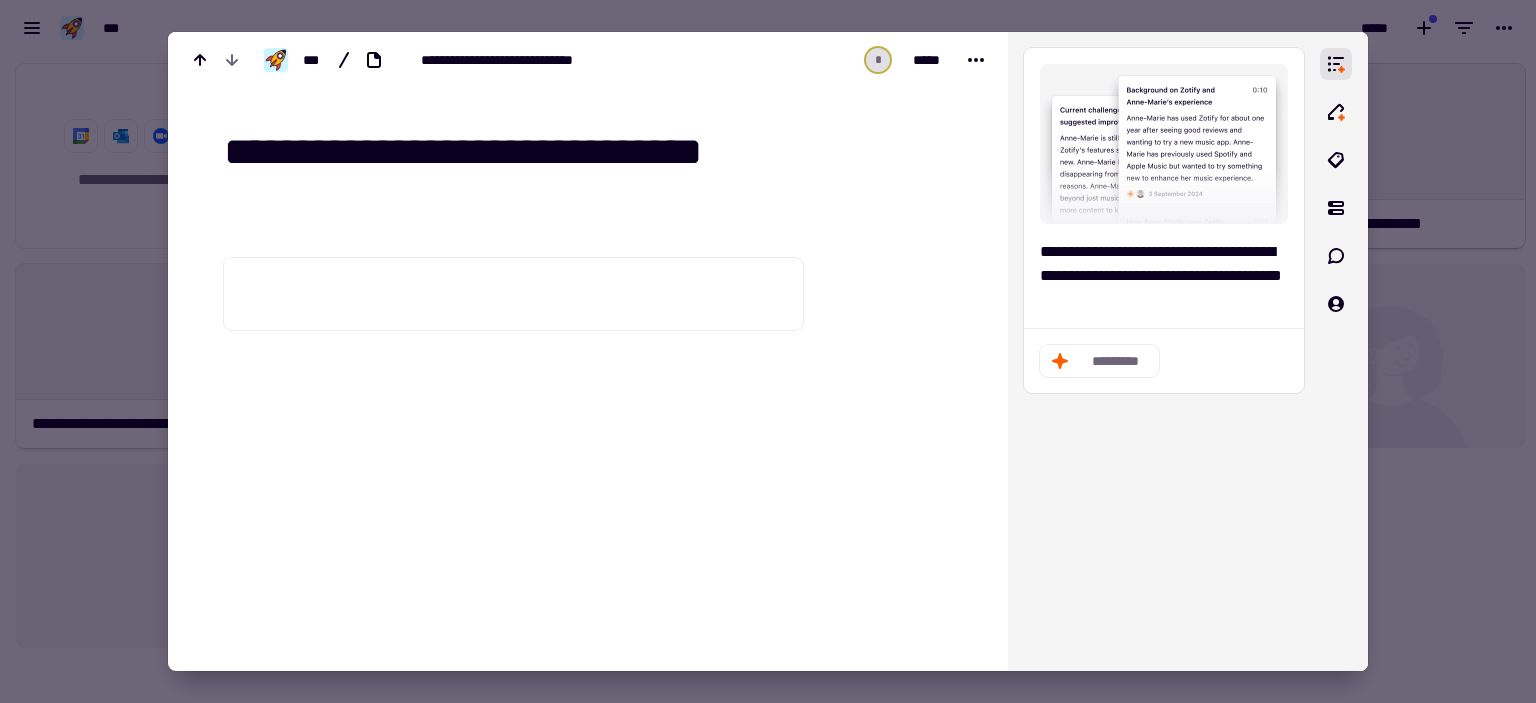click at bounding box center [768, 351] 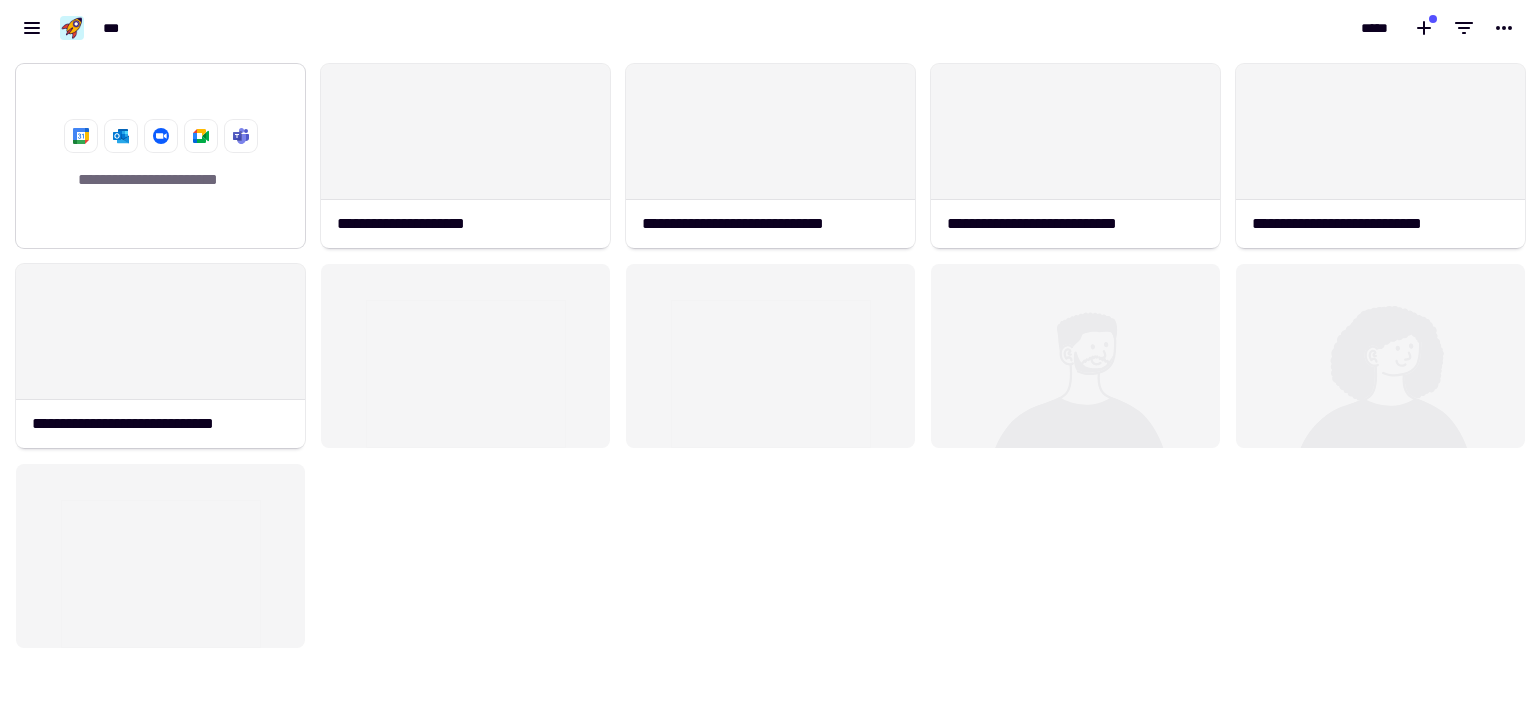 click 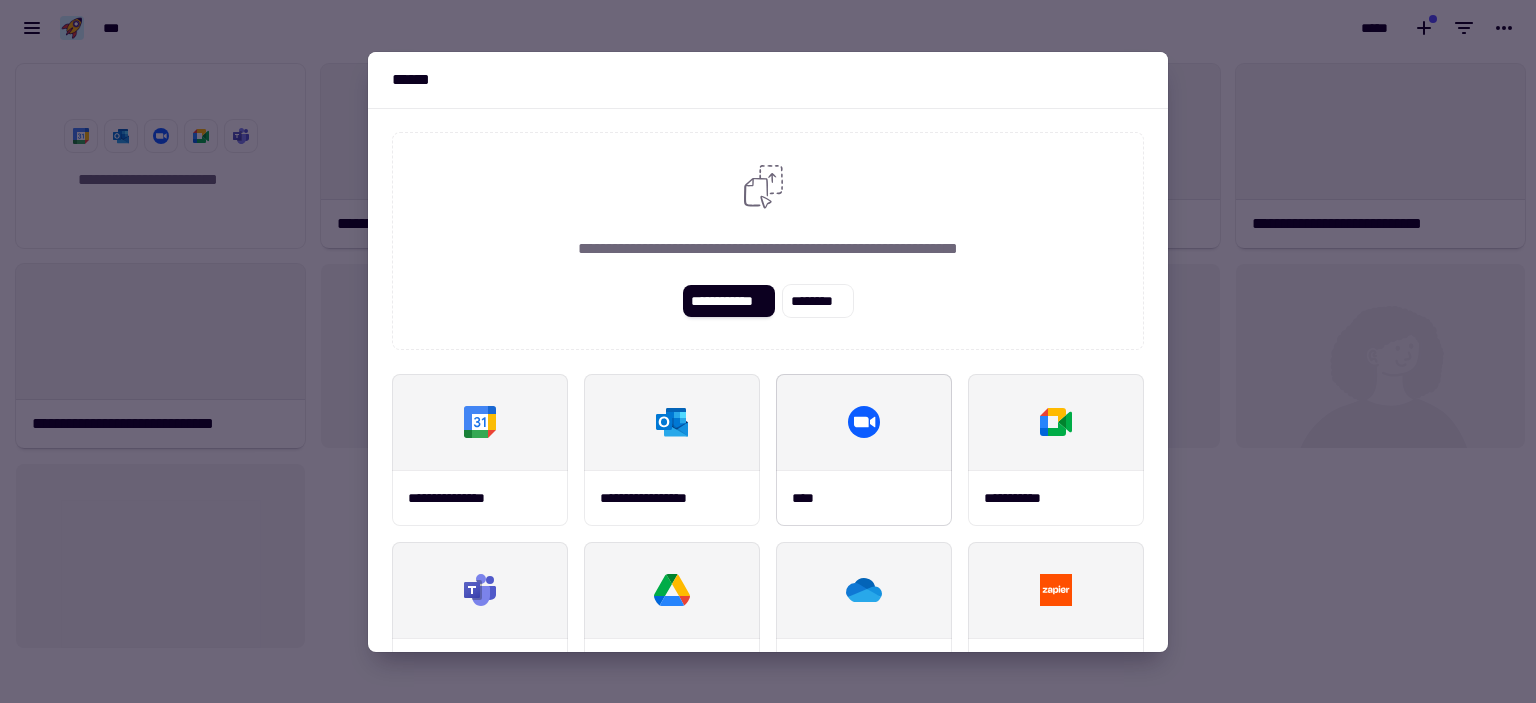 scroll, scrollTop: 100, scrollLeft: 0, axis: vertical 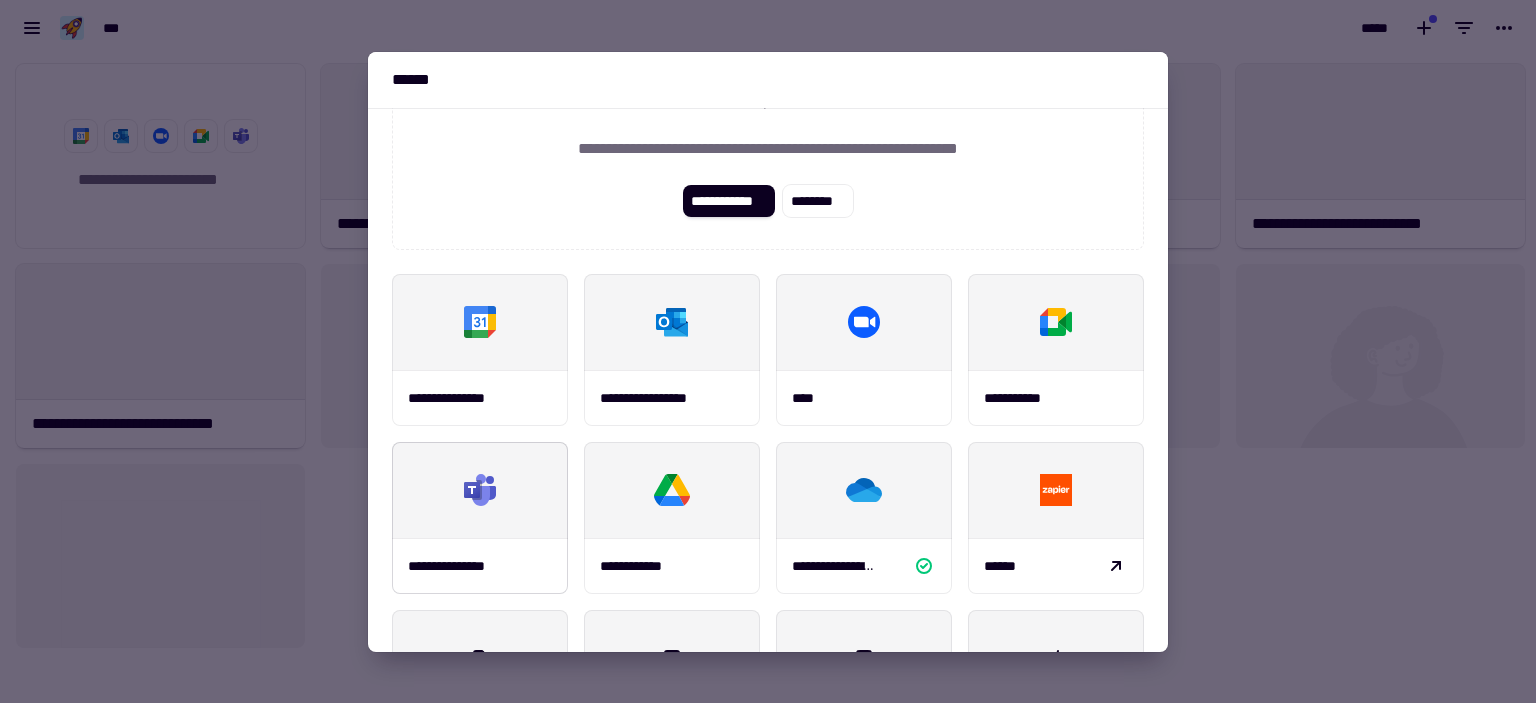 click on "**********" at bounding box center (480, 566) 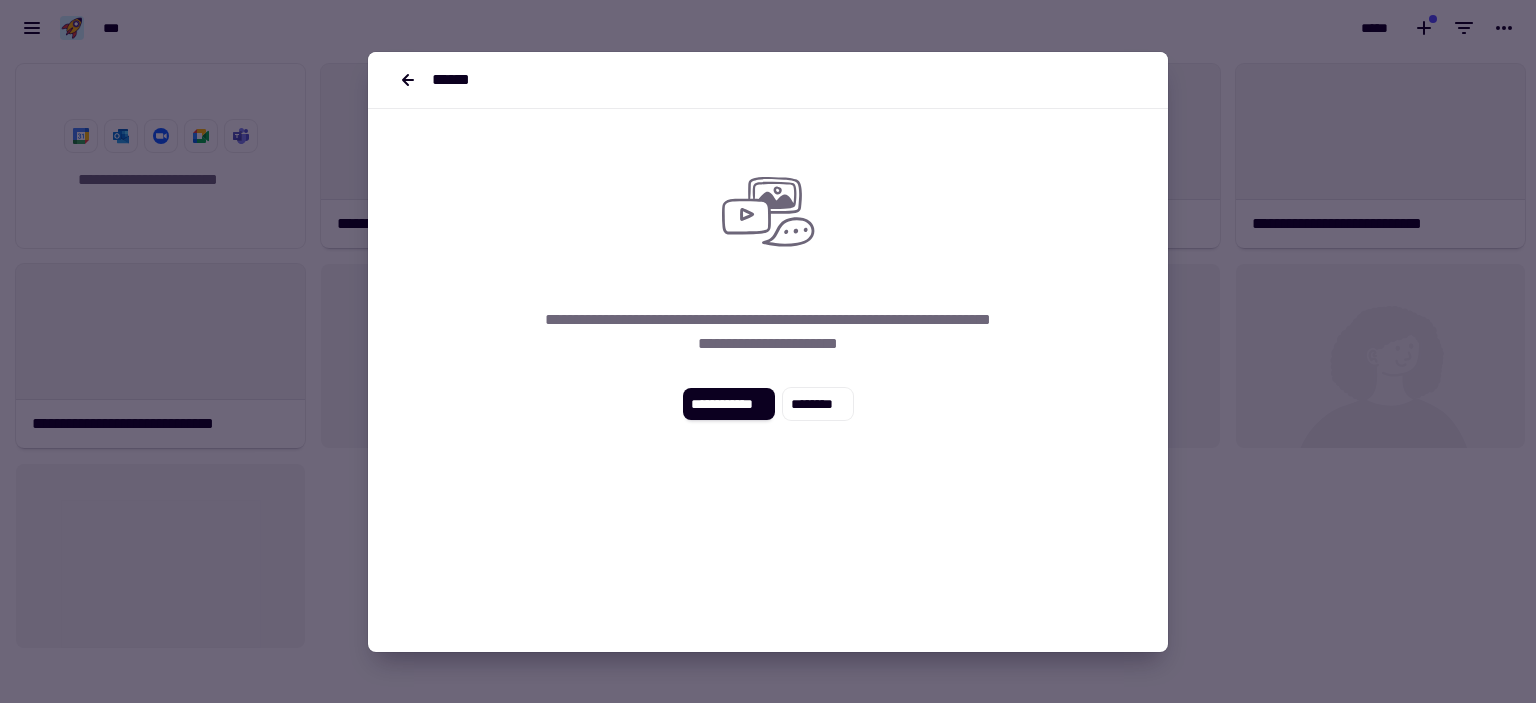 scroll, scrollTop: 0, scrollLeft: 0, axis: both 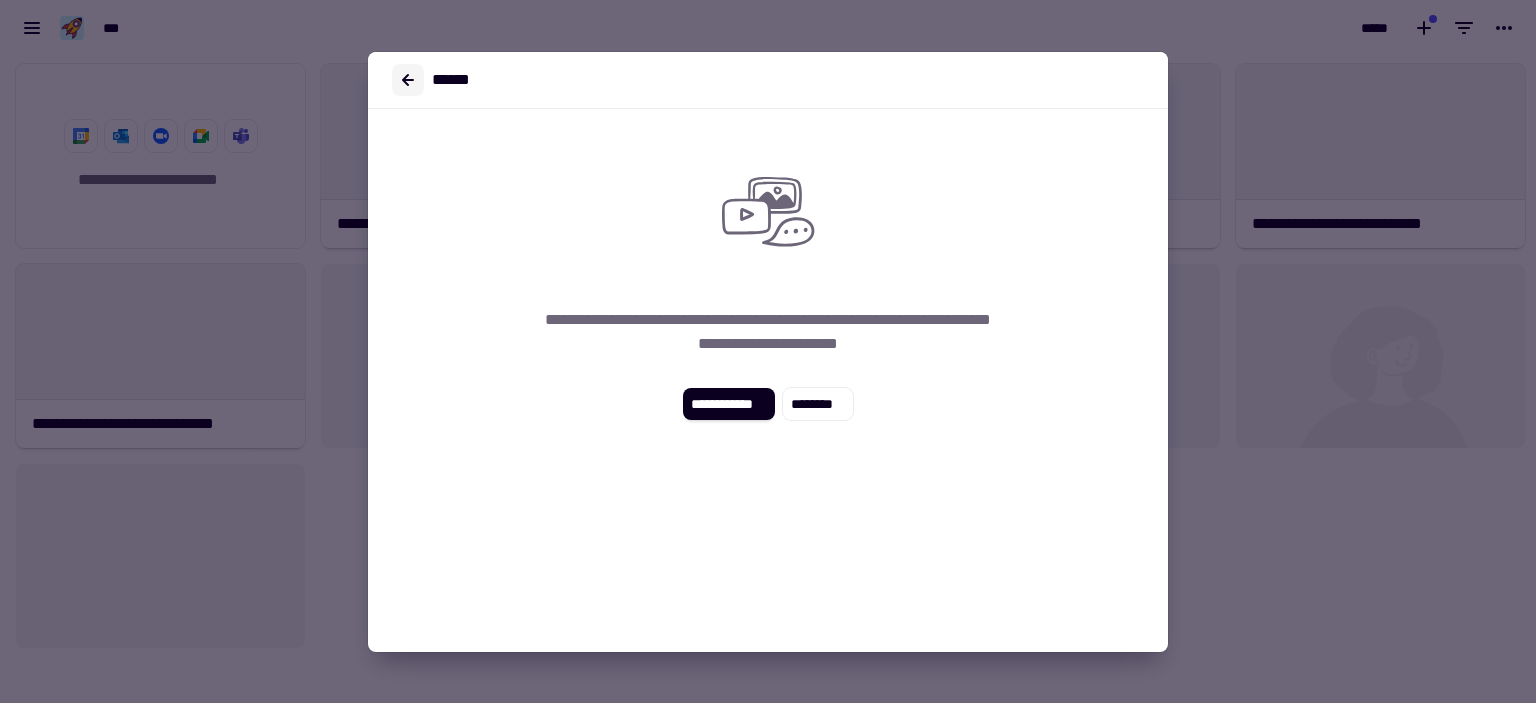 click 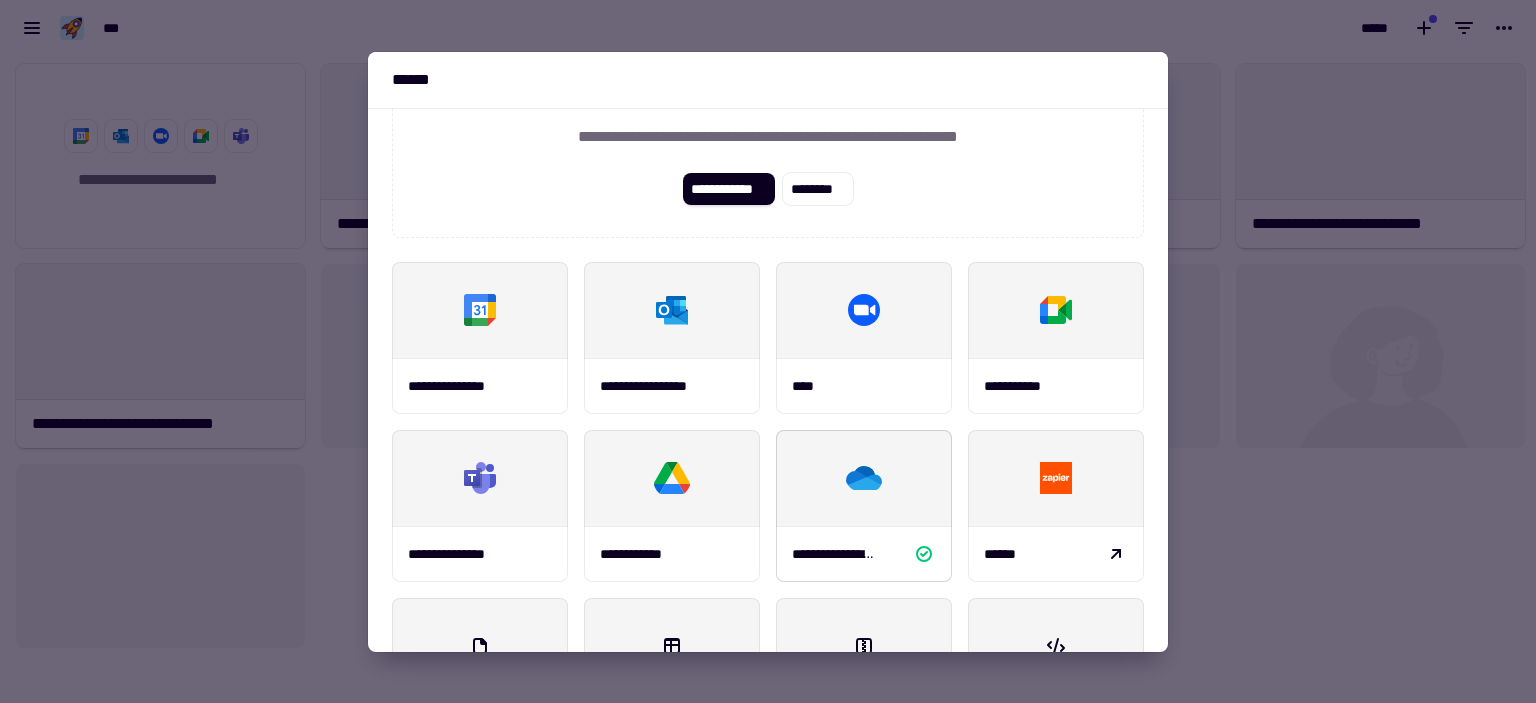 scroll, scrollTop: 0, scrollLeft: 0, axis: both 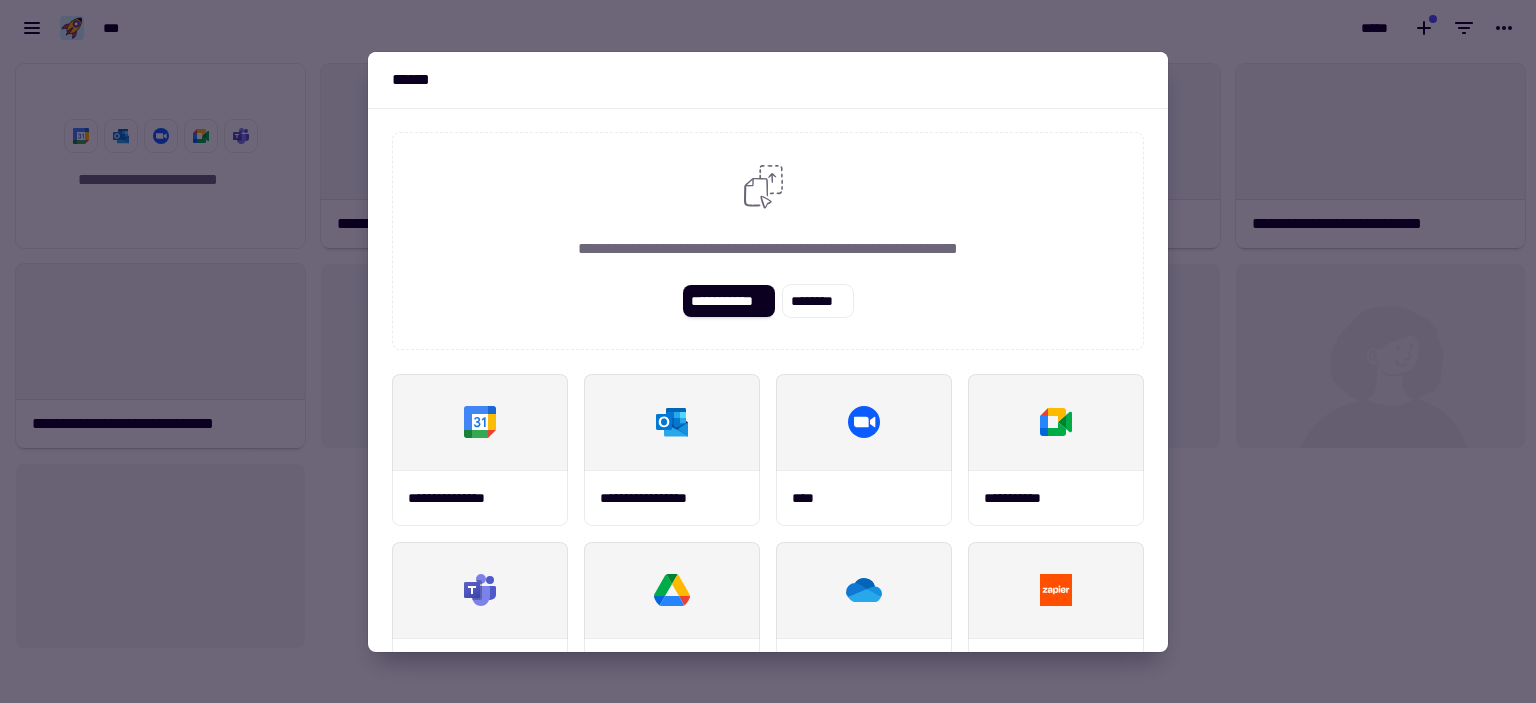 click at bounding box center (768, 351) 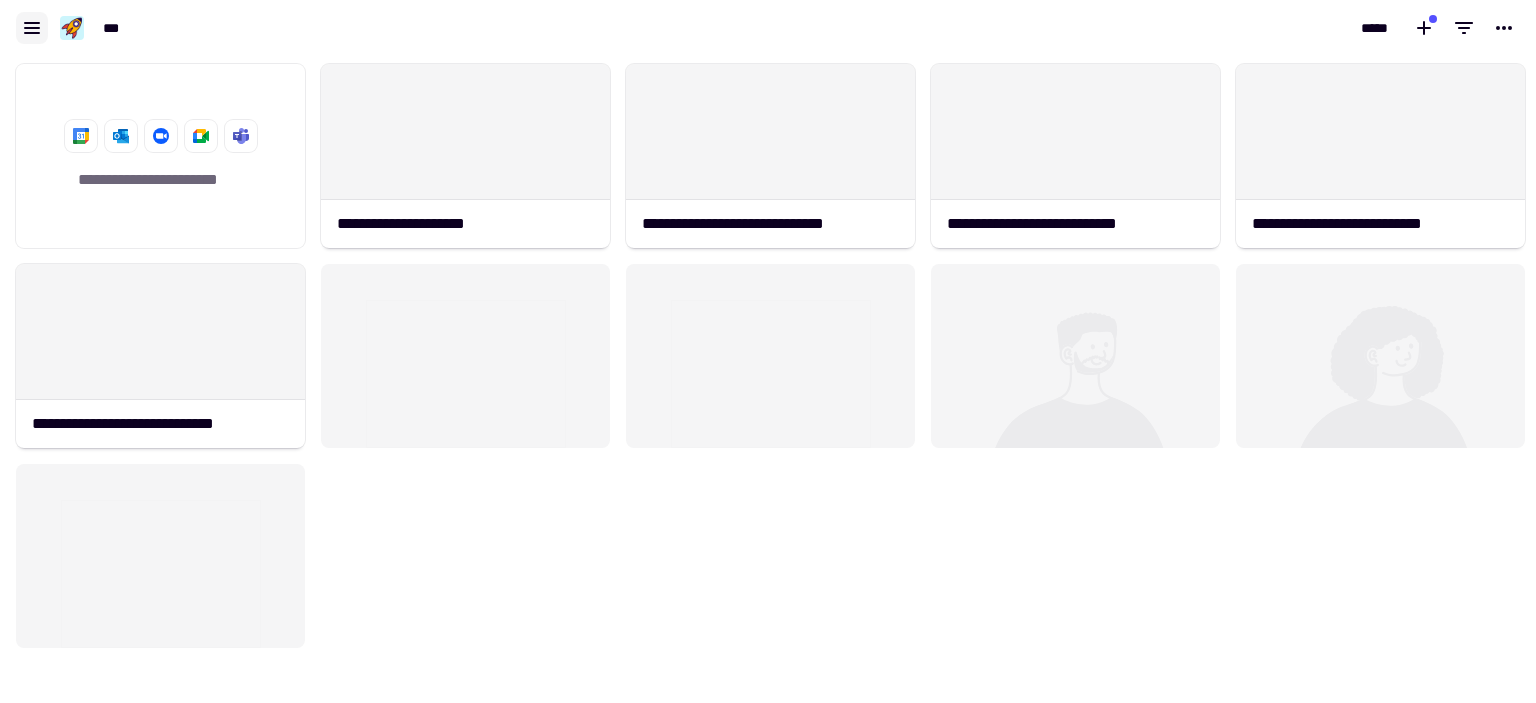 click 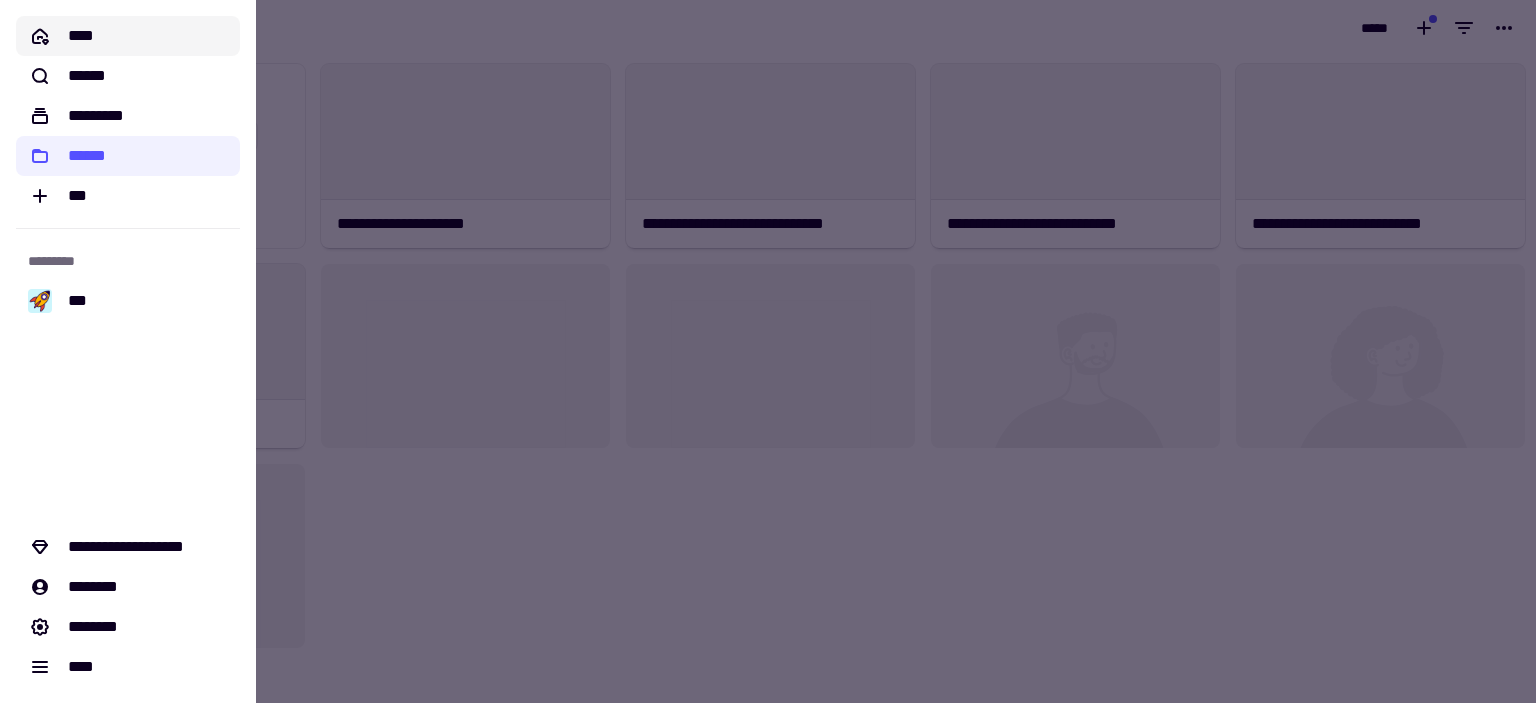 click on "****" 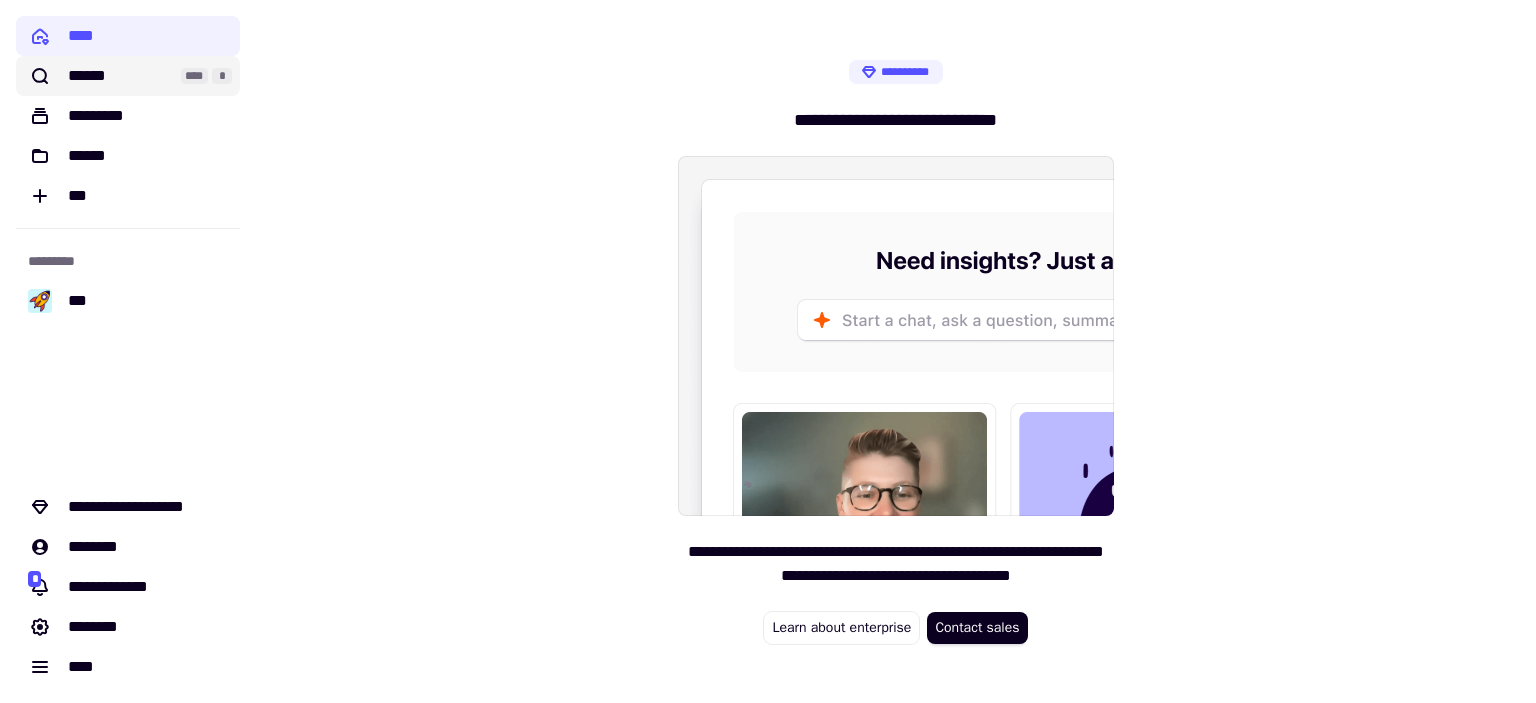 click on "******" 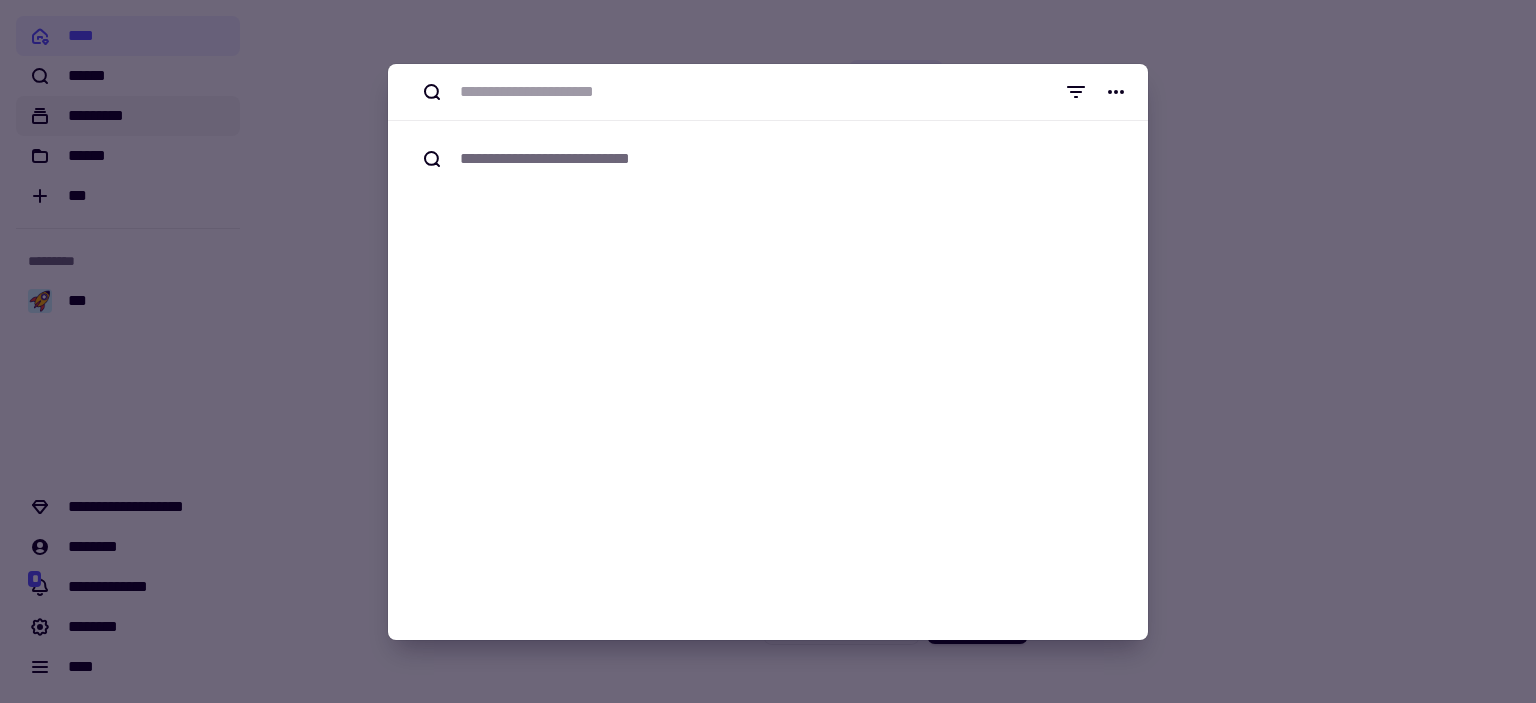 click at bounding box center (768, 351) 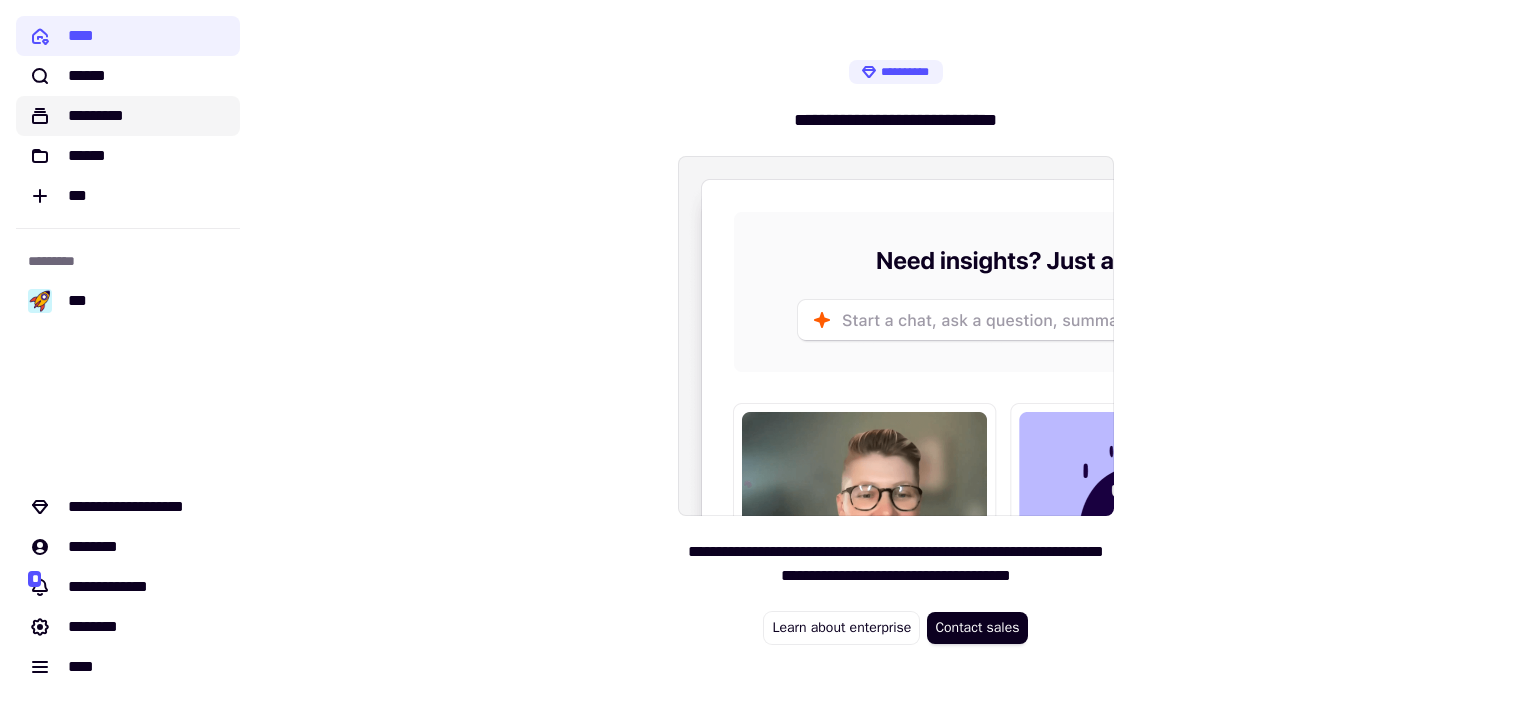 click on "*********" 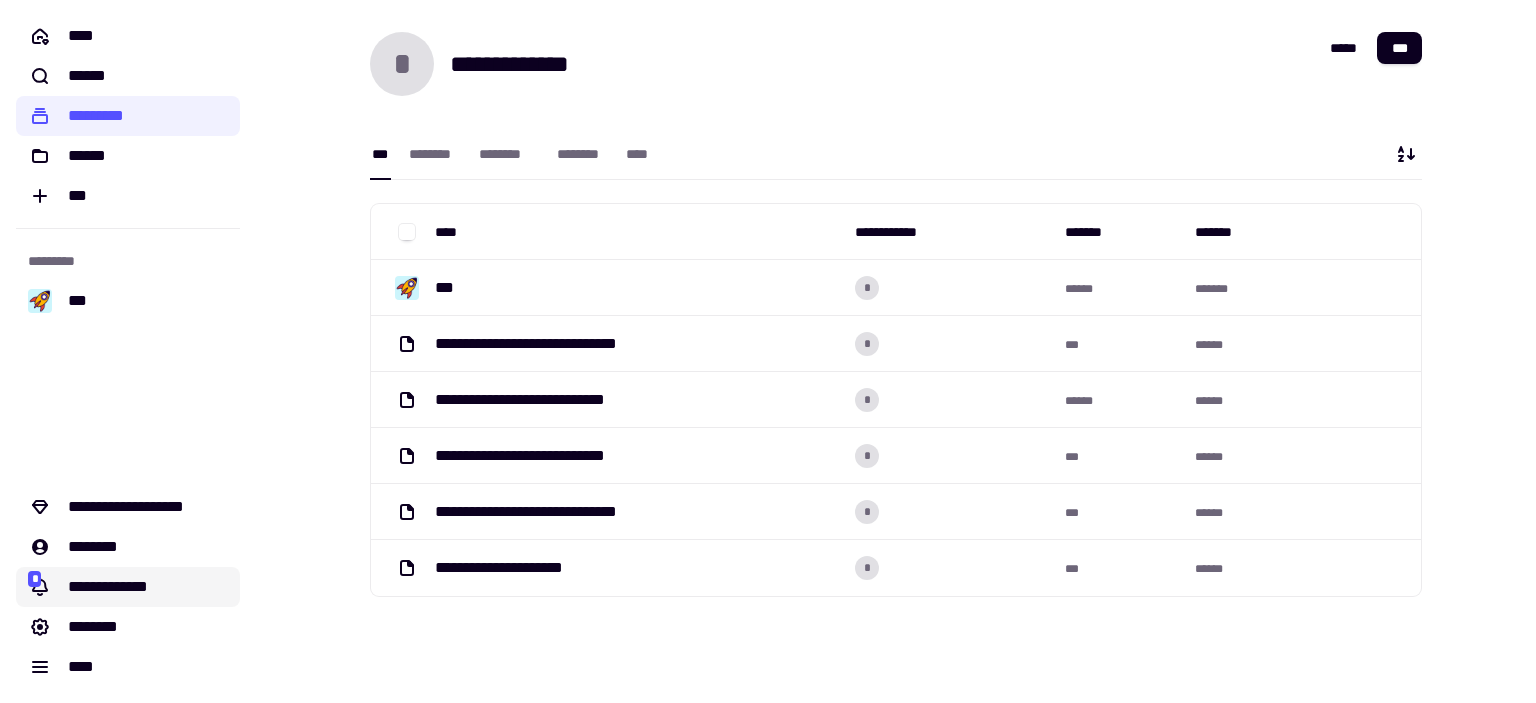 click on "**********" 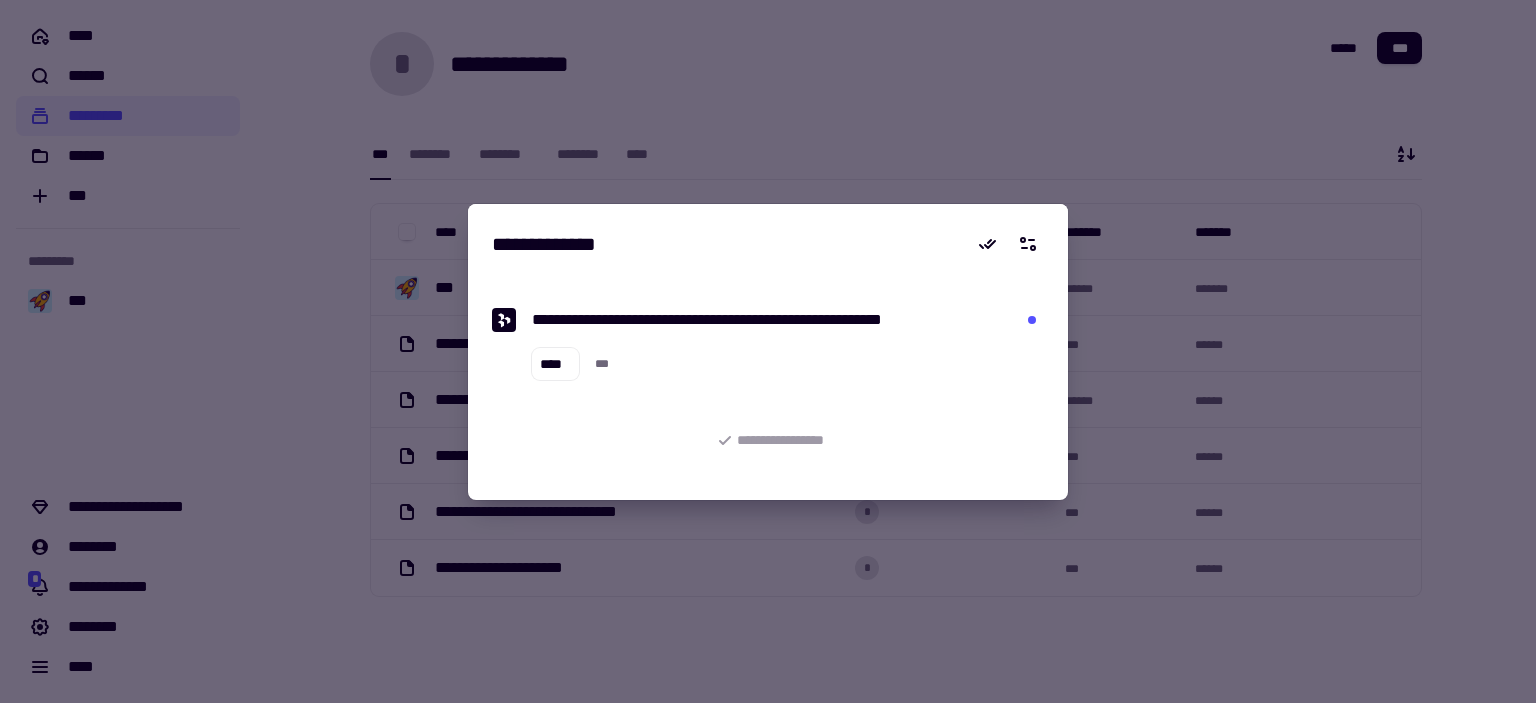 drag, startPoint x: 1121, startPoint y: 255, endPoint x: 292, endPoint y: 540, distance: 876.62195 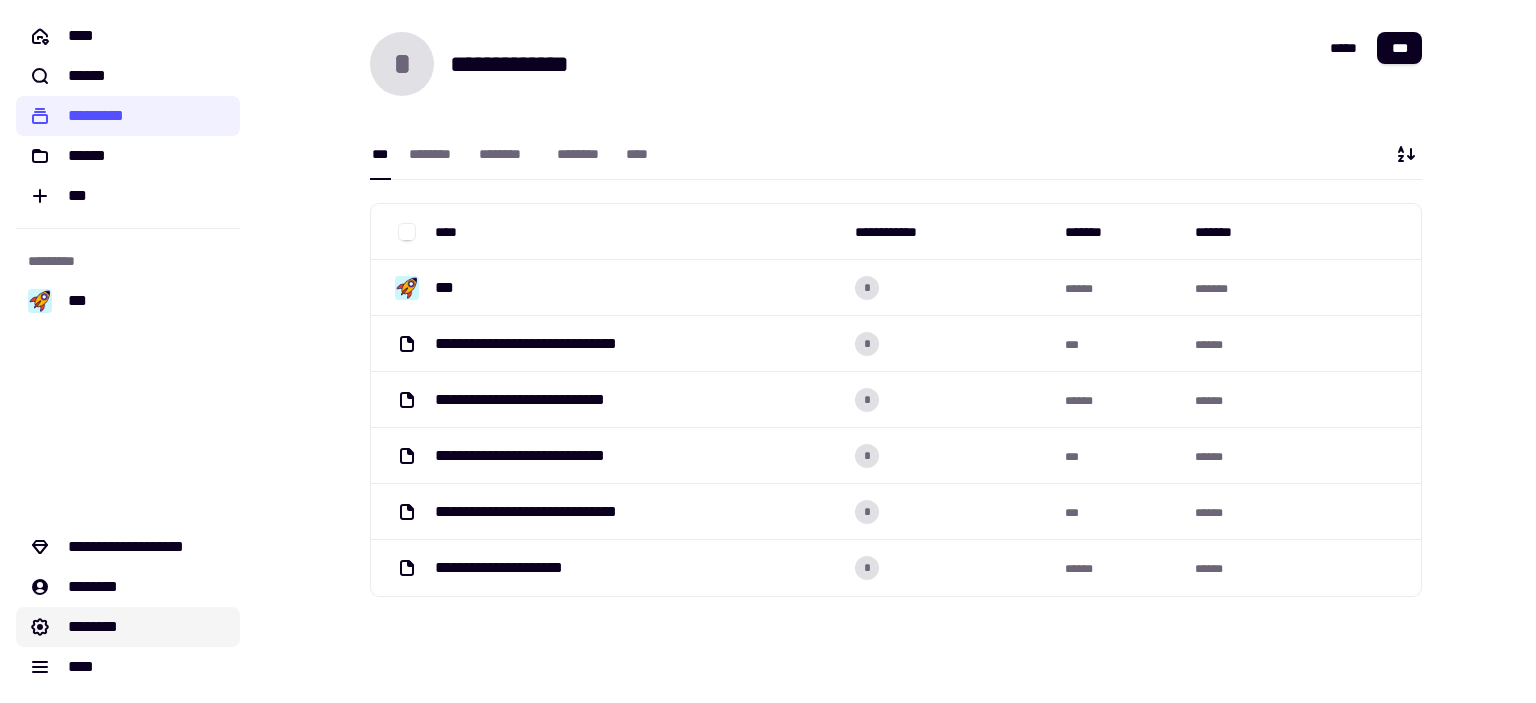 click on "********" 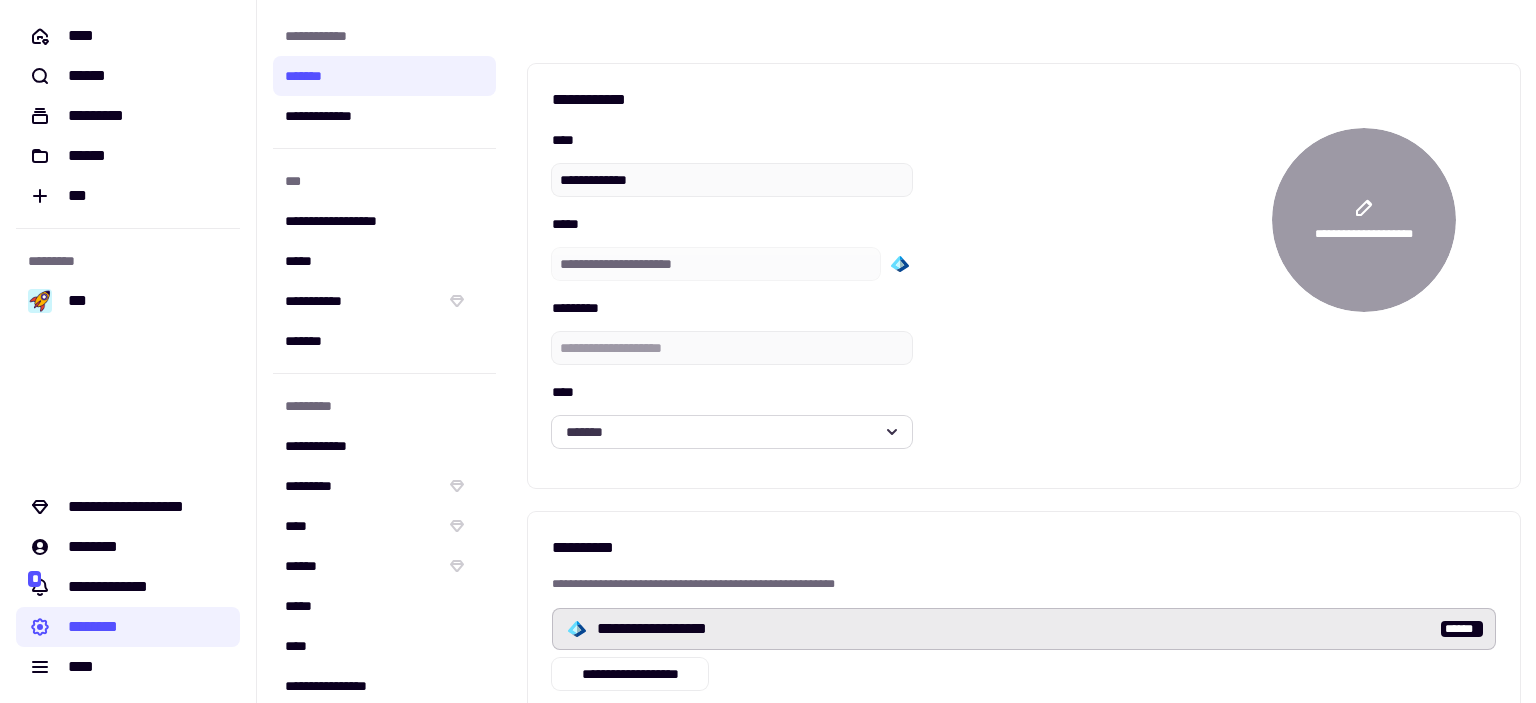 click on "*******" 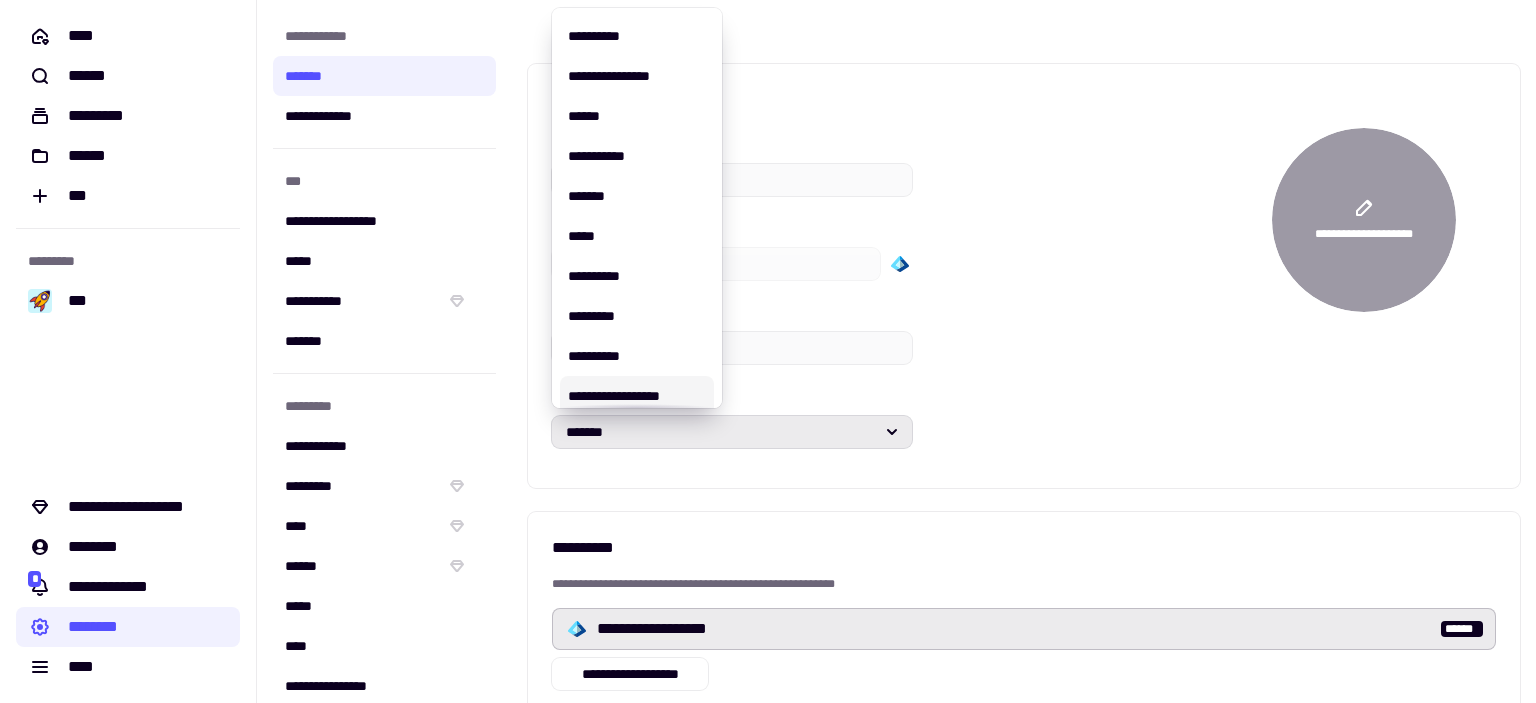 click on "**********" at bounding box center [637, 396] 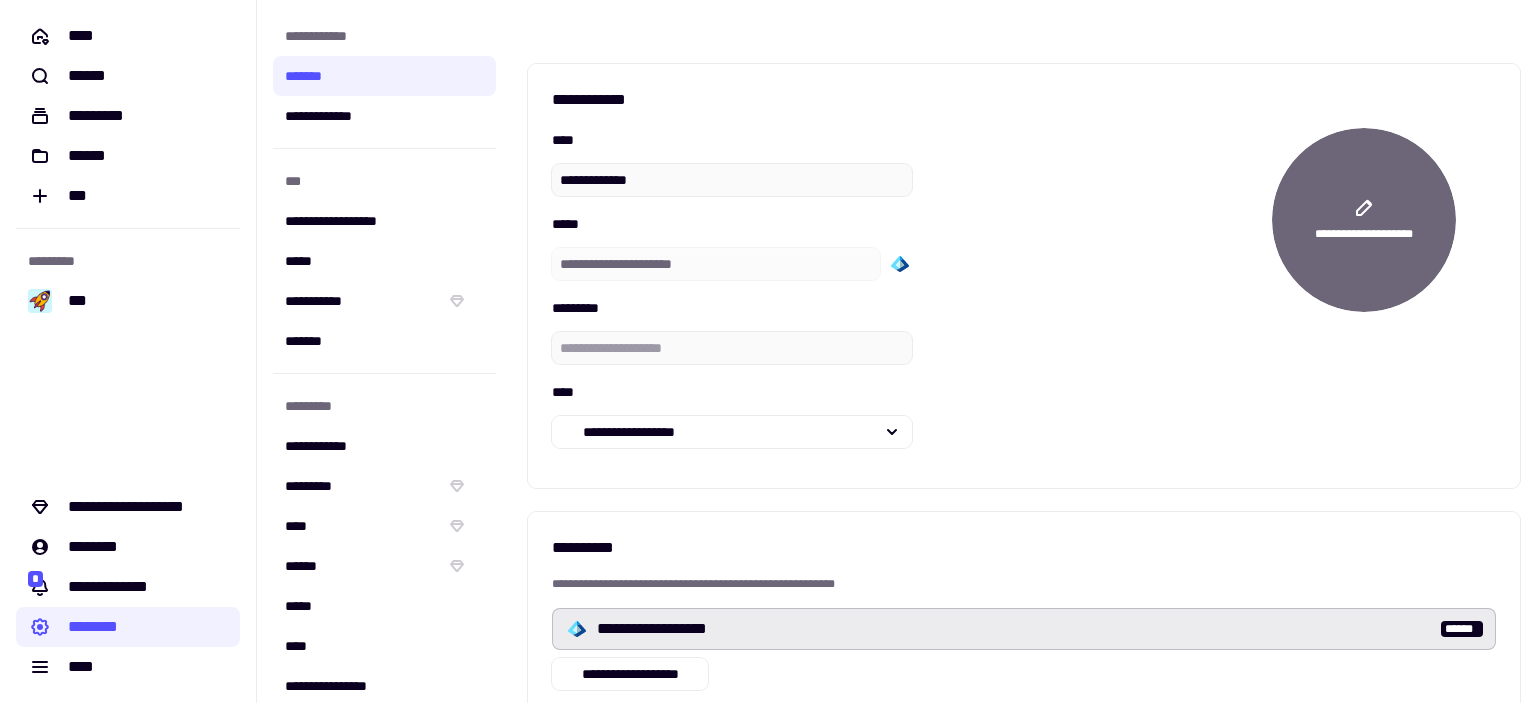 click 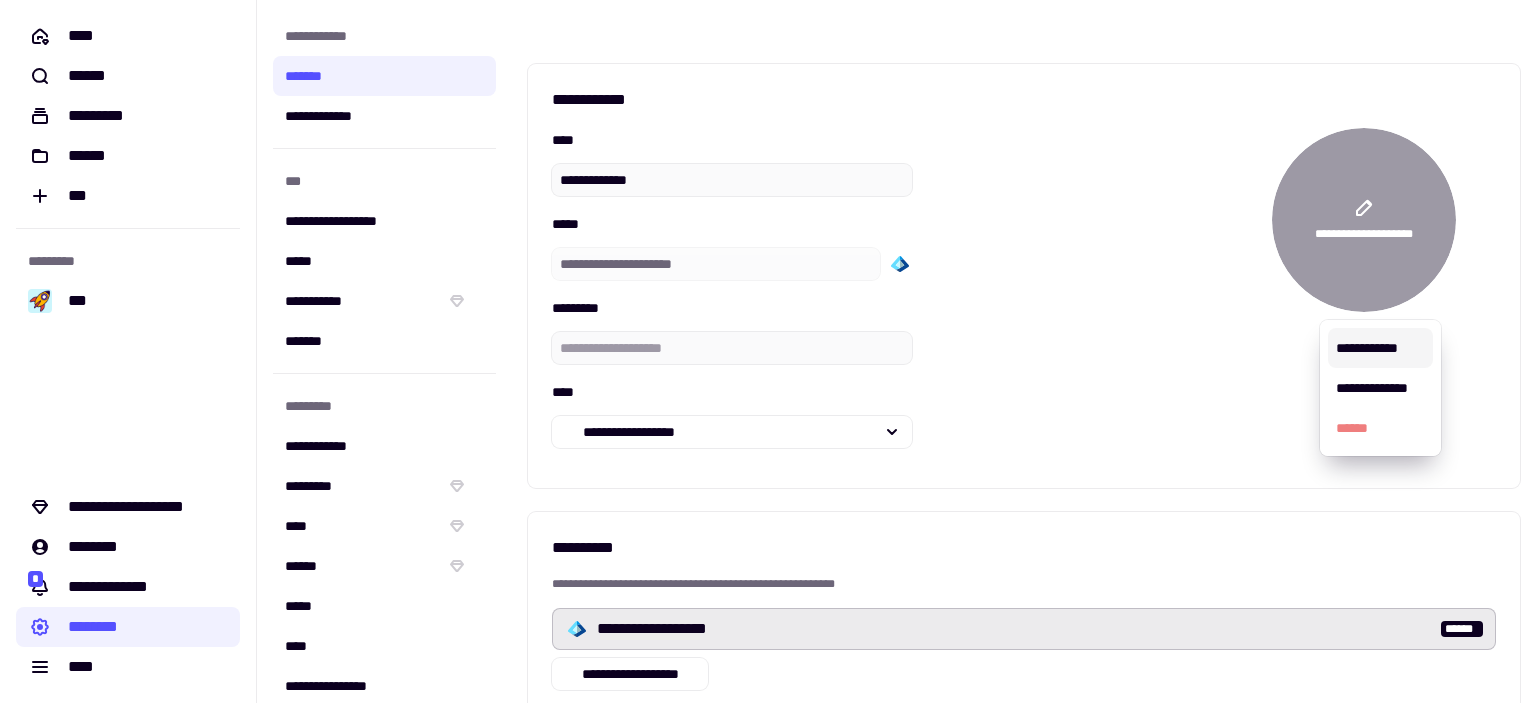 click on "**********" at bounding box center (1380, 348) 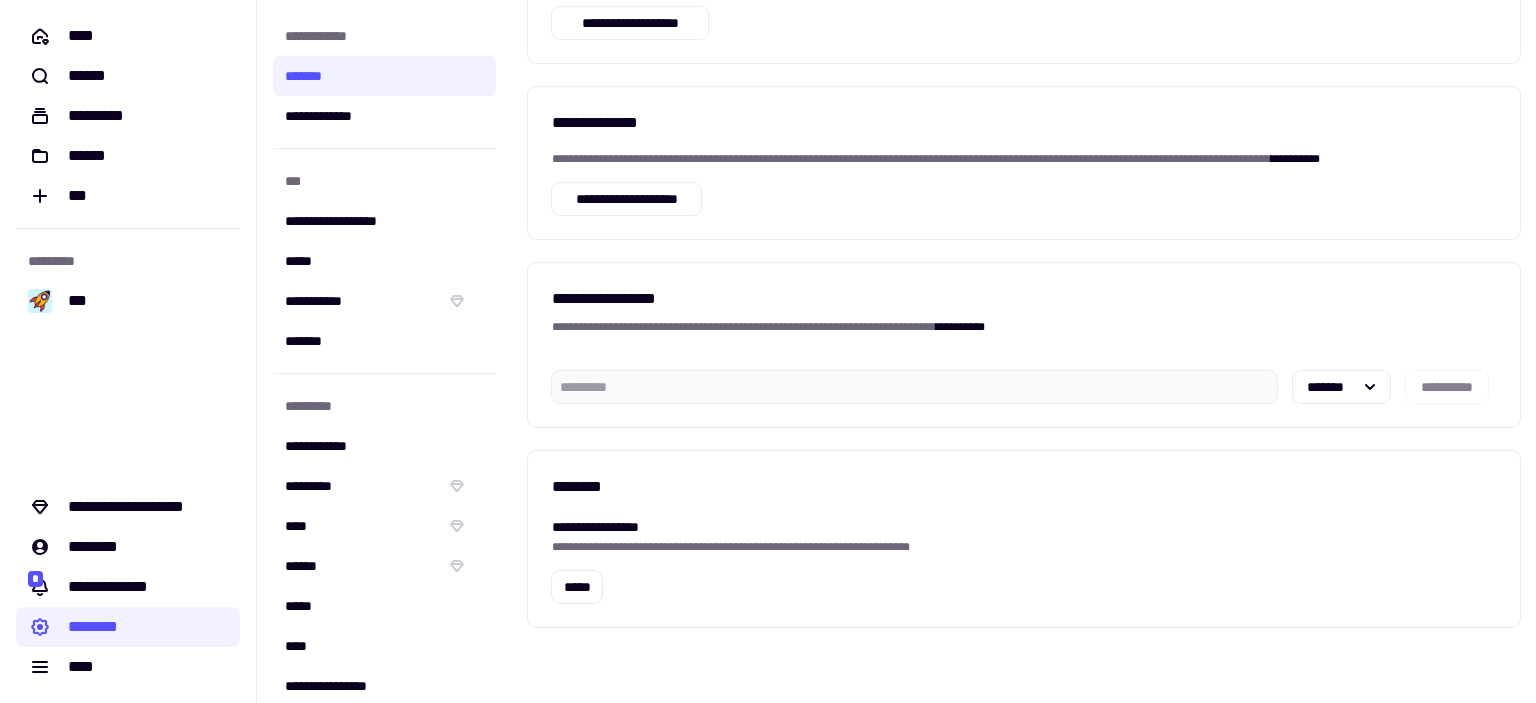 scroll, scrollTop: 677, scrollLeft: 0, axis: vertical 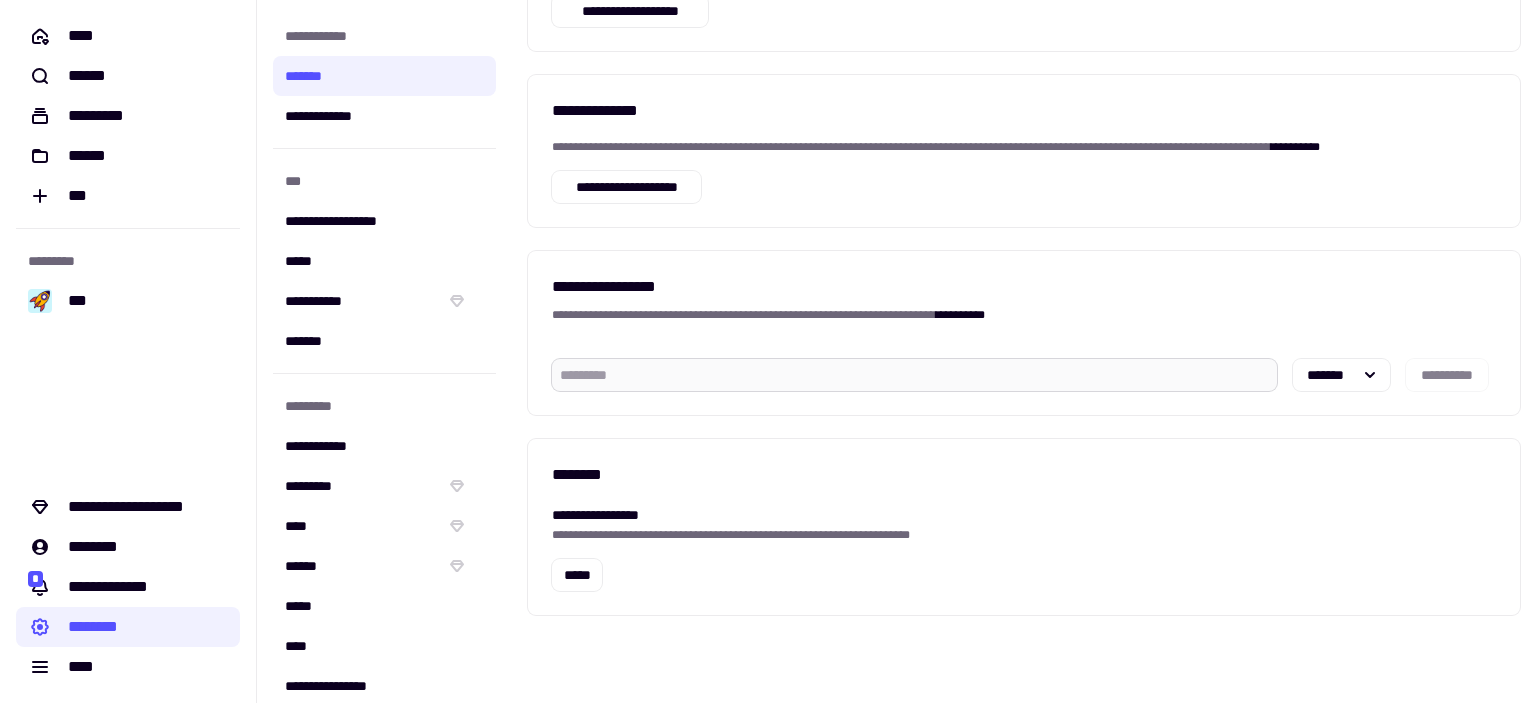 click at bounding box center [914, 375] 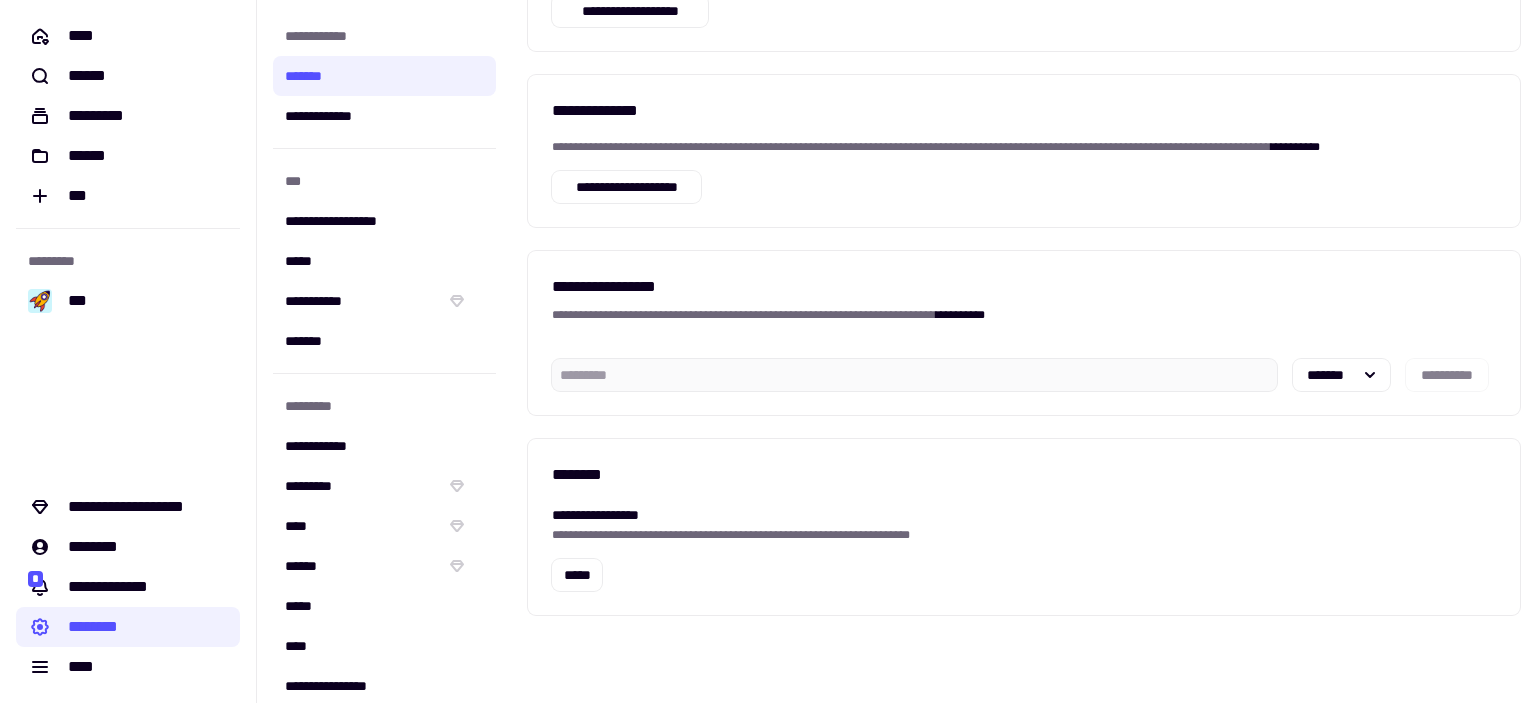click on "**********" at bounding box center [1024, 333] 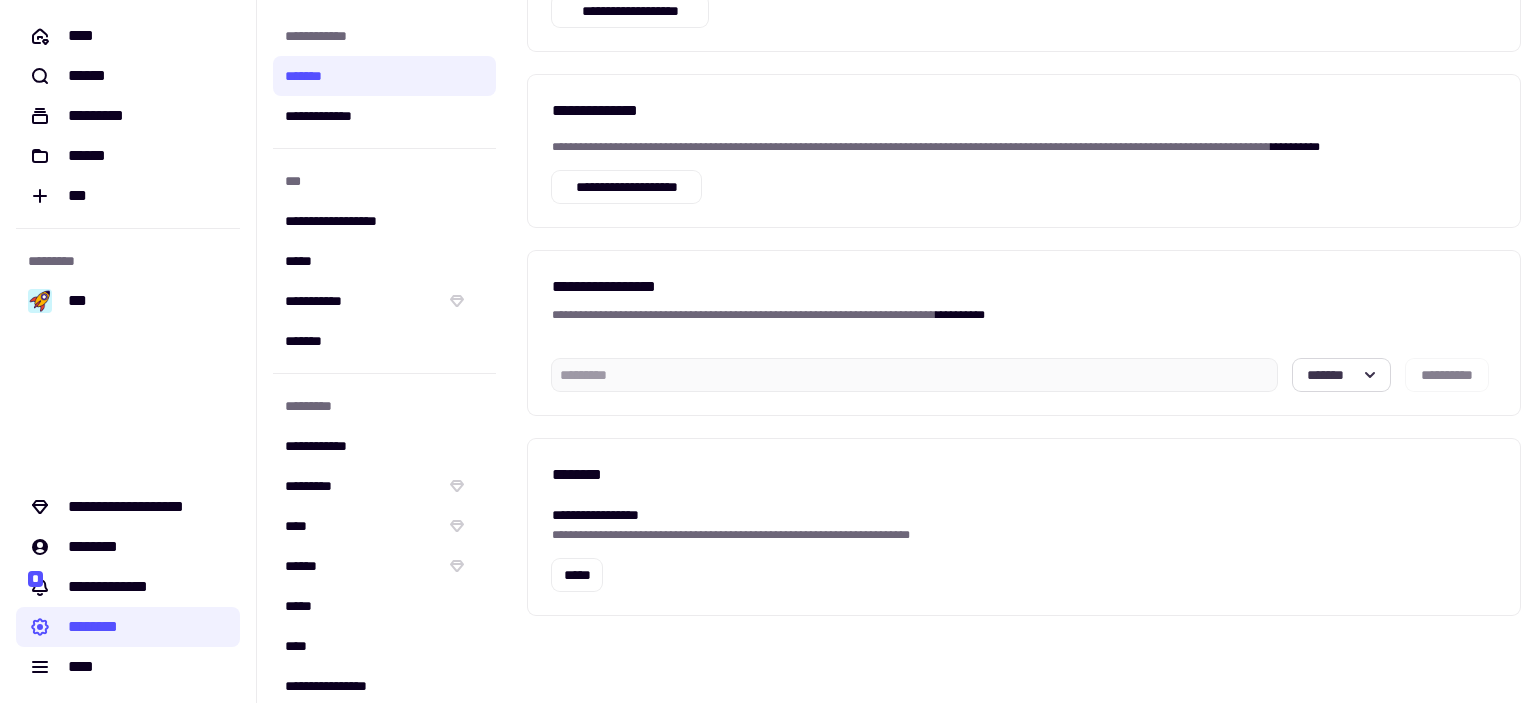 click on "*******" 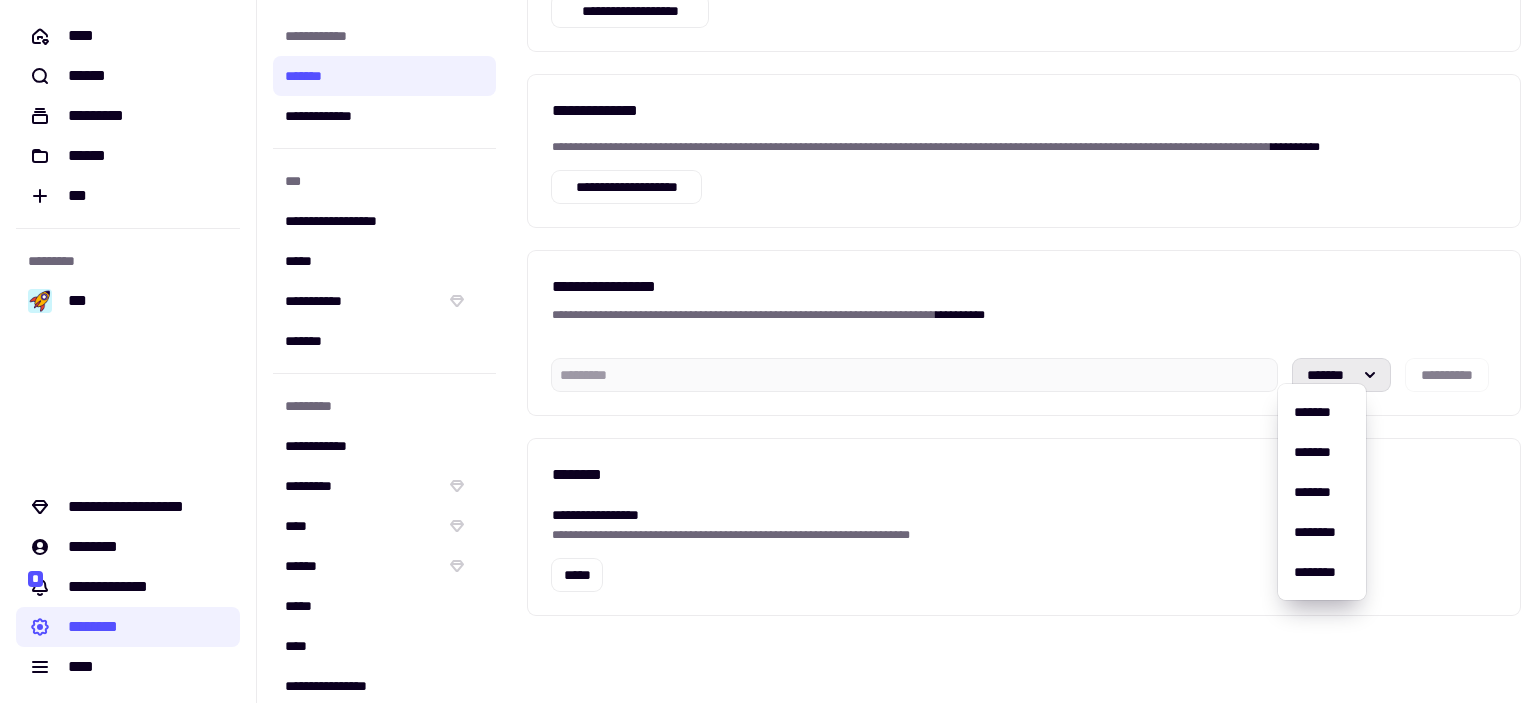 click on "**********" at bounding box center [1024, 333] 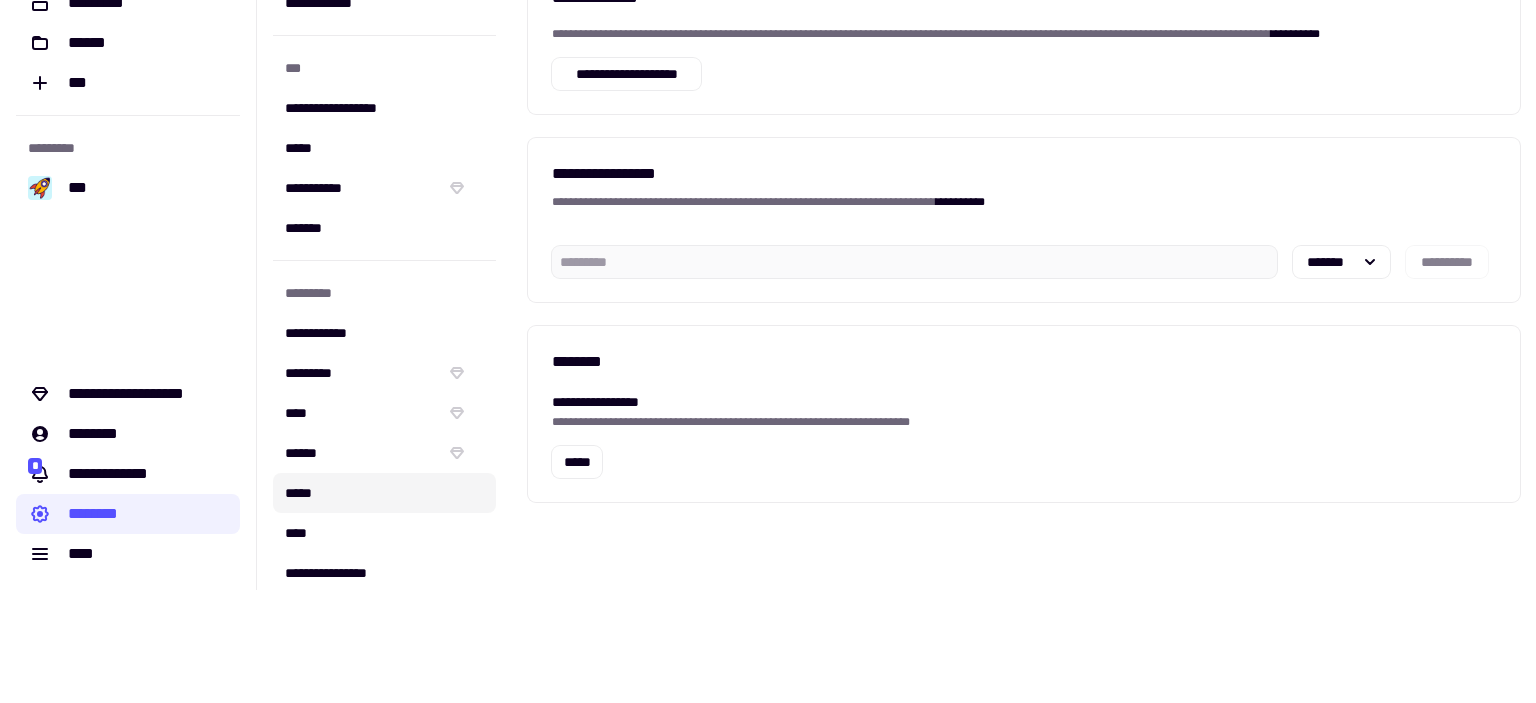 scroll, scrollTop: 0, scrollLeft: 0, axis: both 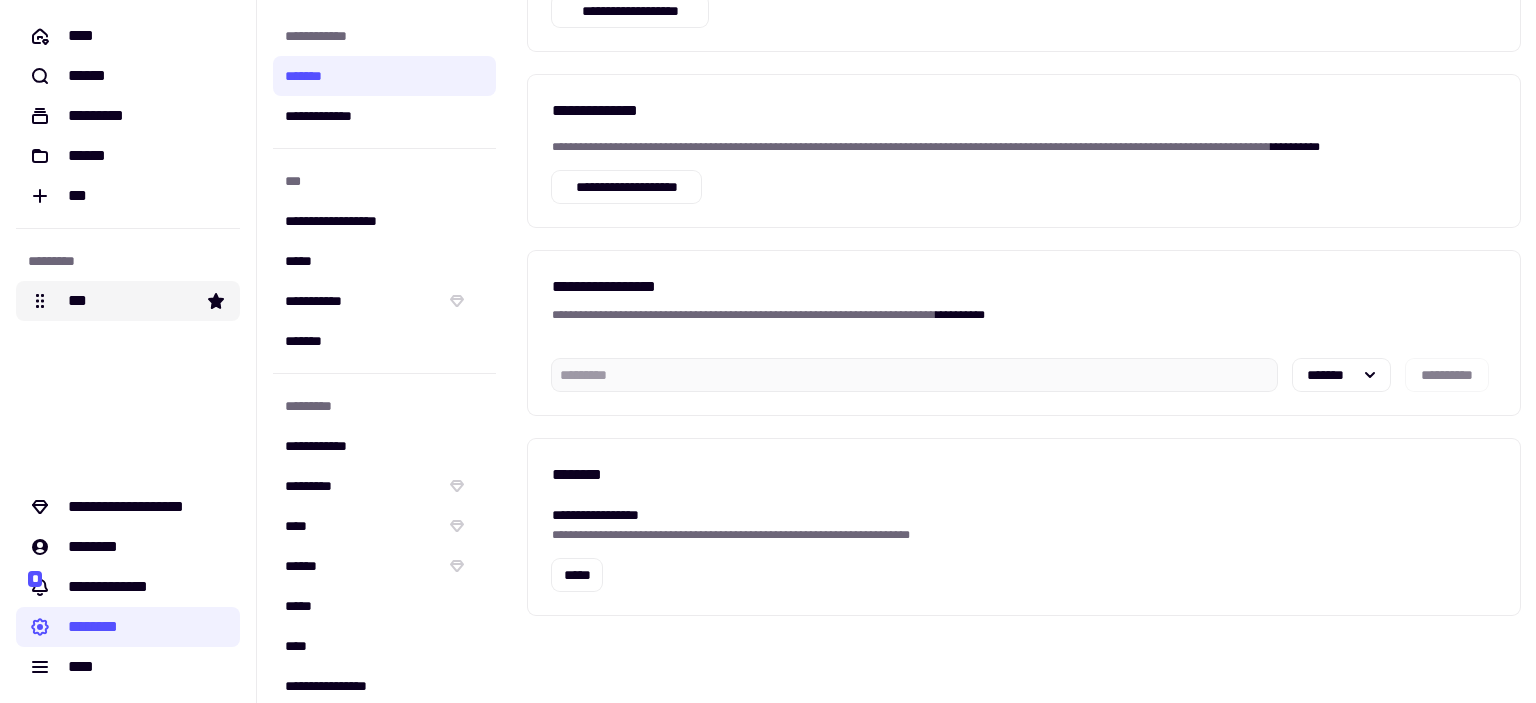 click on "***" 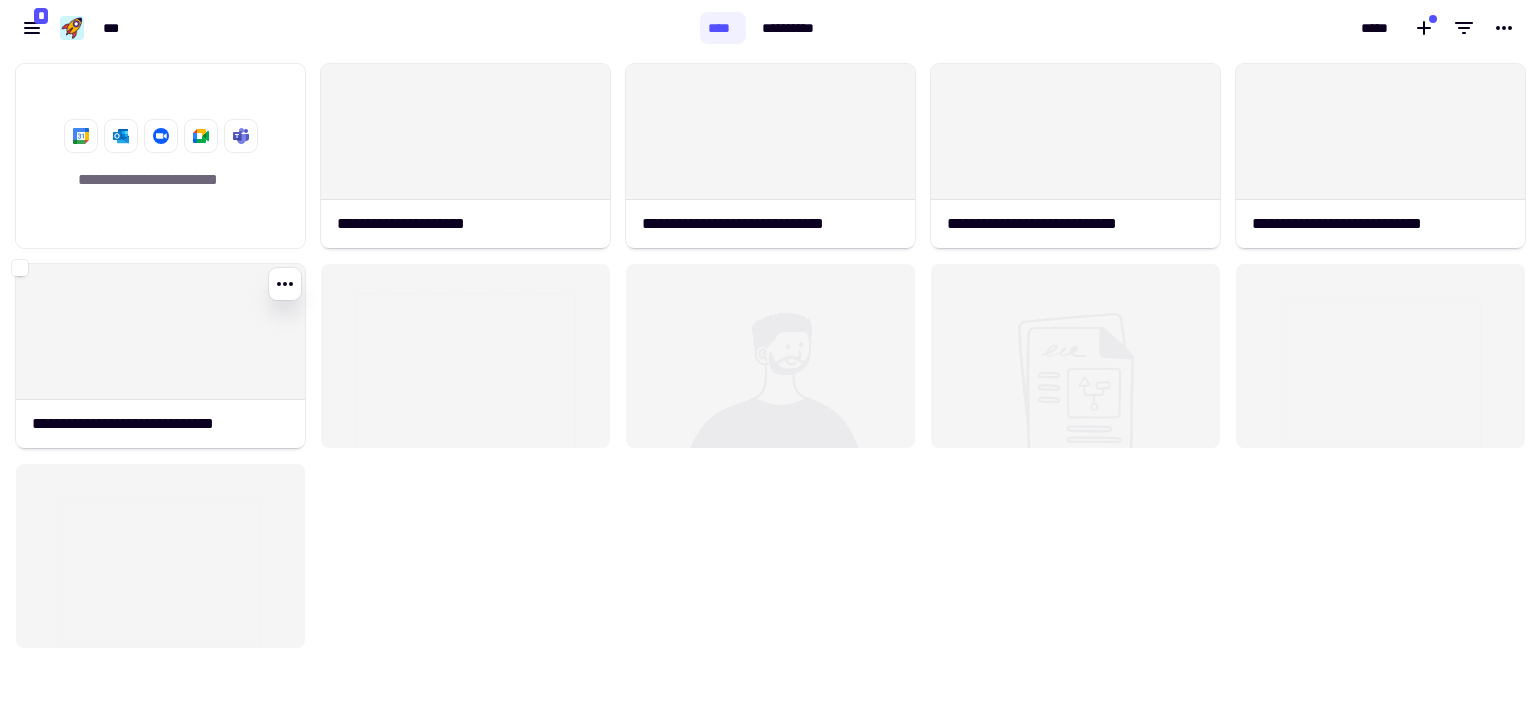 scroll, scrollTop: 16, scrollLeft: 16, axis: both 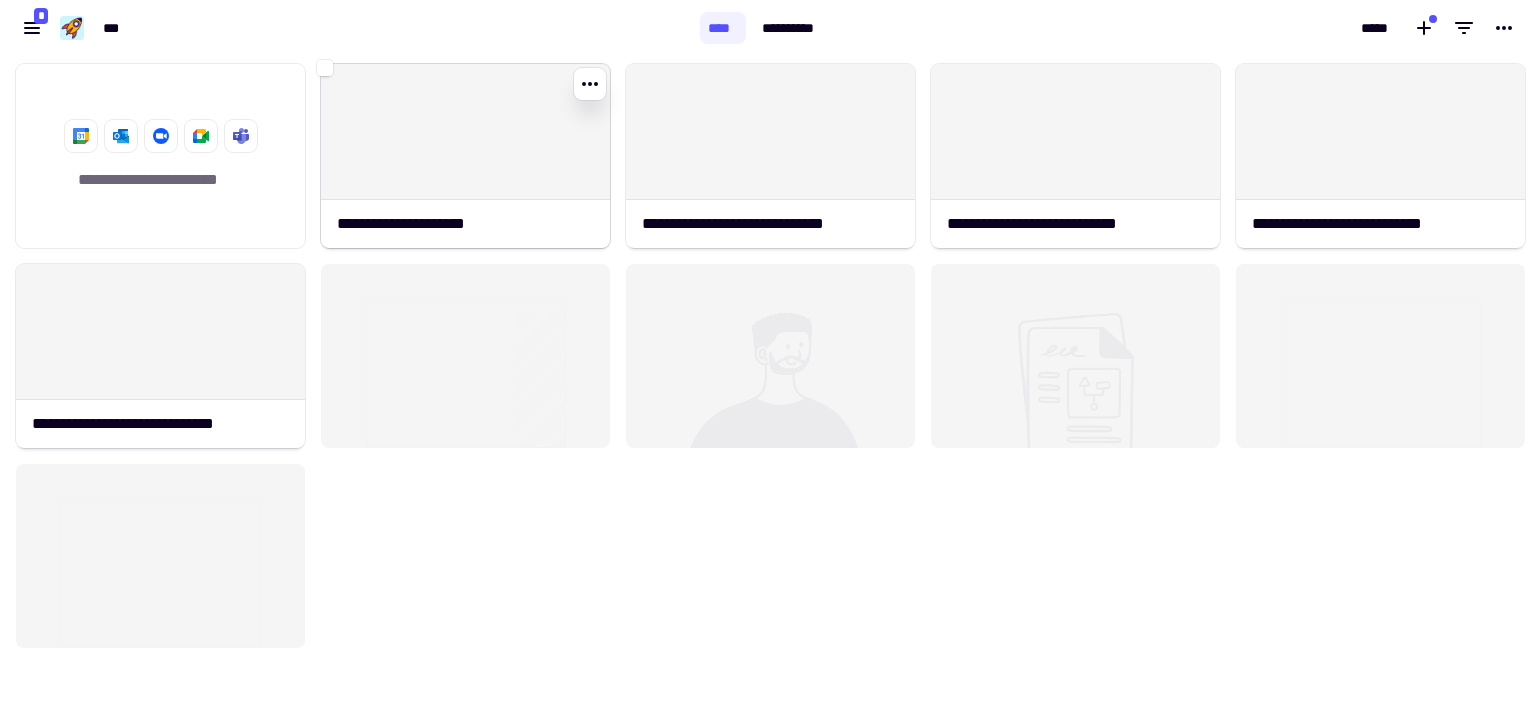 click on "**********" 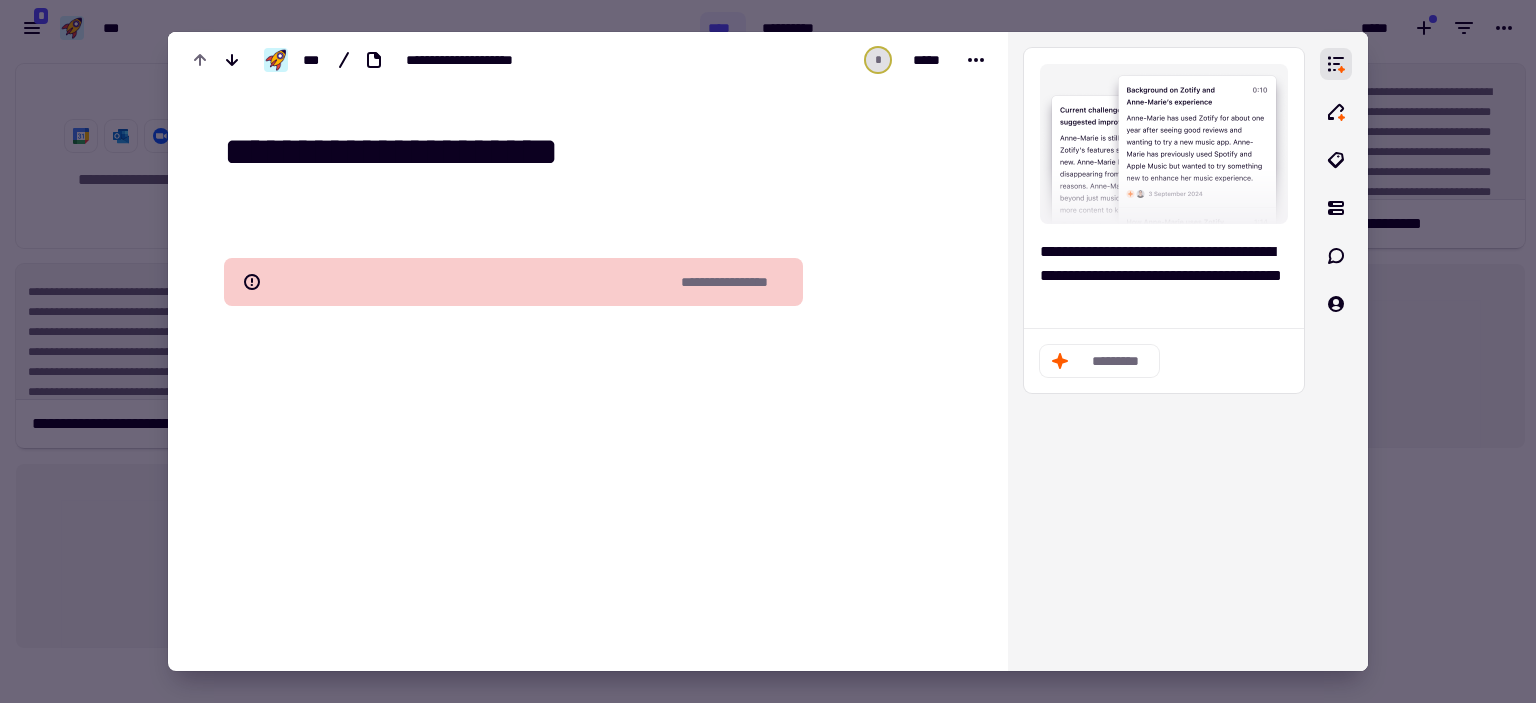 click at bounding box center (768, 351) 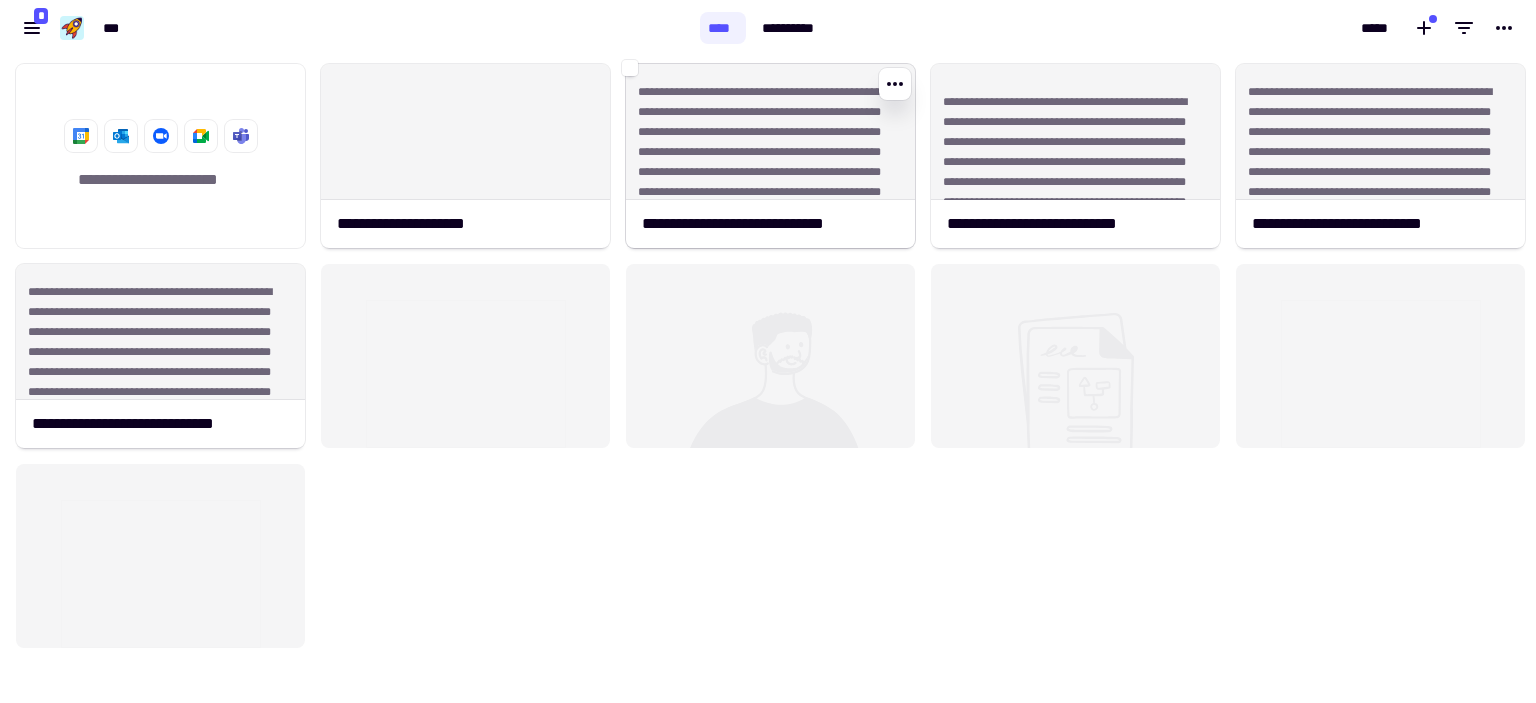 click on "**********" 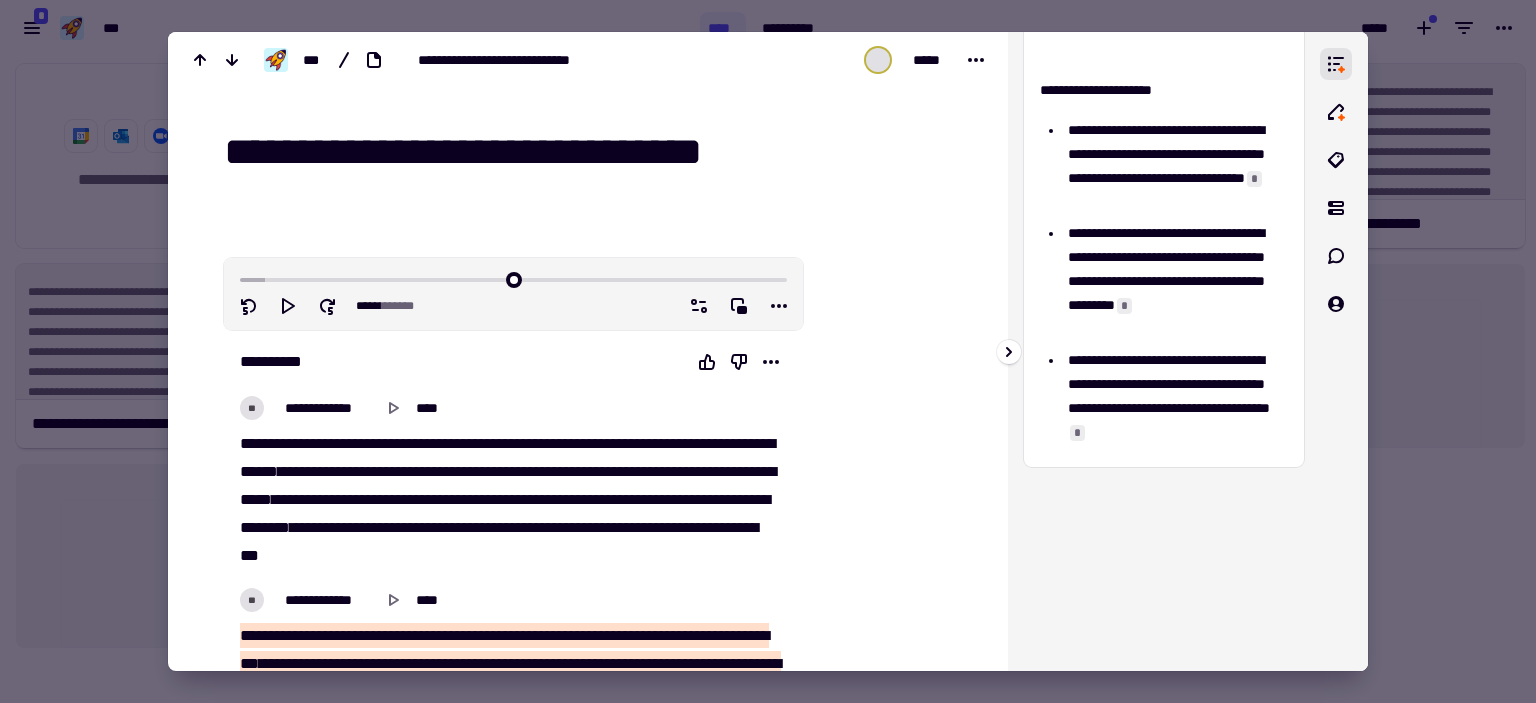 scroll, scrollTop: 811, scrollLeft: 0, axis: vertical 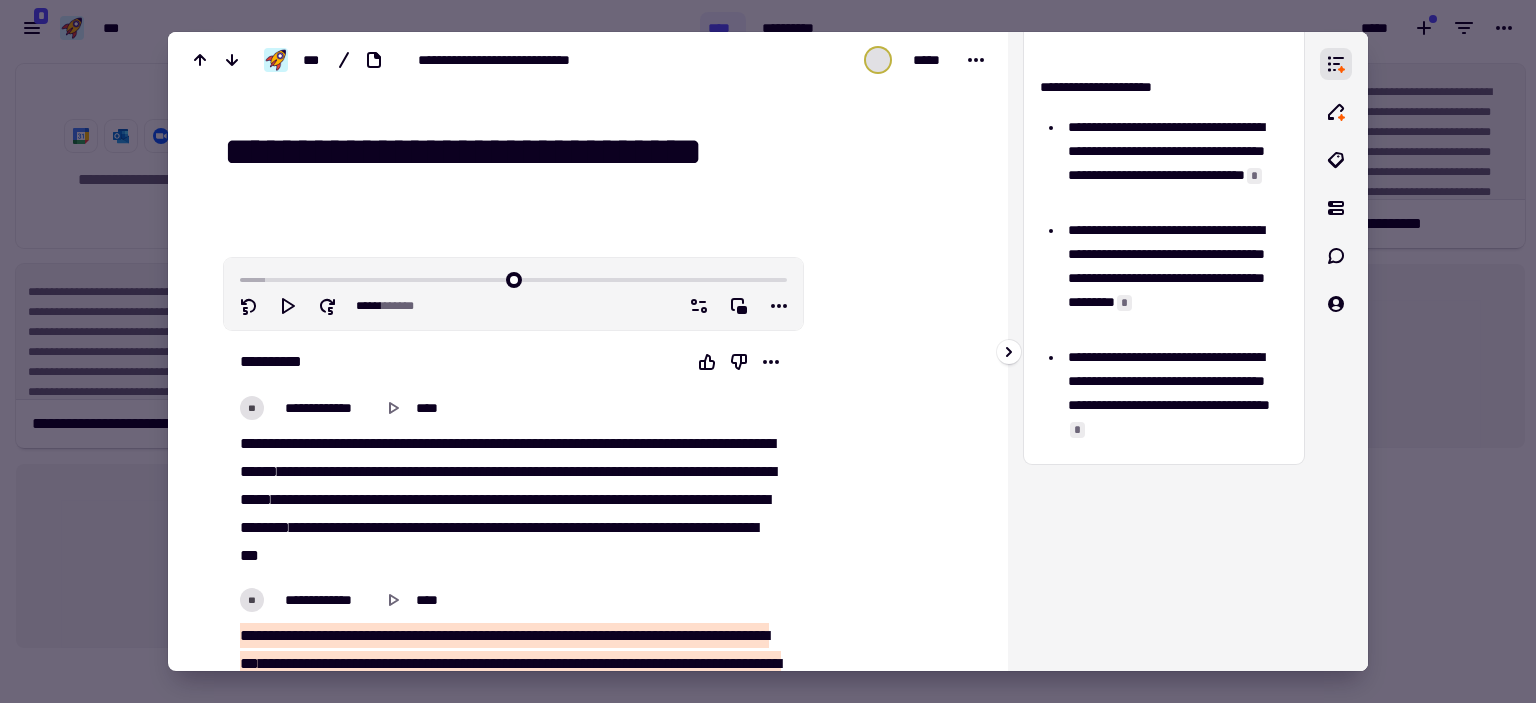 drag, startPoint x: 1208, startPoint y: 284, endPoint x: 1205, endPoint y: 295, distance: 11.401754 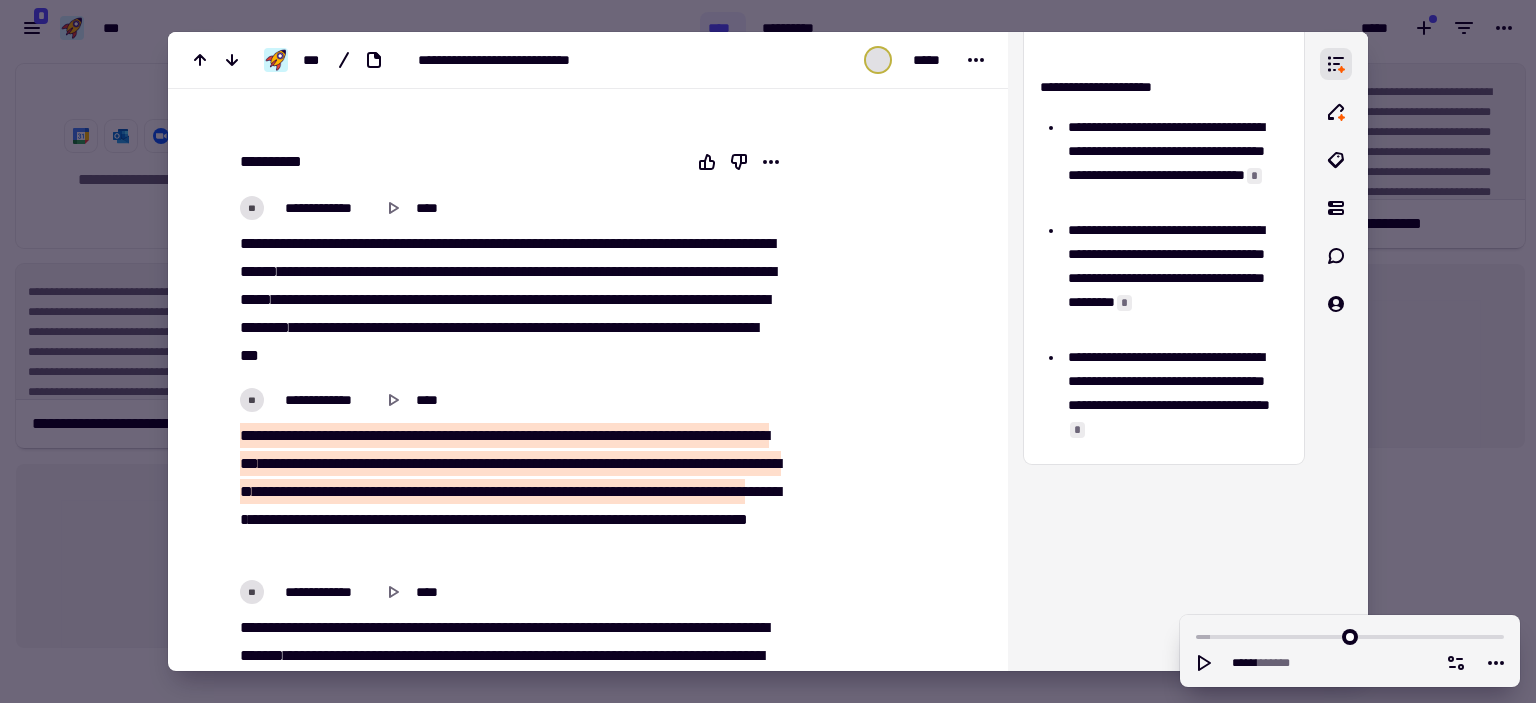 scroll, scrollTop: 0, scrollLeft: 0, axis: both 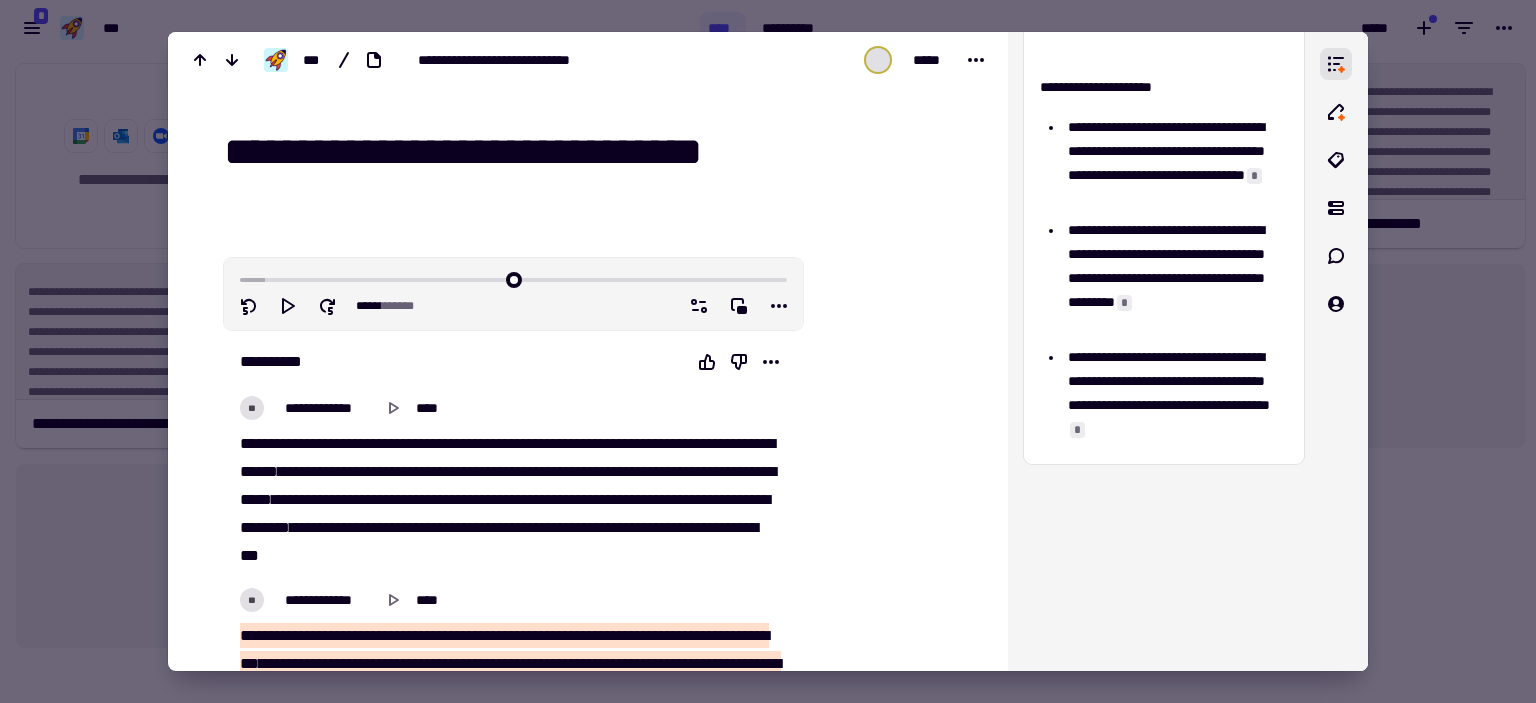 click at bounding box center [768, 351] 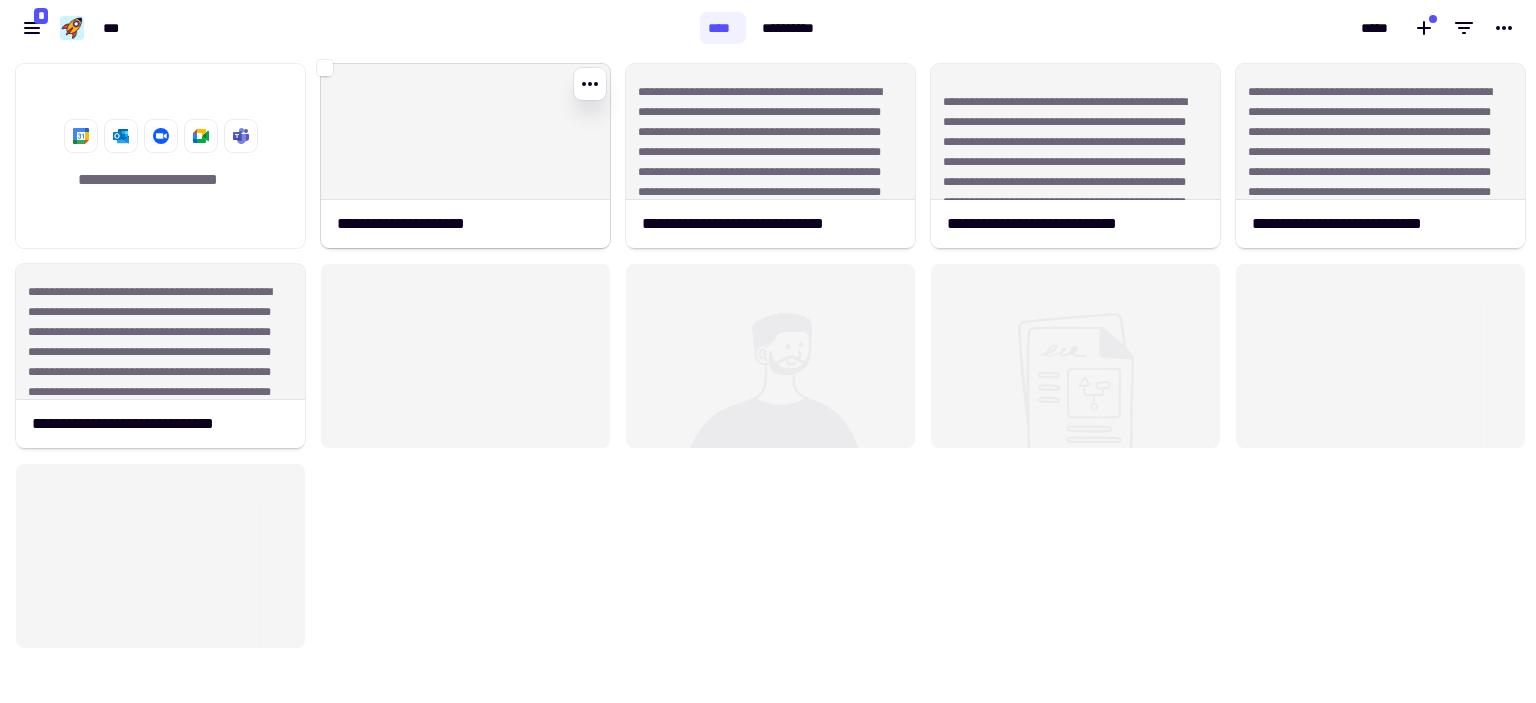 click 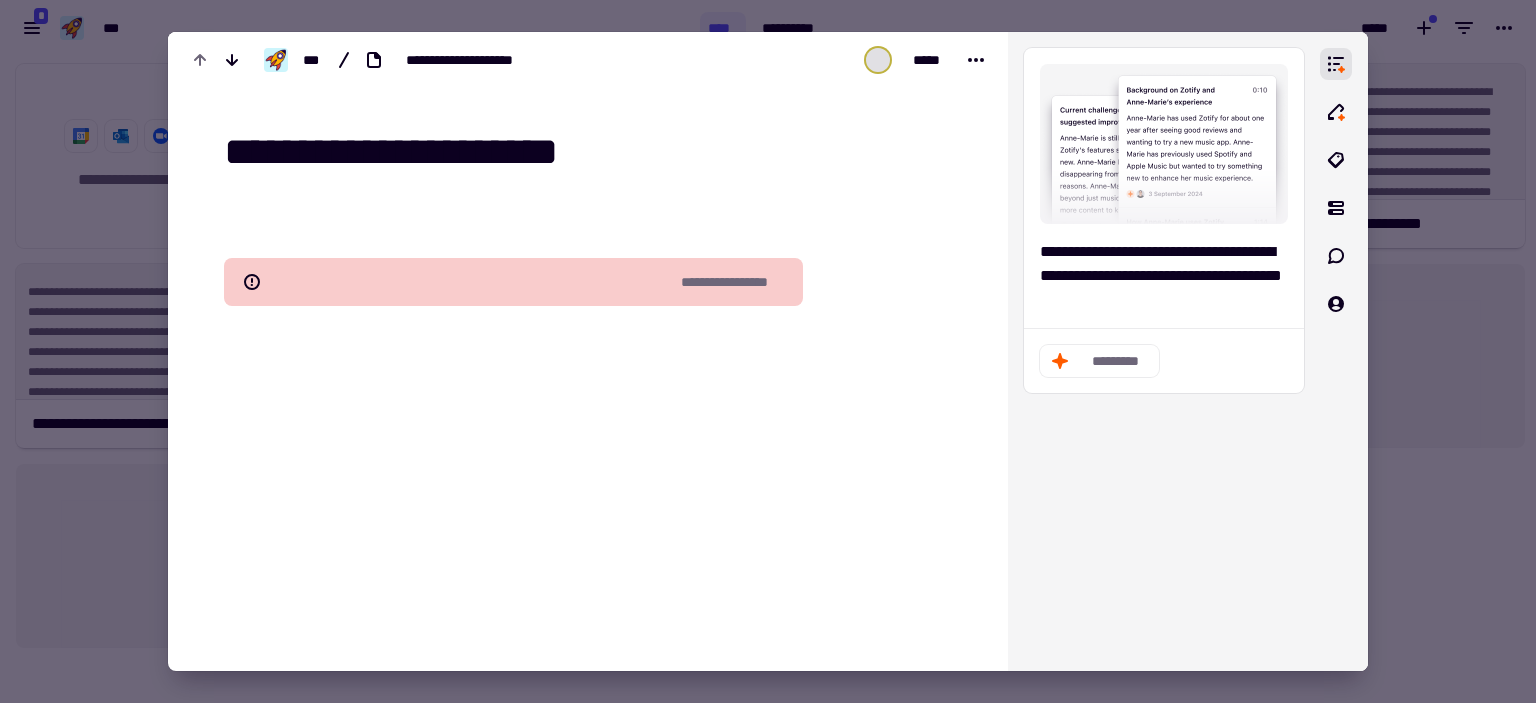 click on "**********" at bounding box center (513, 282) 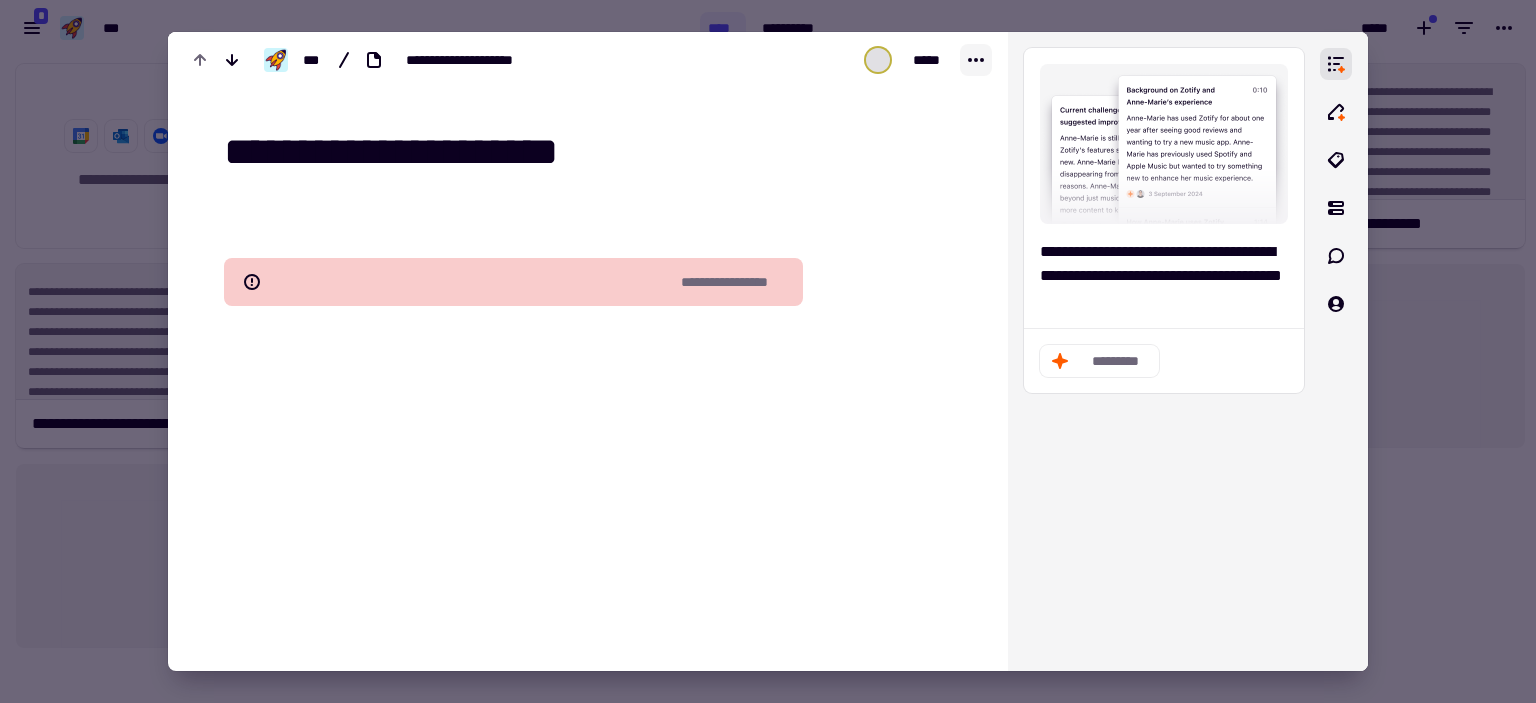 click 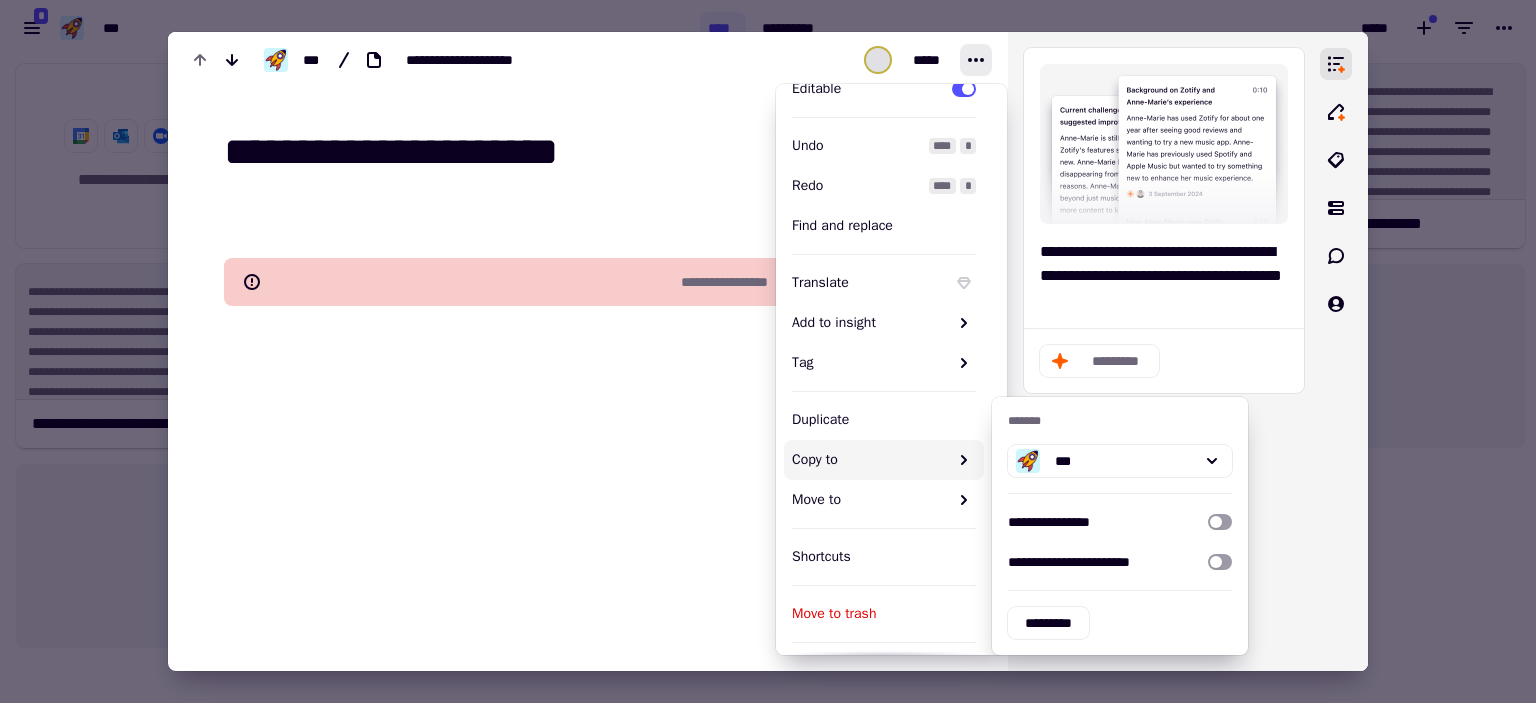 scroll, scrollTop: 164, scrollLeft: 0, axis: vertical 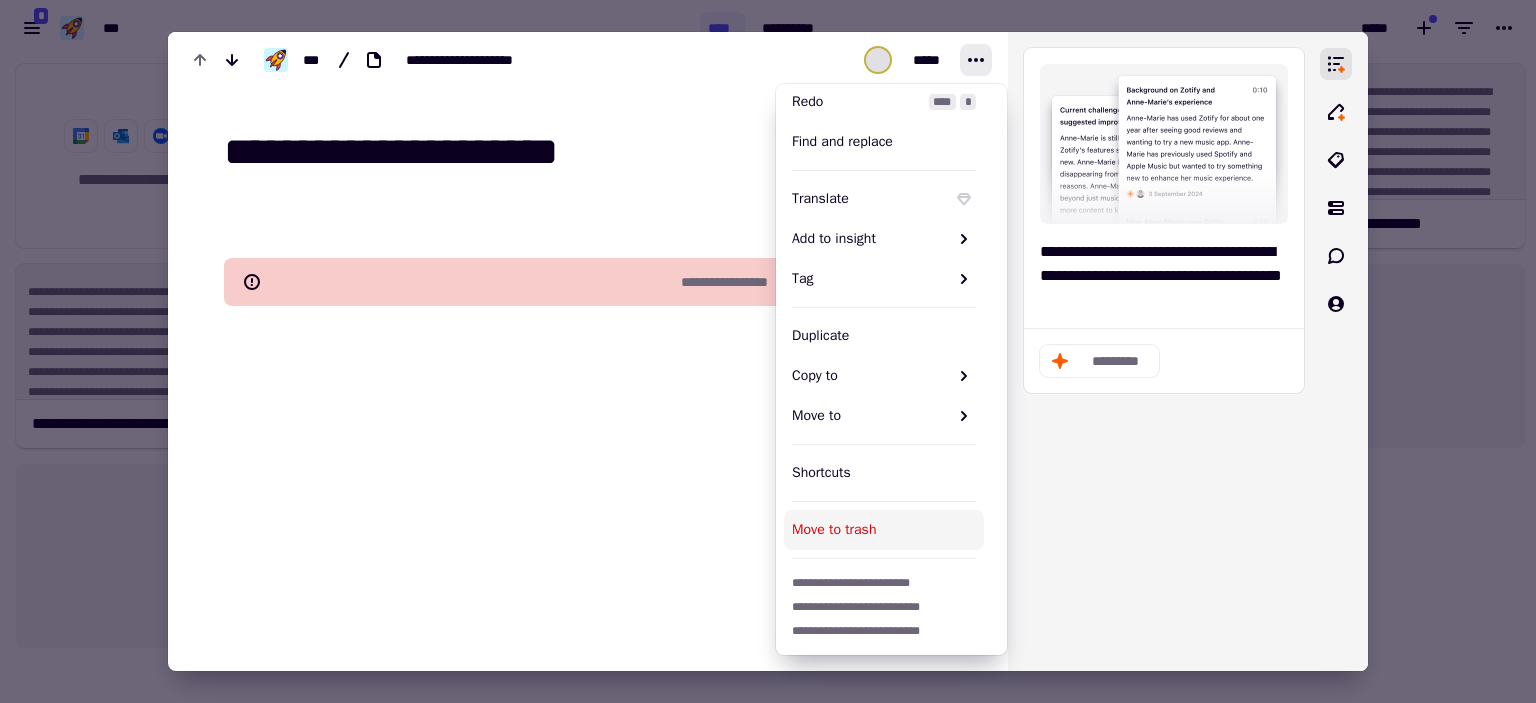 click on "Move to trash" at bounding box center (884, 530) 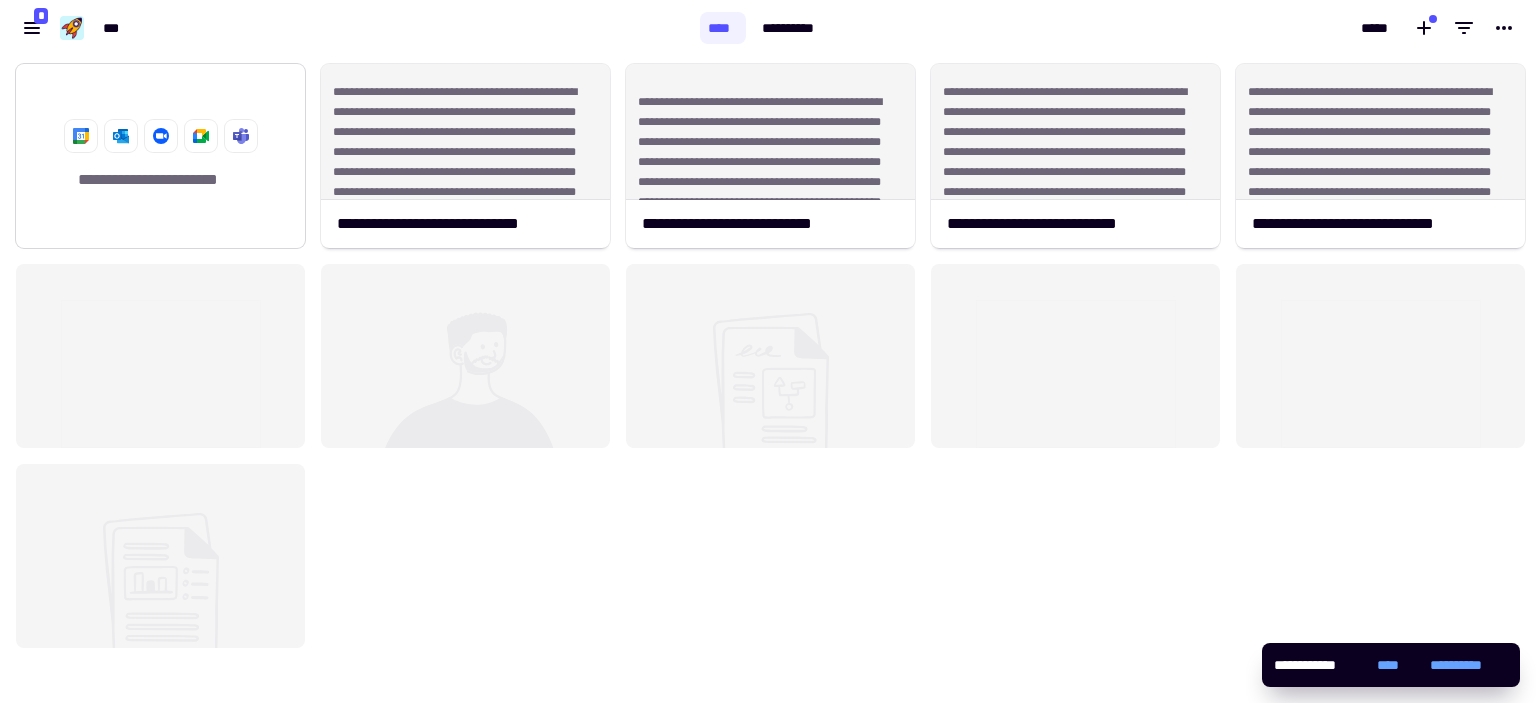 click on "**********" 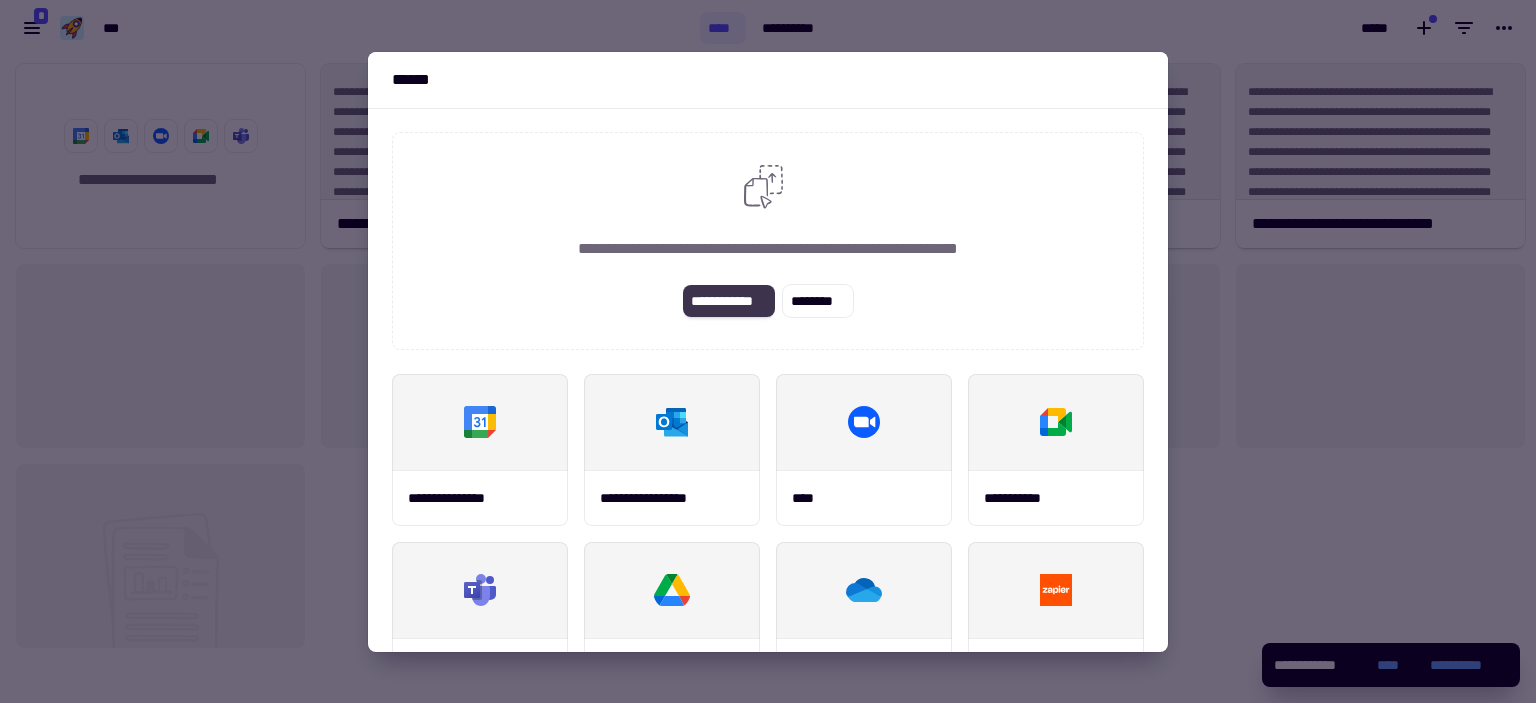 click on "**********" 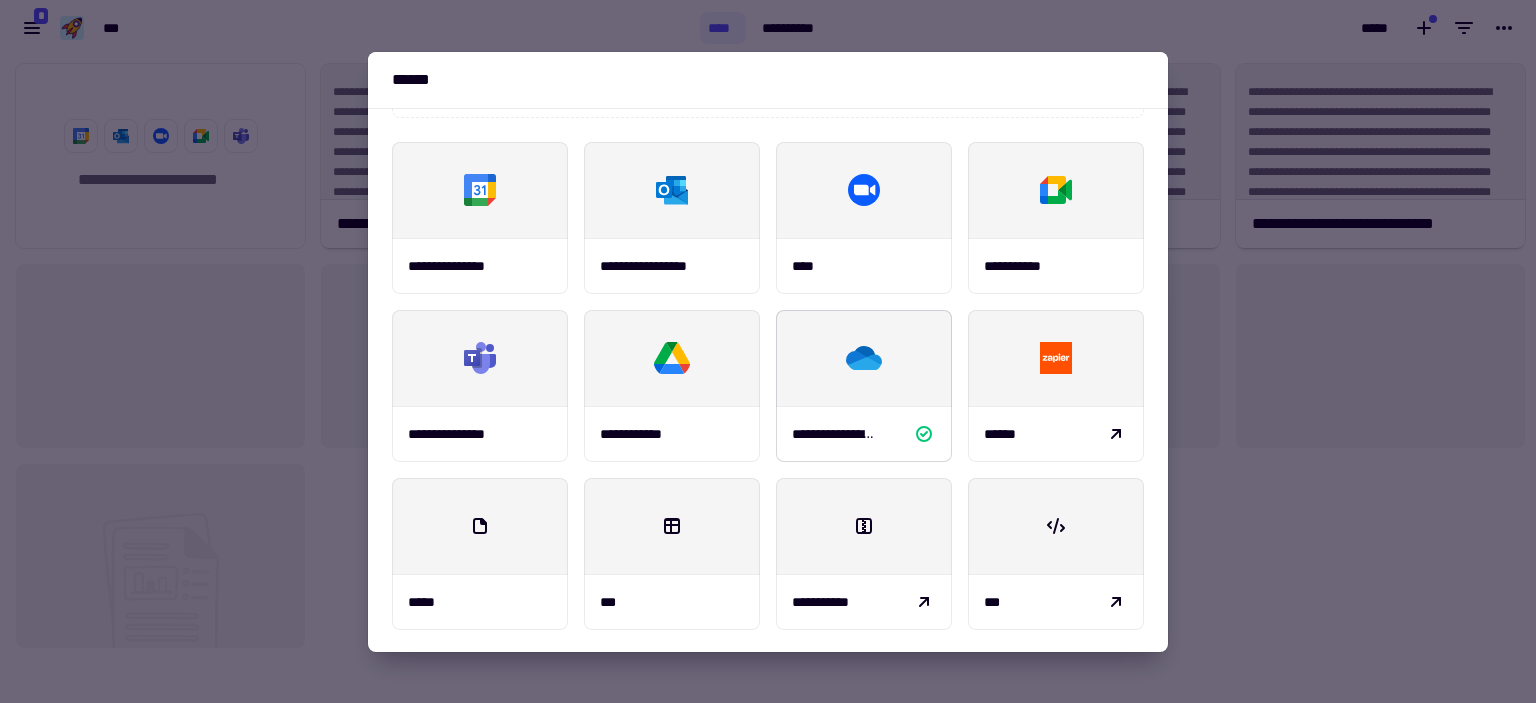 scroll, scrollTop: 233, scrollLeft: 0, axis: vertical 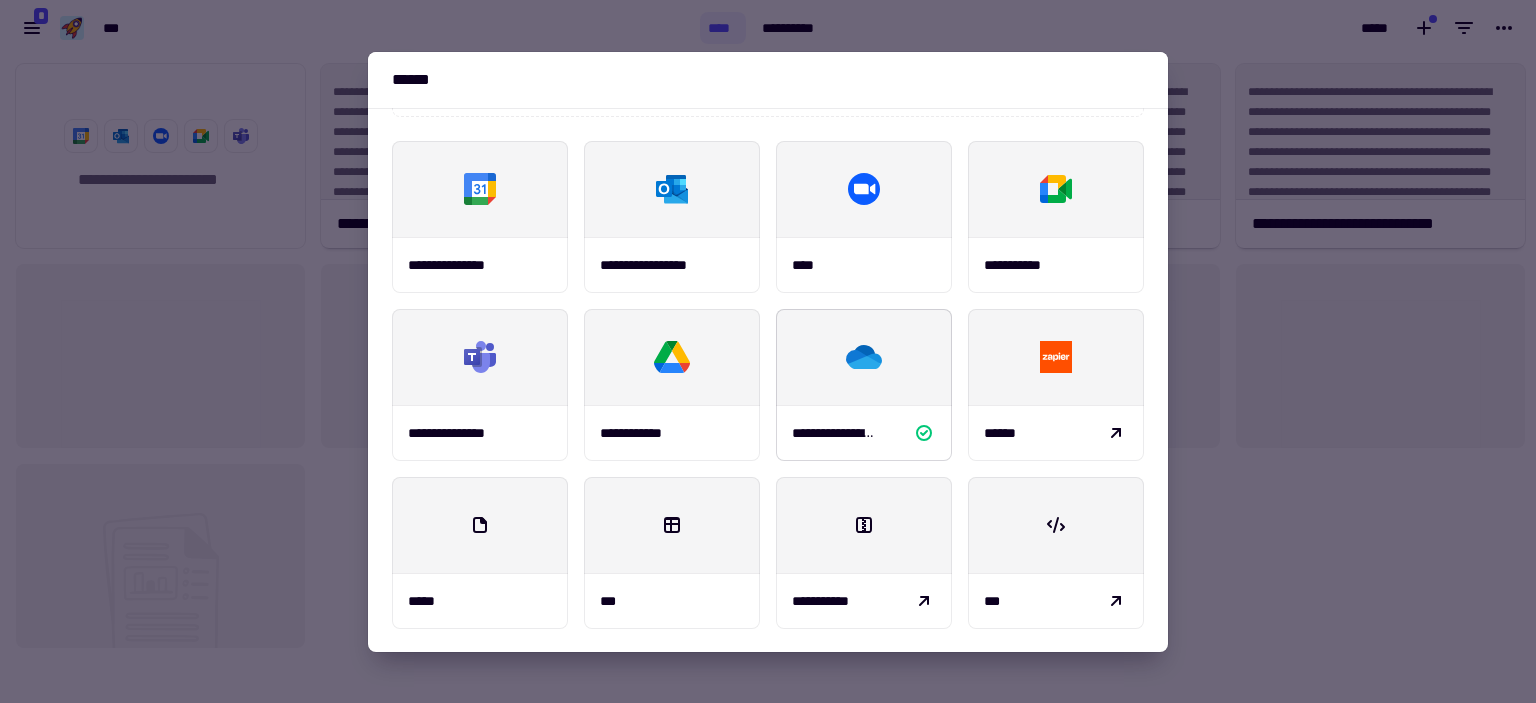 click on "**********" at bounding box center (834, 433) 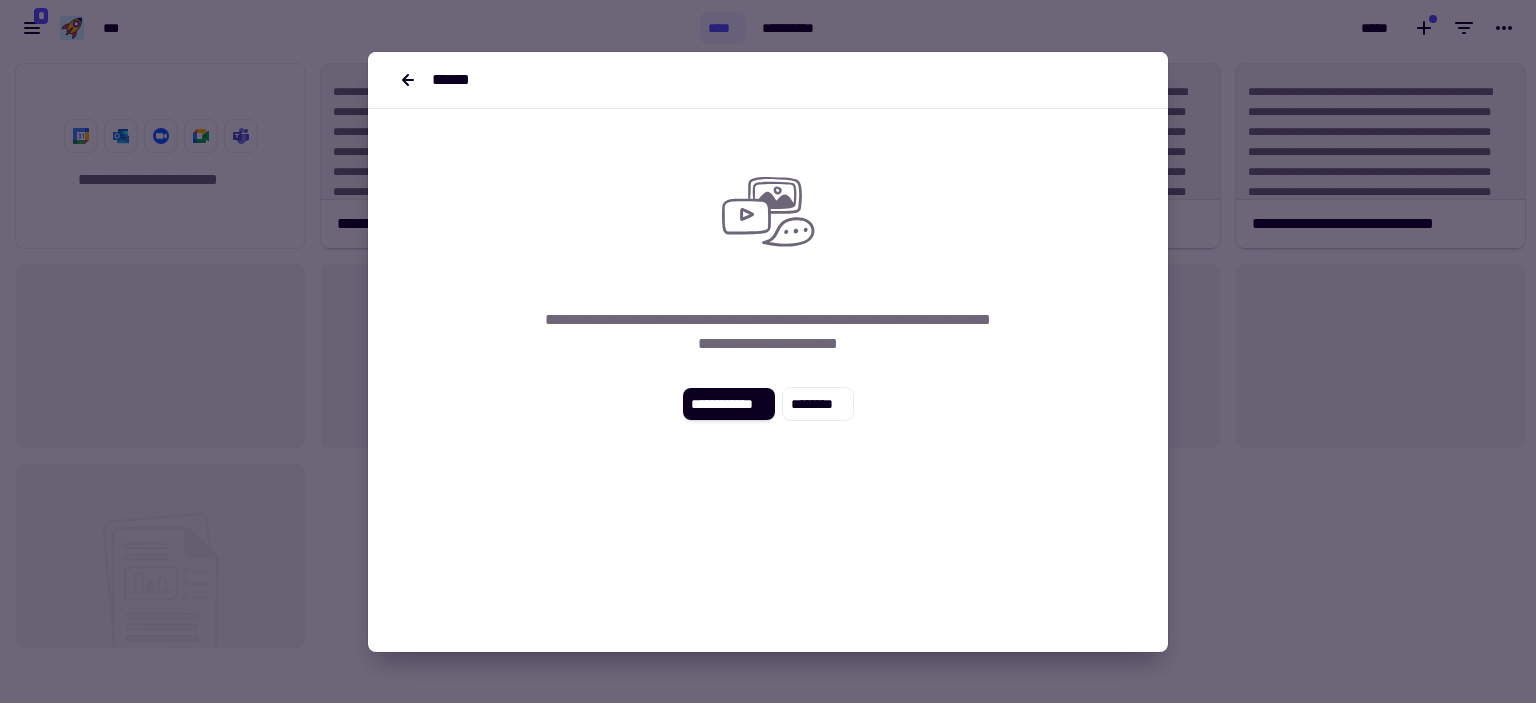 scroll, scrollTop: 0, scrollLeft: 0, axis: both 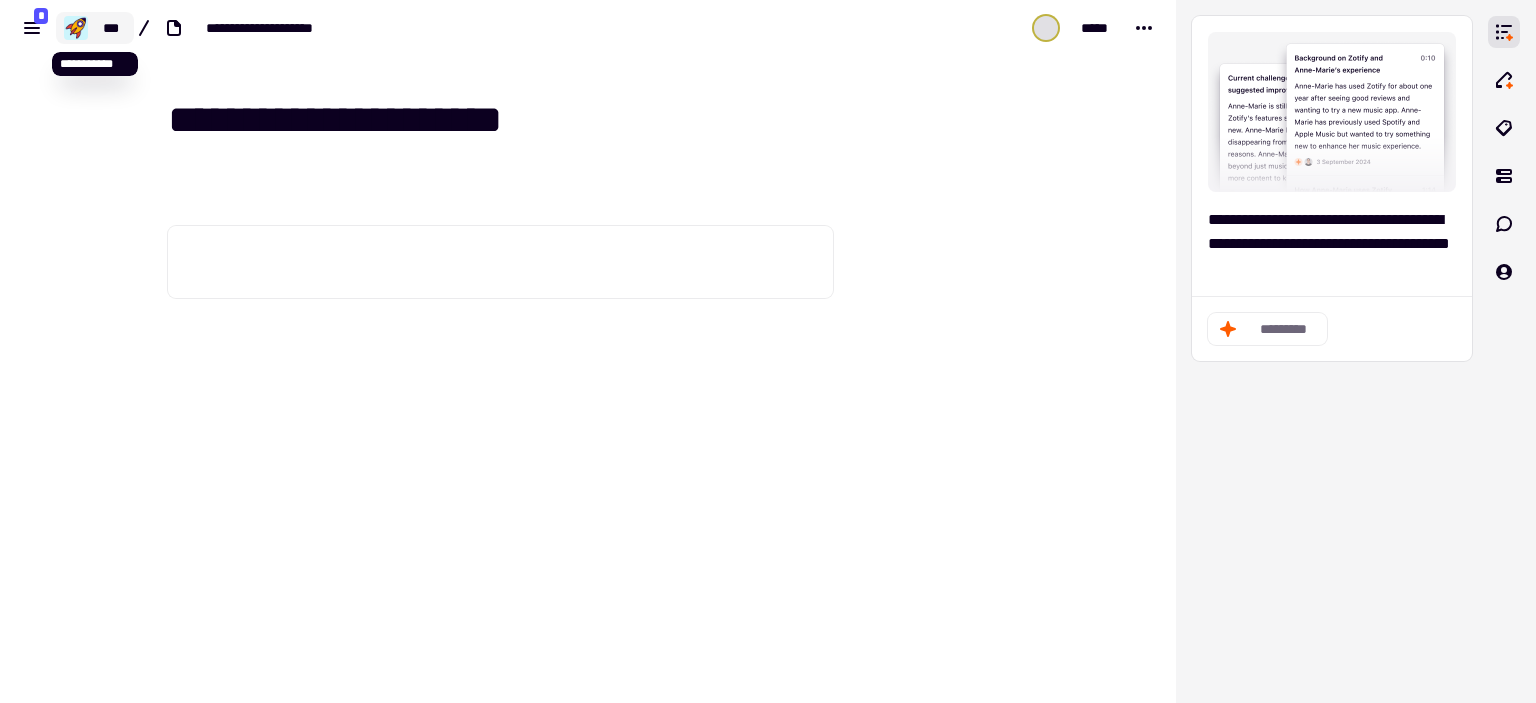 click on "***" 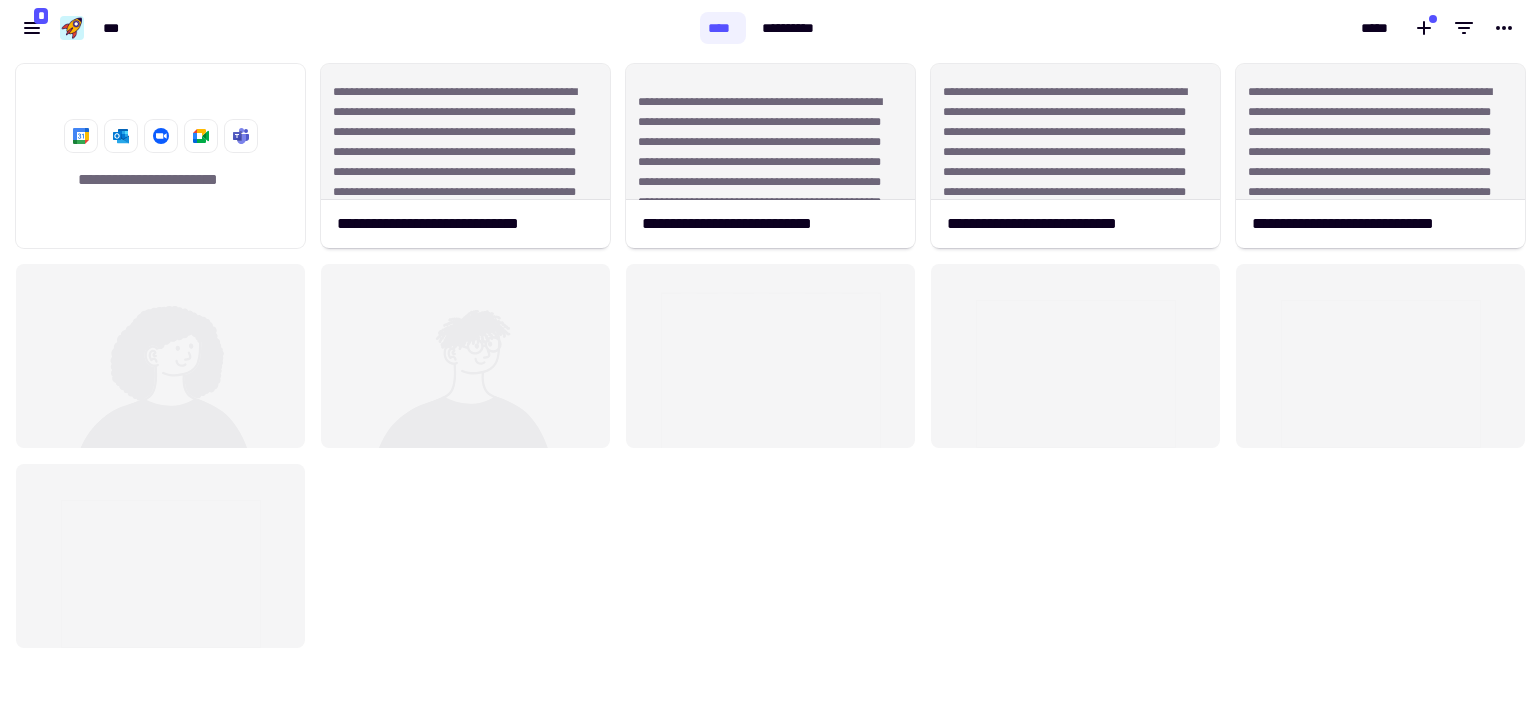 scroll, scrollTop: 16, scrollLeft: 16, axis: both 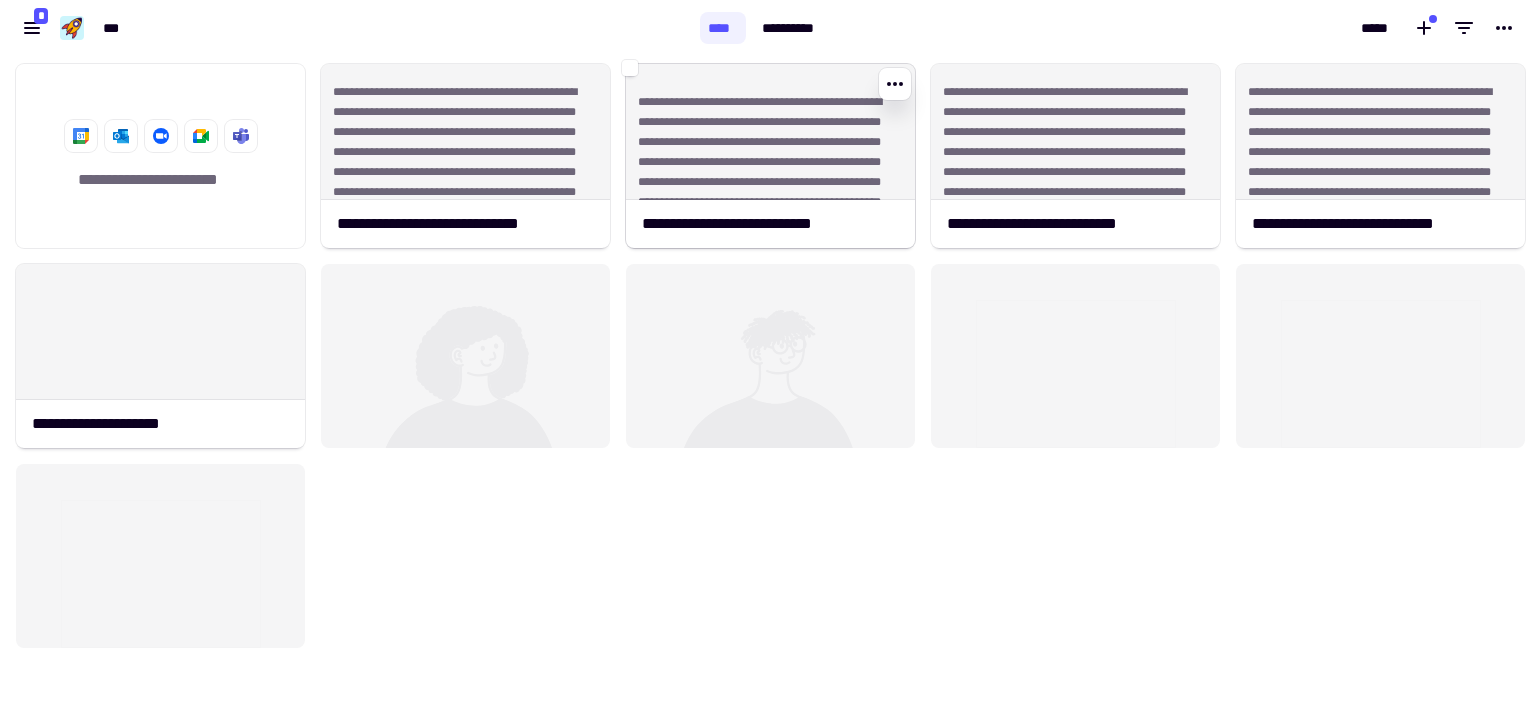 click on "**********" 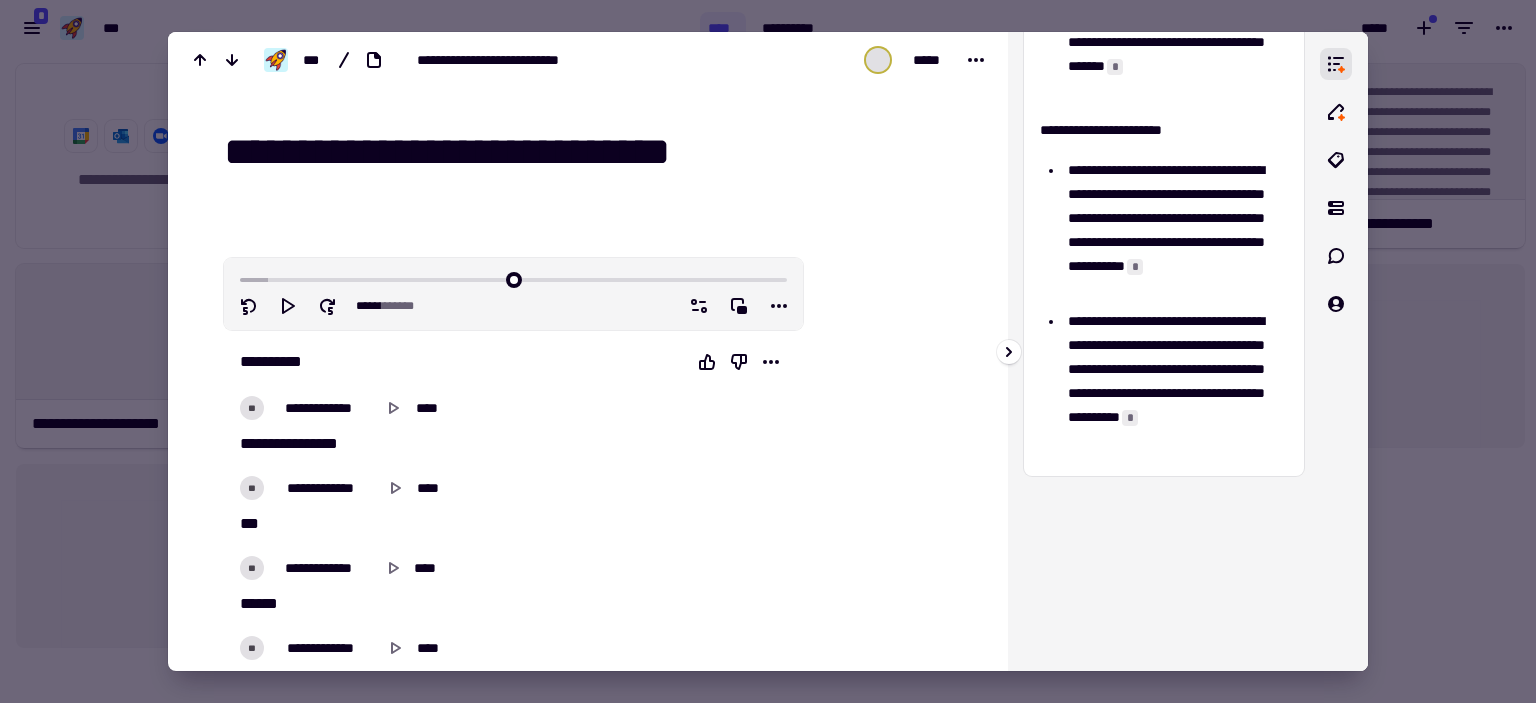 scroll, scrollTop: 732, scrollLeft: 0, axis: vertical 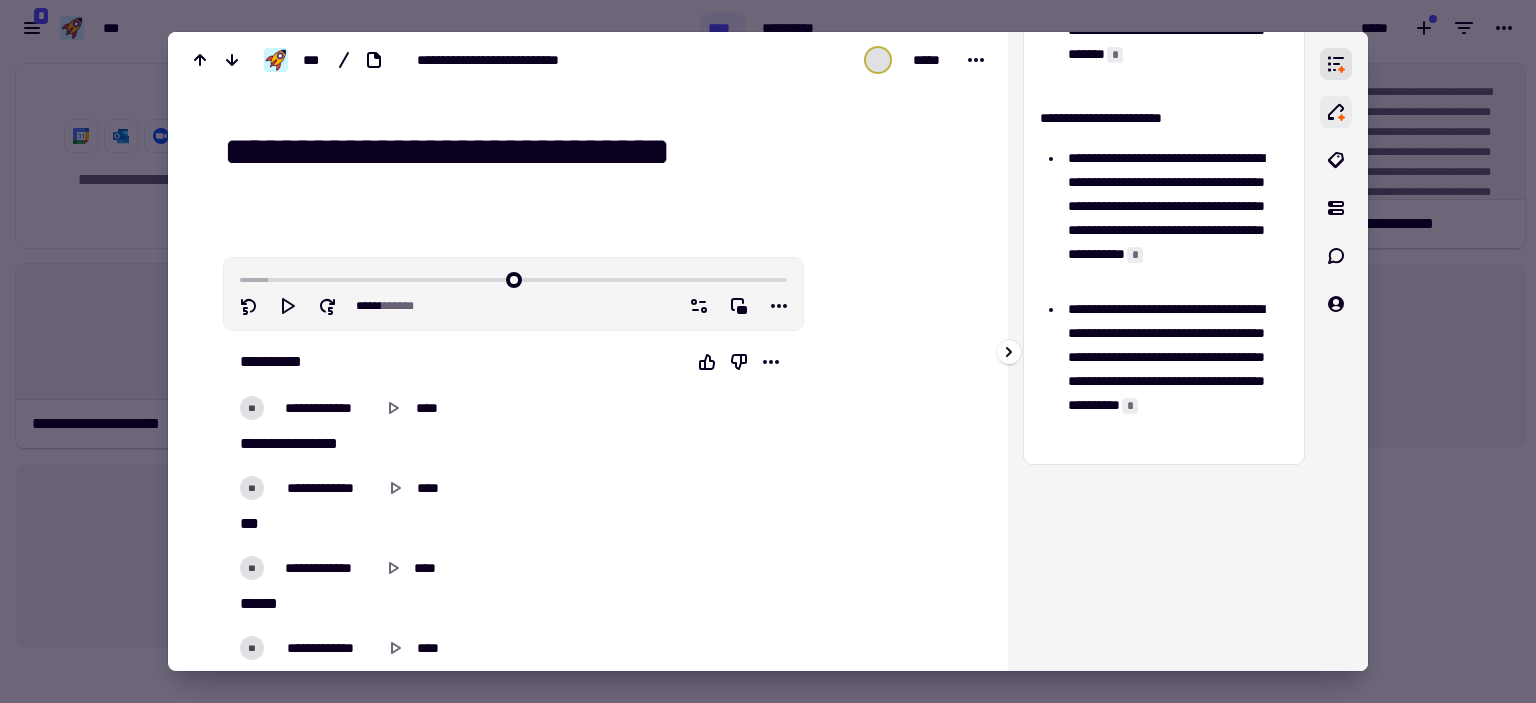 click 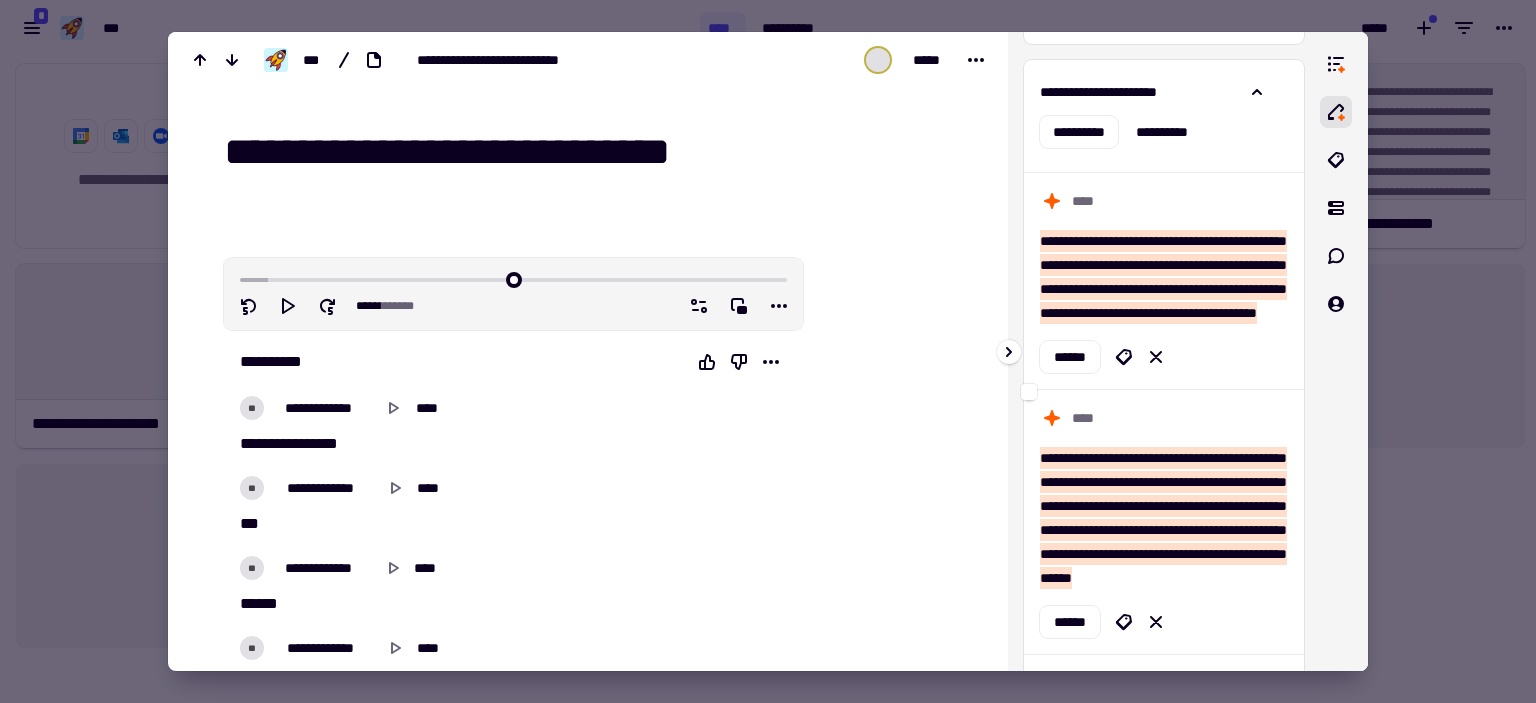 scroll, scrollTop: 0, scrollLeft: 0, axis: both 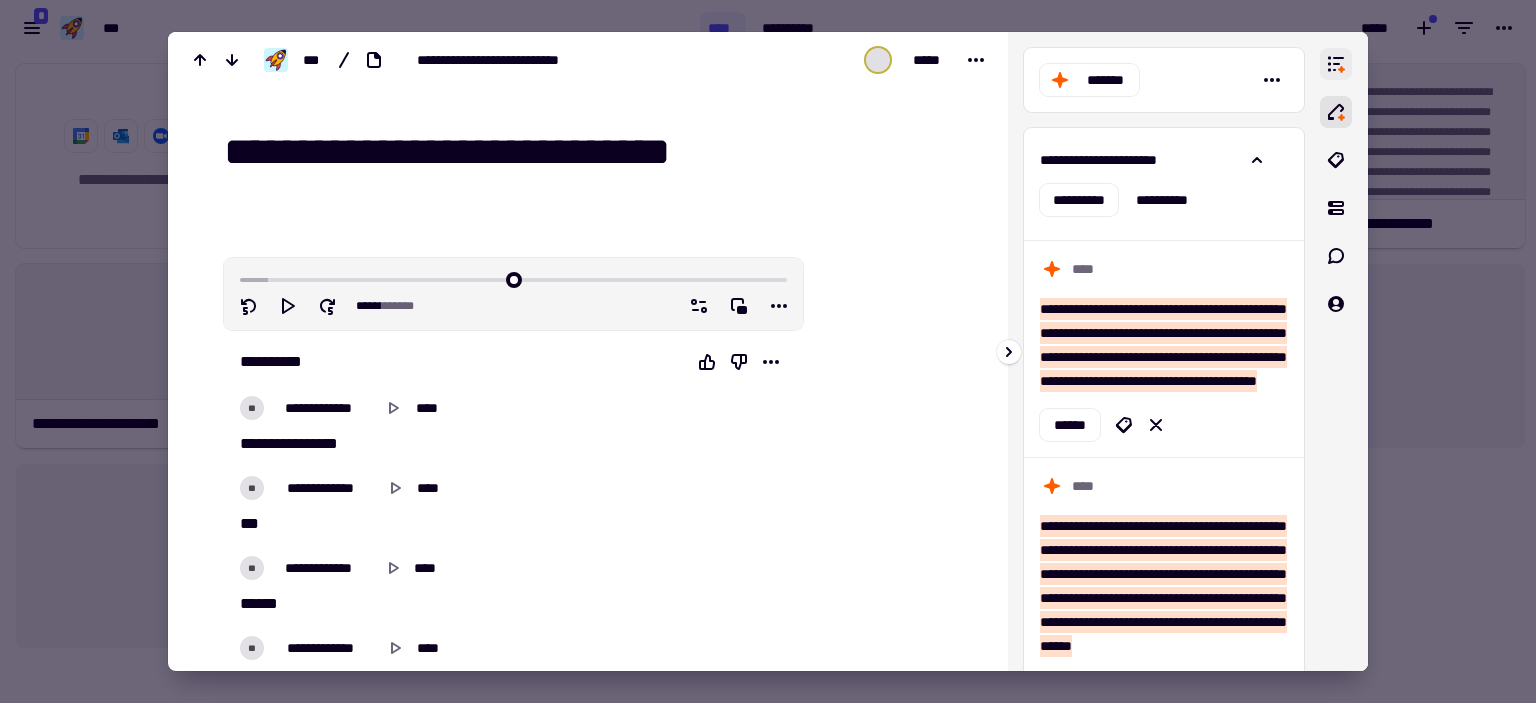 click 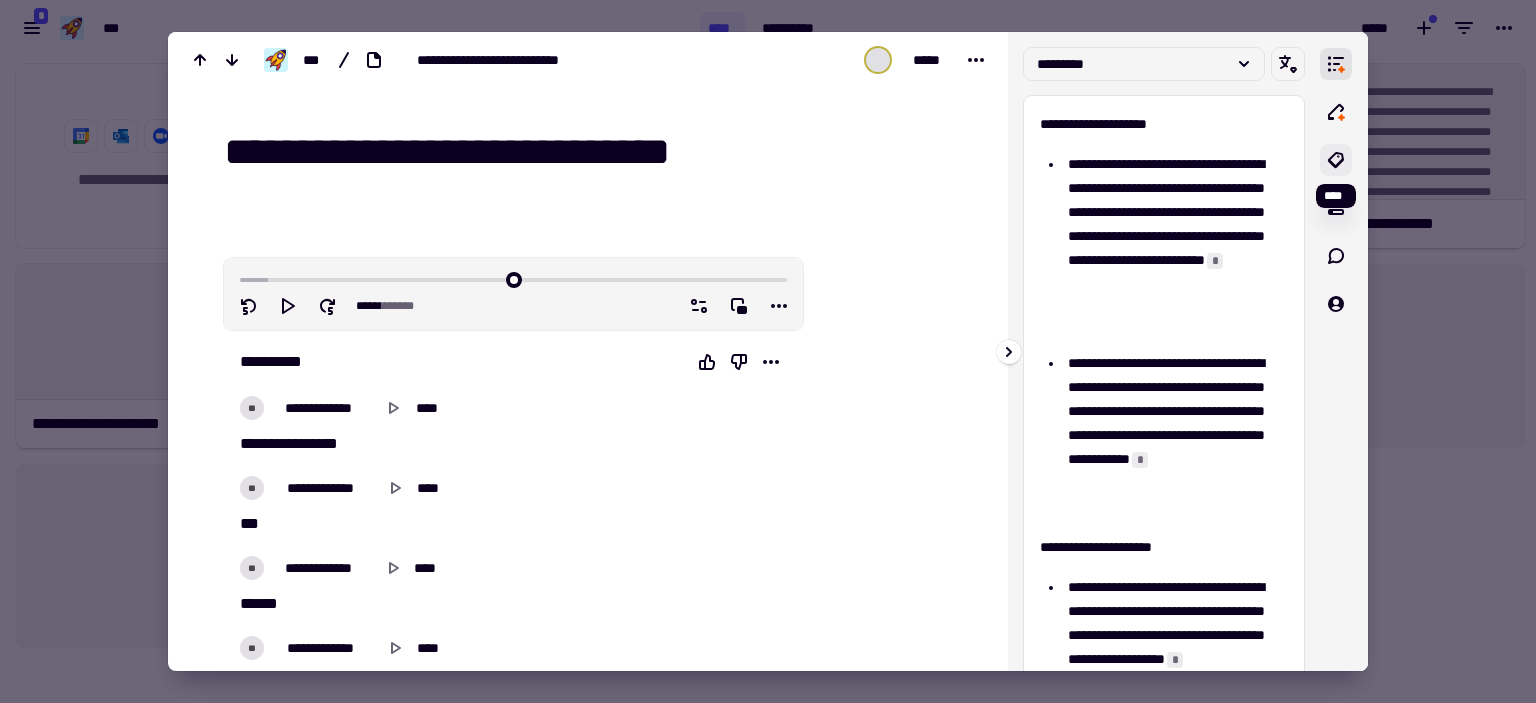 click 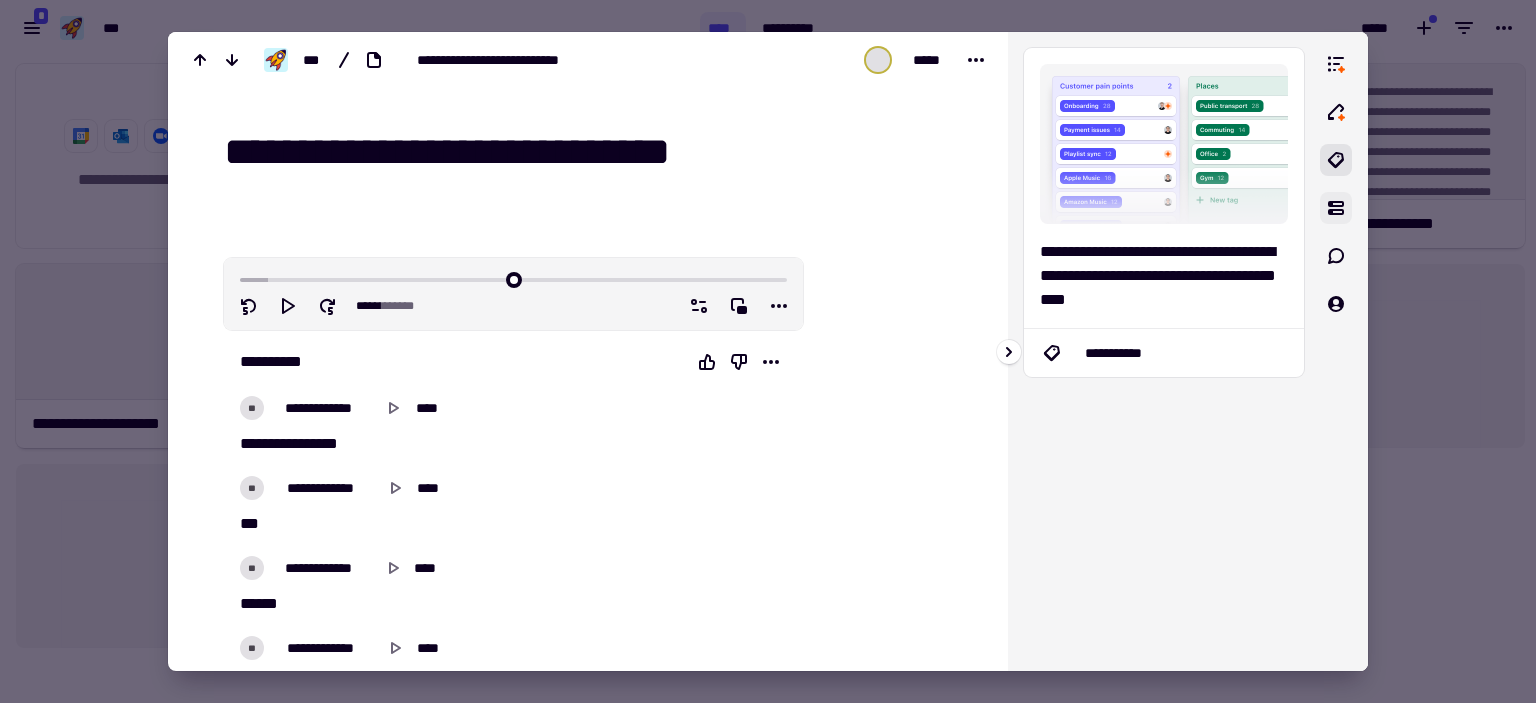click 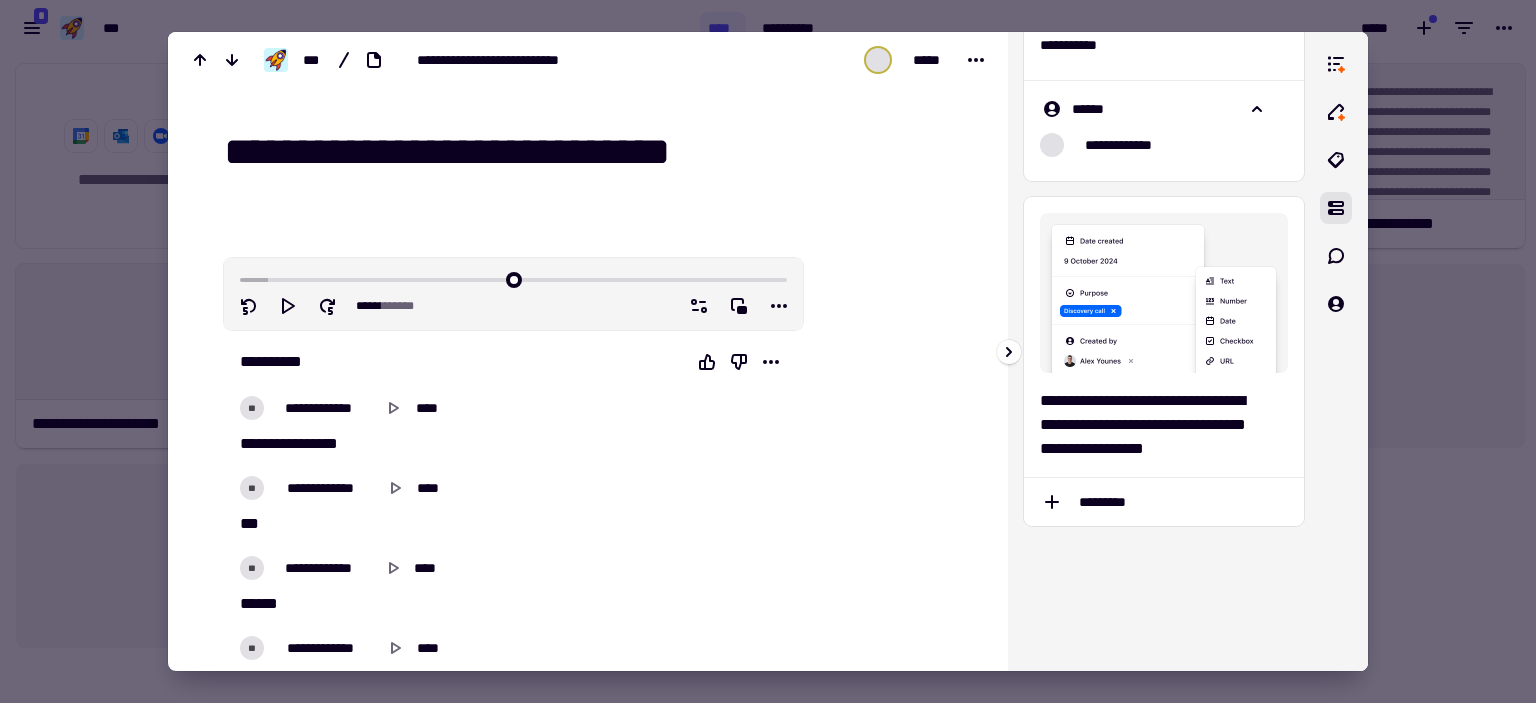 scroll, scrollTop: 100, scrollLeft: 0, axis: vertical 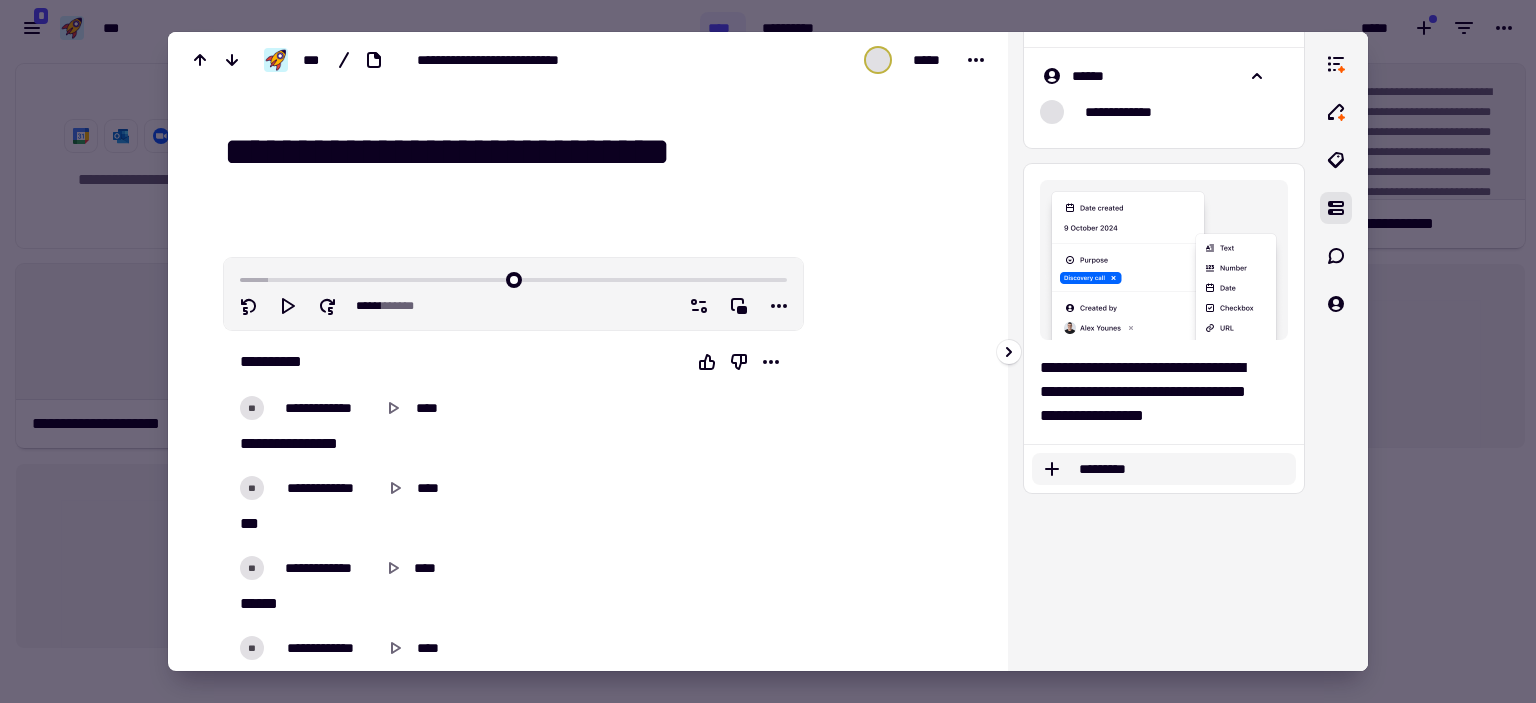 click on "*********" 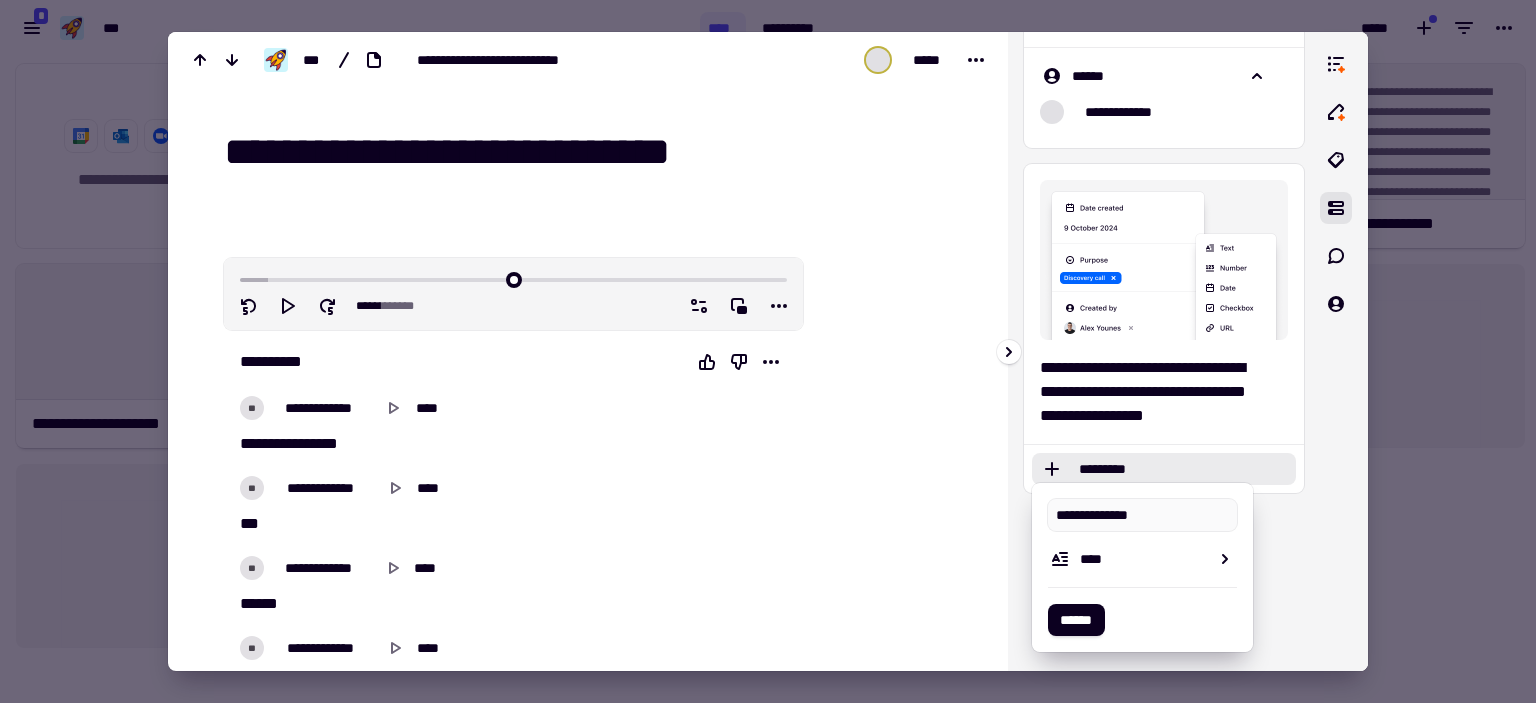 click on "**********" at bounding box center (1156, 392) 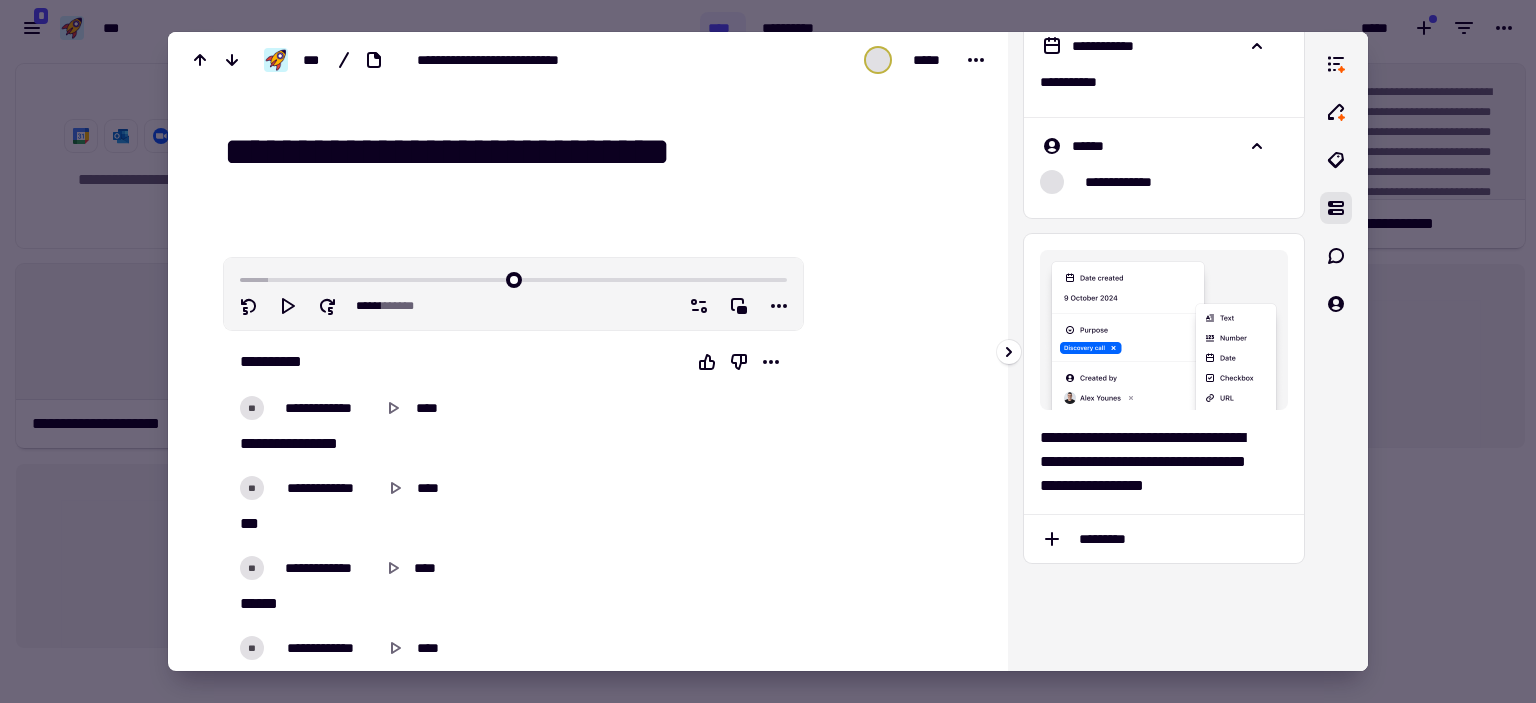 scroll, scrollTop: 0, scrollLeft: 0, axis: both 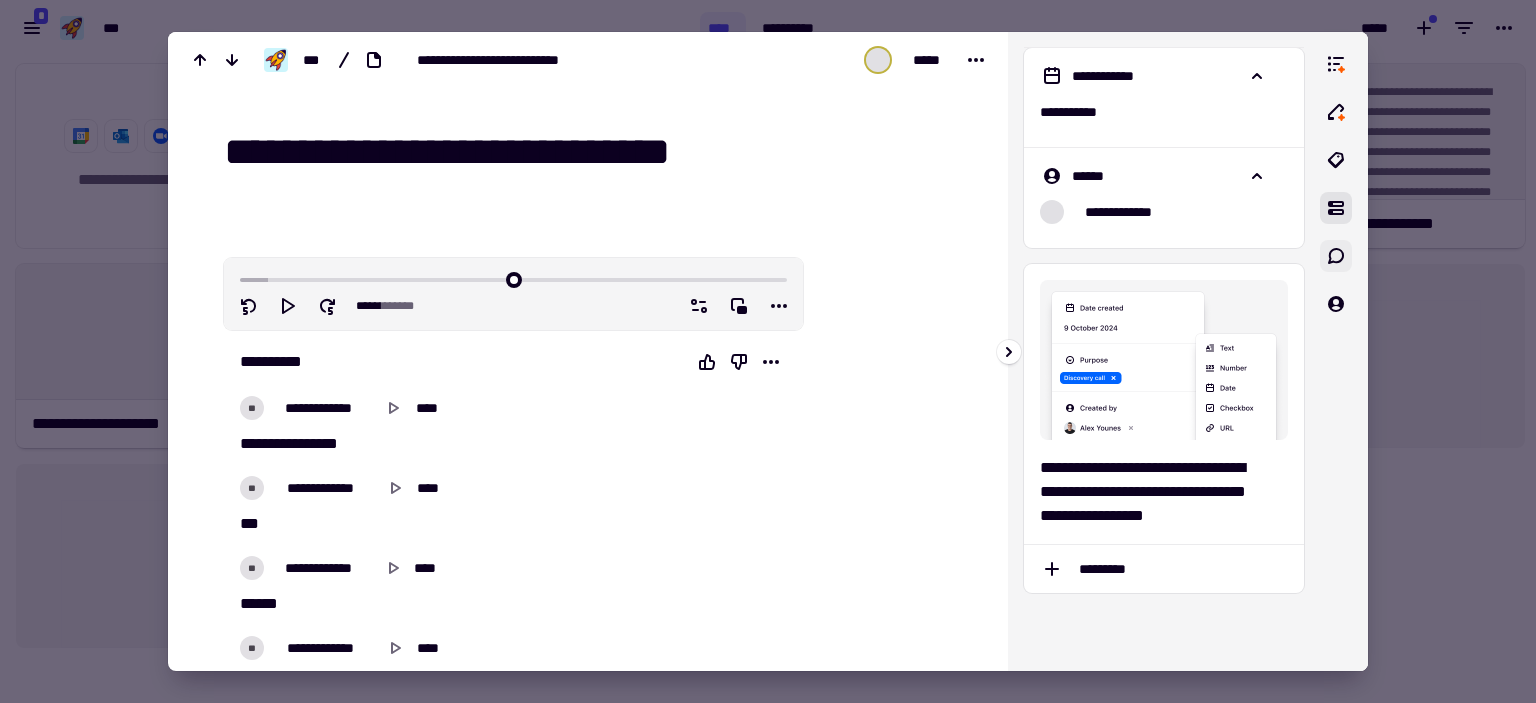 click 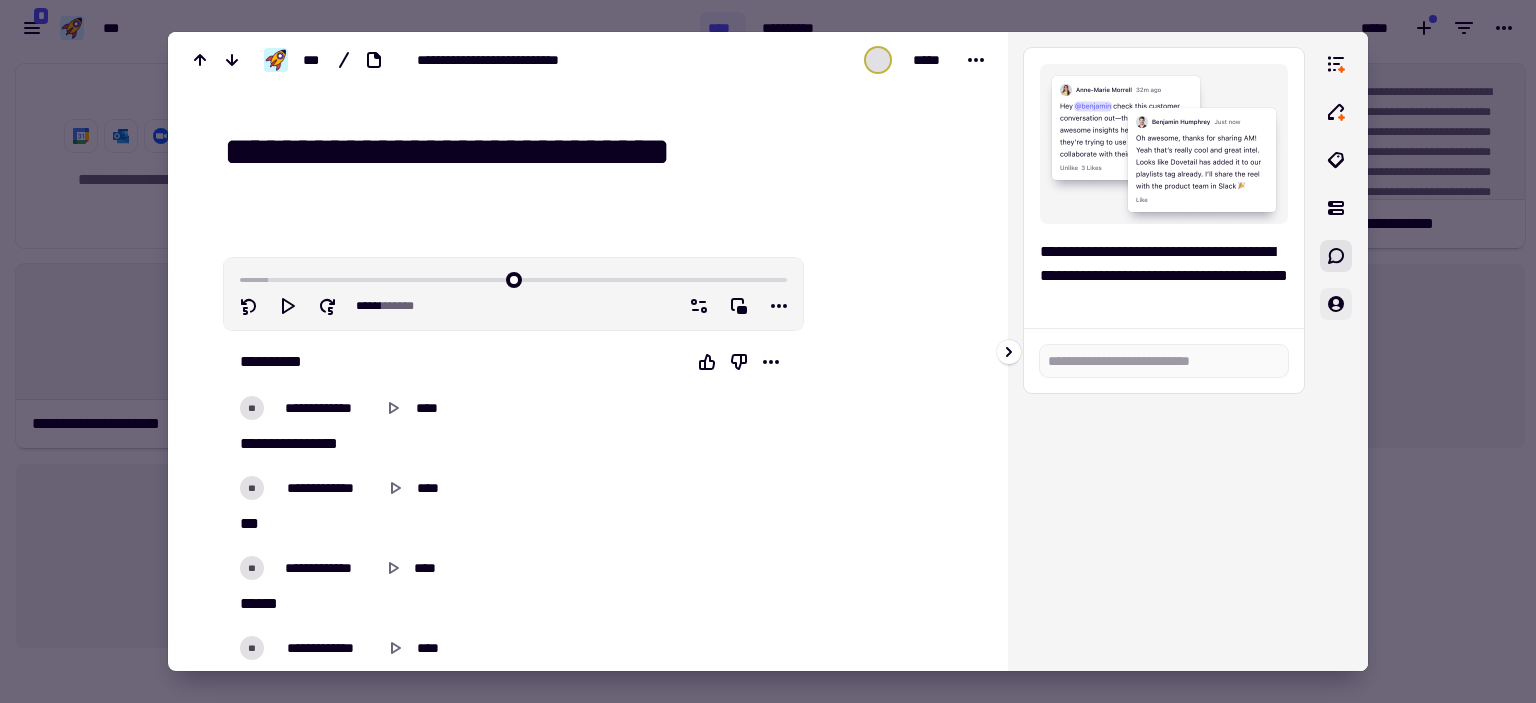 click 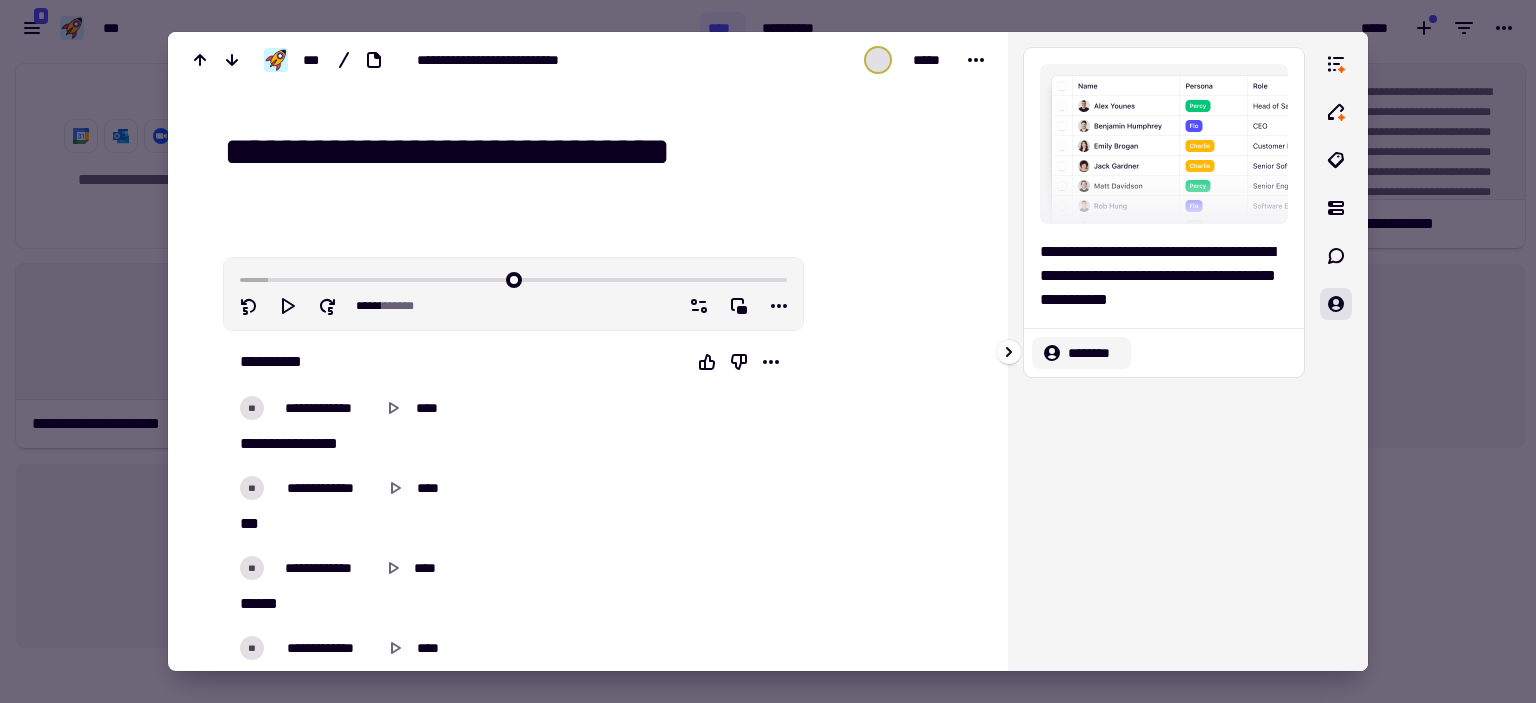 click 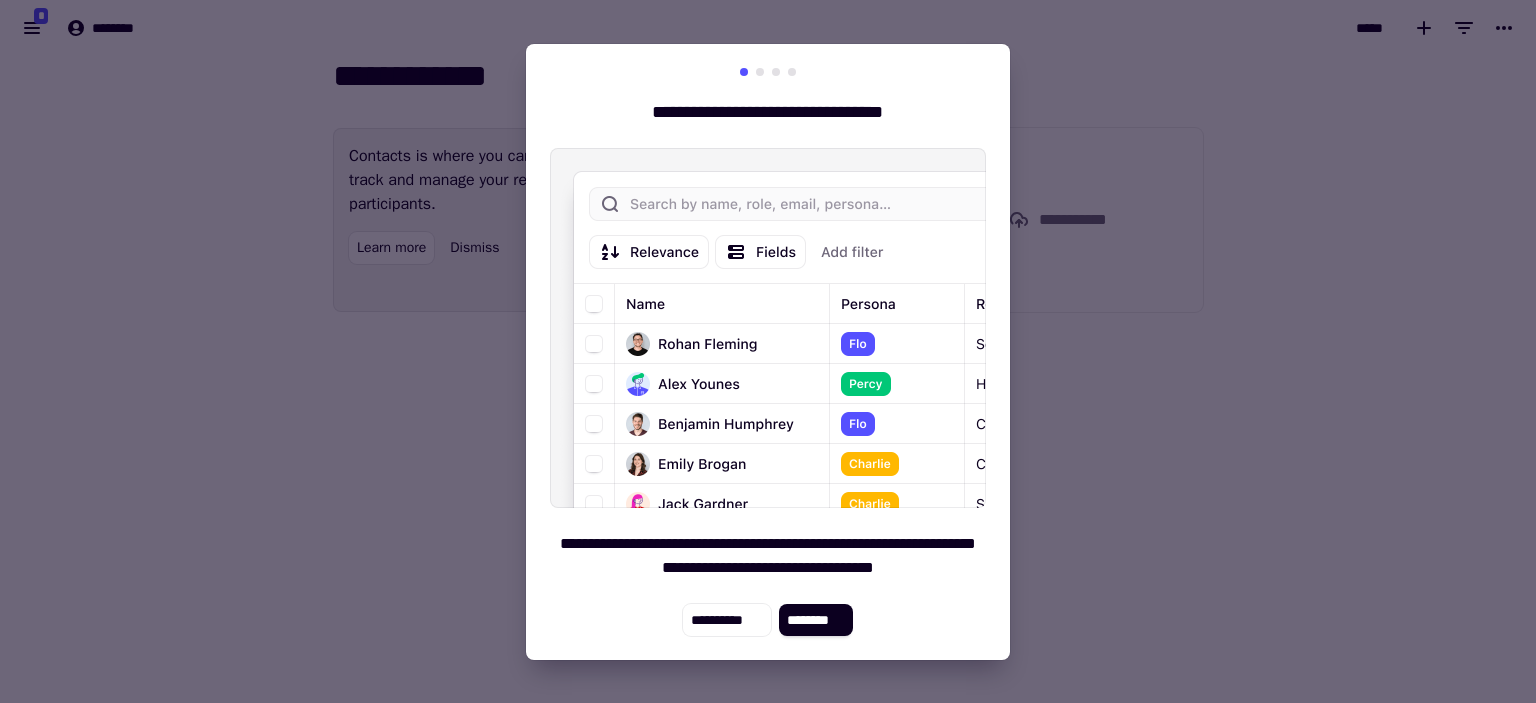 scroll, scrollTop: 0, scrollLeft: 0, axis: both 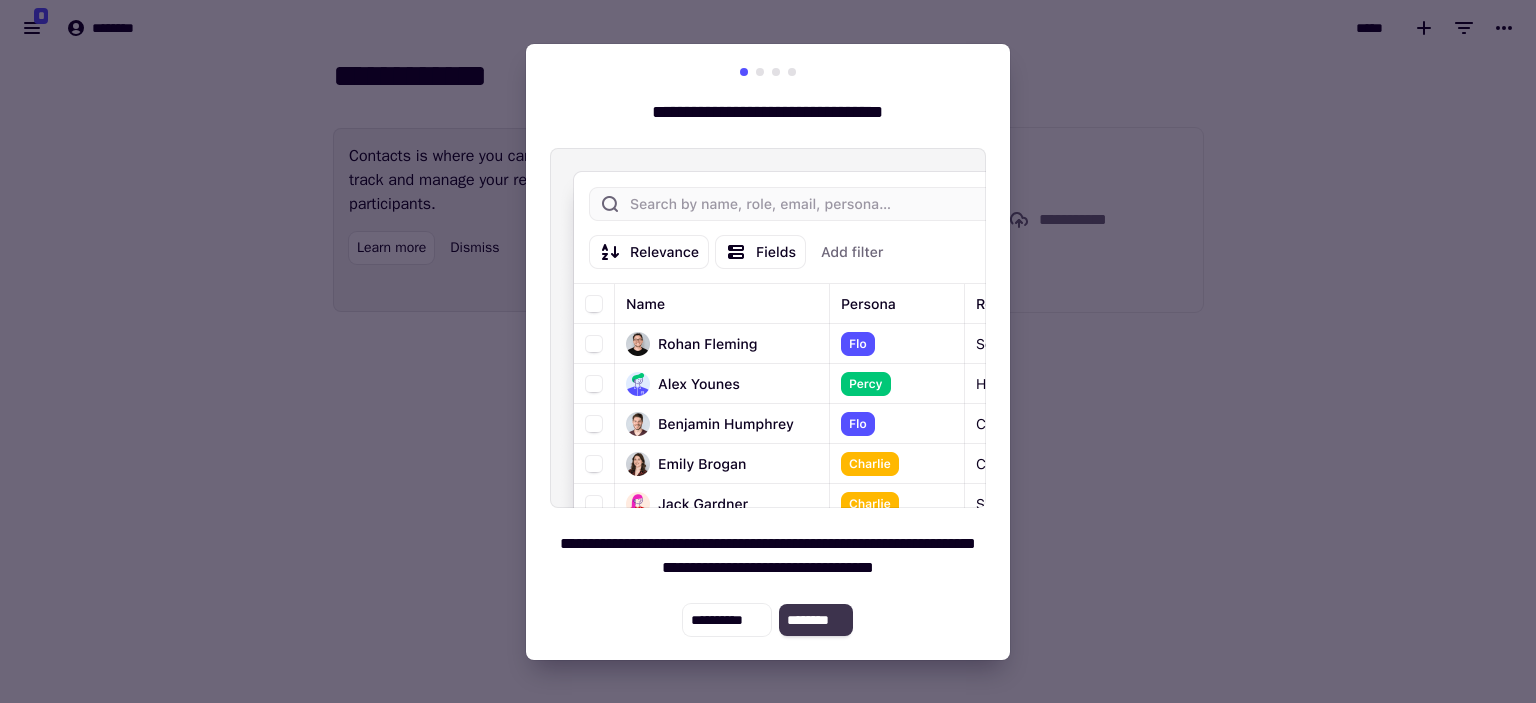click on "********" 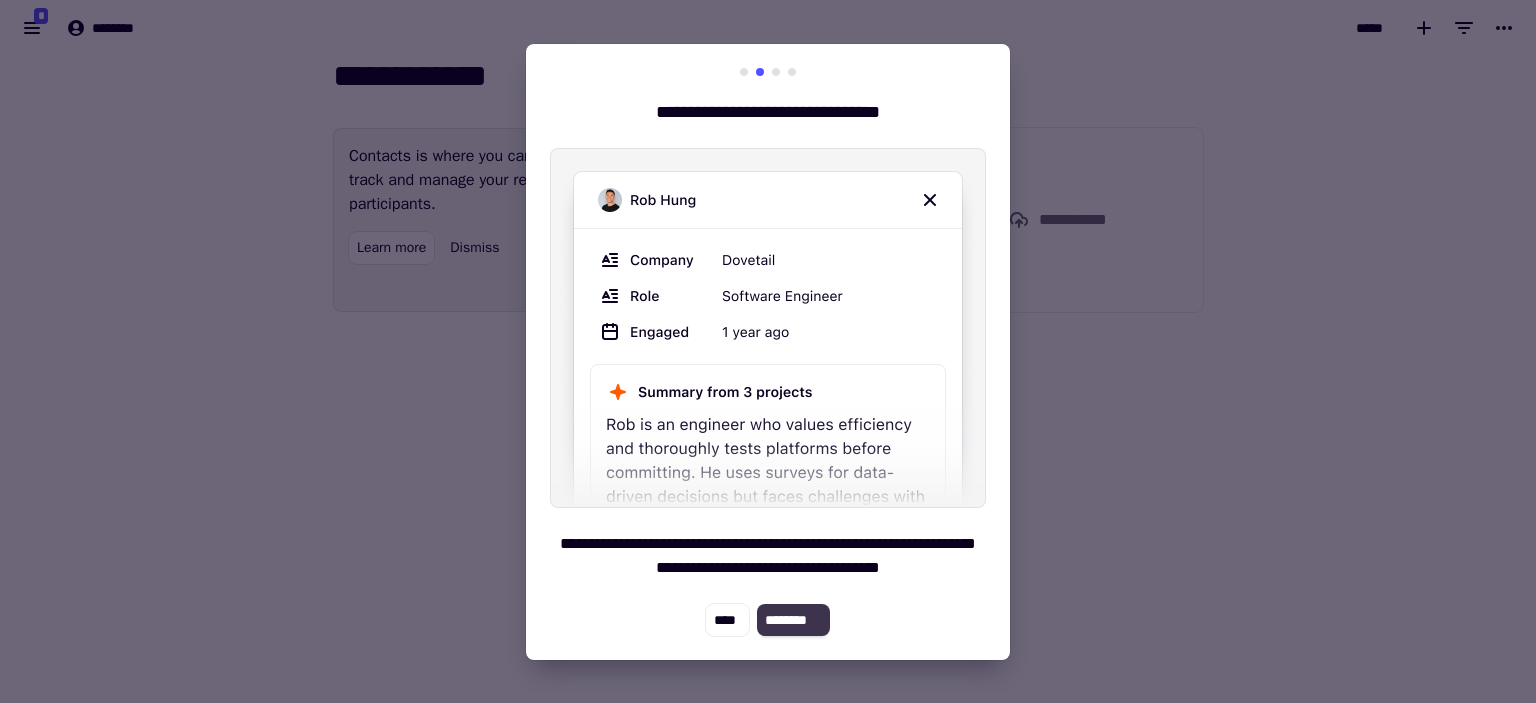 click on "********" 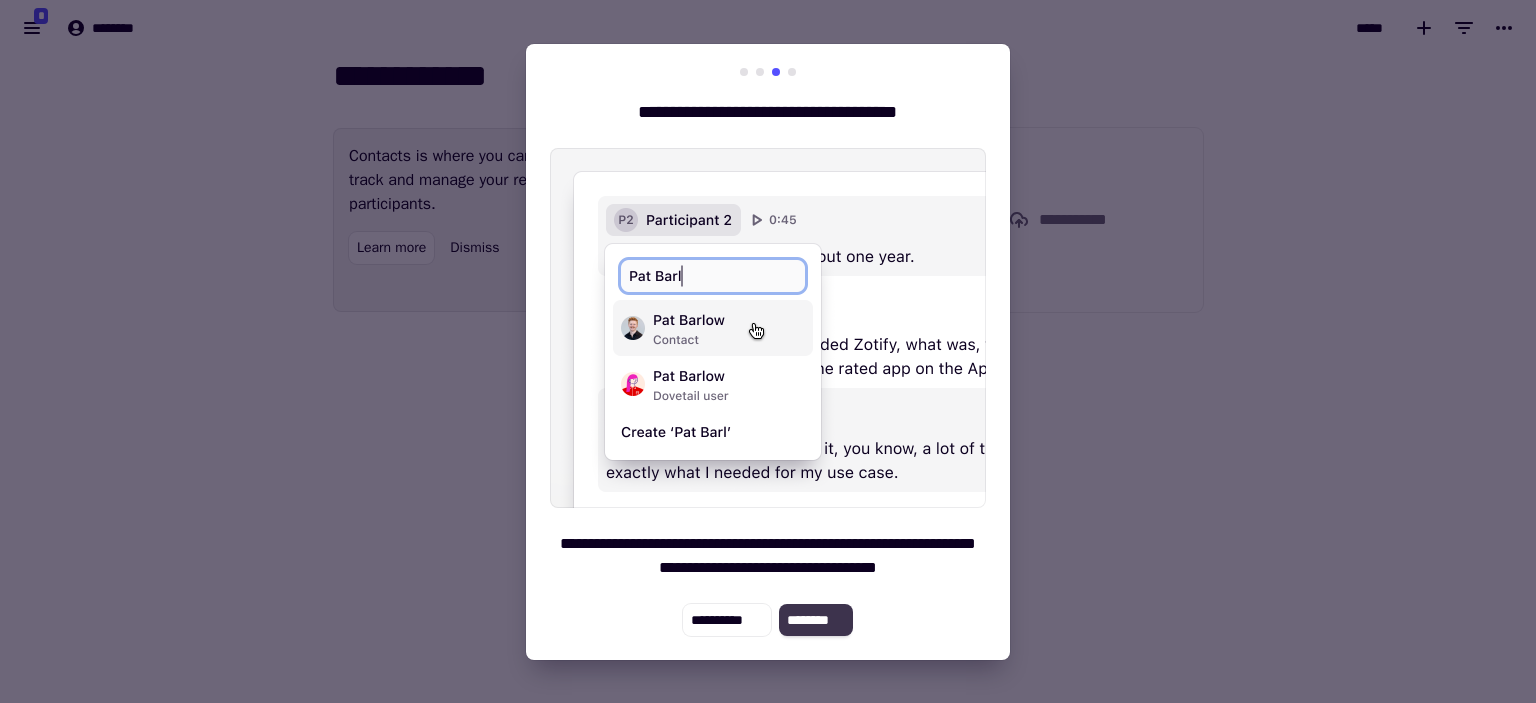 click on "********" 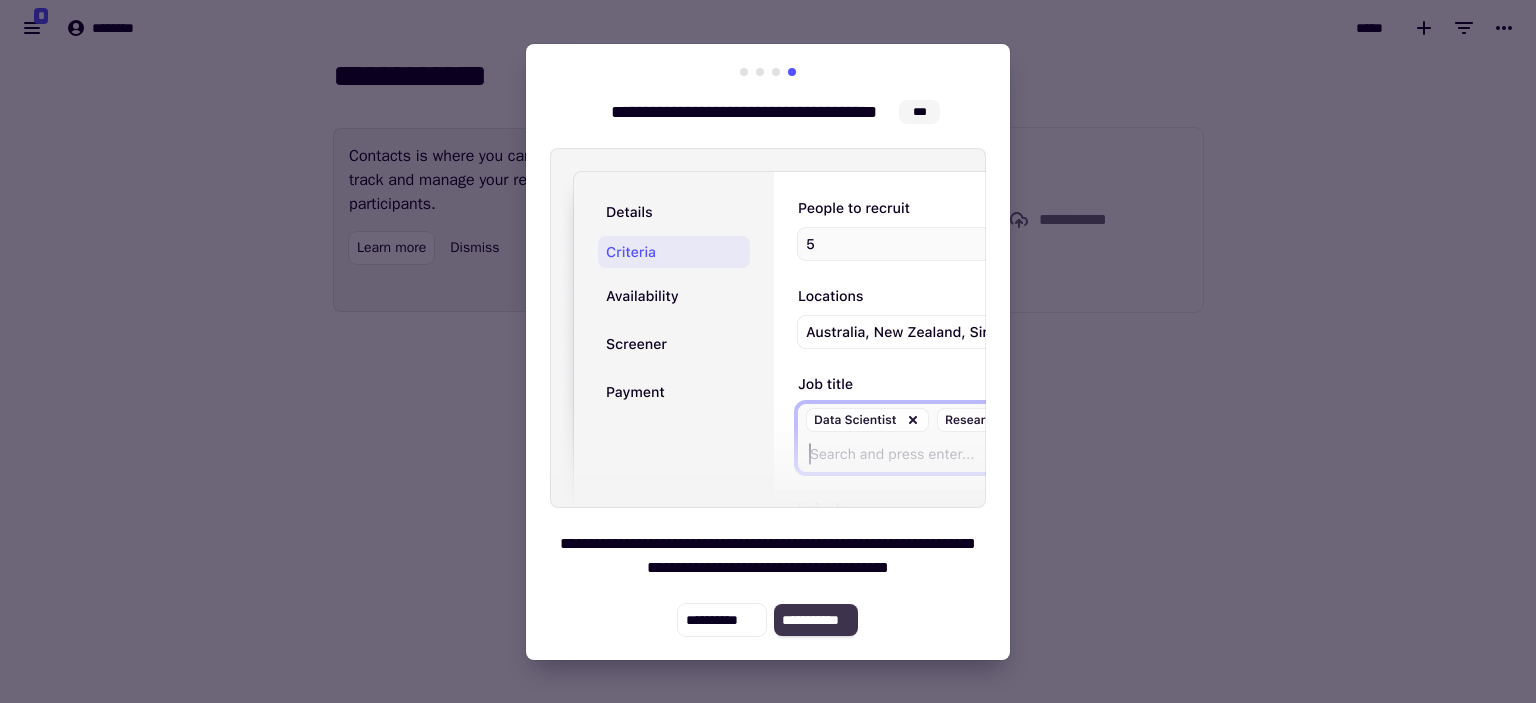 click on "**********" 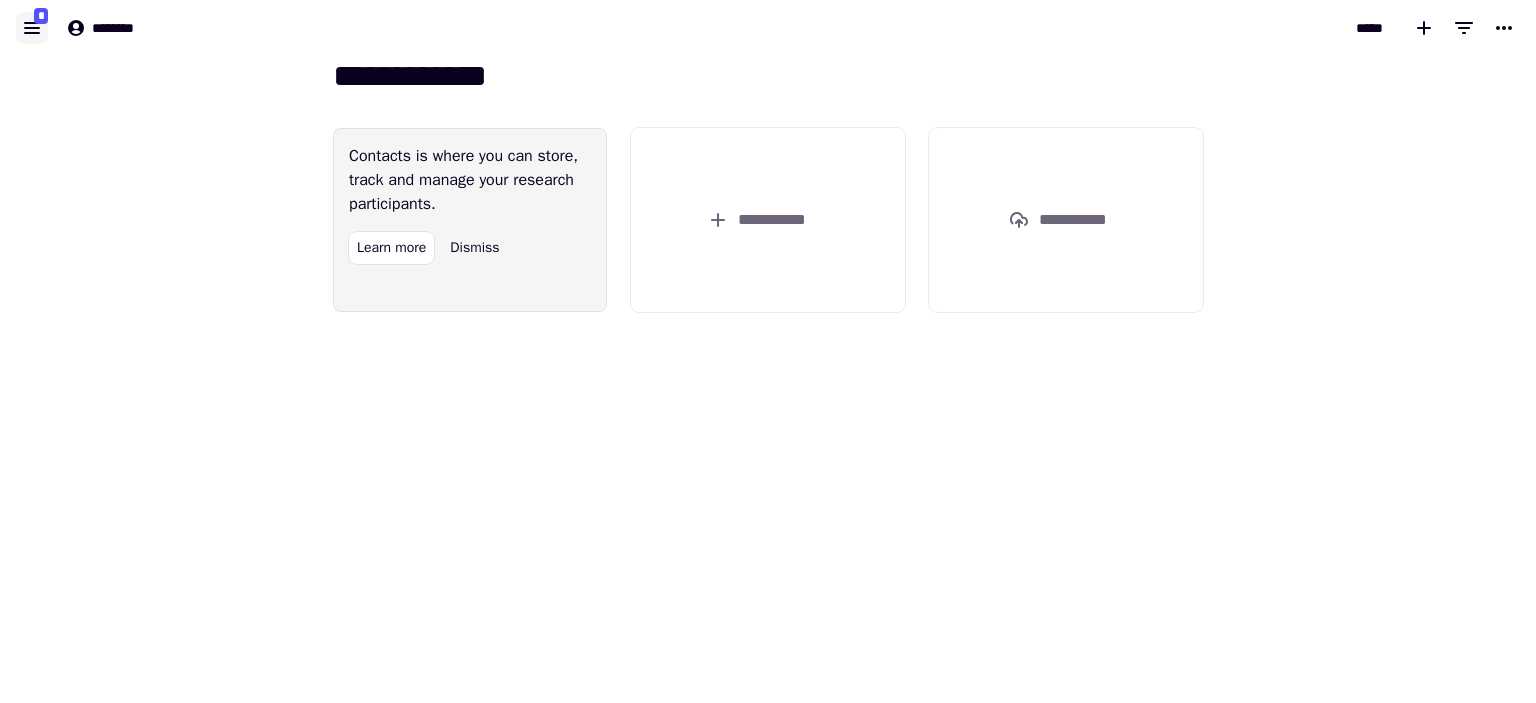 click 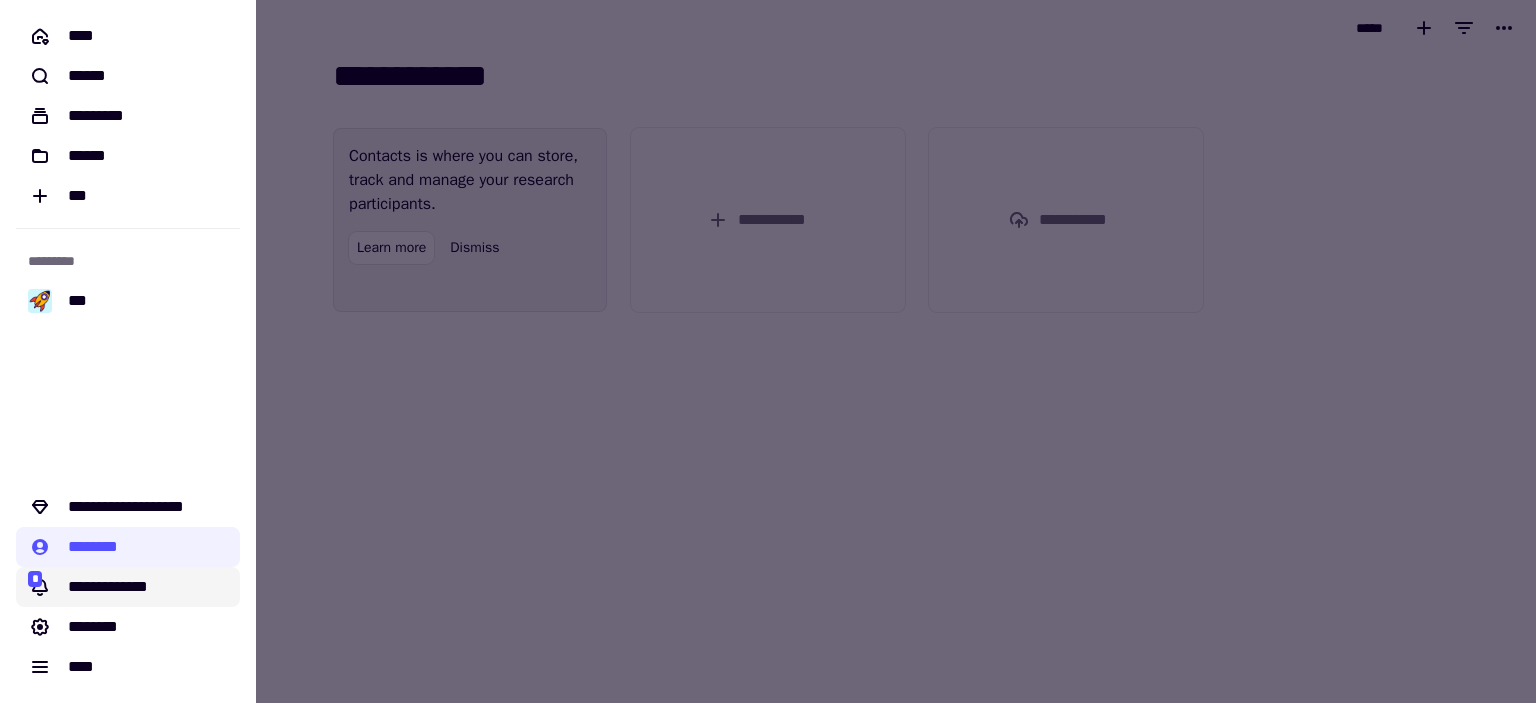 click on "**********" 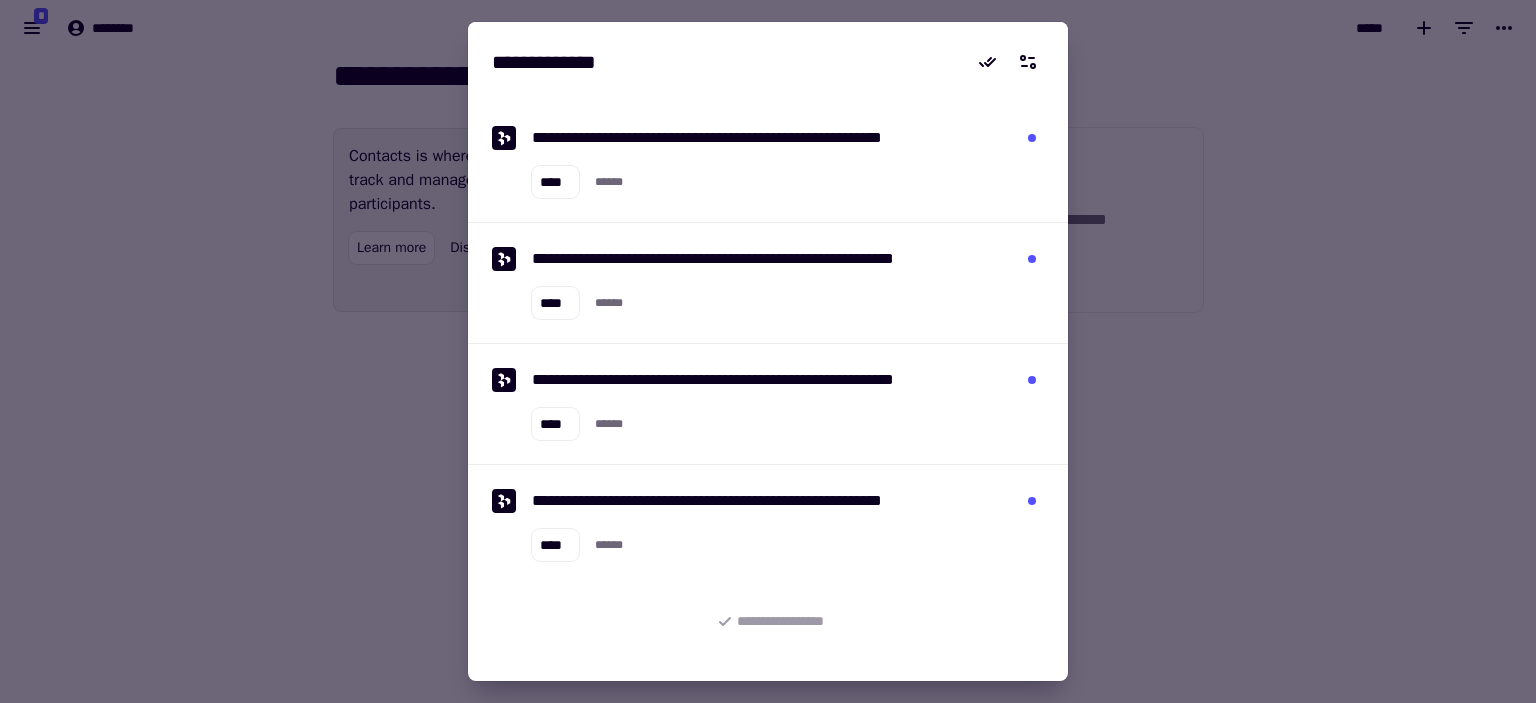 drag, startPoint x: 88, startPoint y: 117, endPoint x: 63, endPoint y: 87, distance: 39.051247 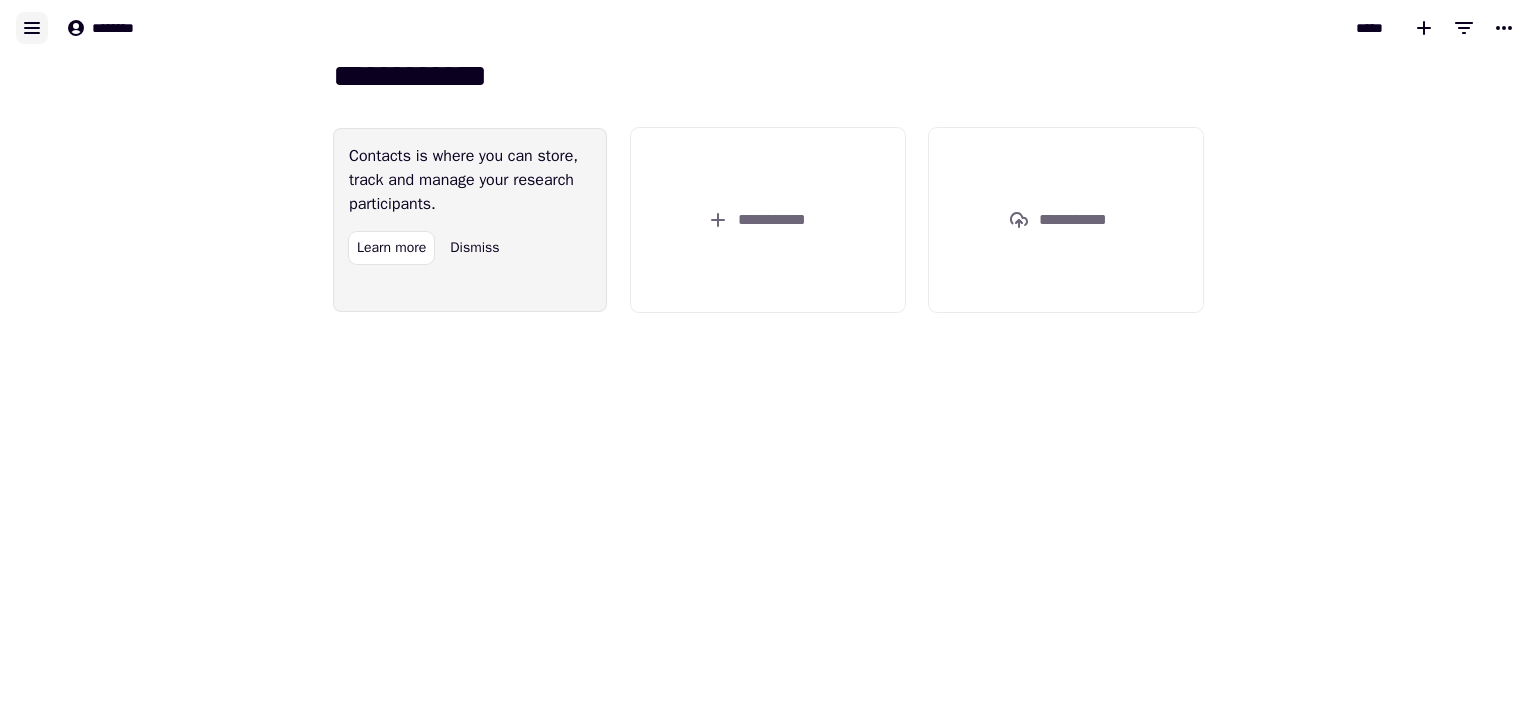 click 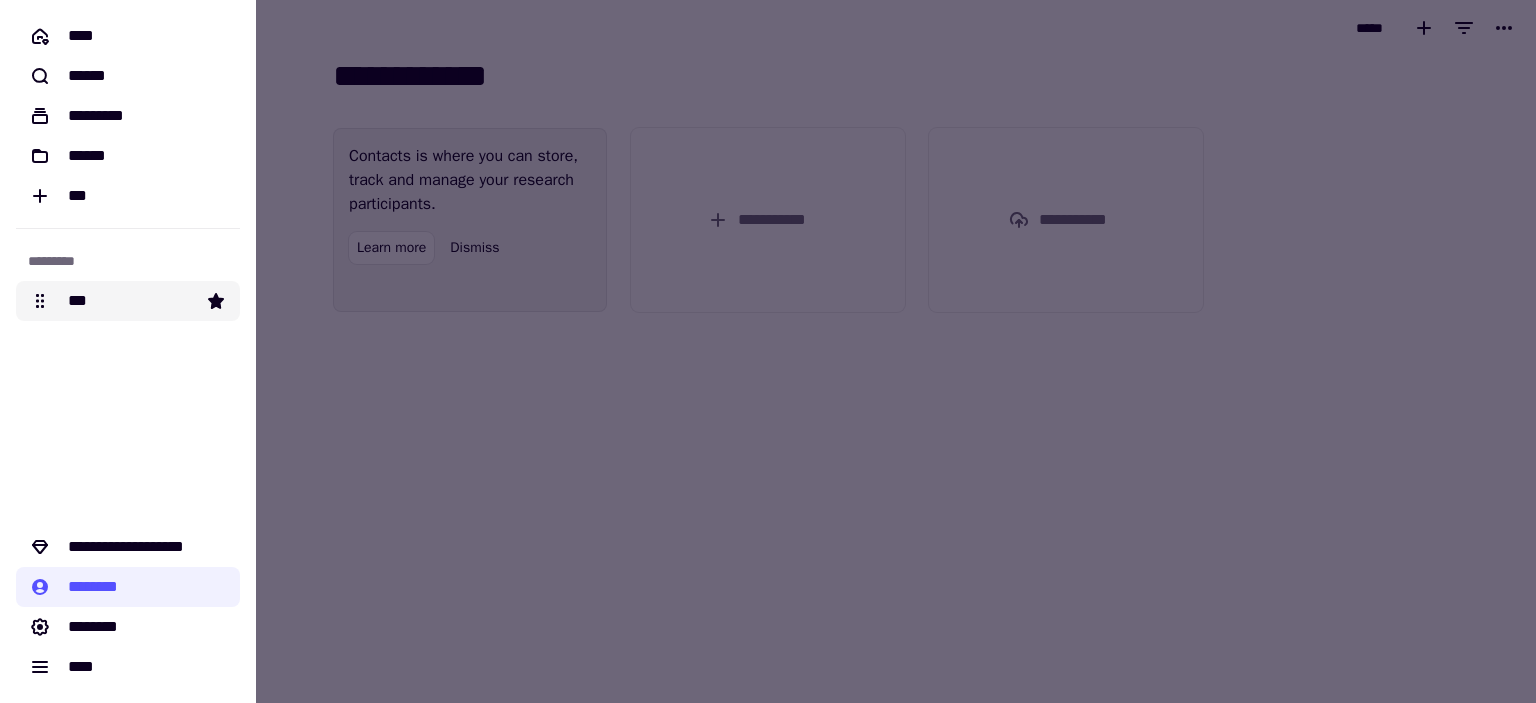 click on "***" 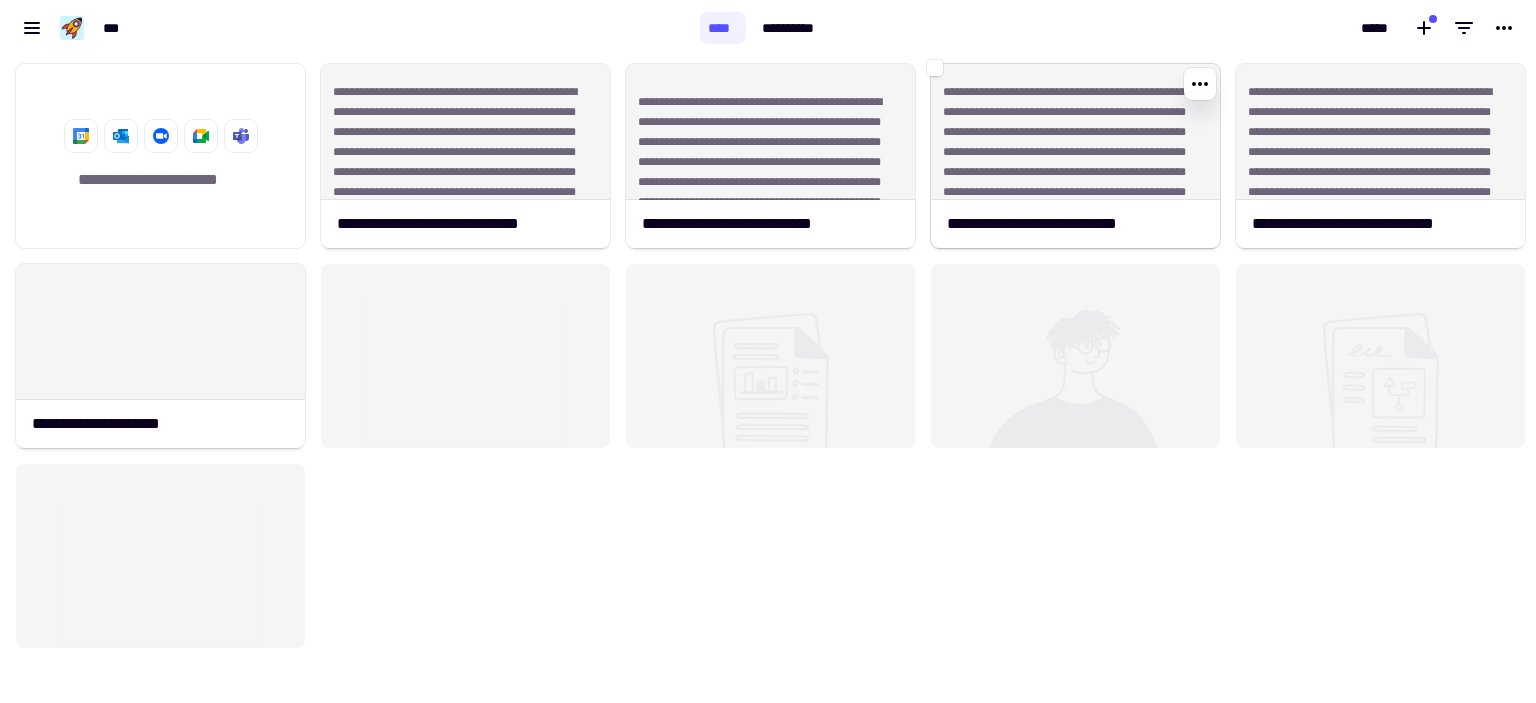 scroll, scrollTop: 16, scrollLeft: 16, axis: both 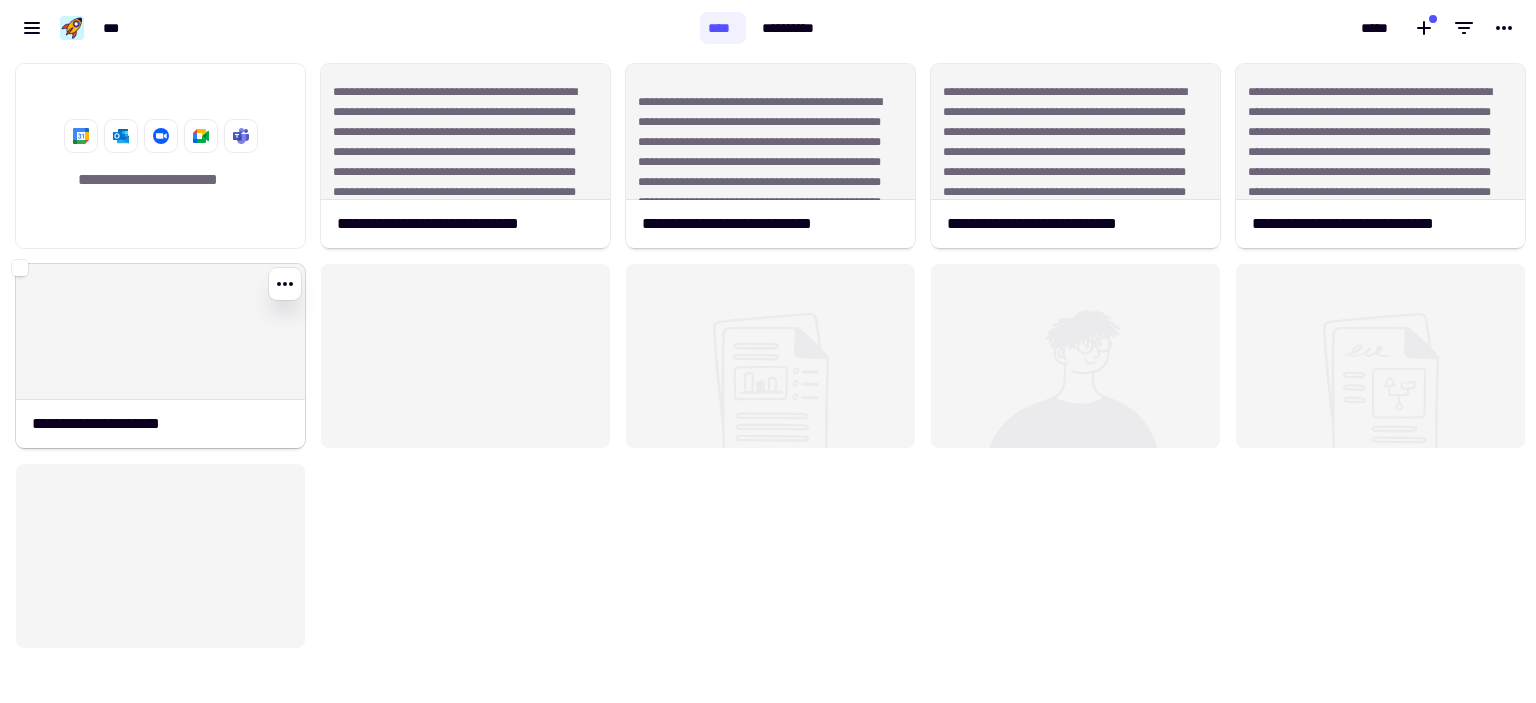 click 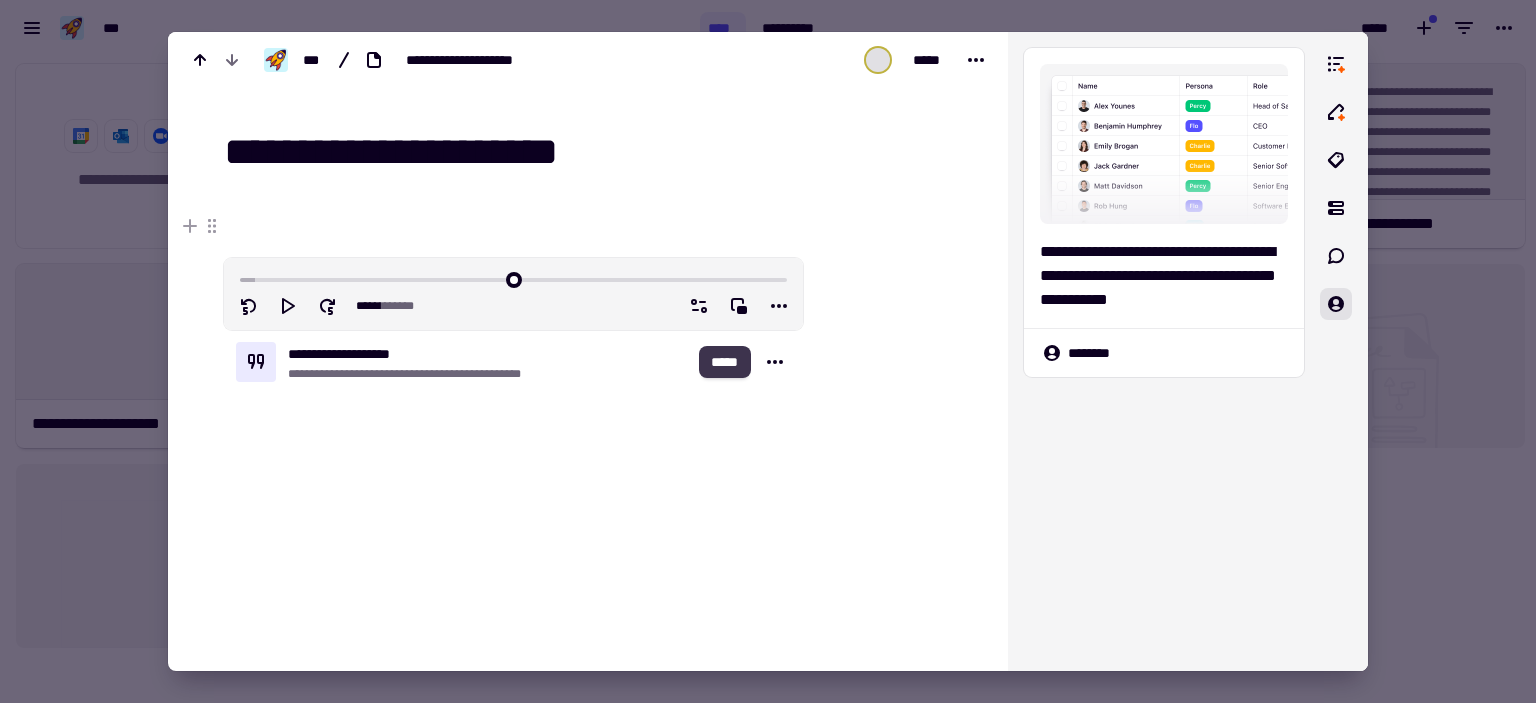 click on "*****" 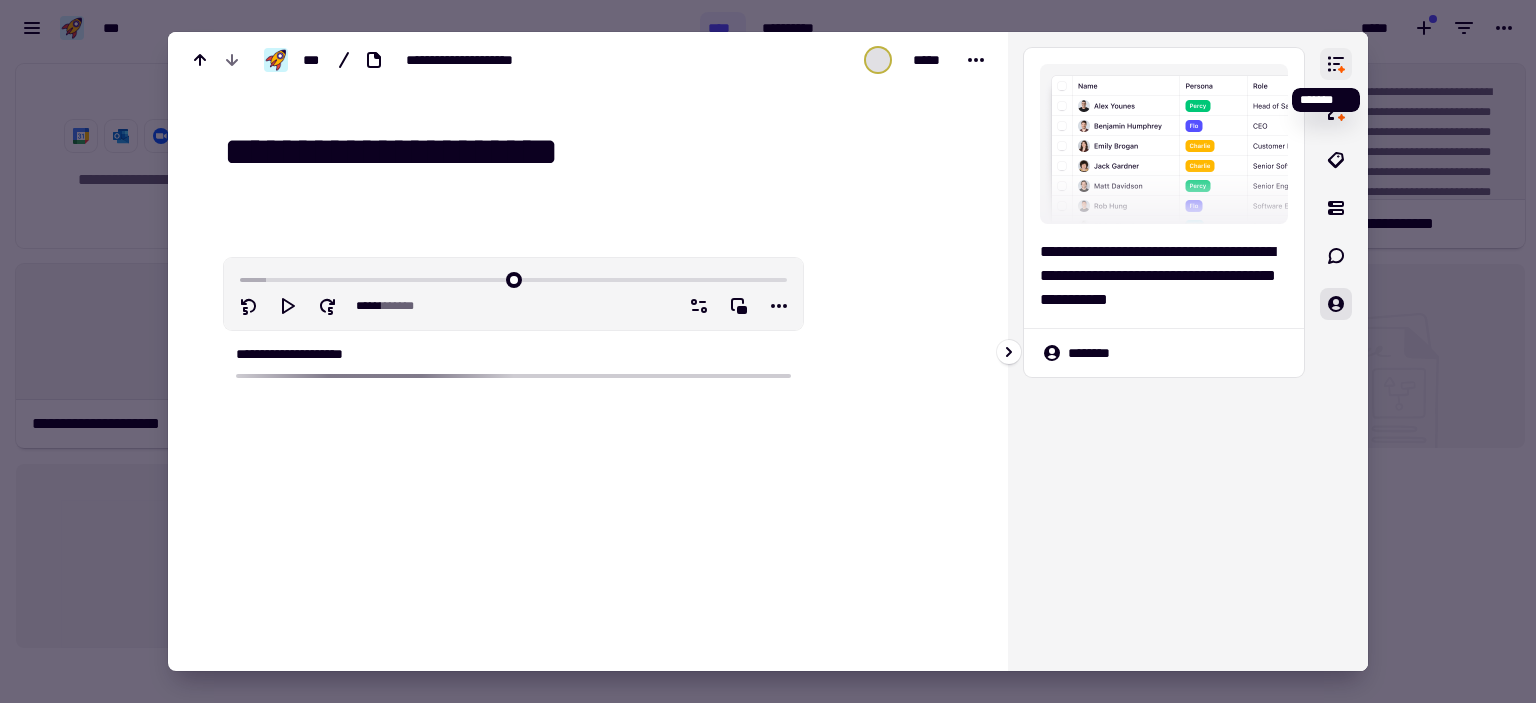 click 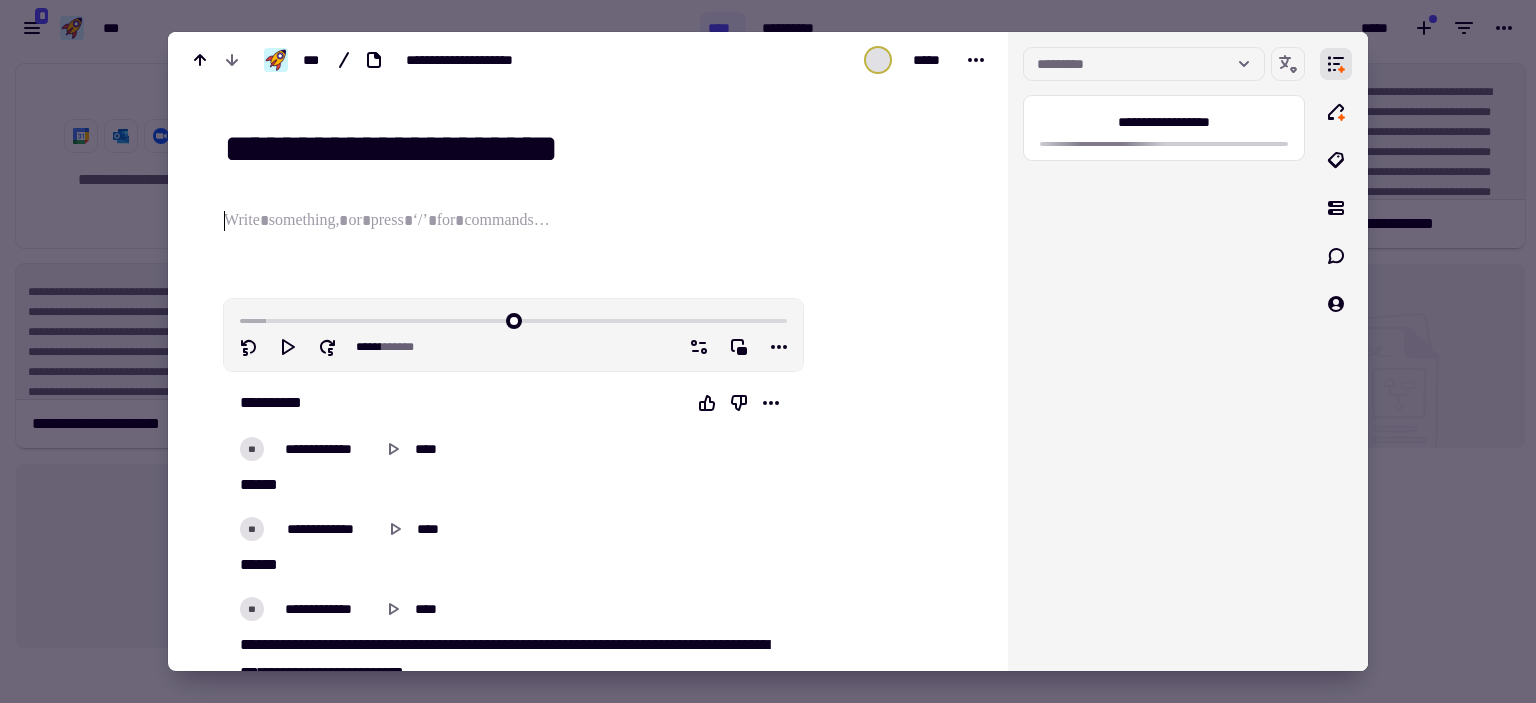 scroll, scrollTop: 0, scrollLeft: 0, axis: both 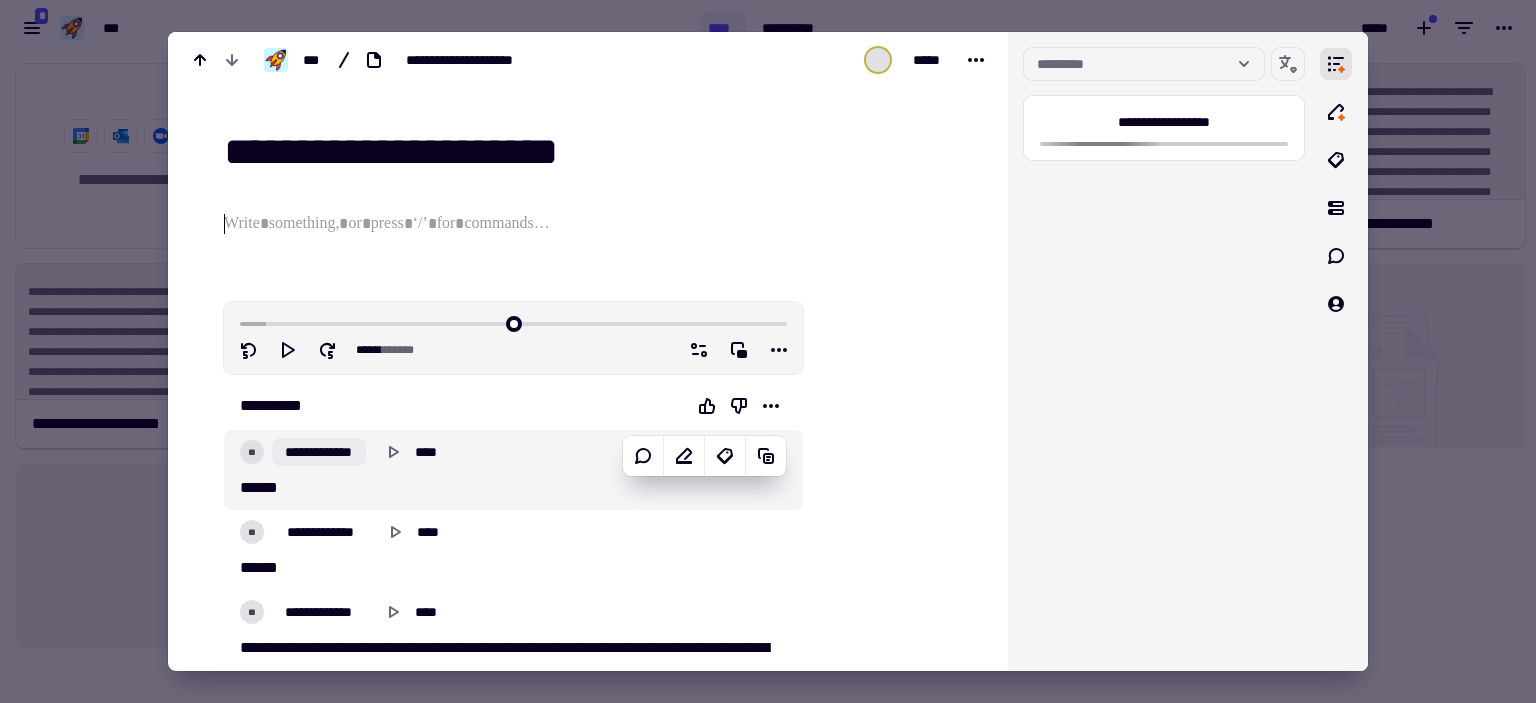 click on "**********" 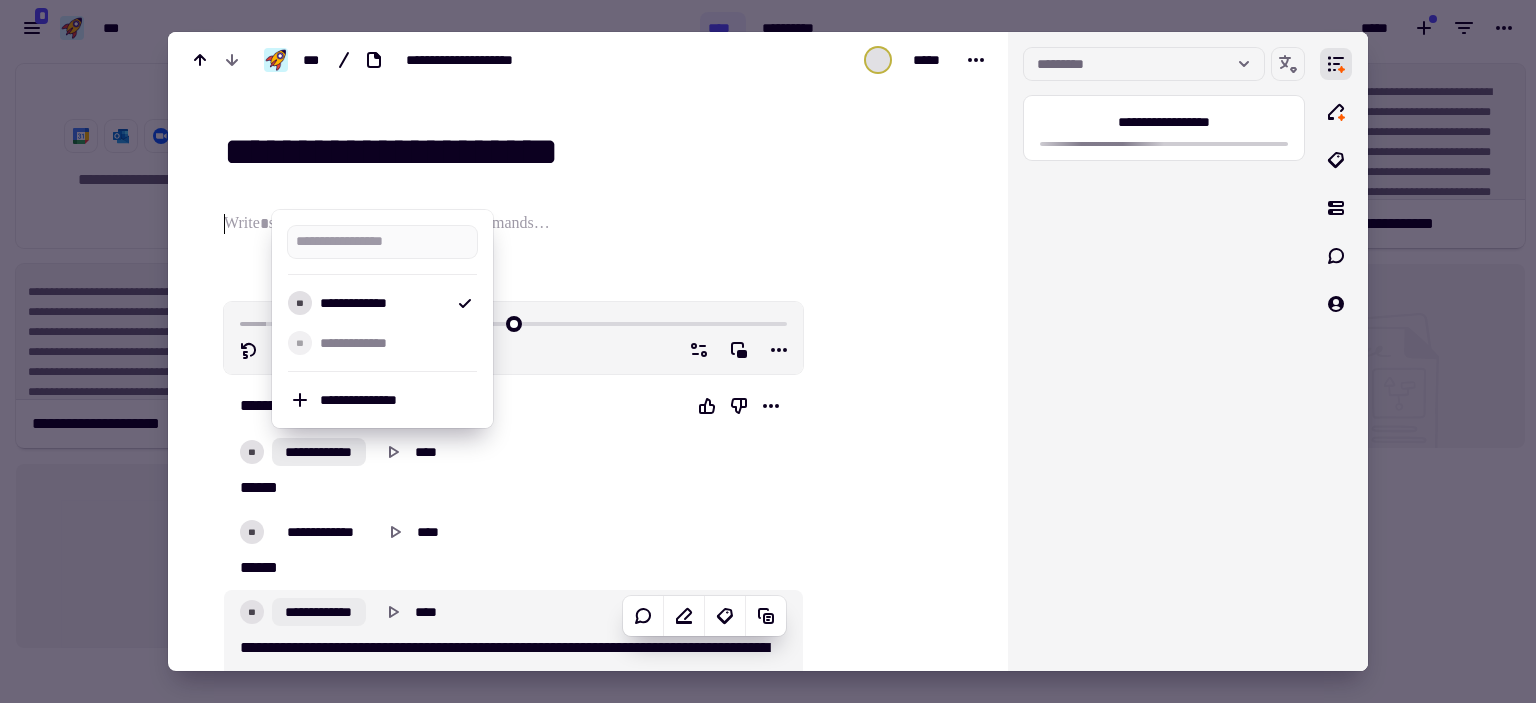 click on "**********" 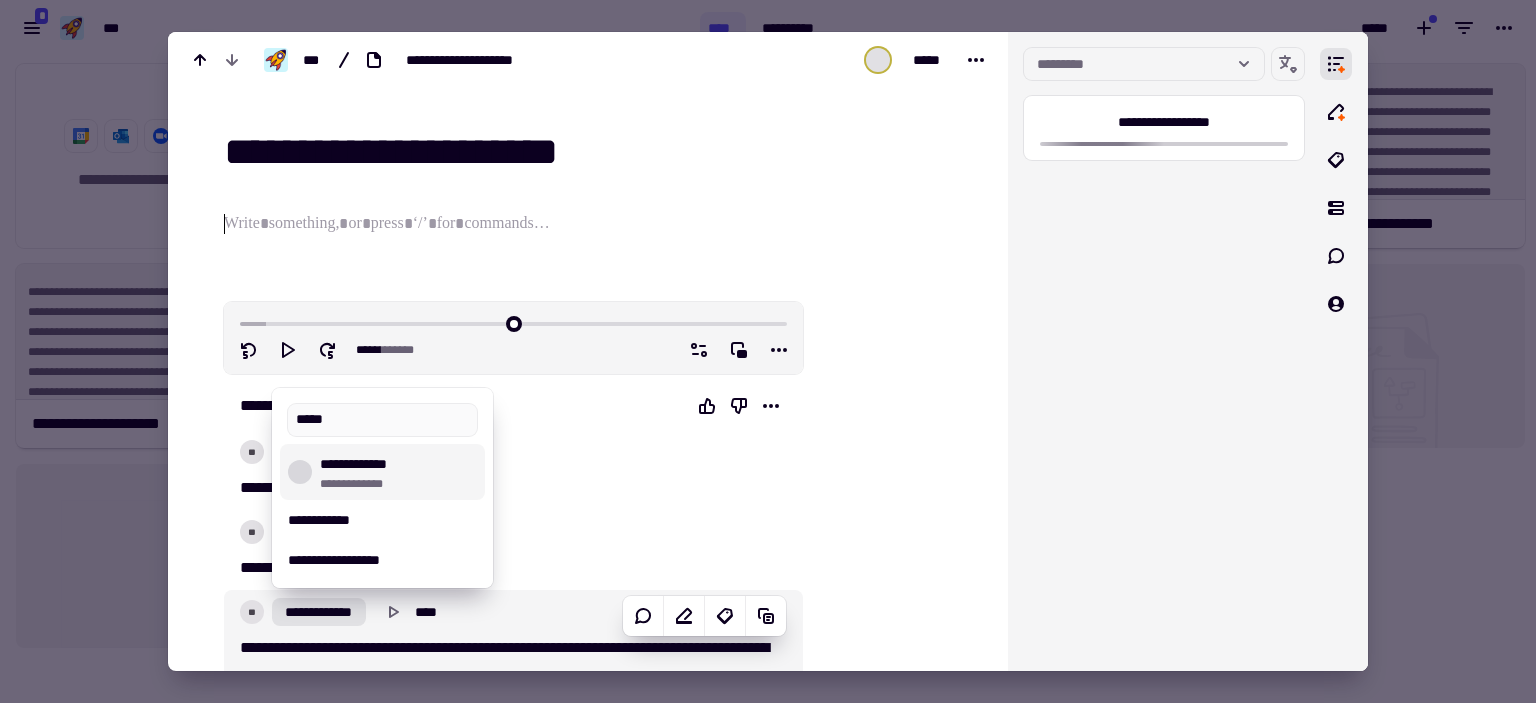 type on "*****" 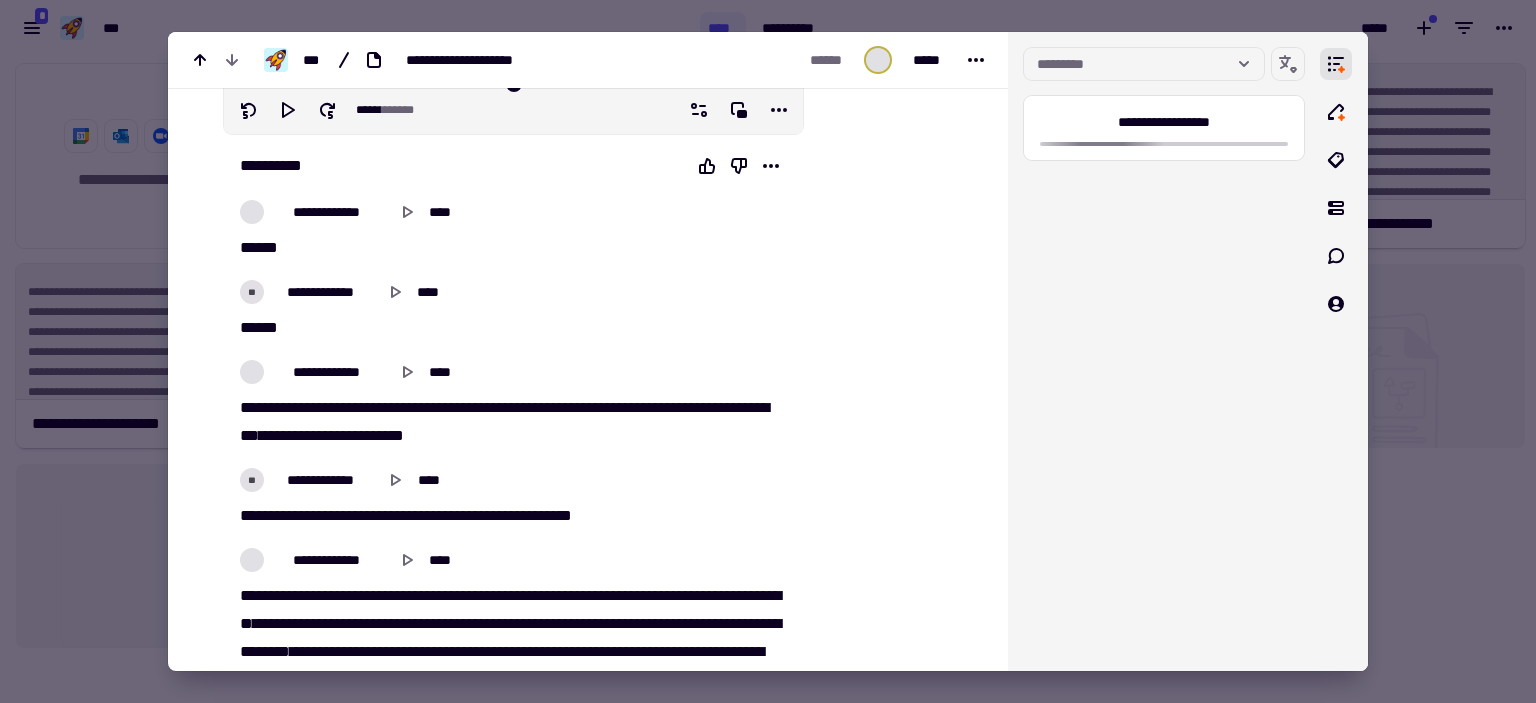 scroll, scrollTop: 0, scrollLeft: 0, axis: both 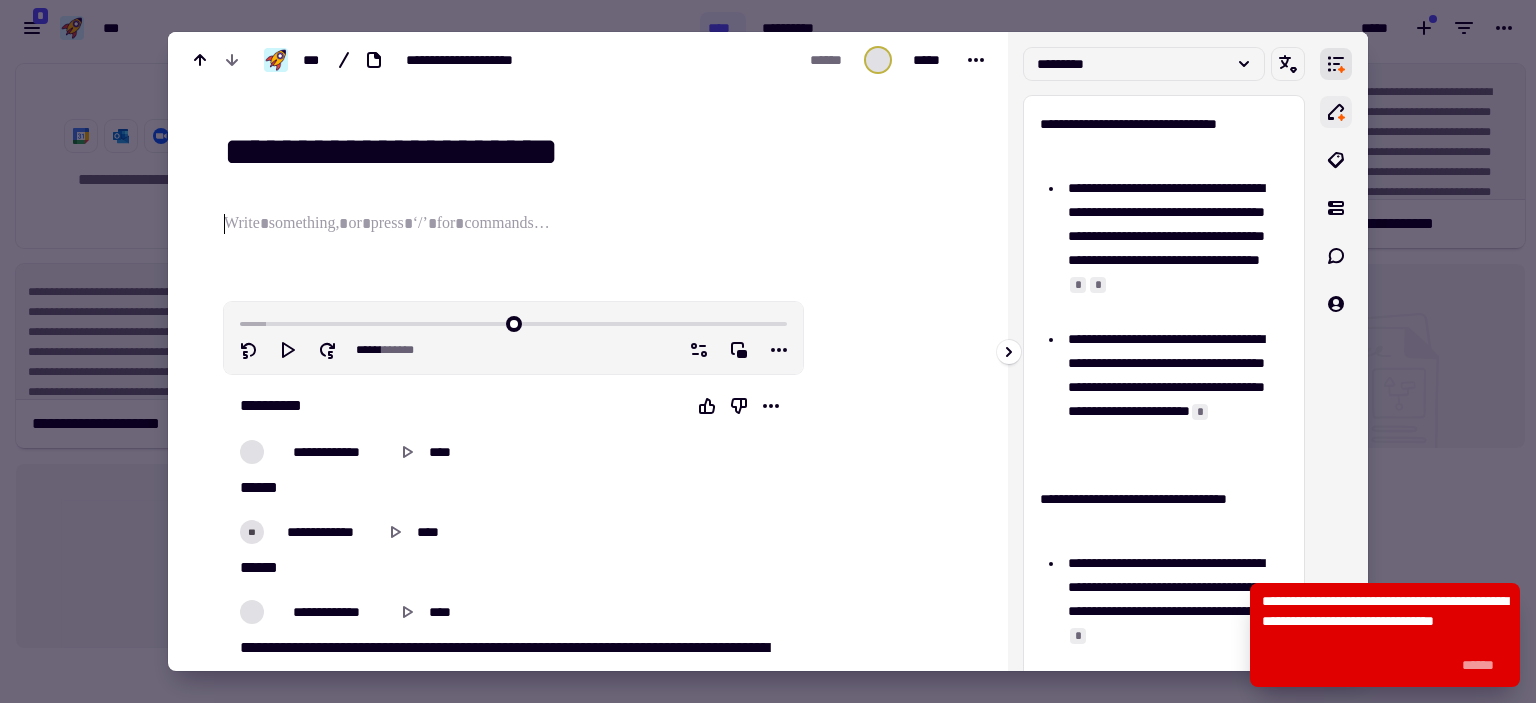 click 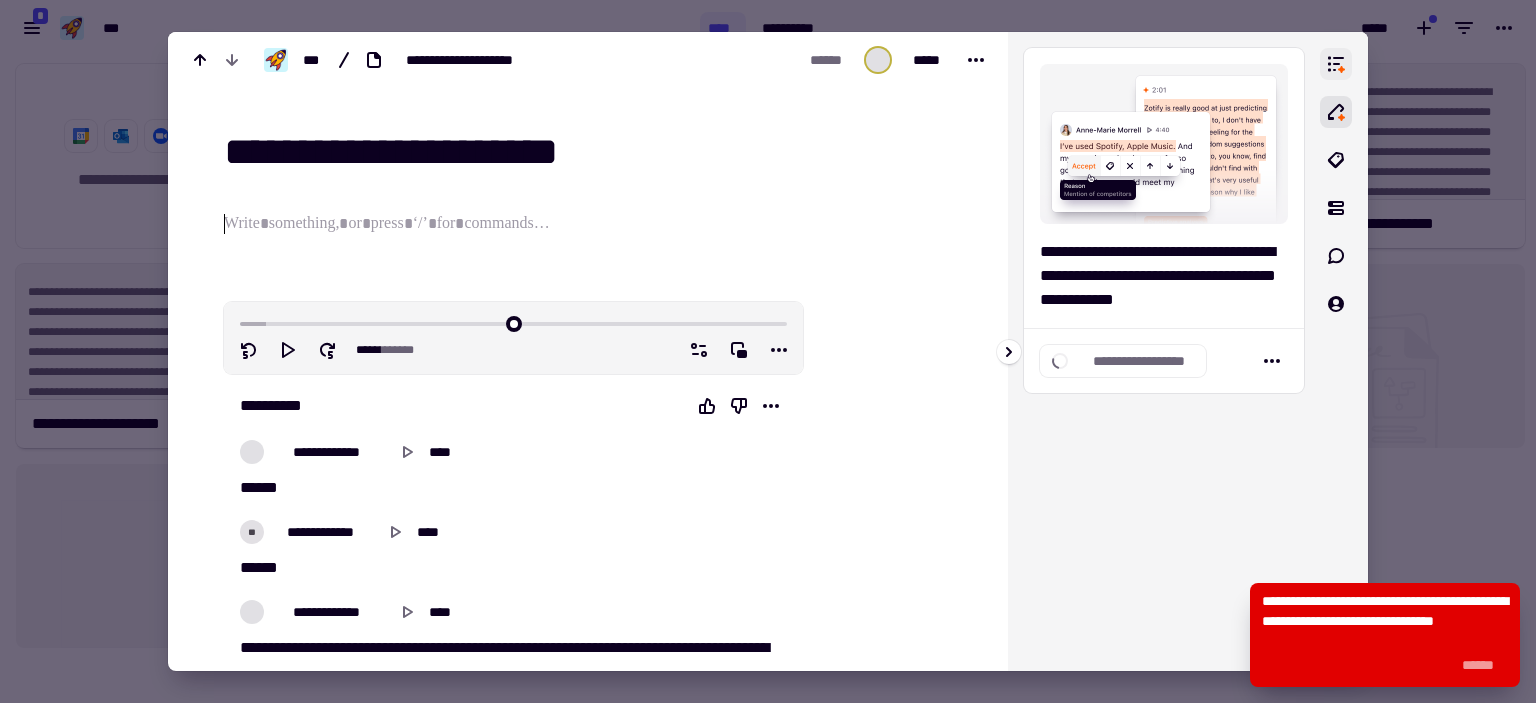 click 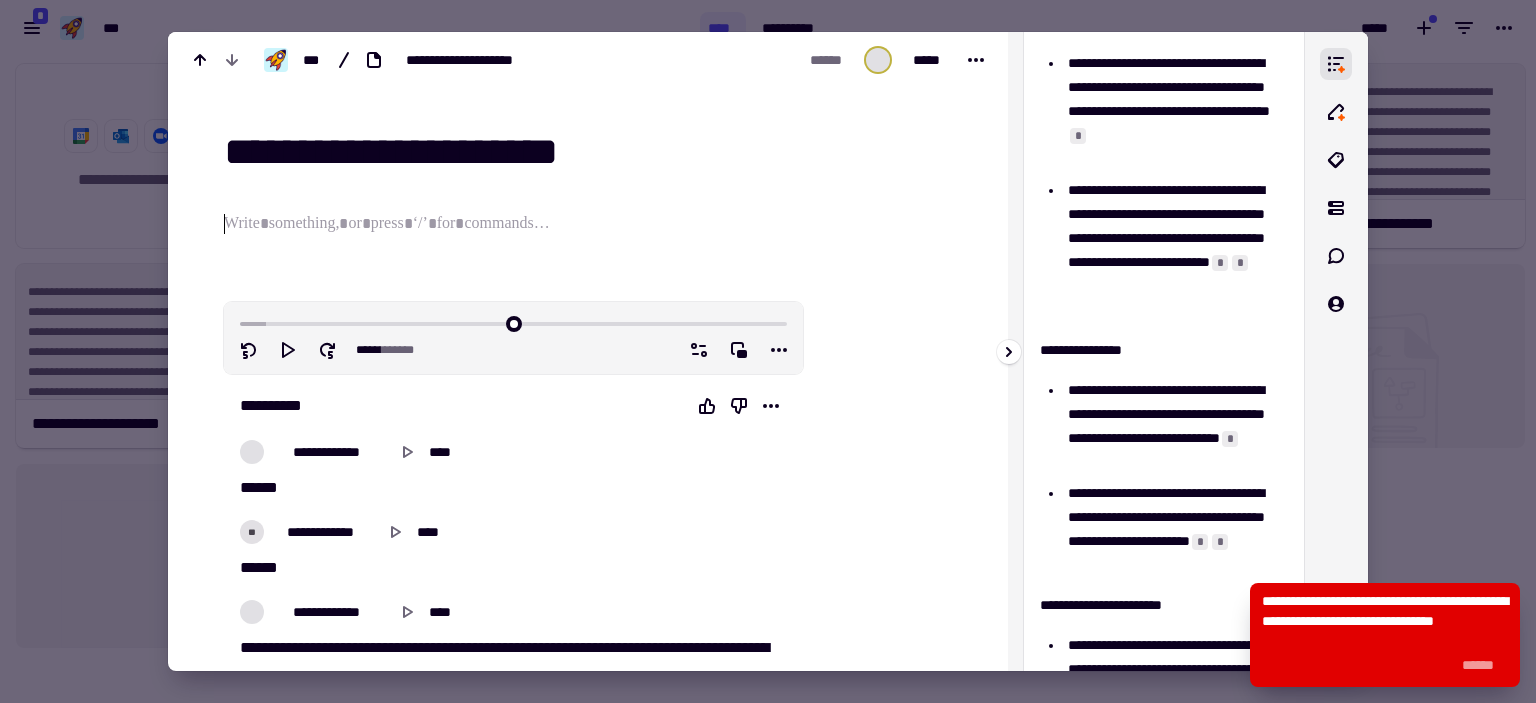 scroll, scrollTop: 0, scrollLeft: 0, axis: both 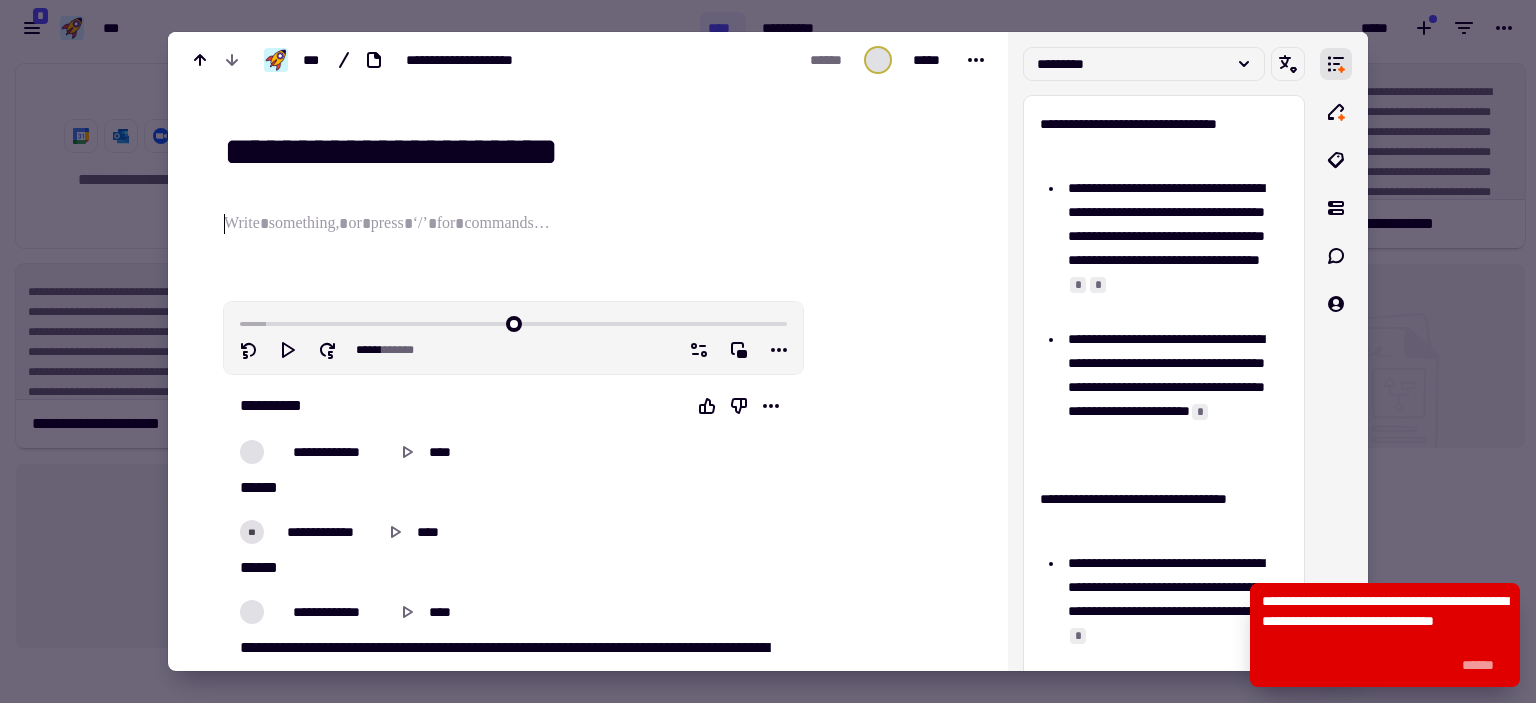 drag, startPoint x: 1532, startPoint y: 150, endPoint x: 1488, endPoint y: 190, distance: 59.464275 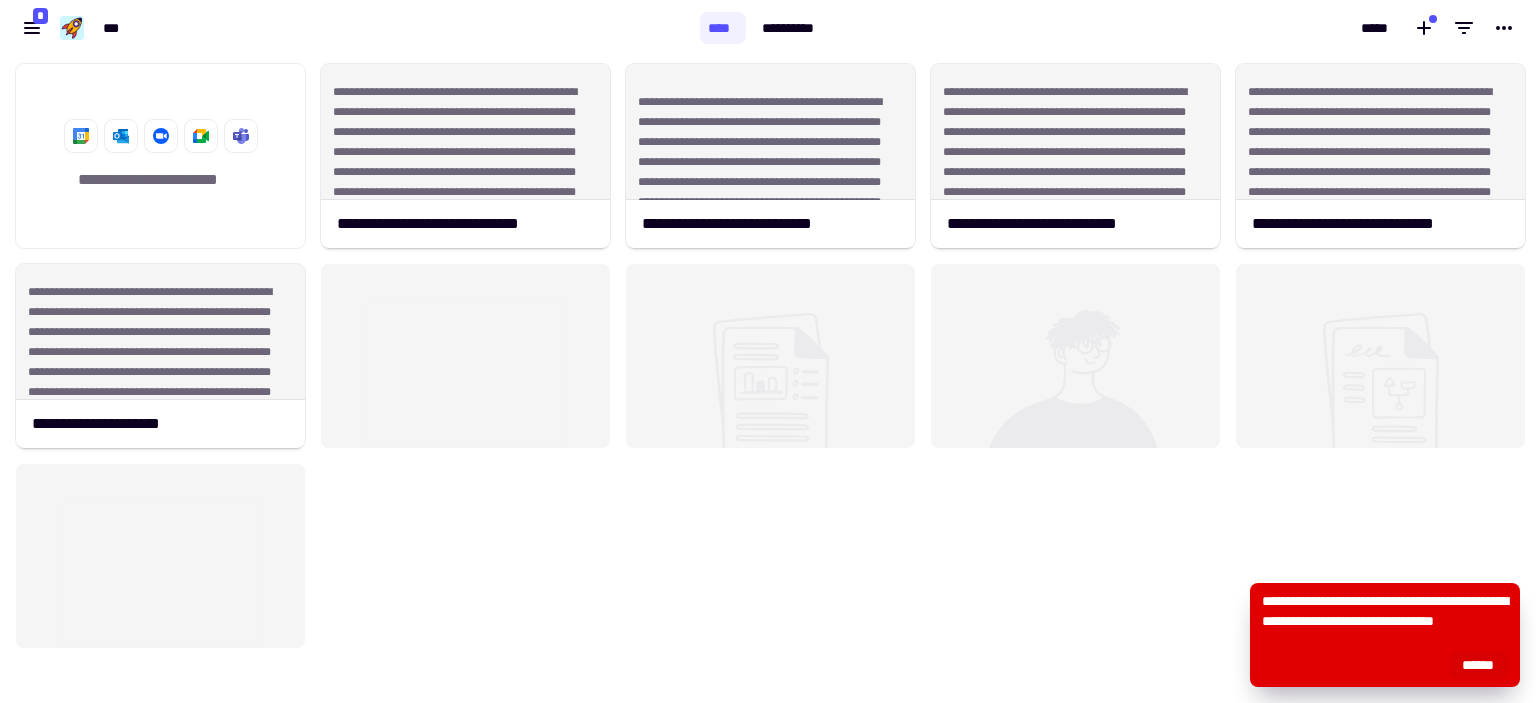 click on "******" 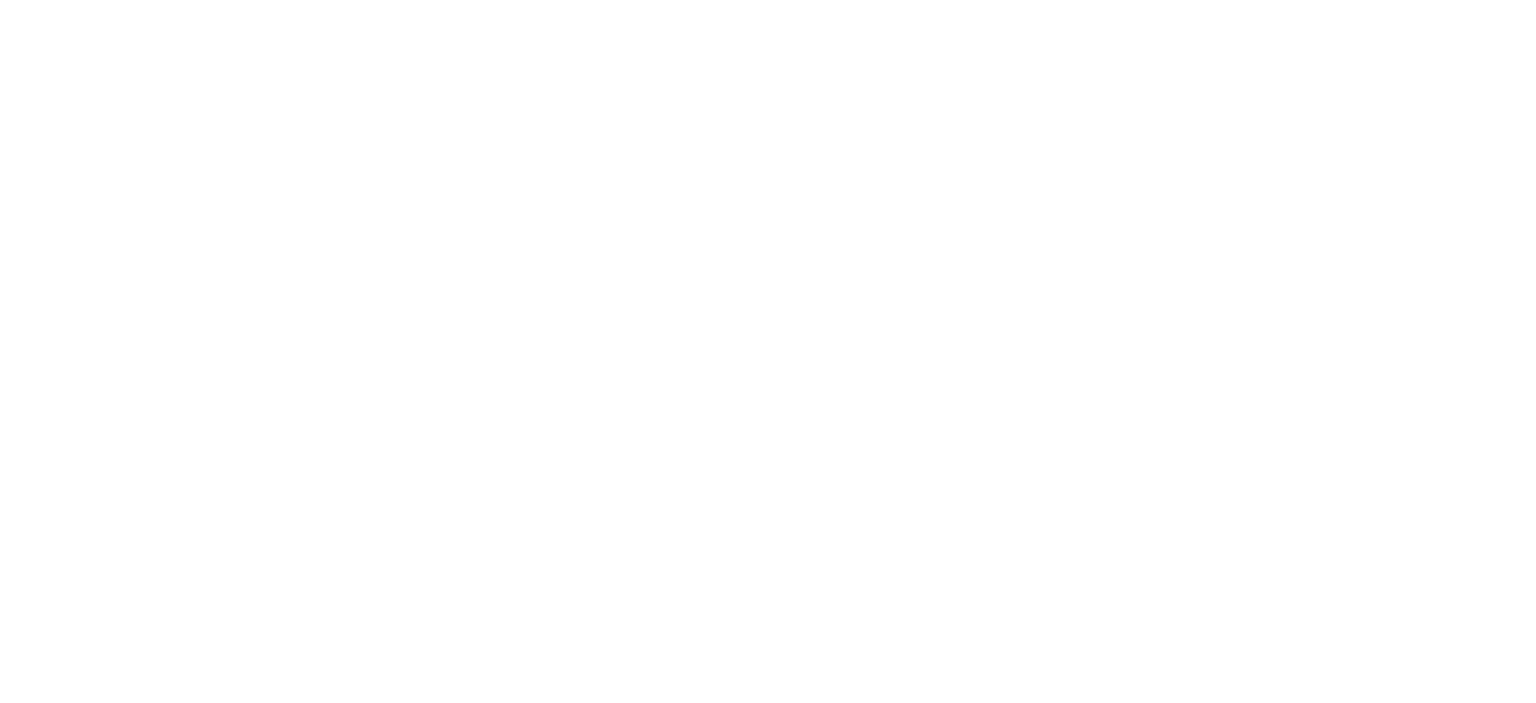 scroll, scrollTop: 0, scrollLeft: 0, axis: both 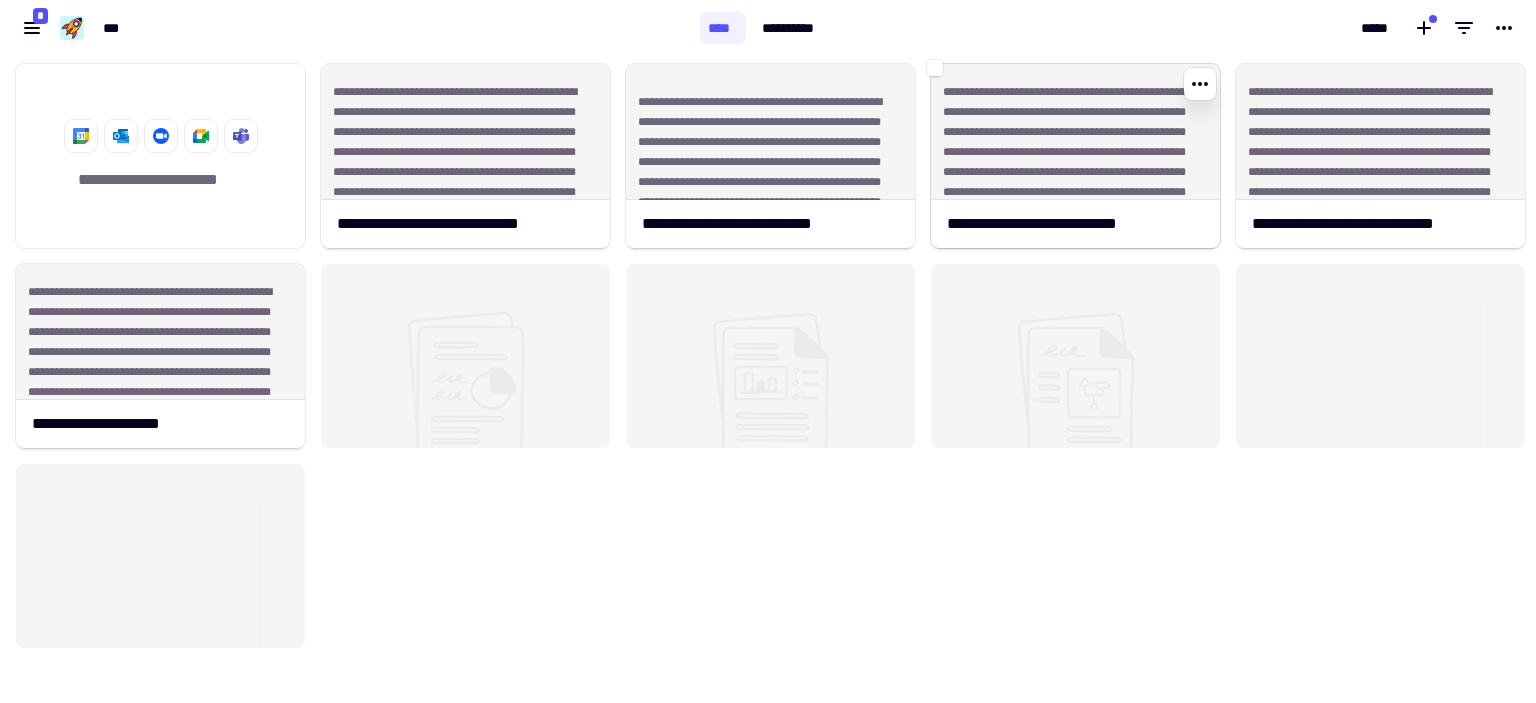 click on "**********" 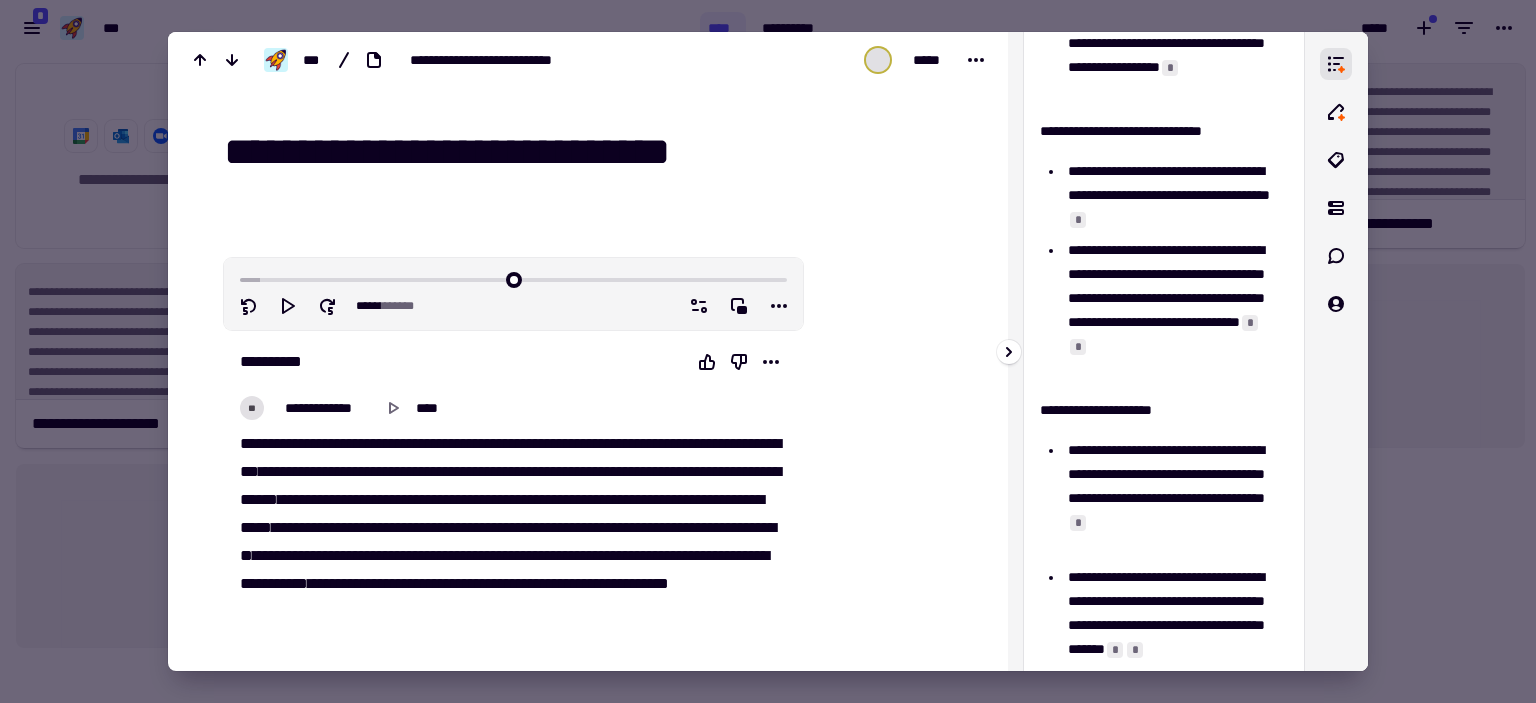 scroll, scrollTop: 200, scrollLeft: 0, axis: vertical 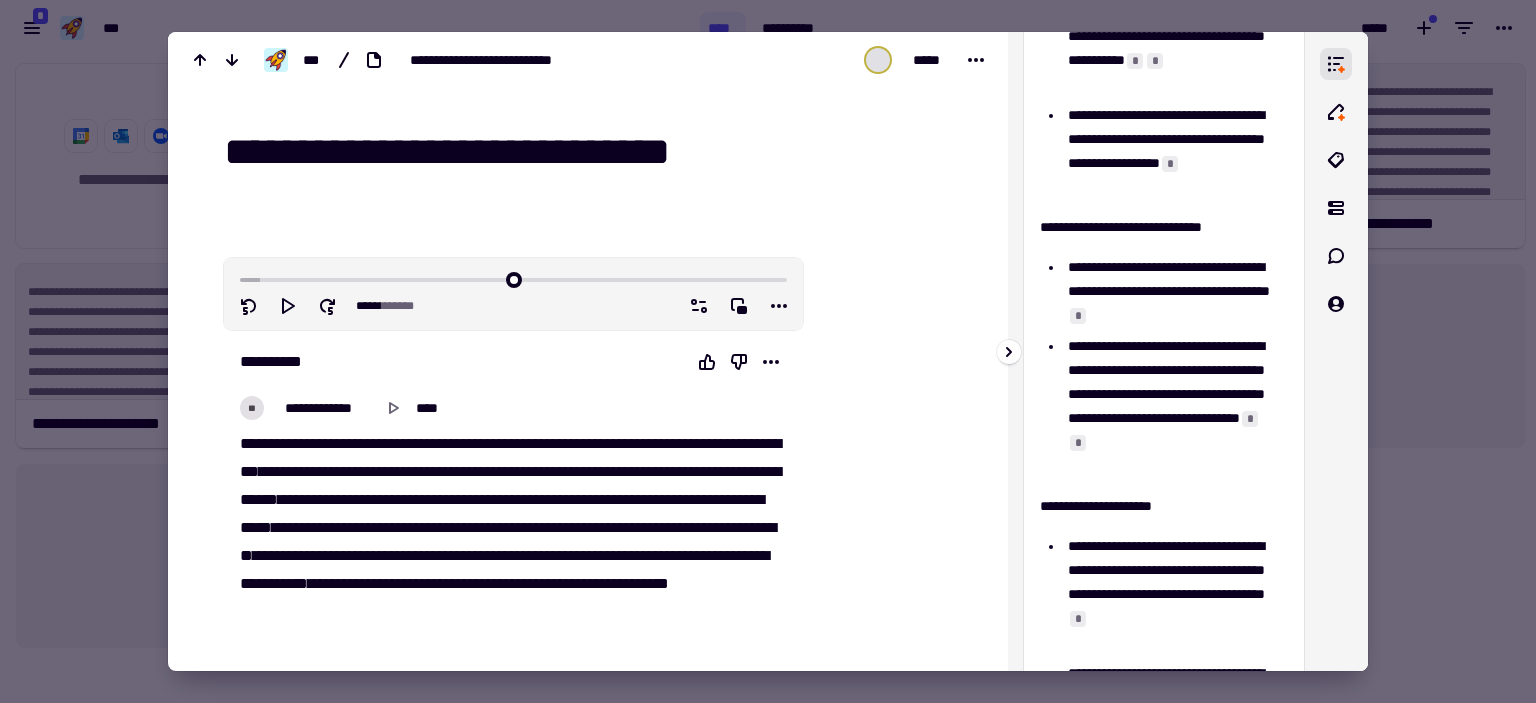 click on "**********" at bounding box center [1156, 227] 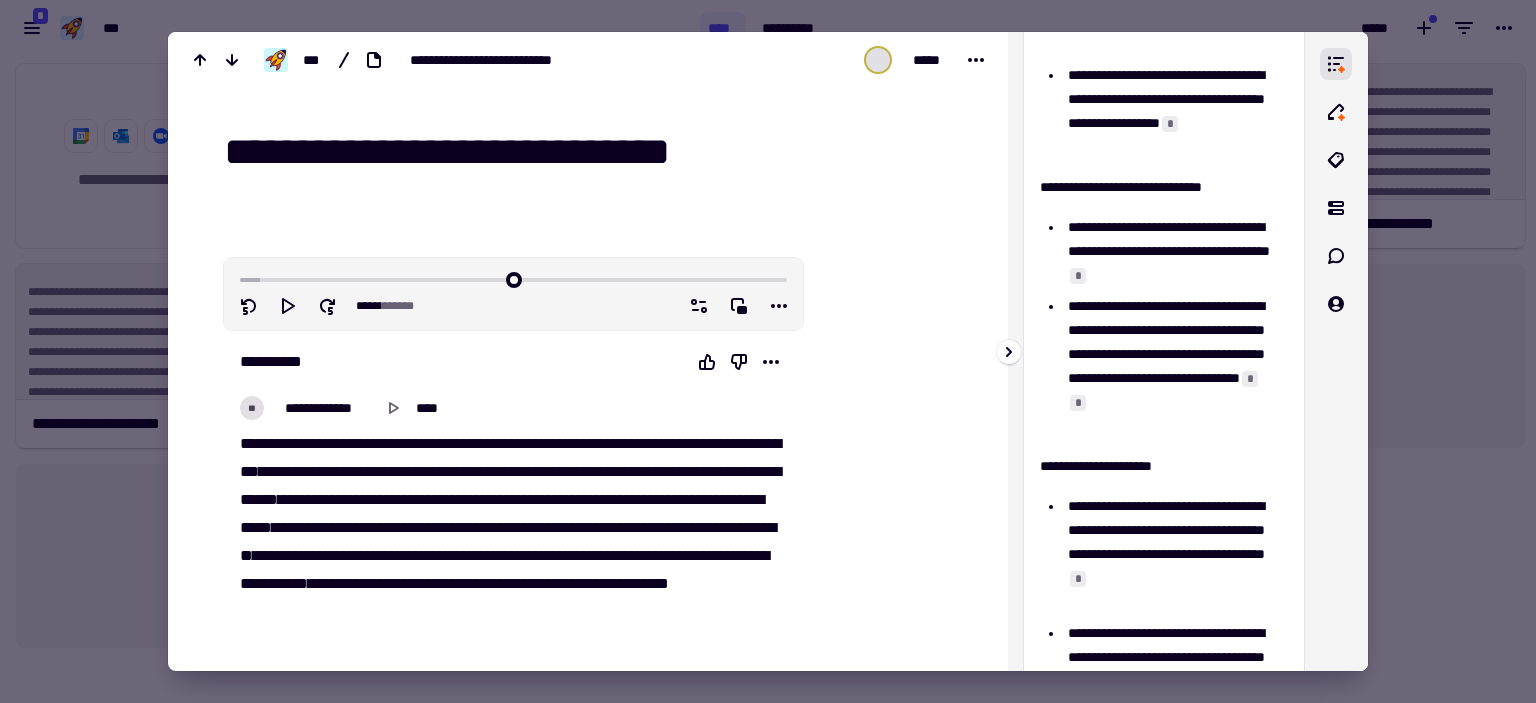 scroll, scrollTop: 0, scrollLeft: 0, axis: both 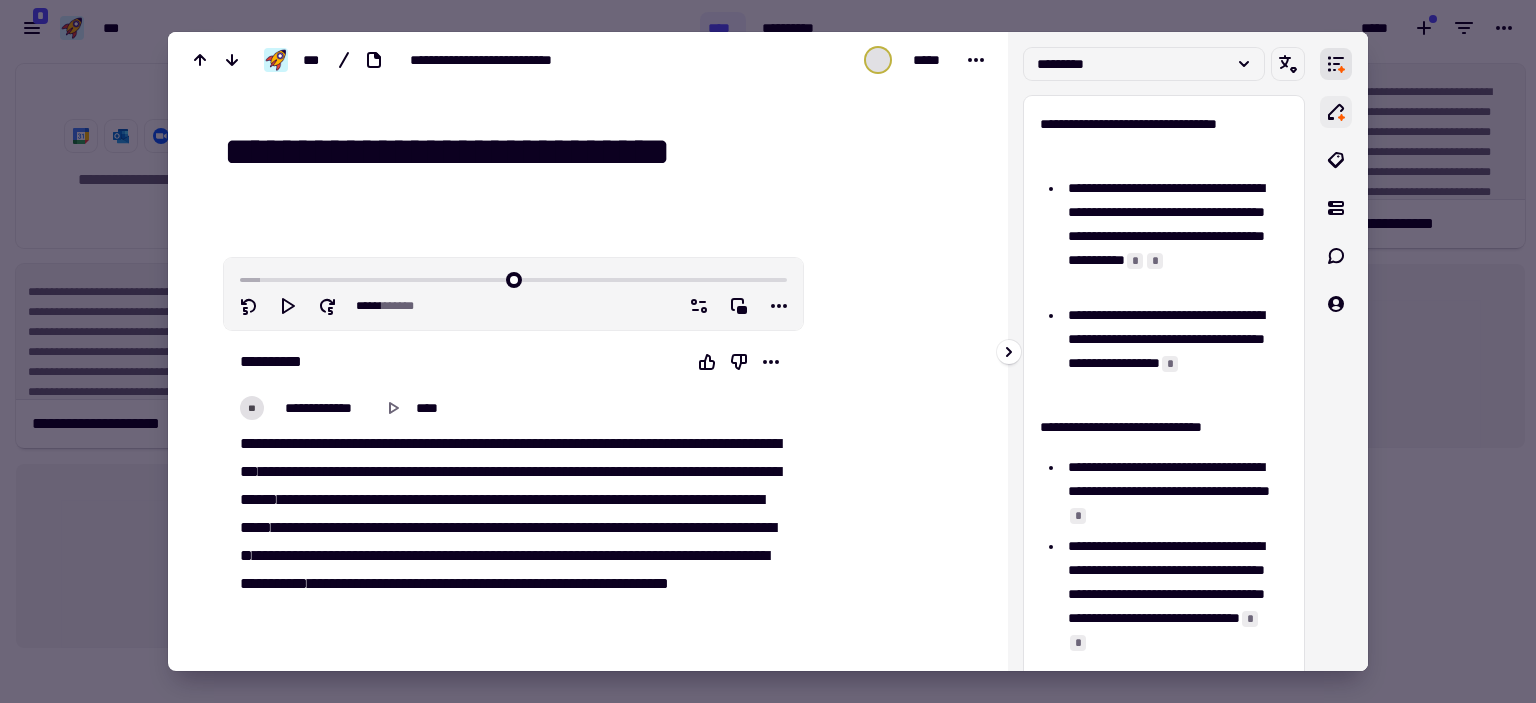click 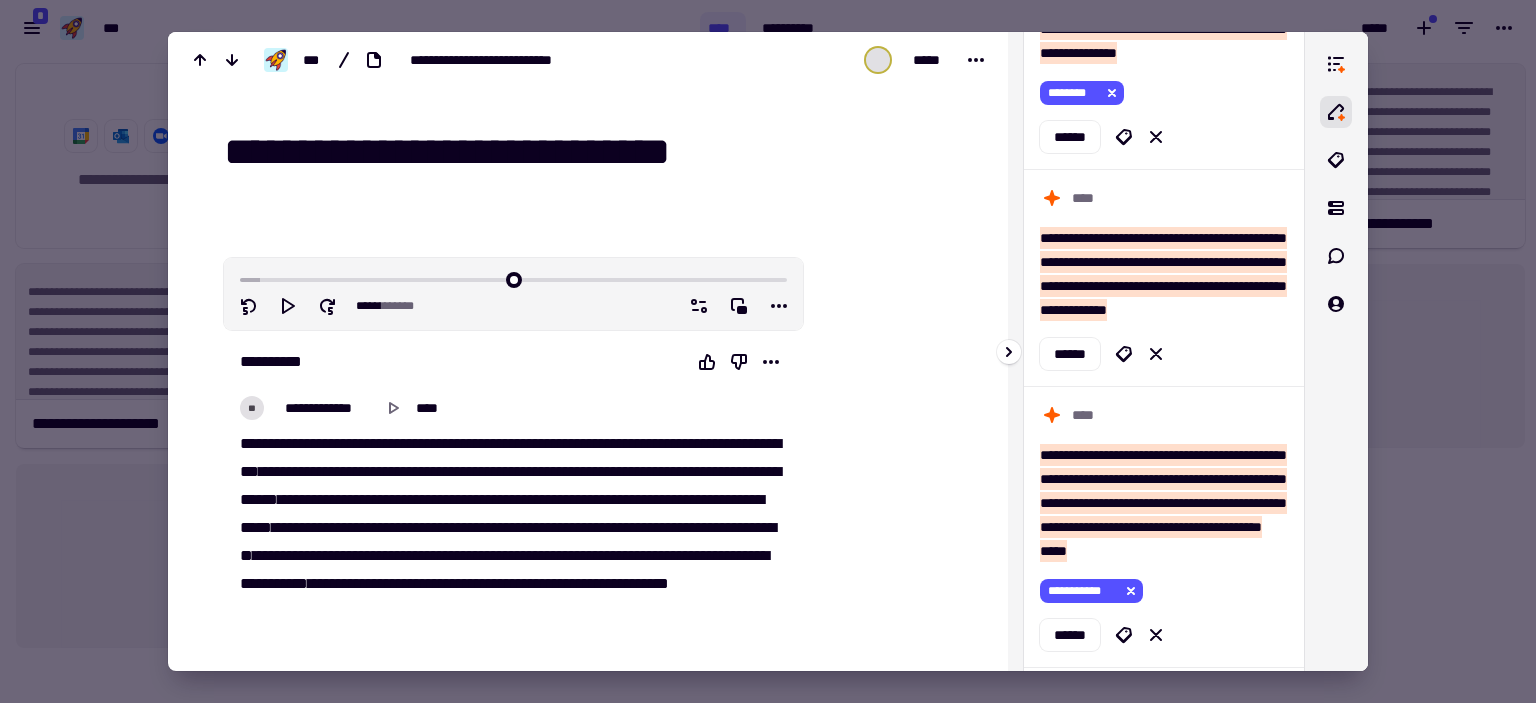 scroll, scrollTop: 1600, scrollLeft: 0, axis: vertical 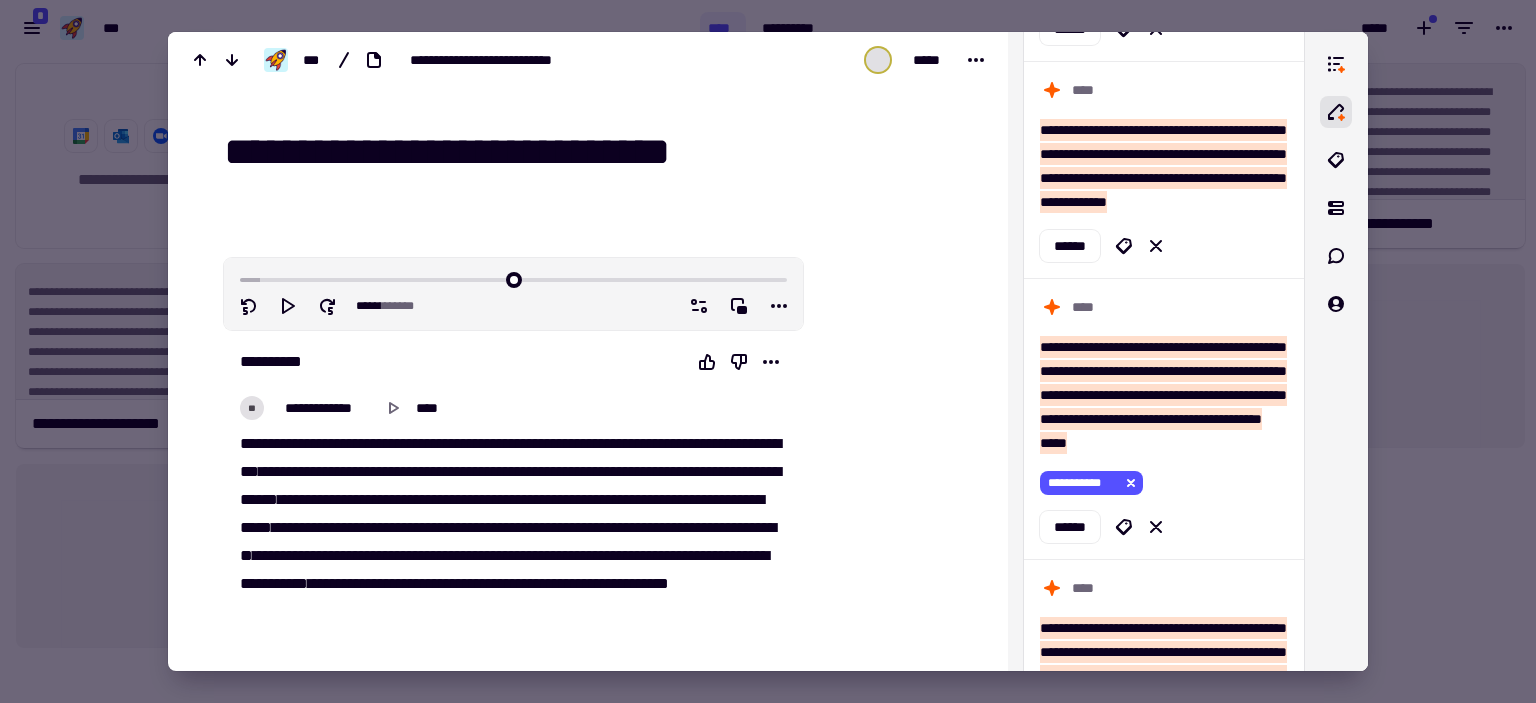 click at bounding box center (768, 351) 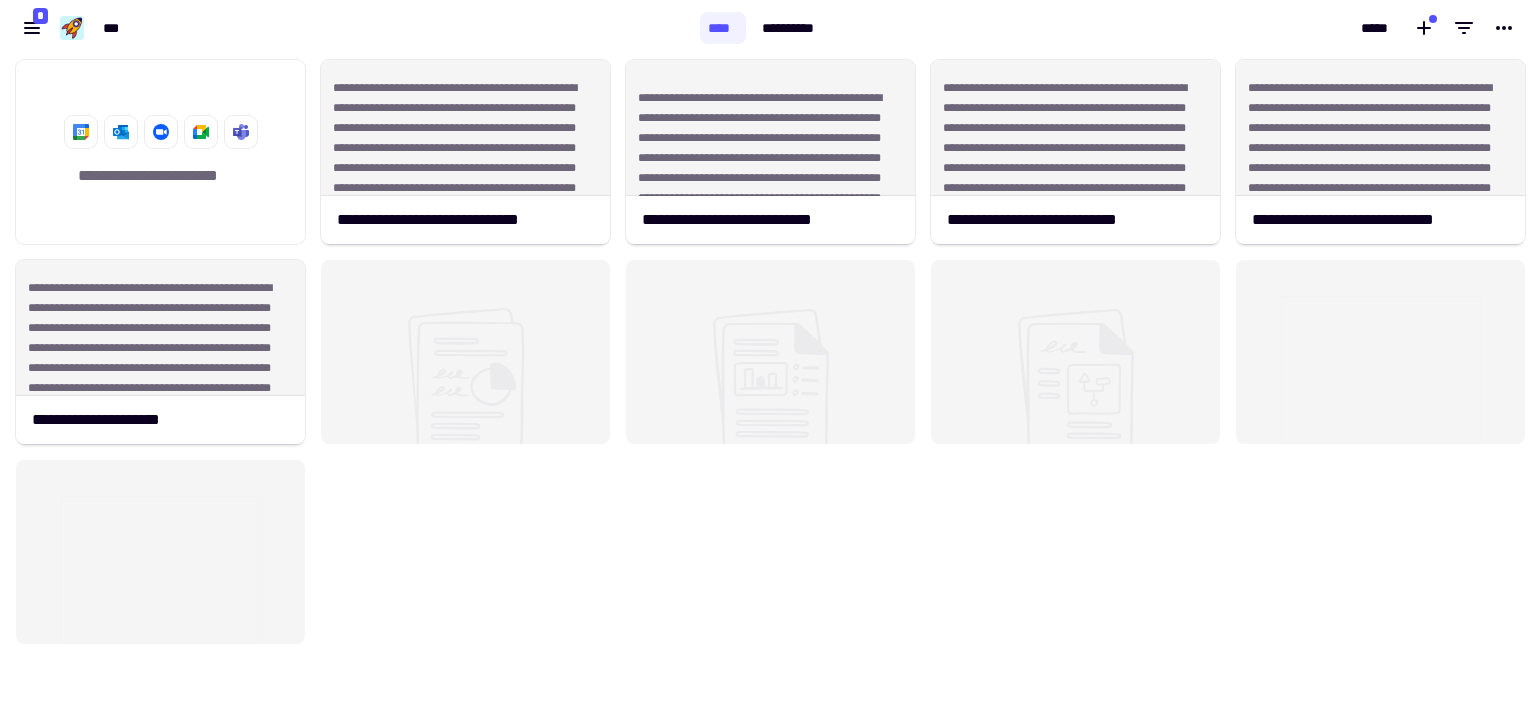 scroll, scrollTop: 0, scrollLeft: 0, axis: both 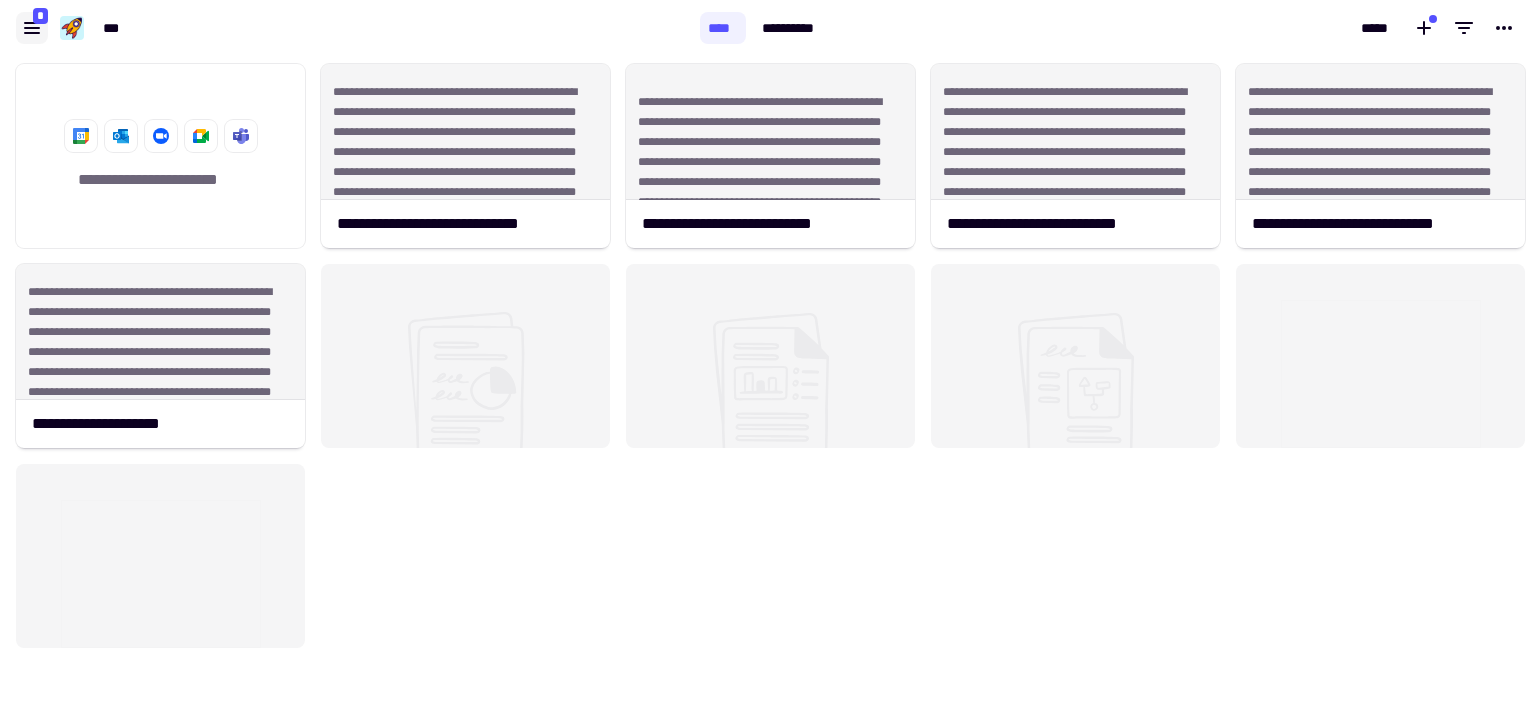 click 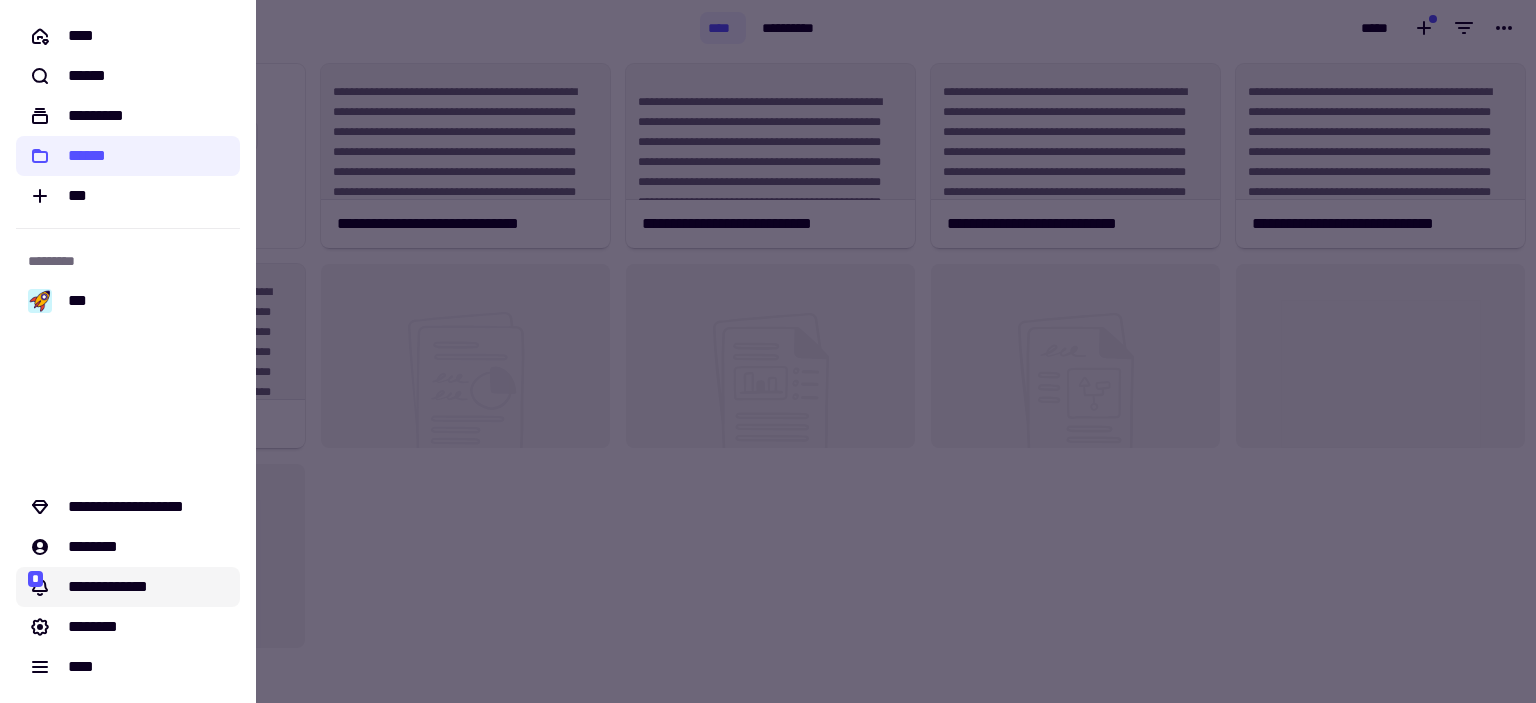 click on "**********" 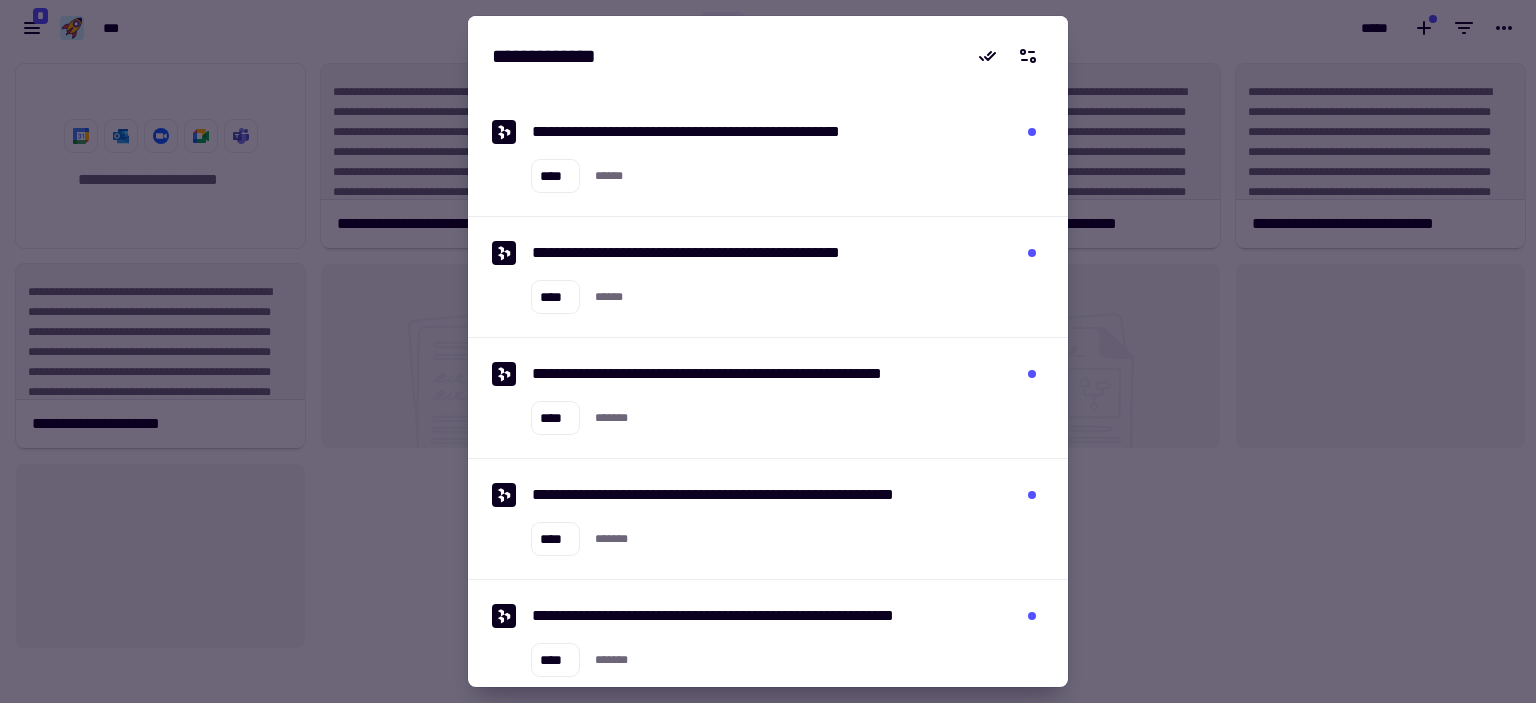 click at bounding box center [768, 351] 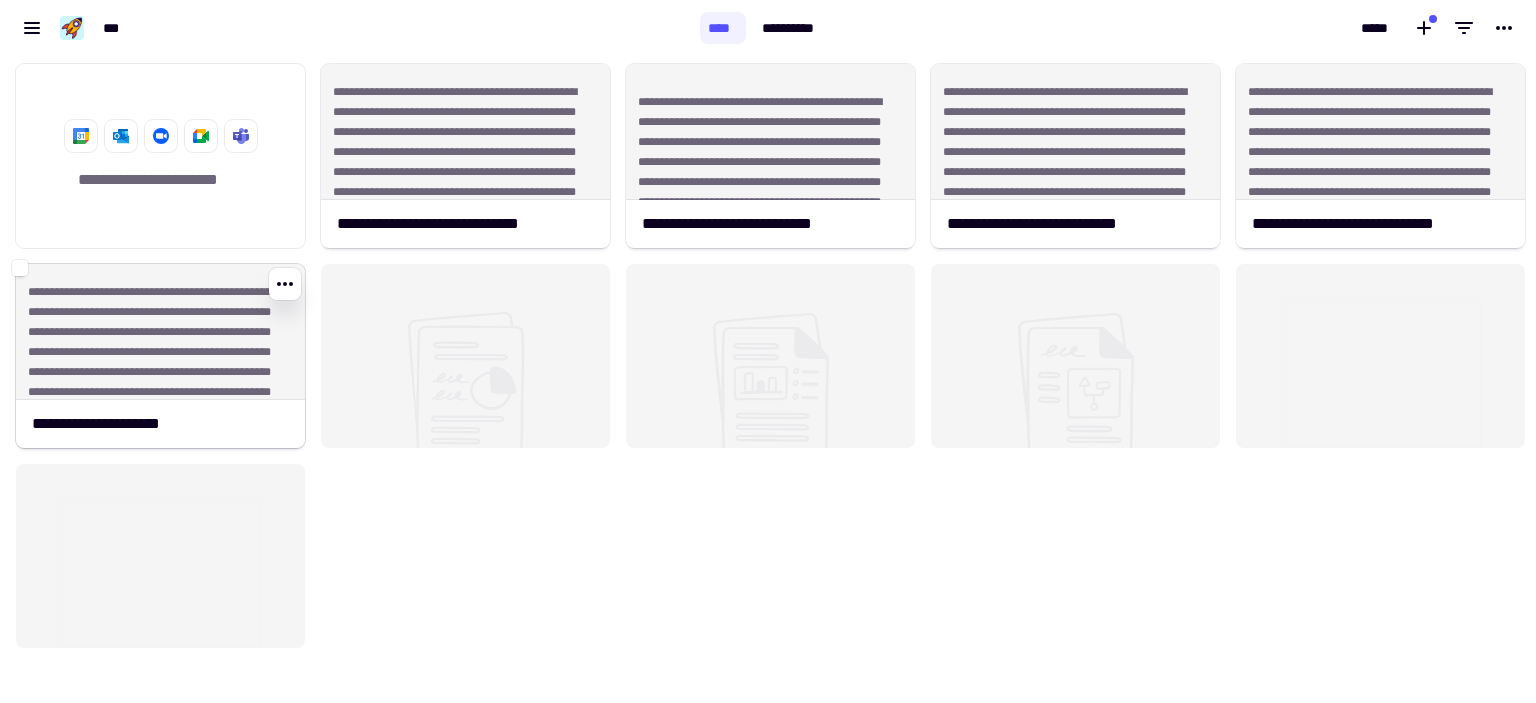 click on "**********" 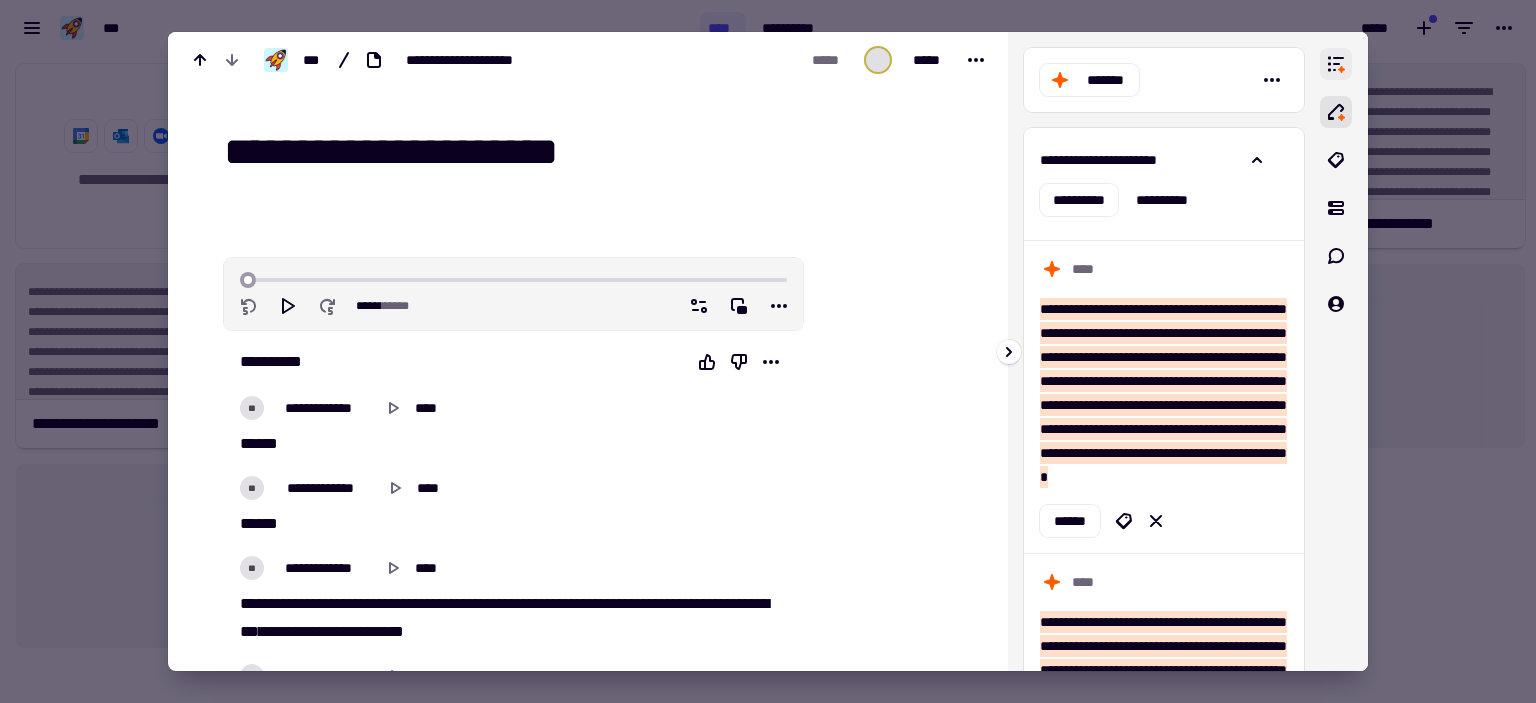 click 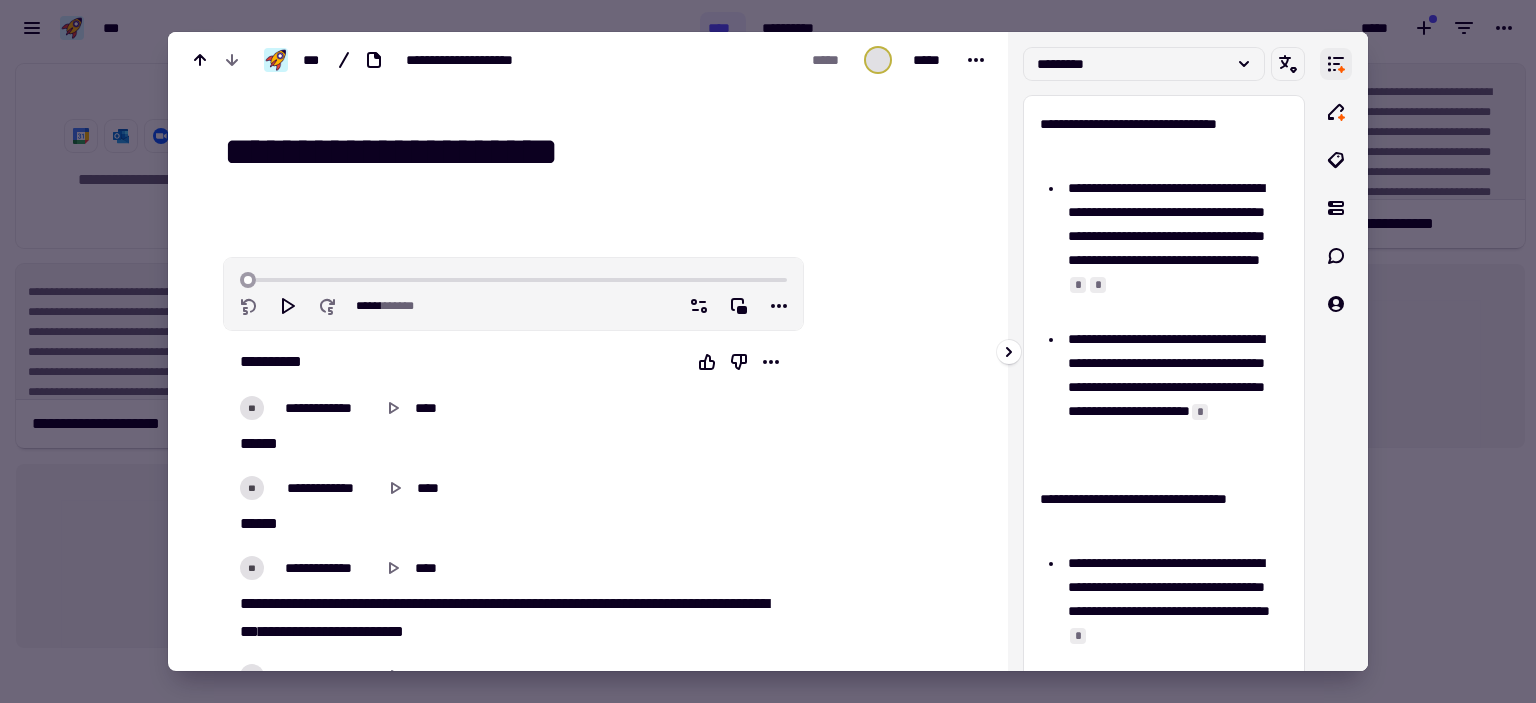 click 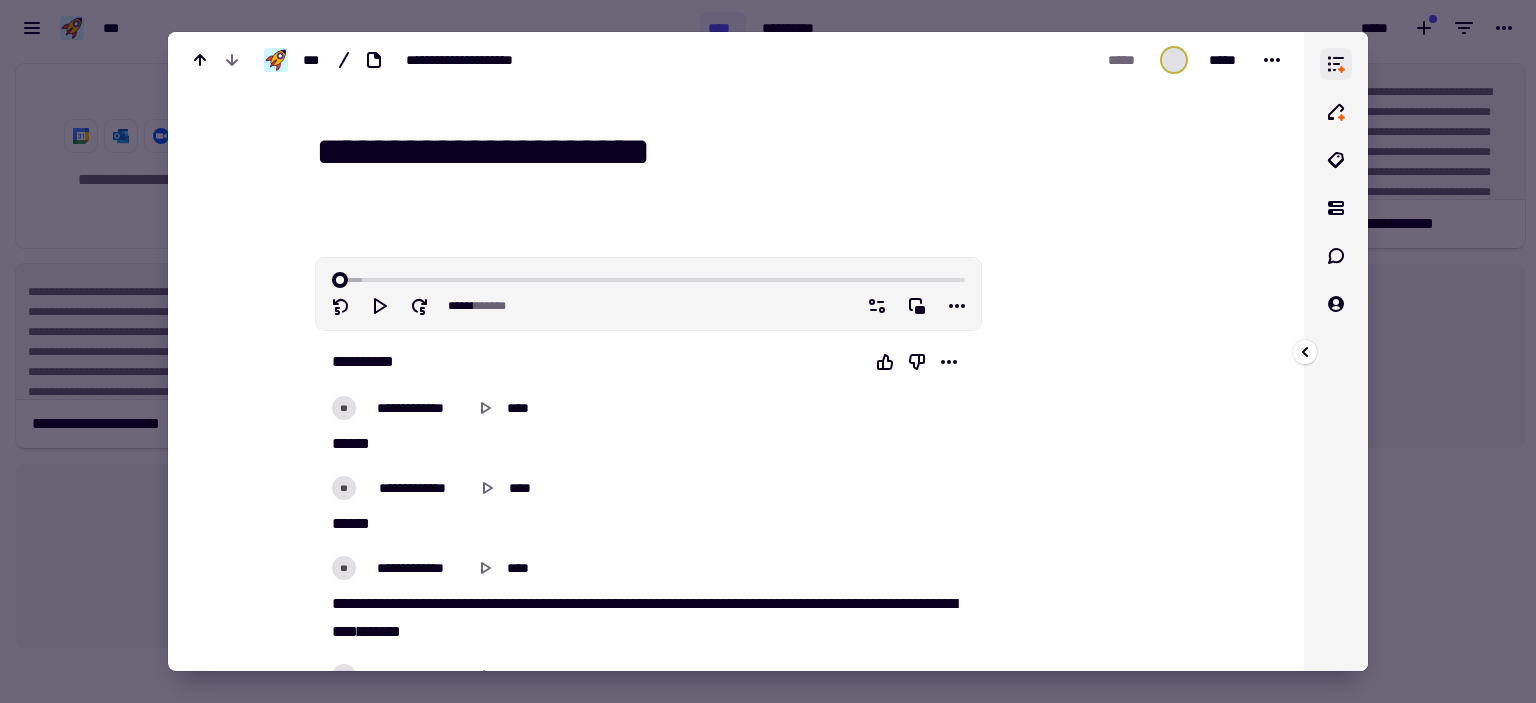click 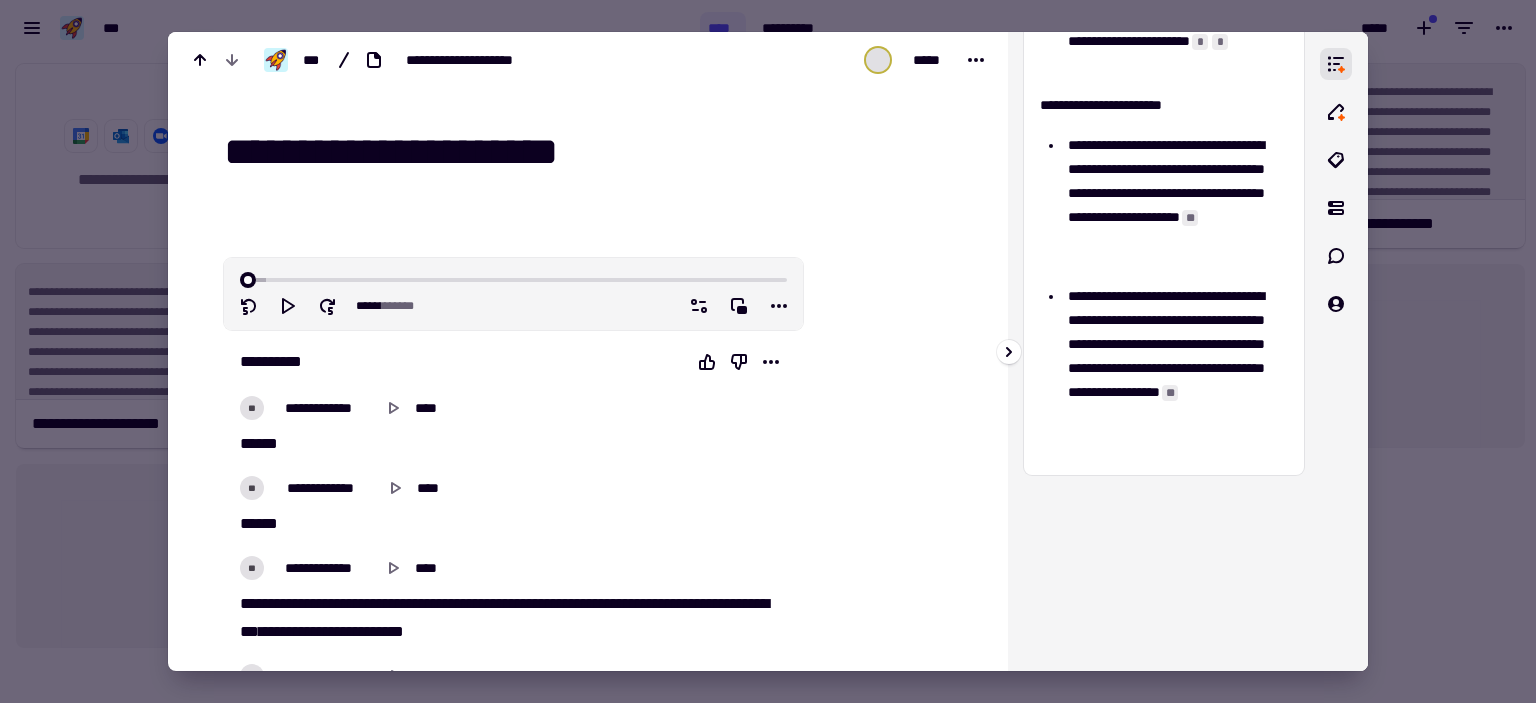 scroll, scrollTop: 900, scrollLeft: 0, axis: vertical 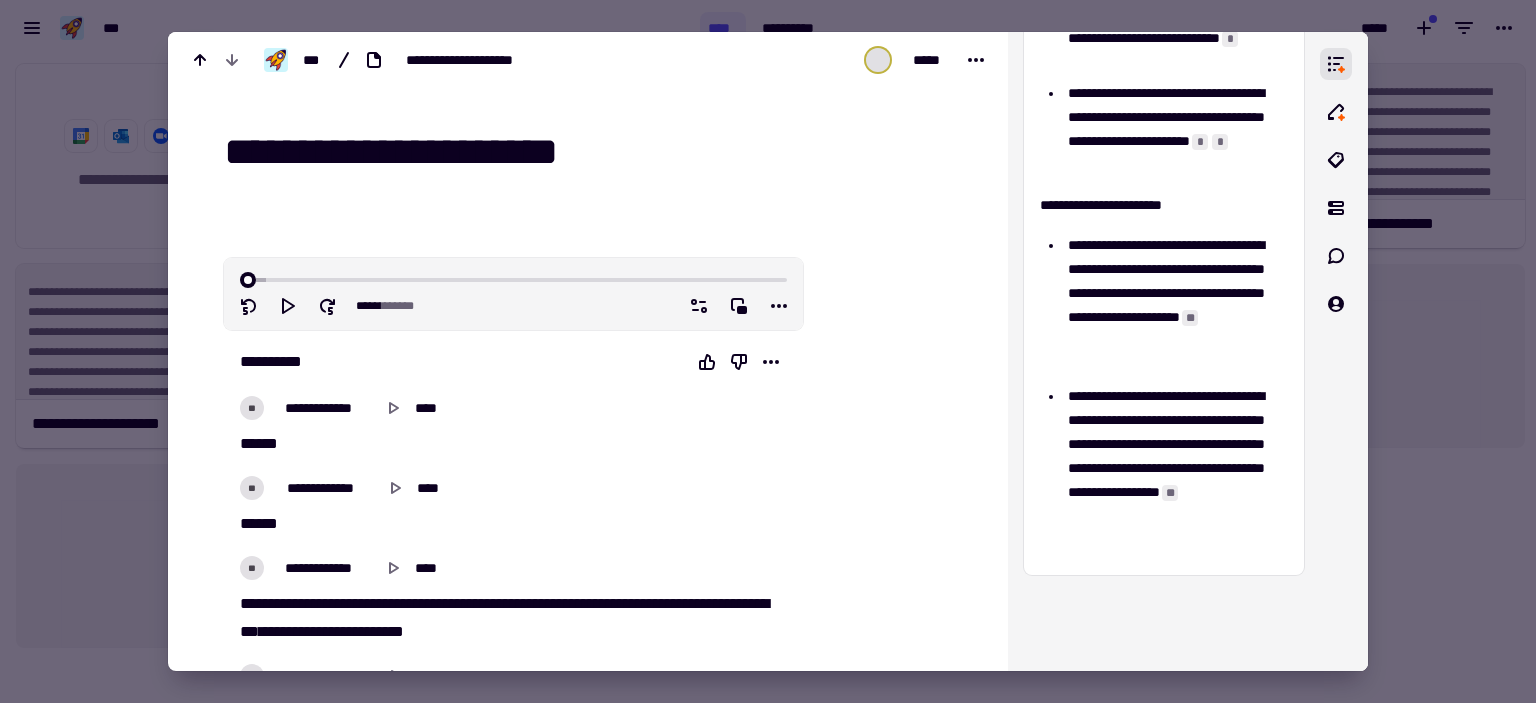 click at bounding box center [768, 351] 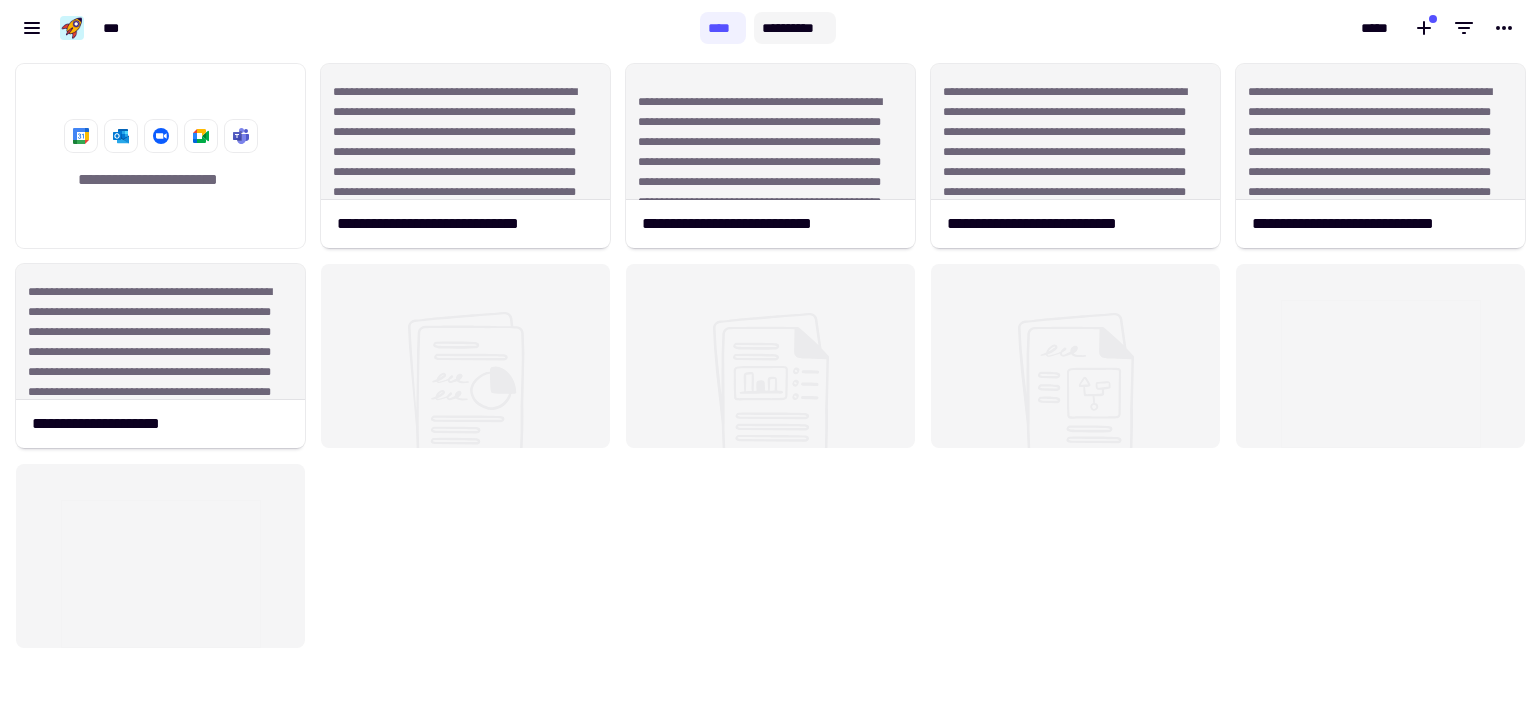click on "**********" 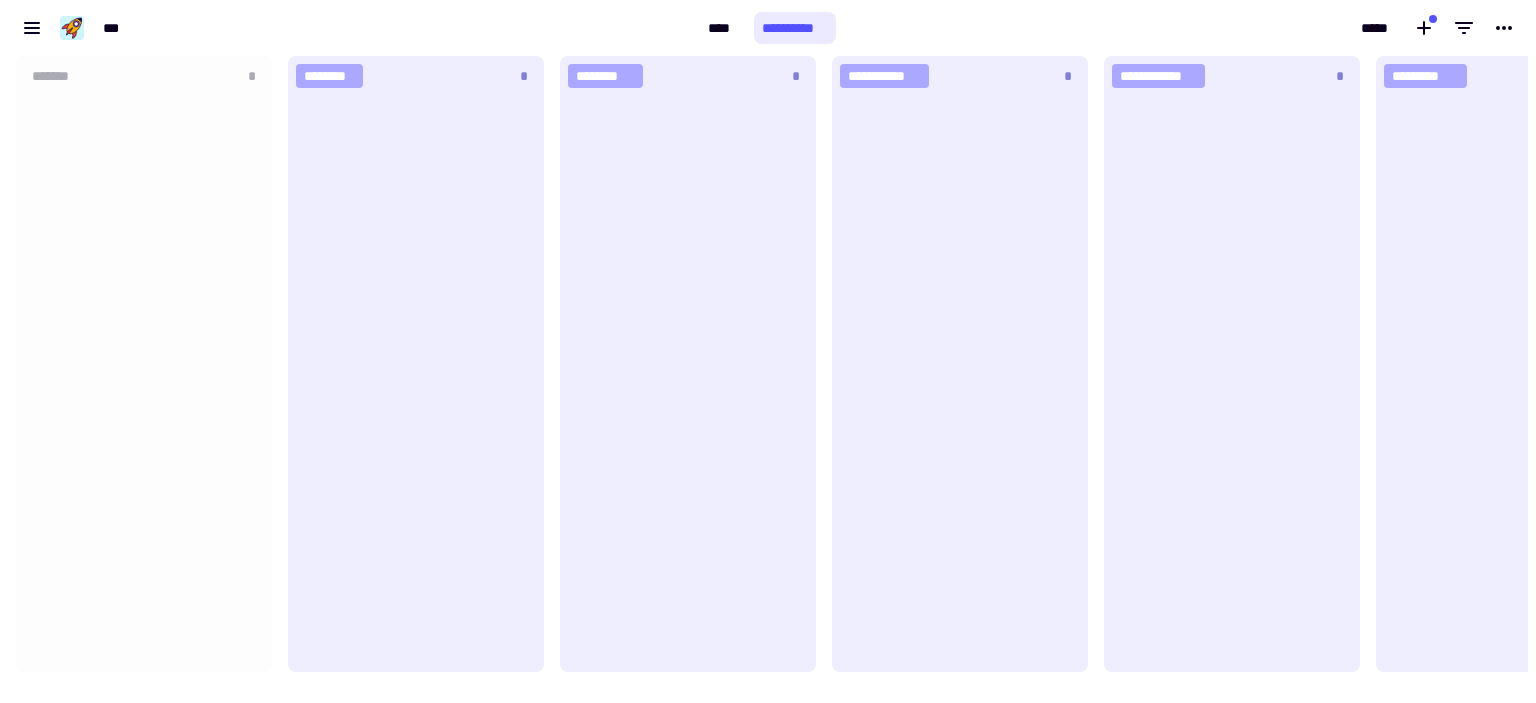 scroll, scrollTop: 16, scrollLeft: 16, axis: both 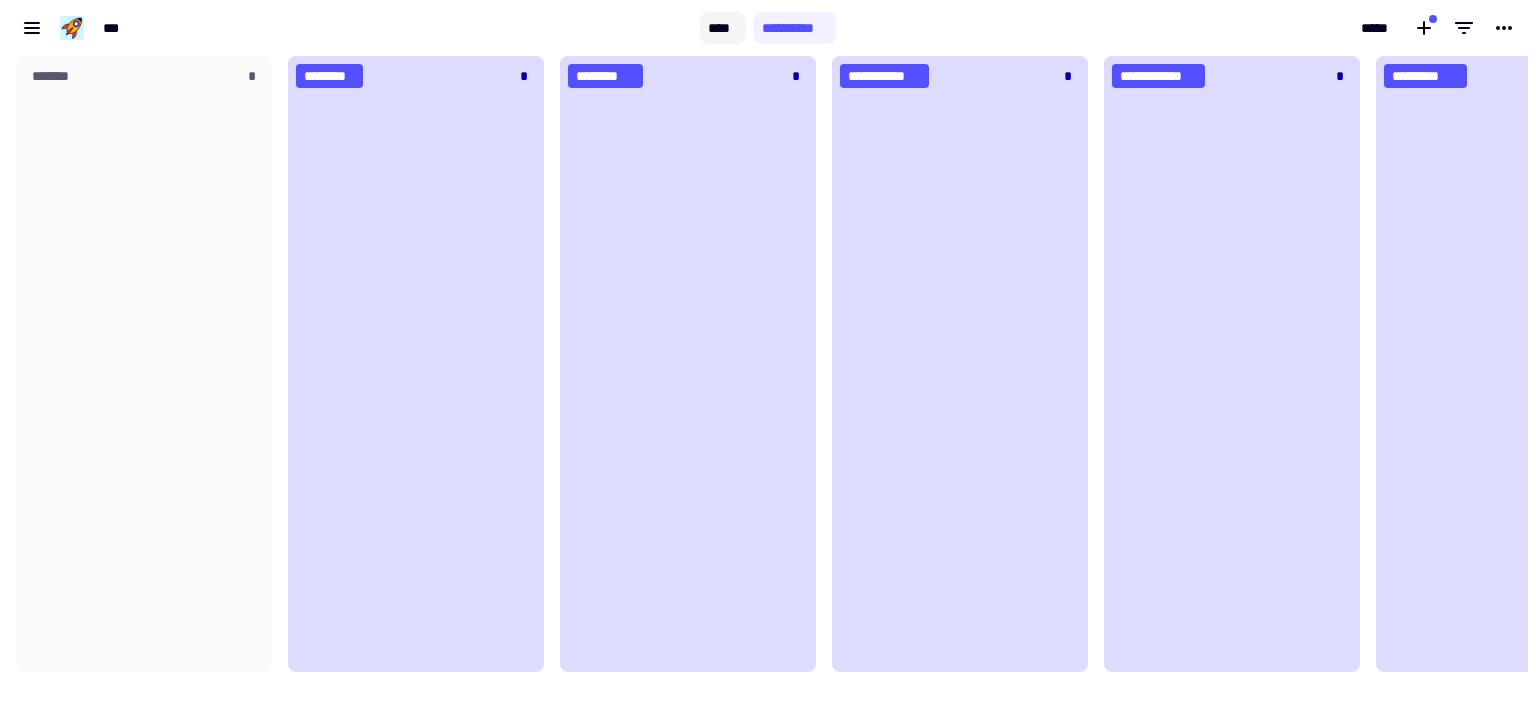 click on "****" 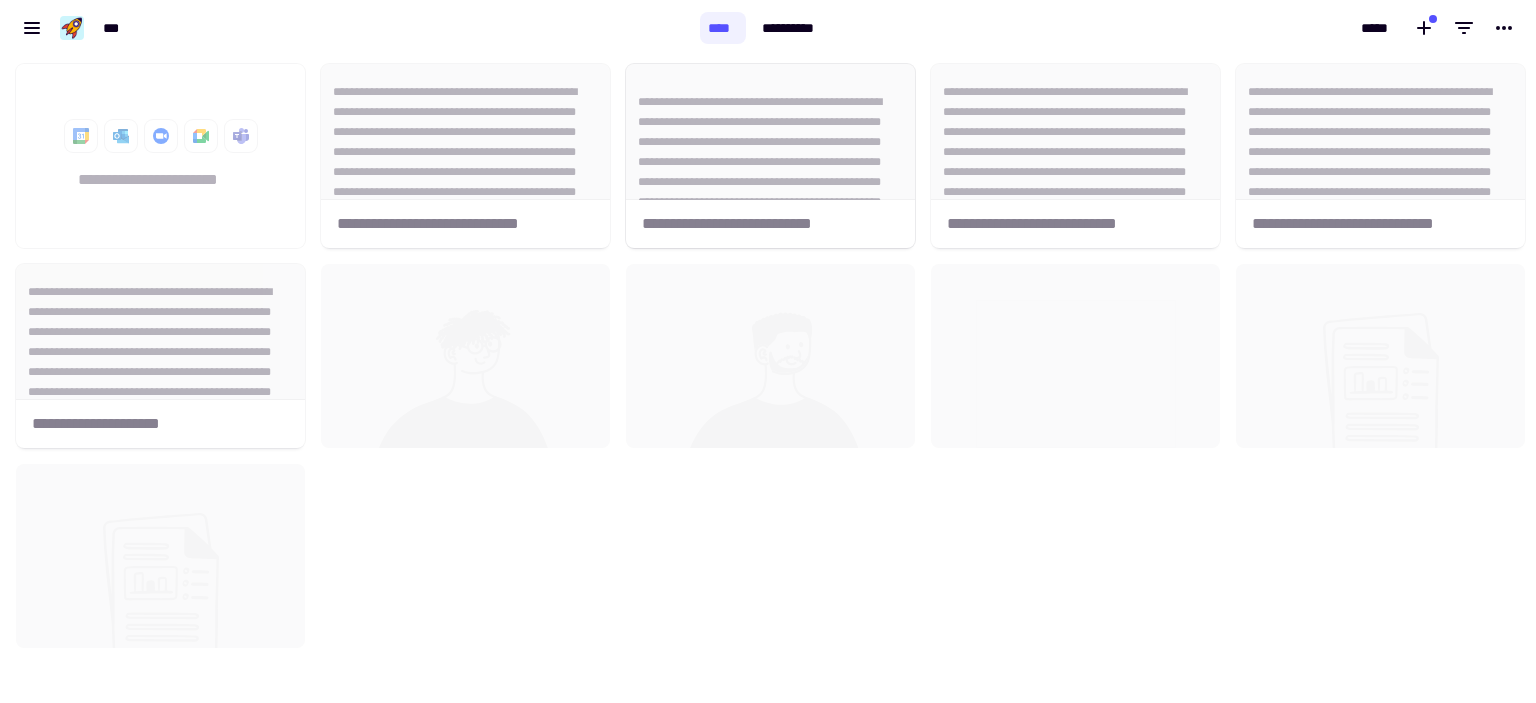 scroll, scrollTop: 16, scrollLeft: 16, axis: both 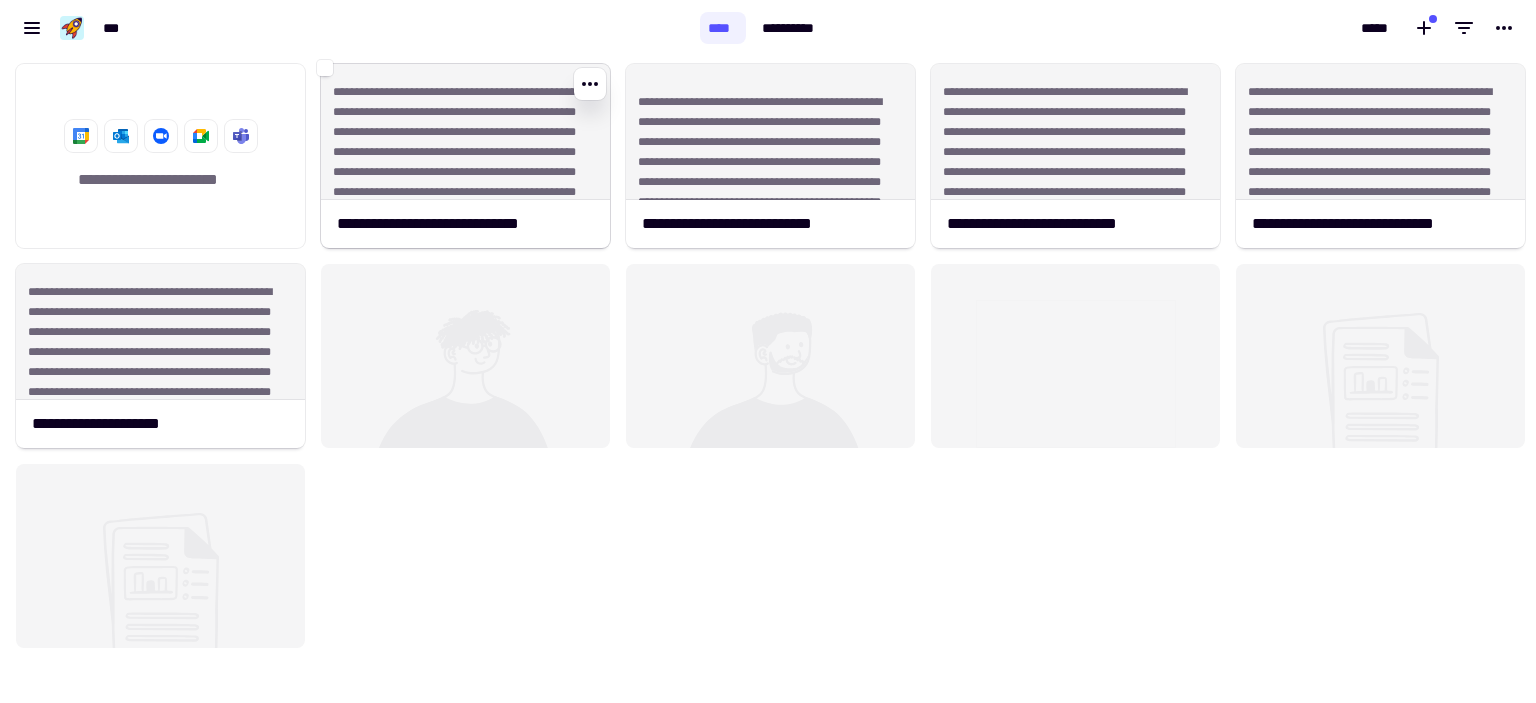click on "**********" 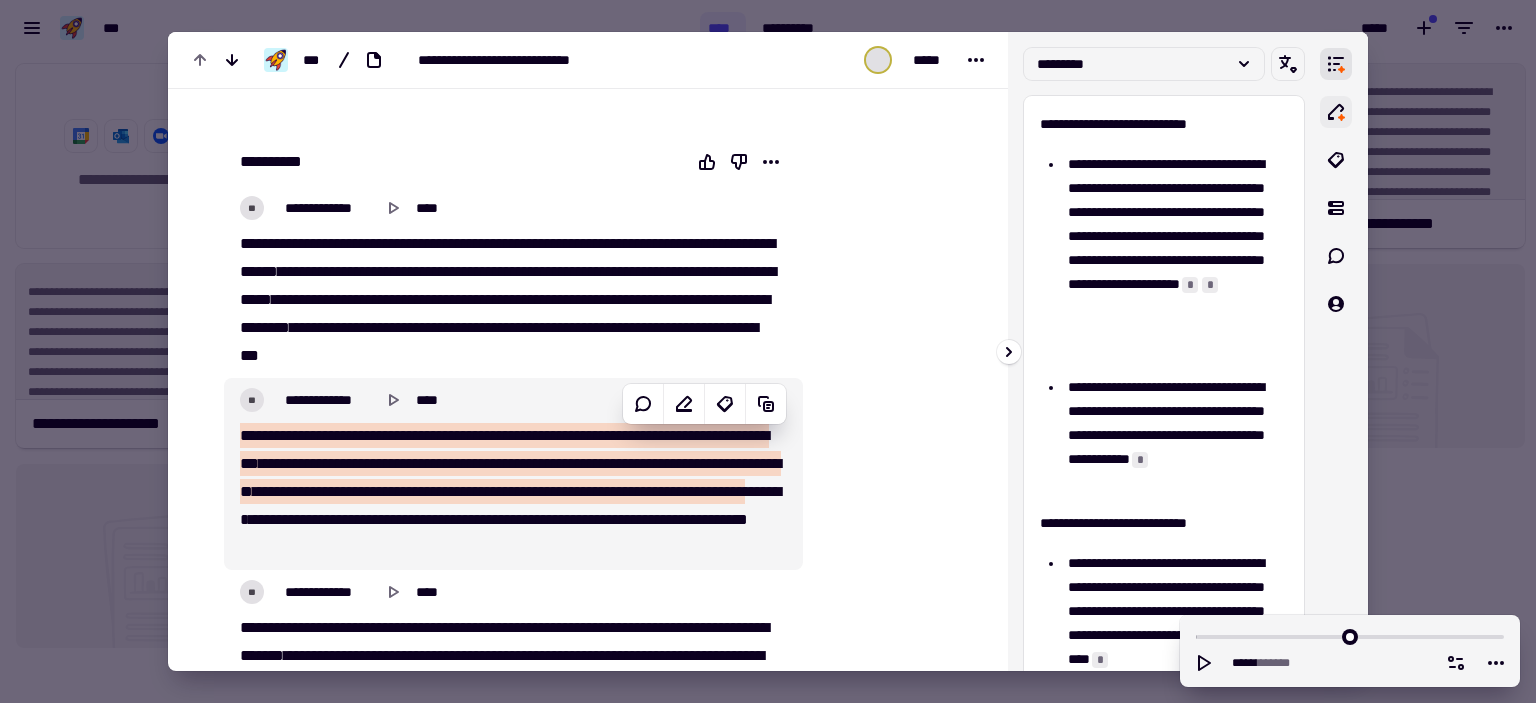 click 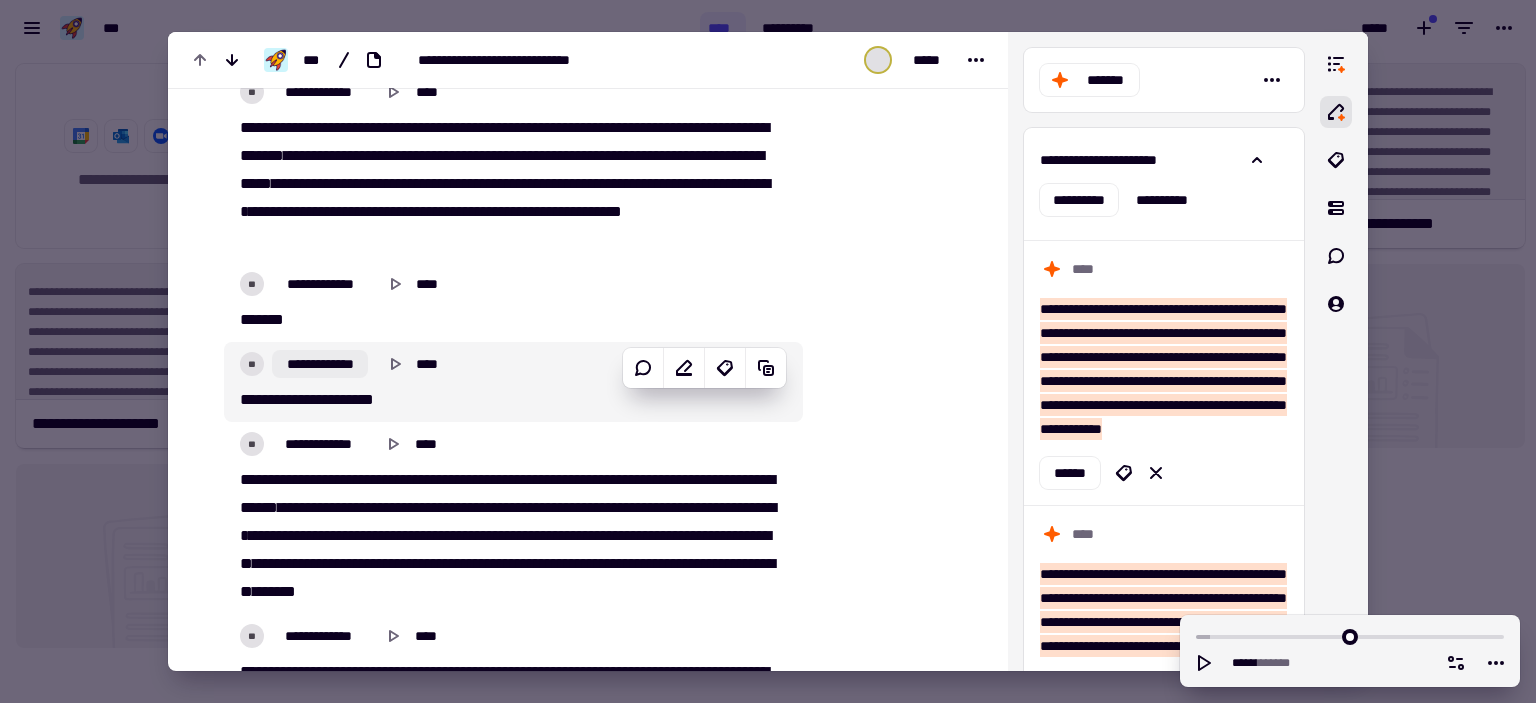click on "**********" 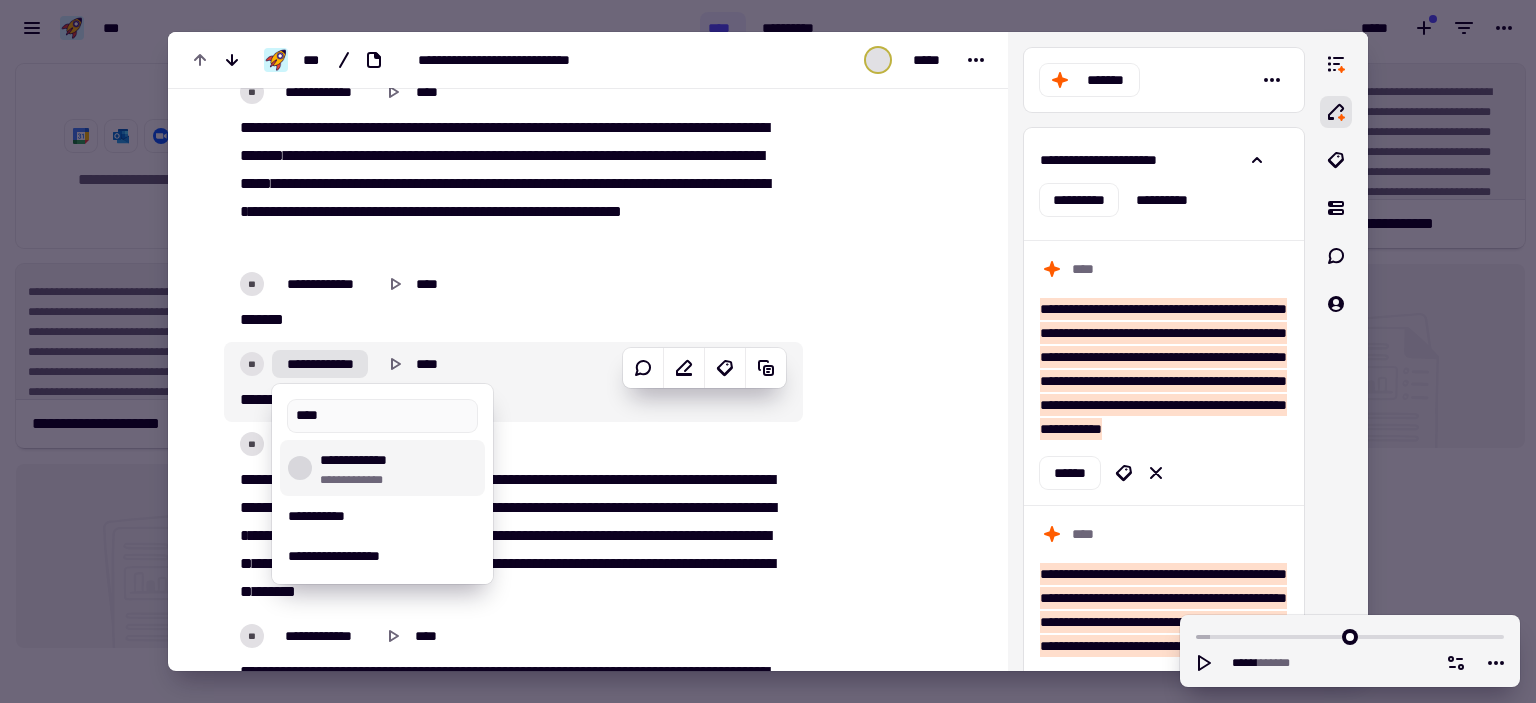 type on "****" 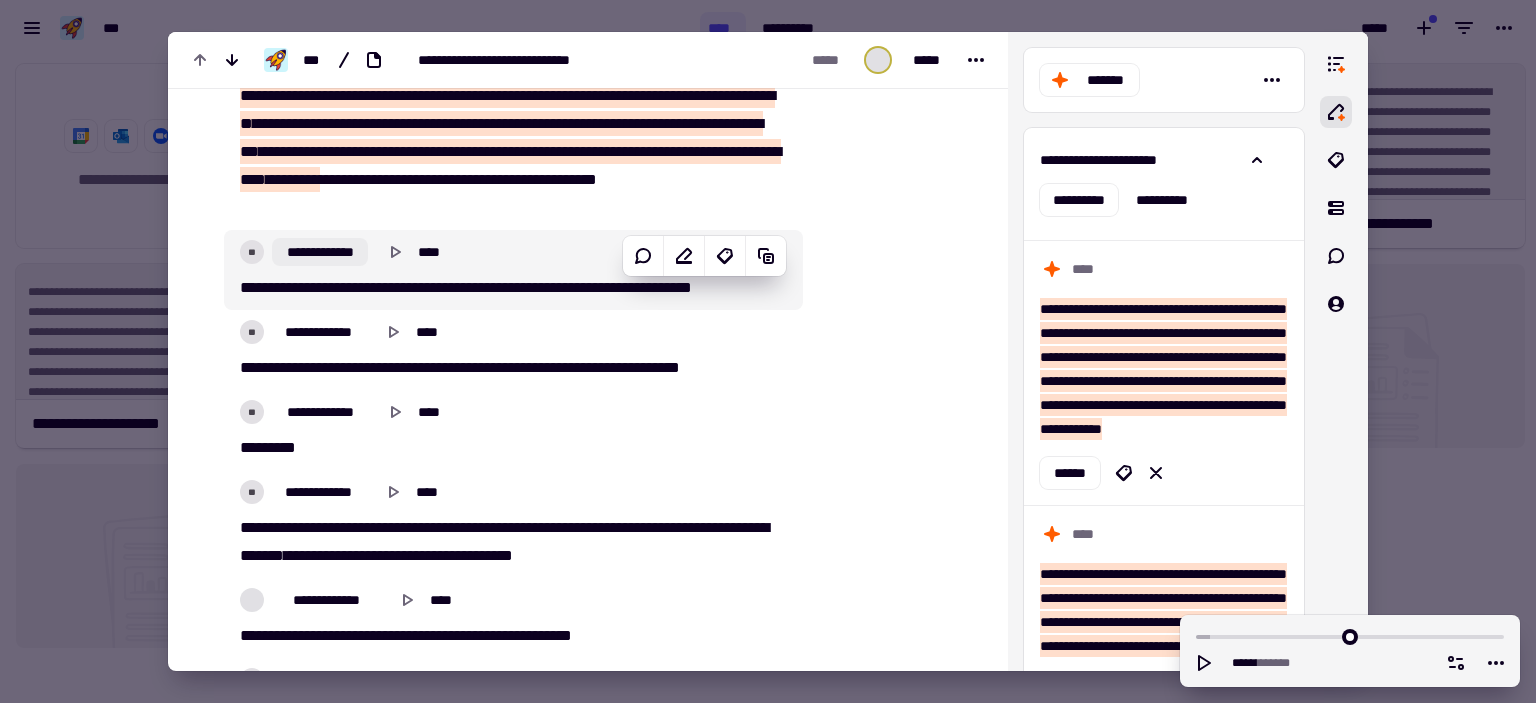 click on "**********" 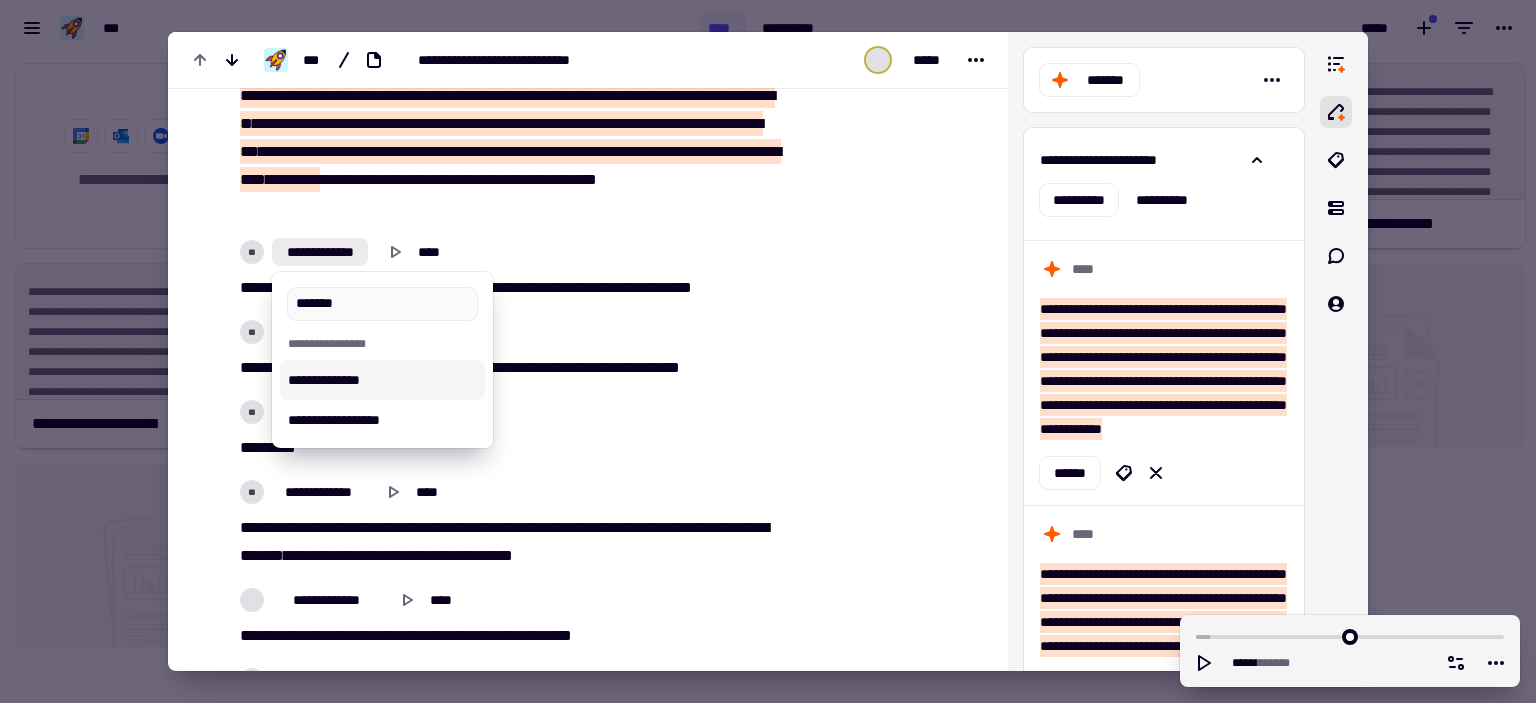 type on "*******" 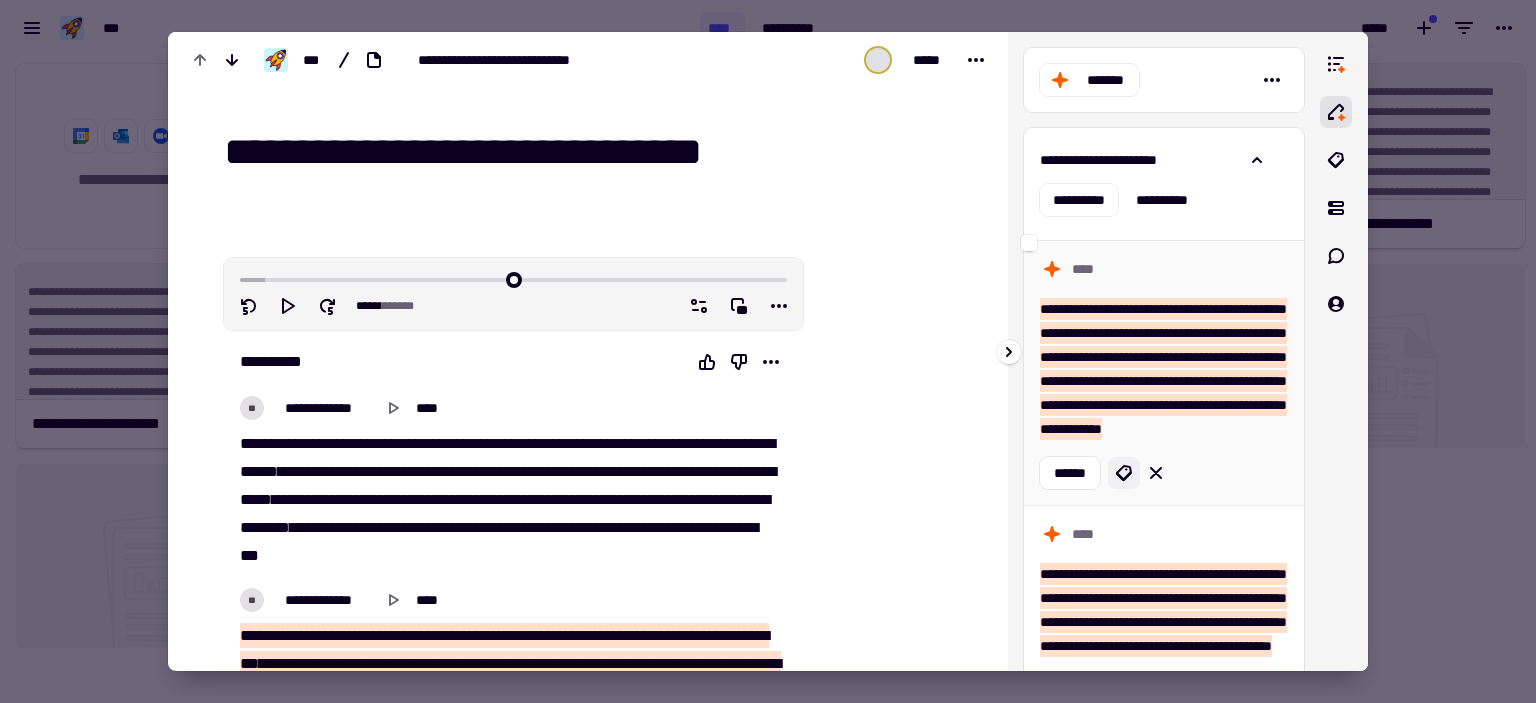 click 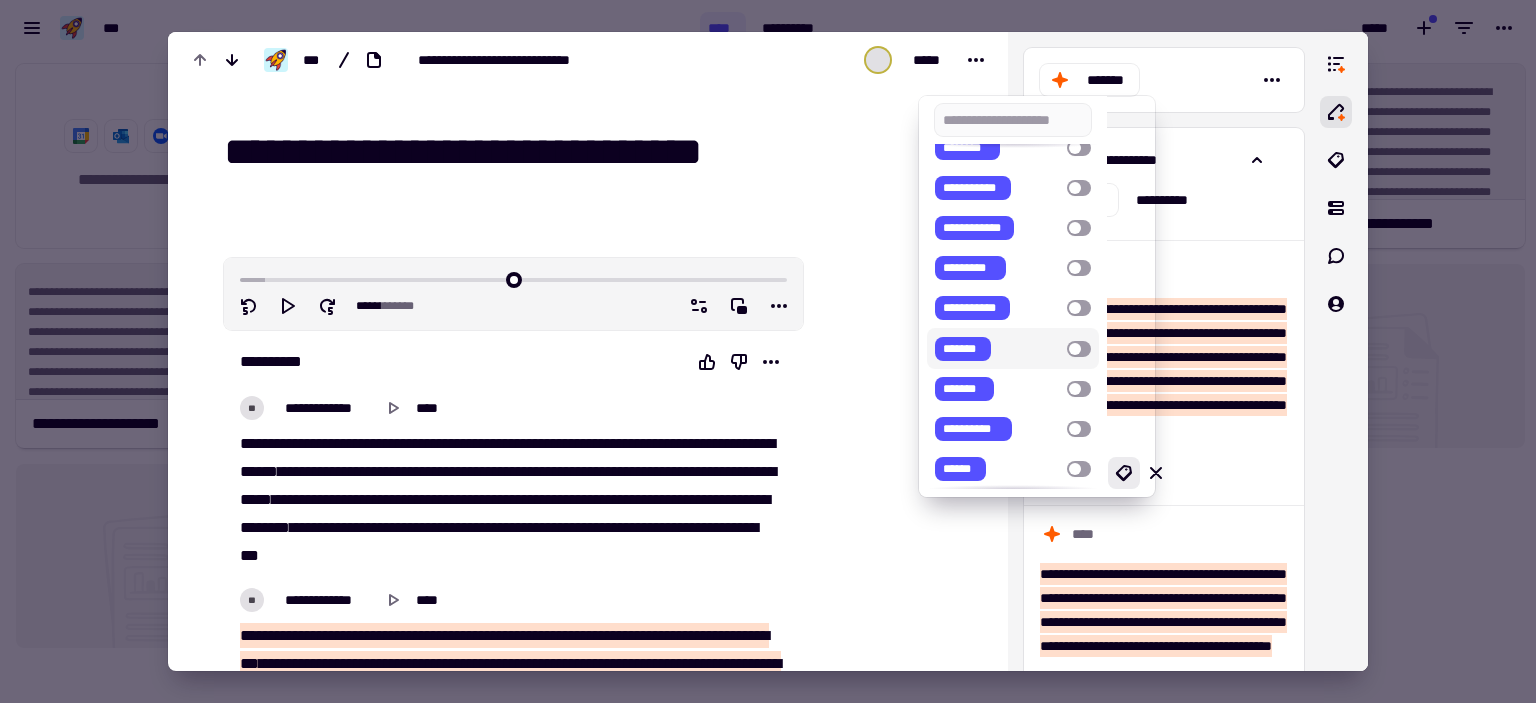 scroll, scrollTop: 0, scrollLeft: 0, axis: both 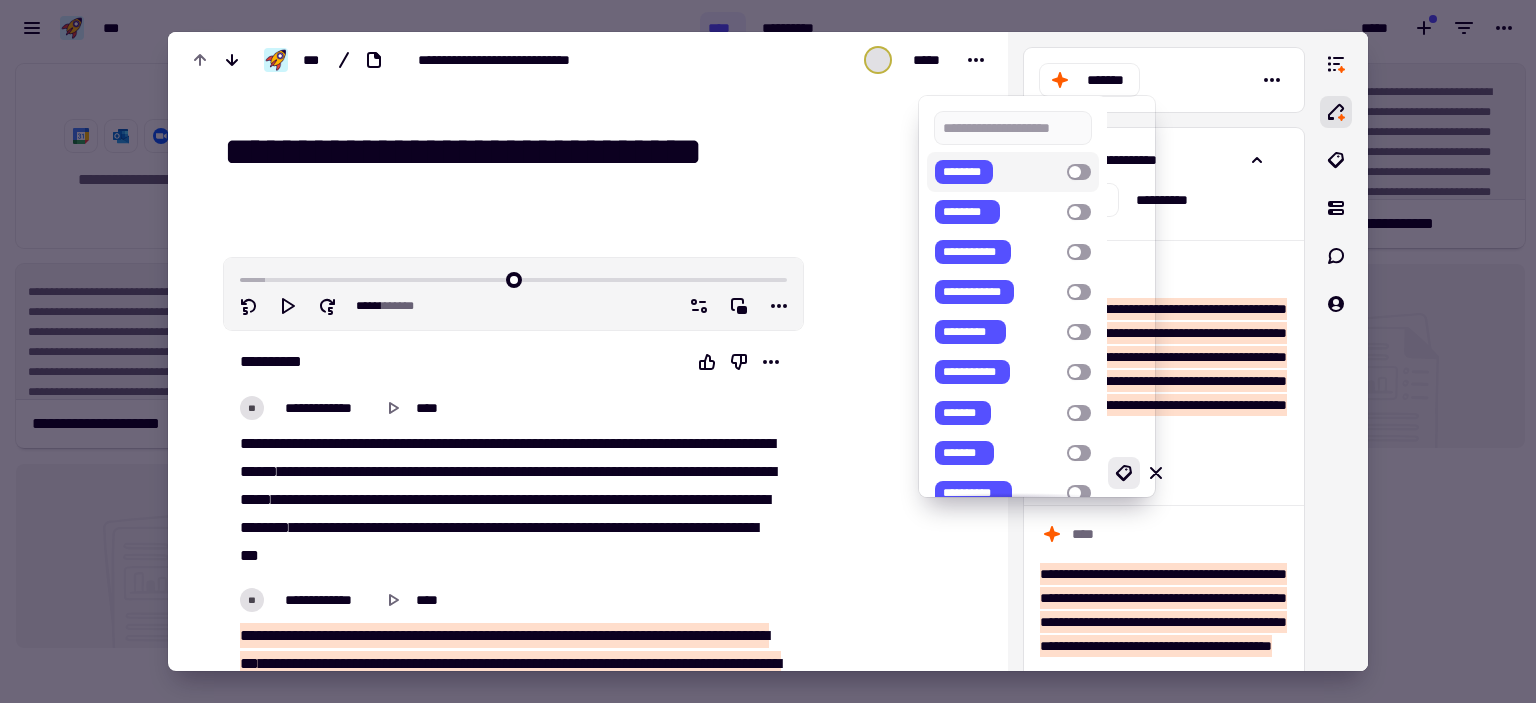 click at bounding box center (1079, 172) 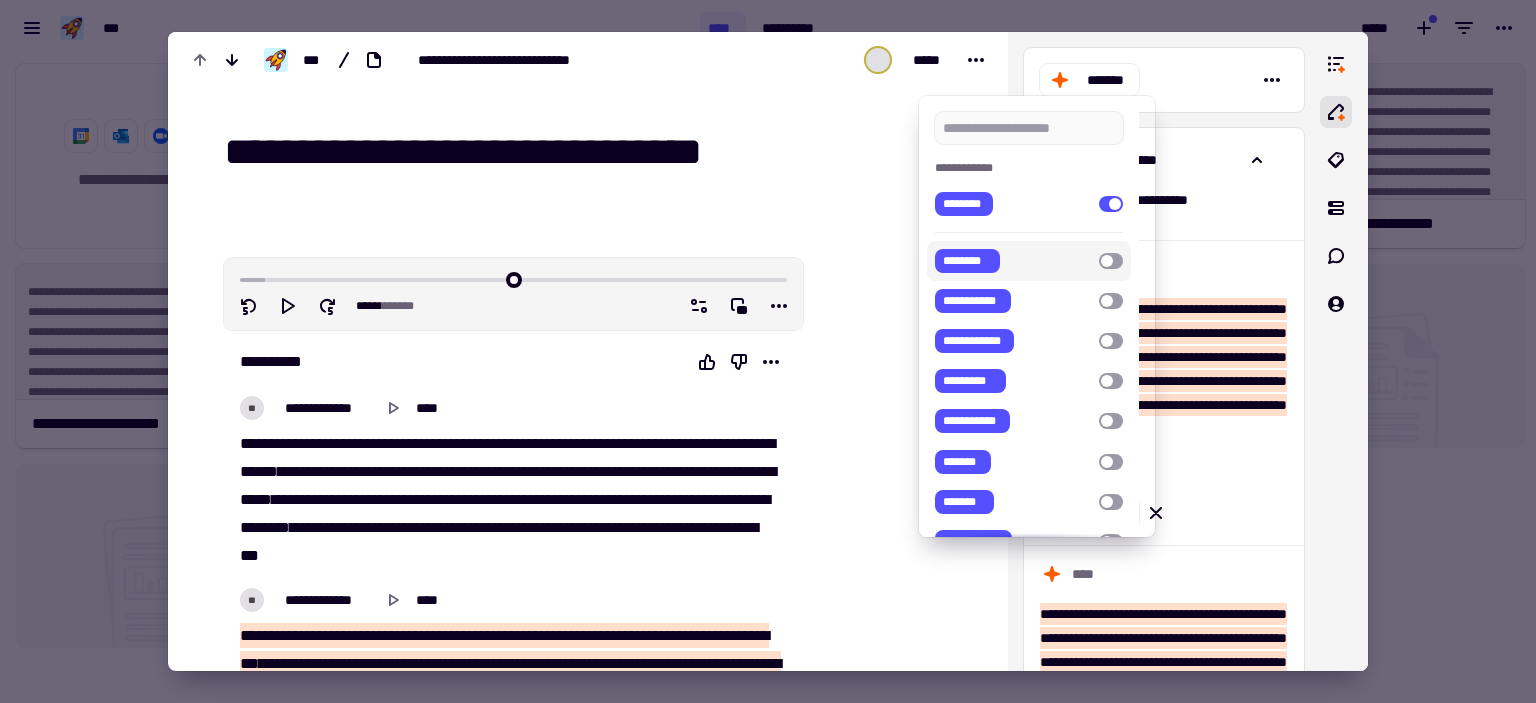 click at bounding box center (768, 351) 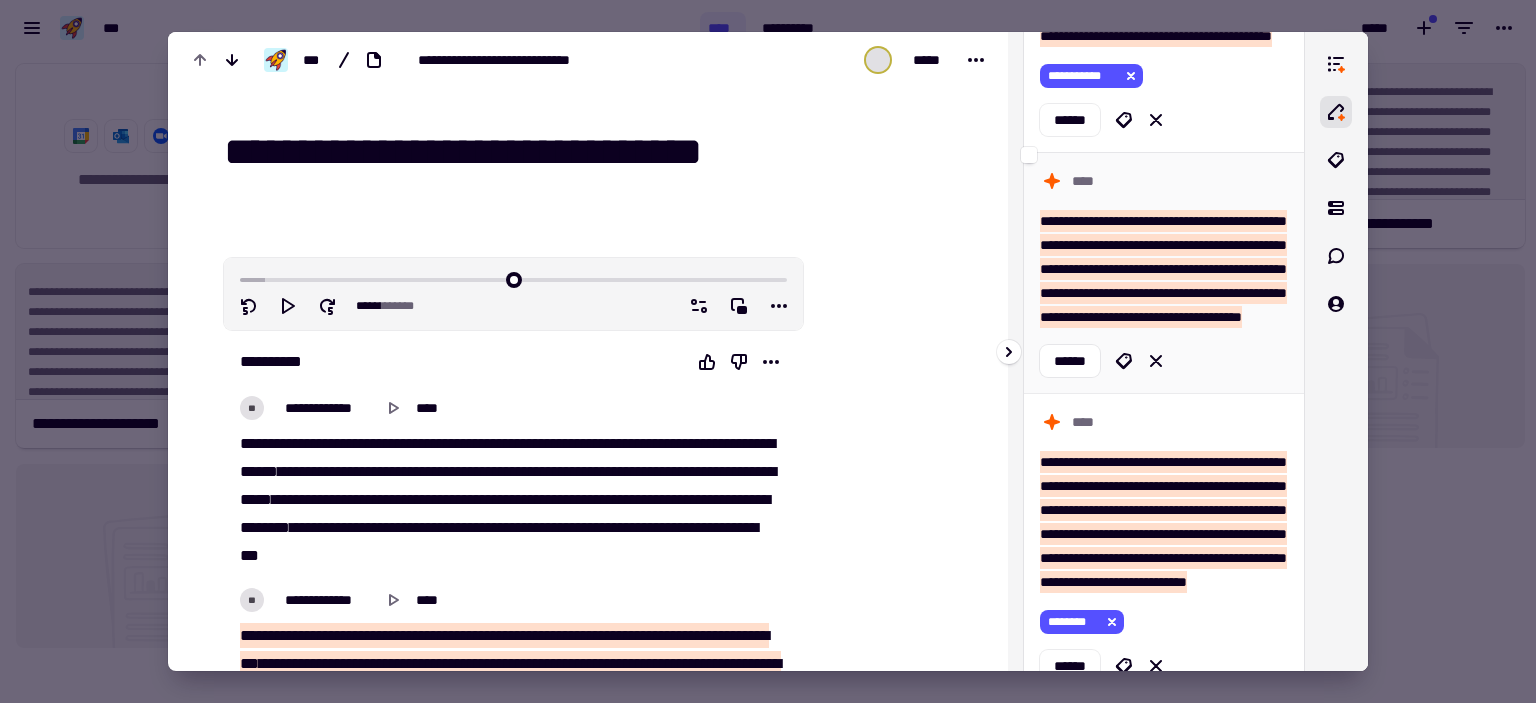 scroll, scrollTop: 500, scrollLeft: 0, axis: vertical 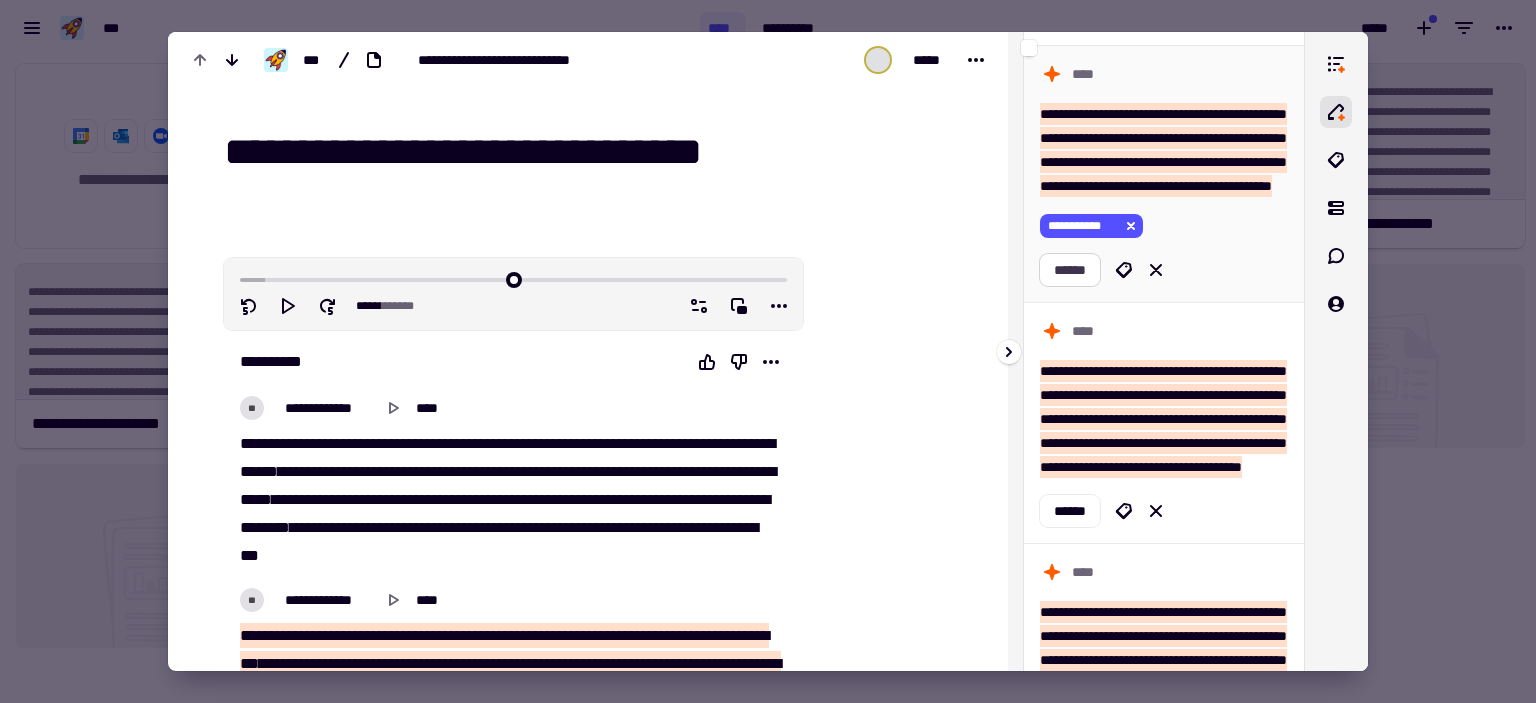 click on "******" 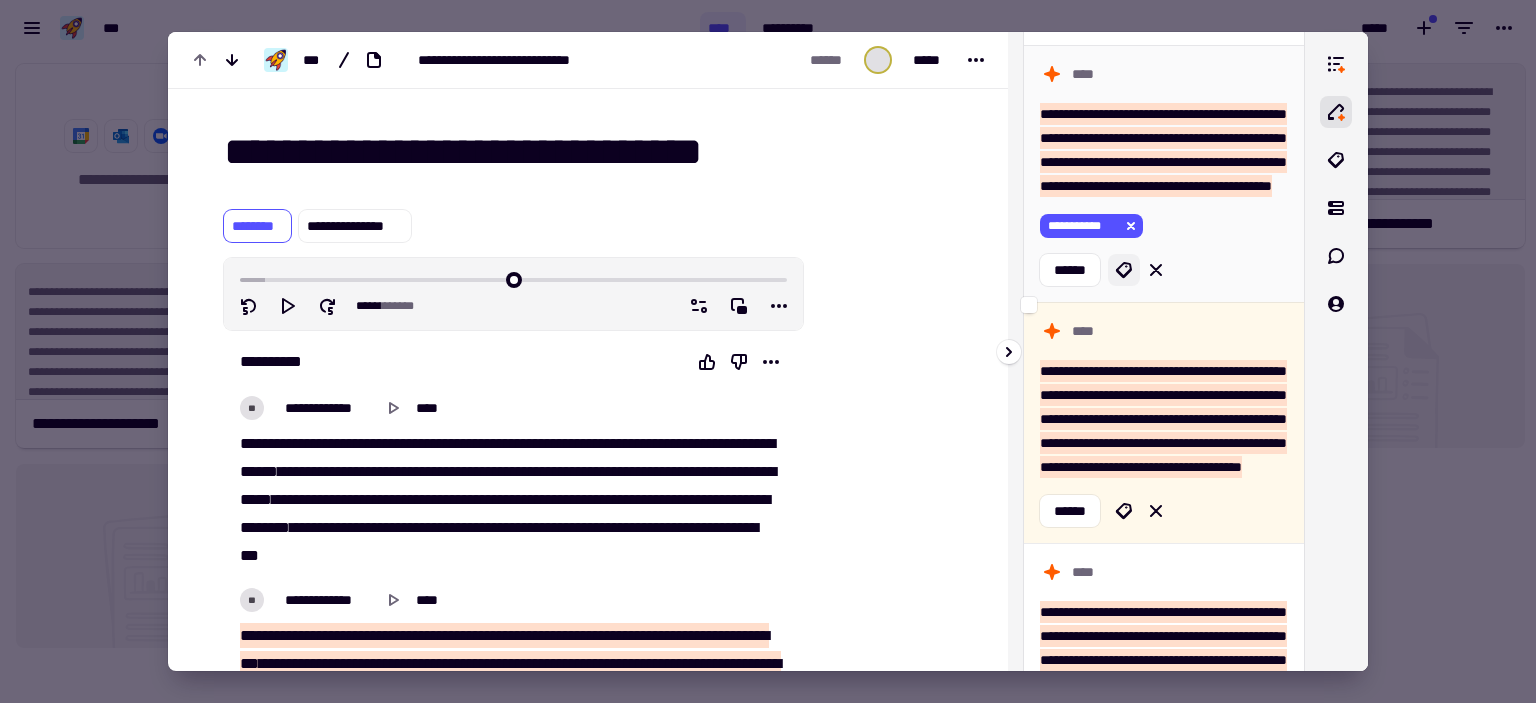 scroll, scrollTop: 865, scrollLeft: 0, axis: vertical 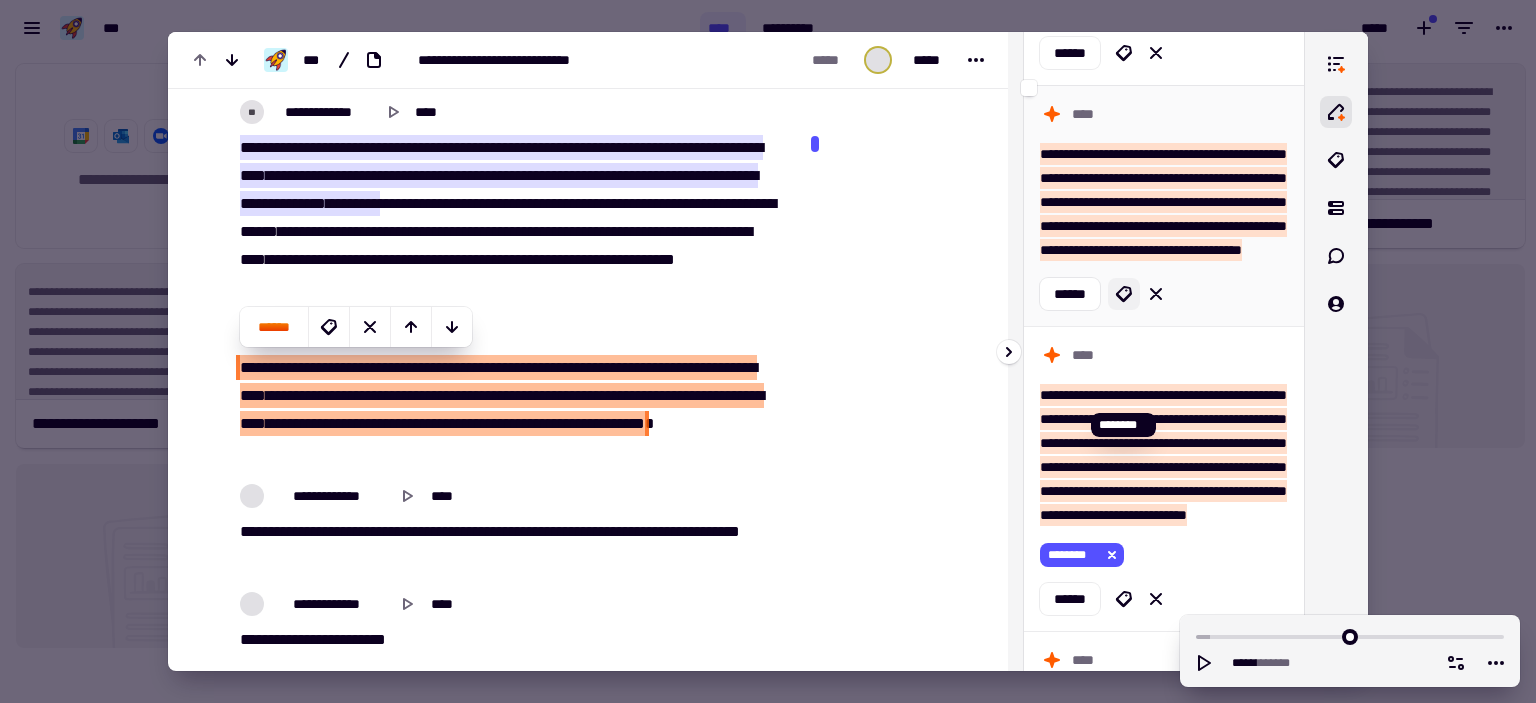click 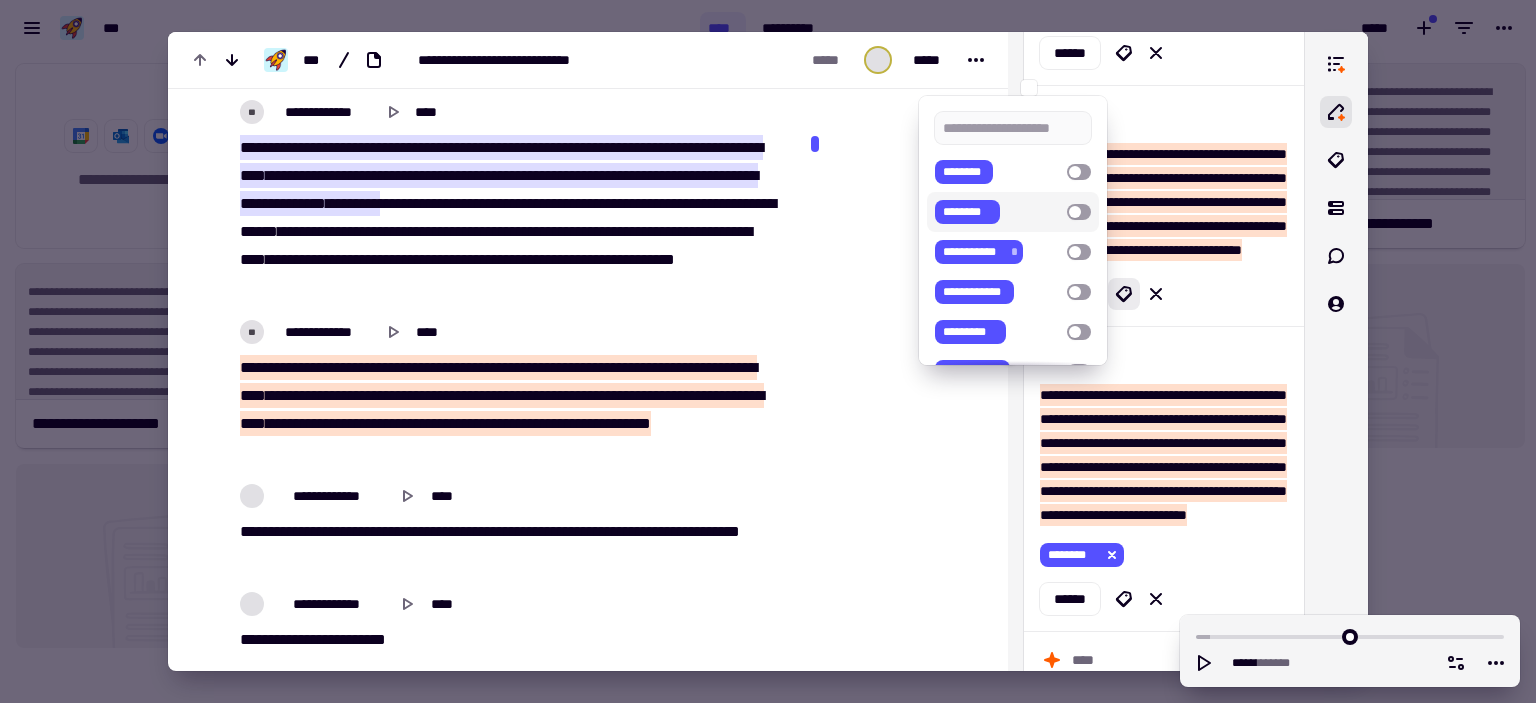click at bounding box center (768, 351) 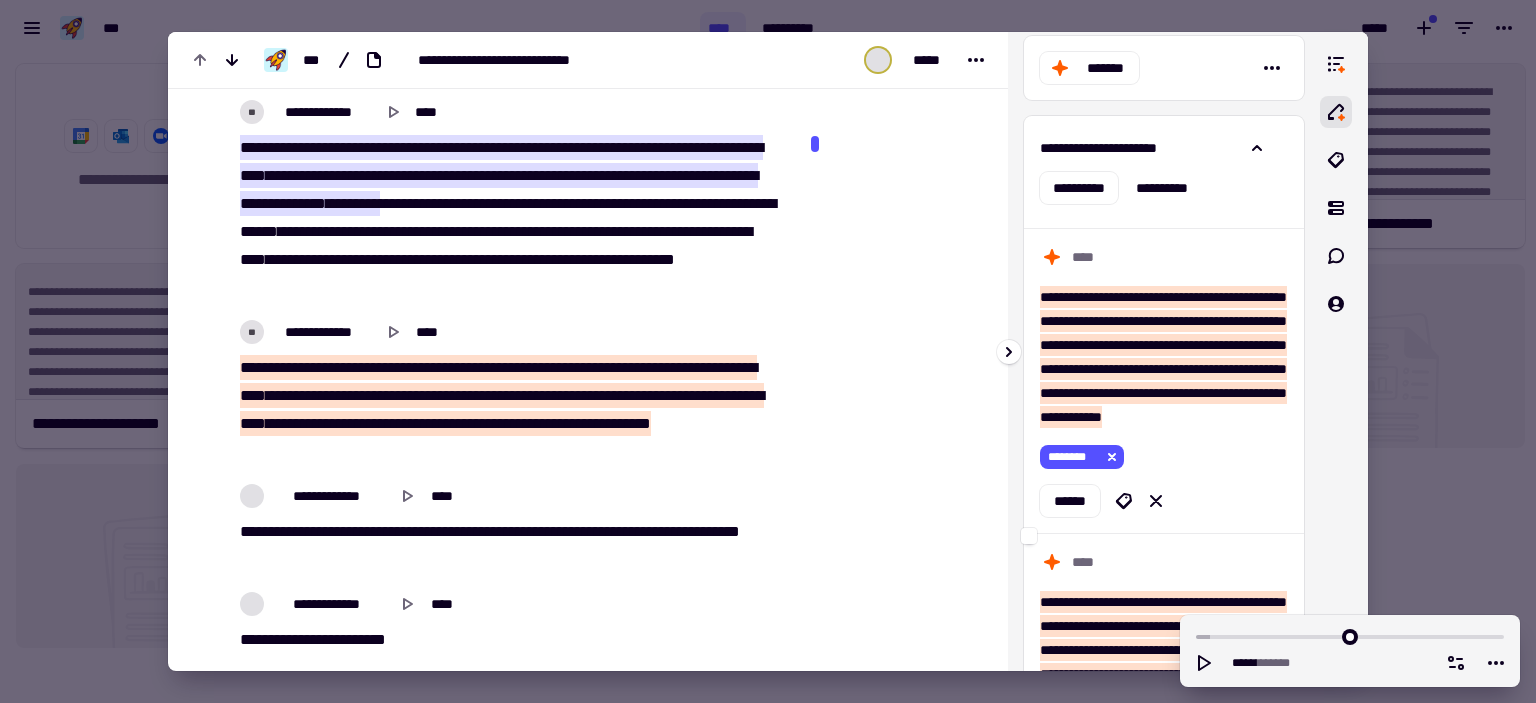 scroll, scrollTop: 0, scrollLeft: 0, axis: both 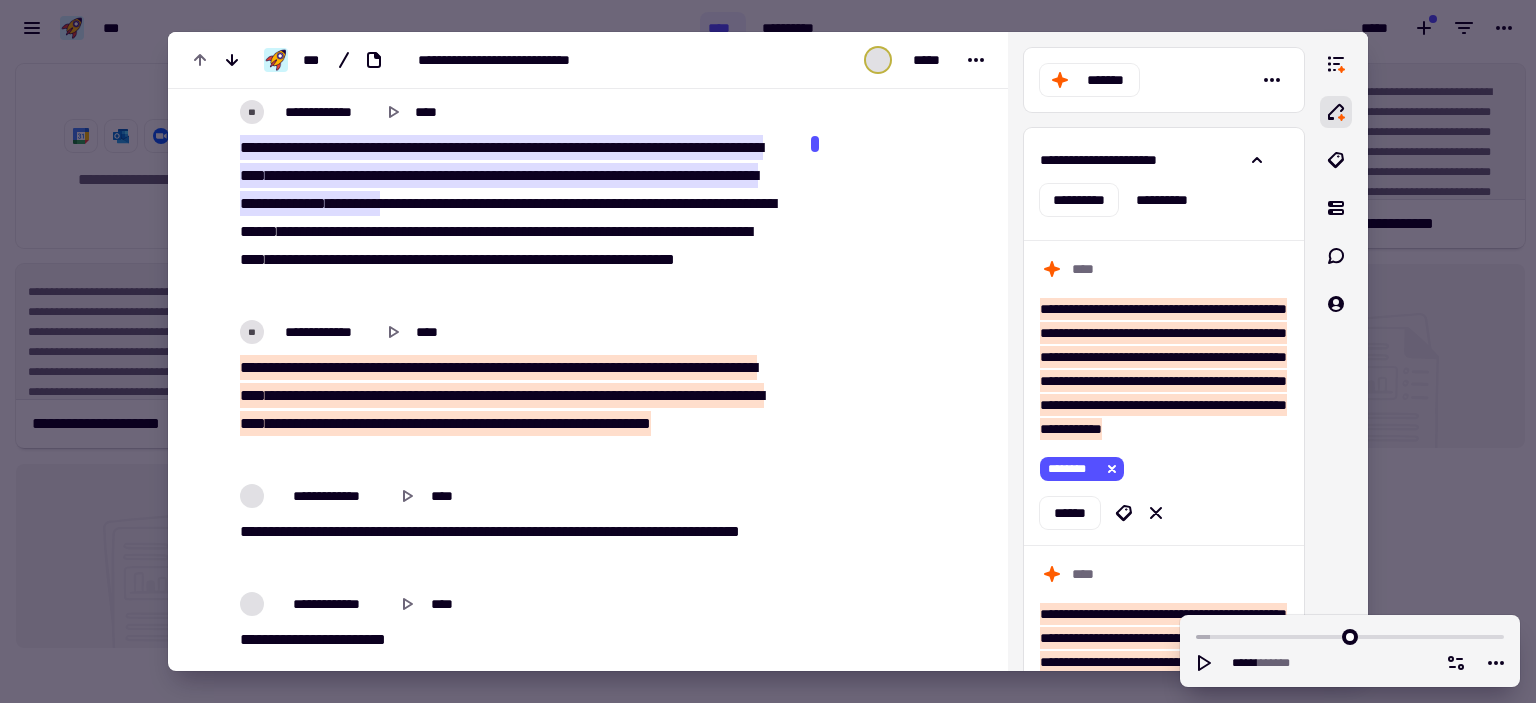 click at bounding box center (768, 351) 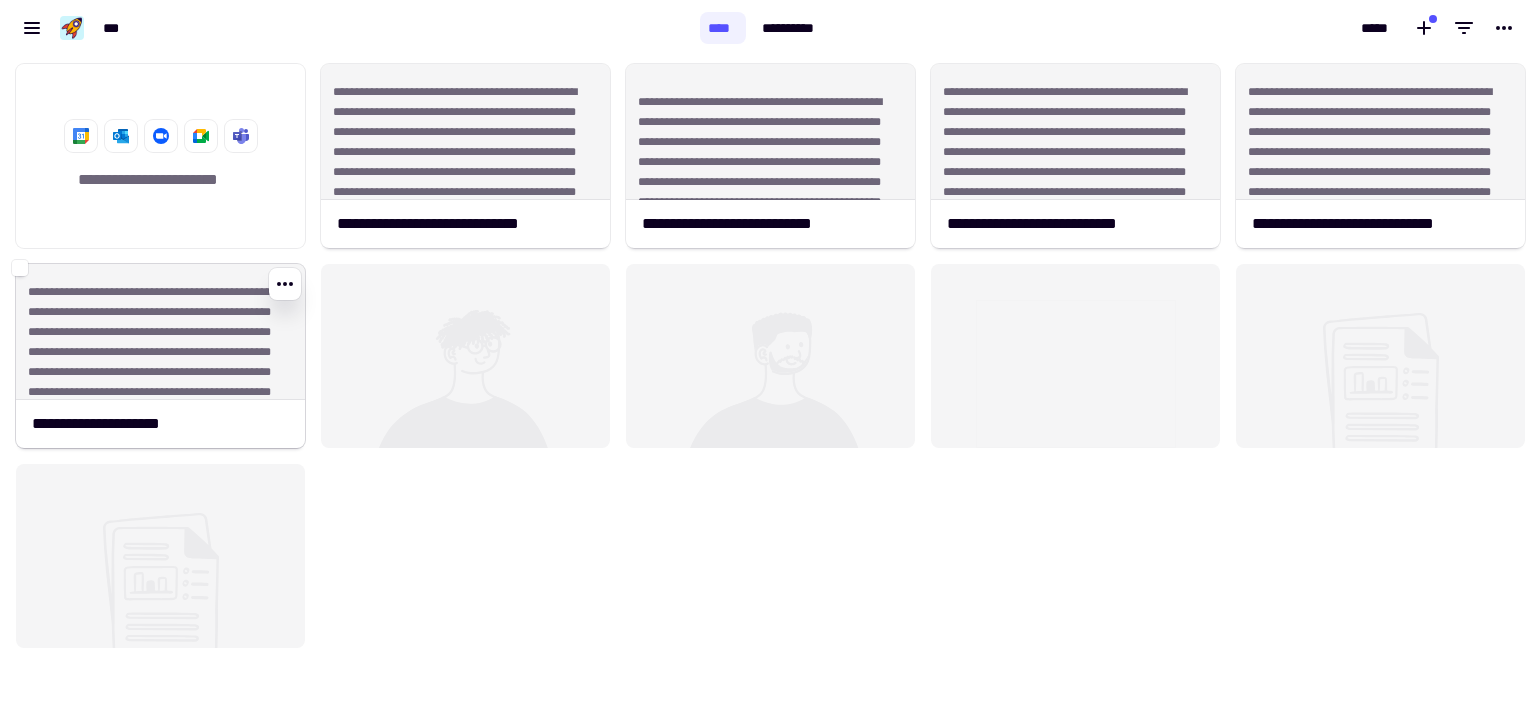 click on "**********" 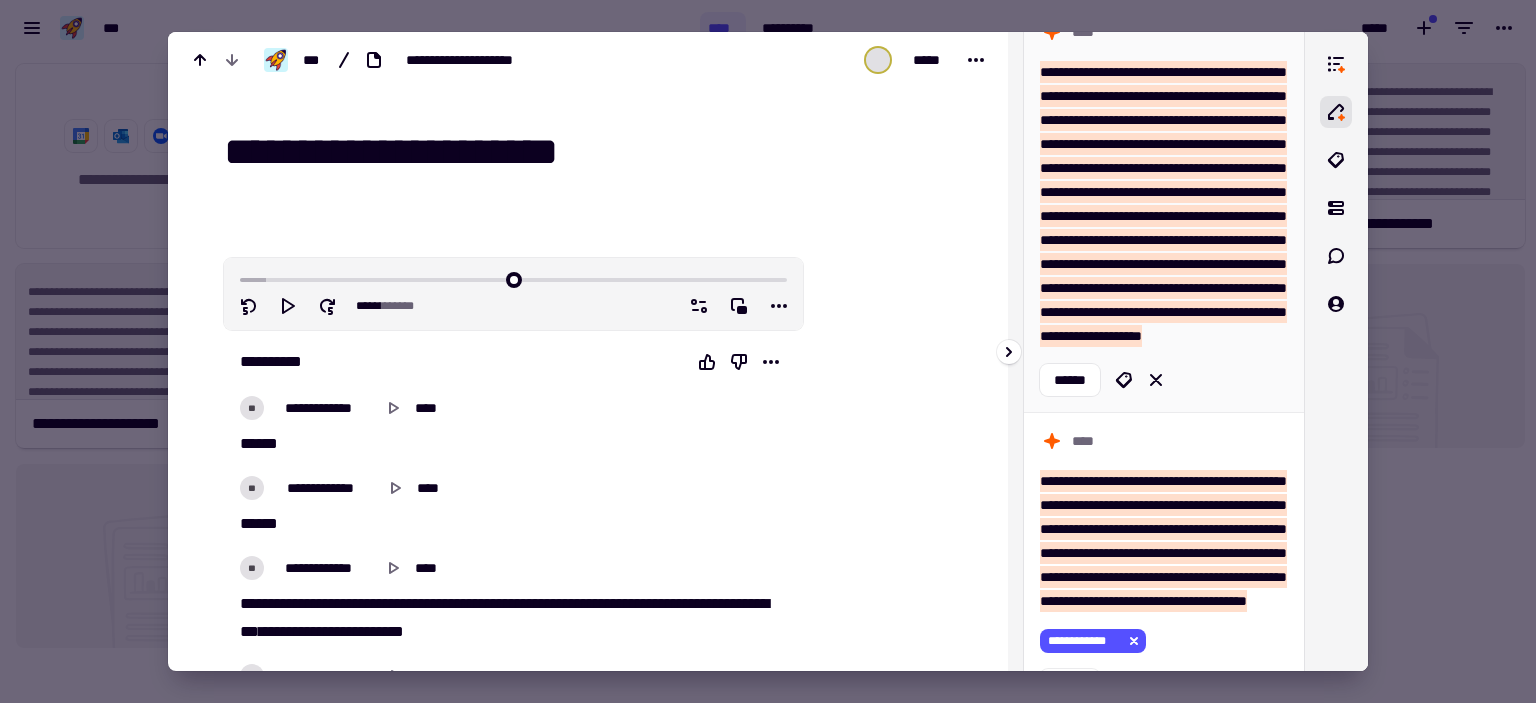 scroll, scrollTop: 900, scrollLeft: 0, axis: vertical 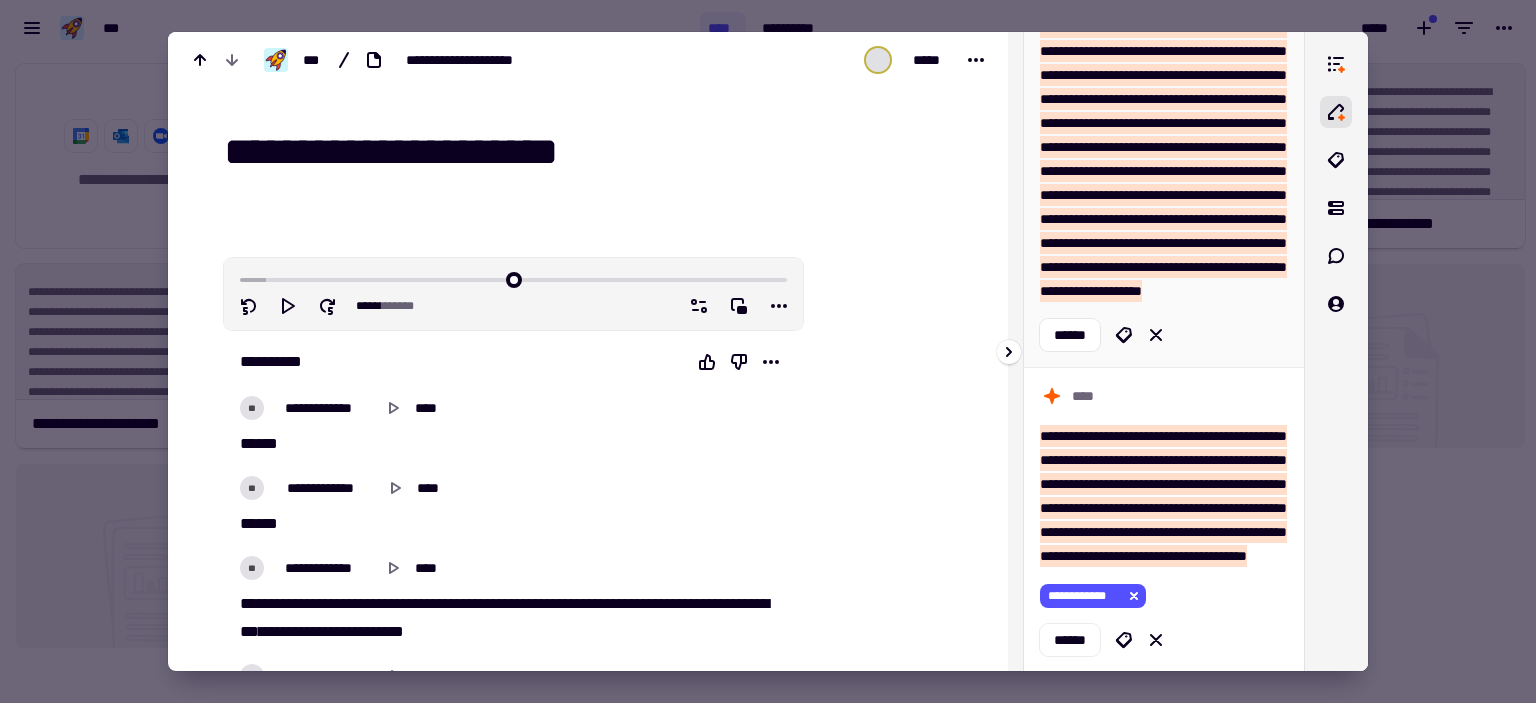 click on "**********" at bounding box center [1163, 159] 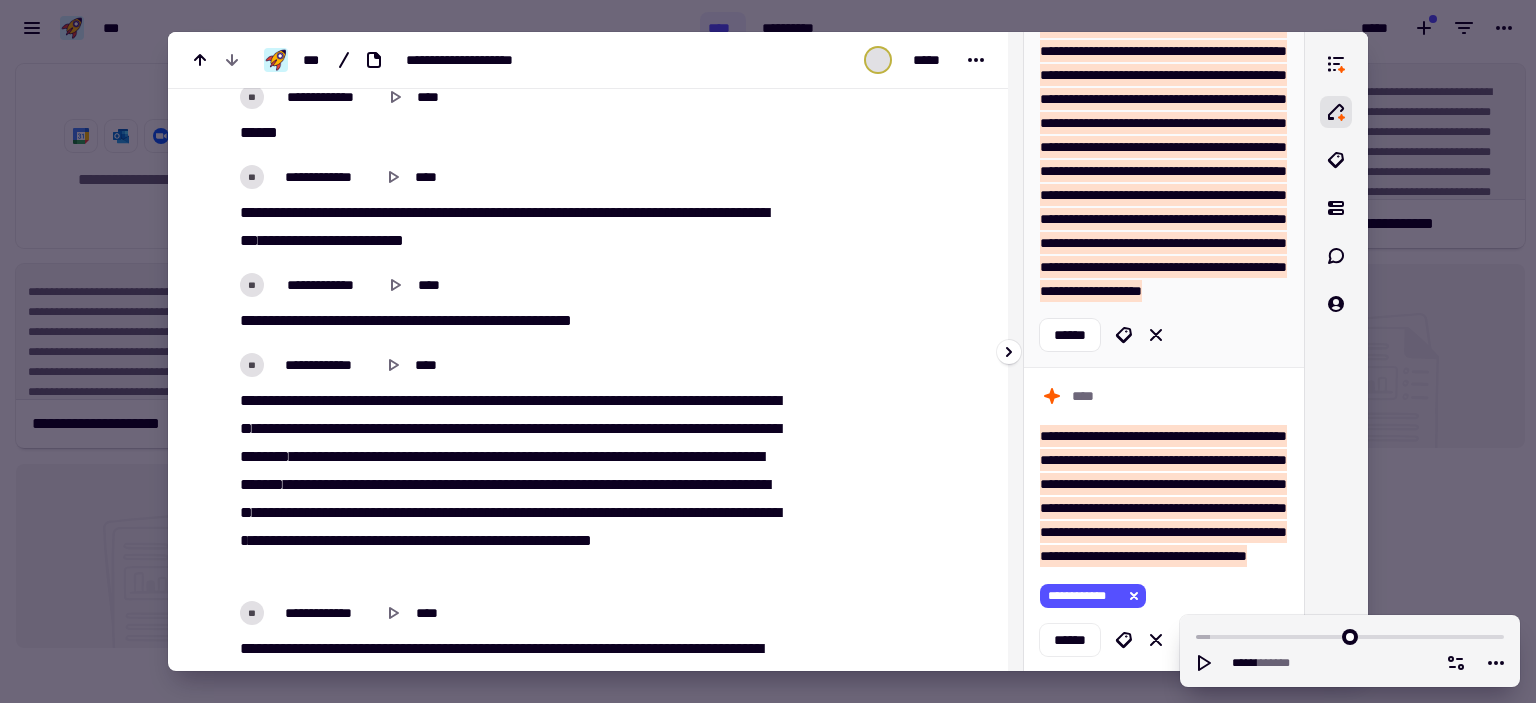 scroll, scrollTop: 980, scrollLeft: 0, axis: vertical 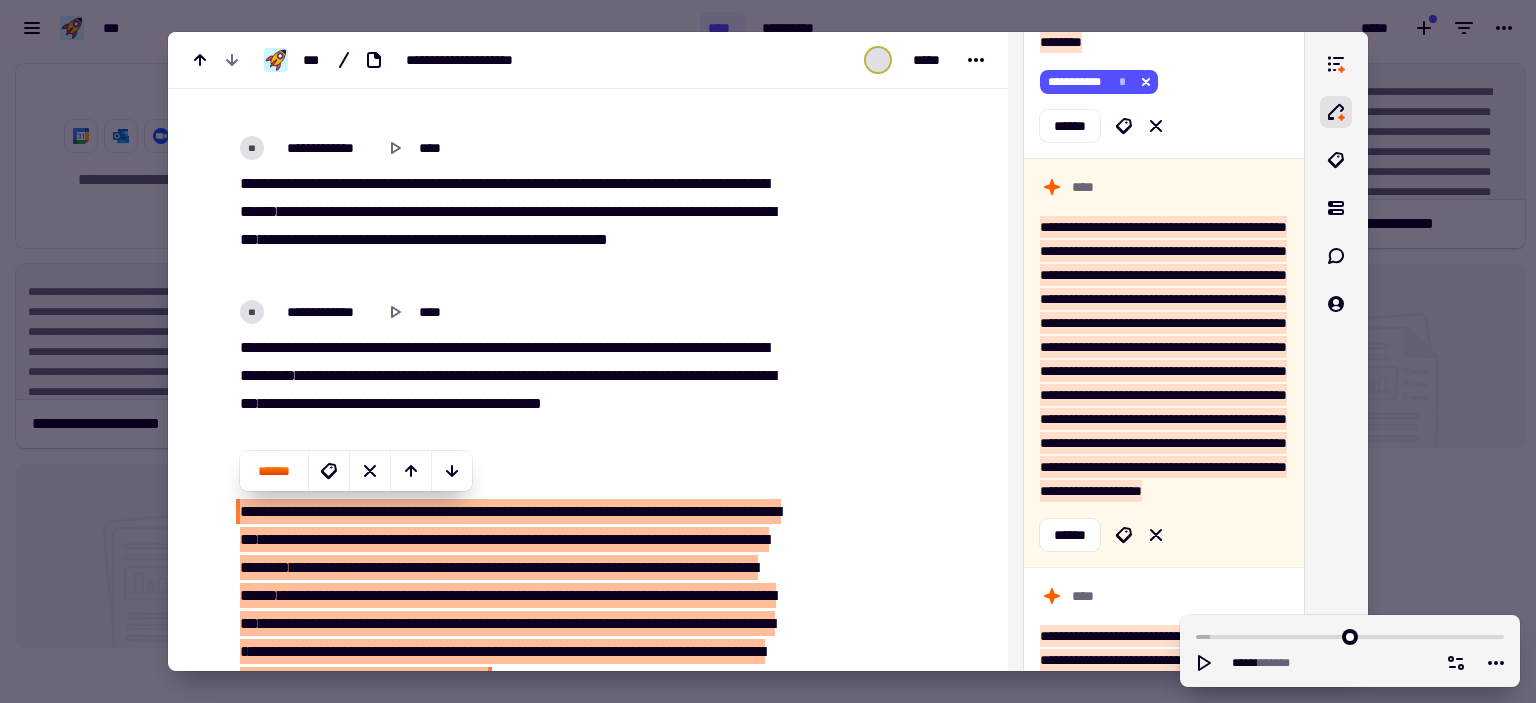 click on "*********" at bounding box center [383, 375] 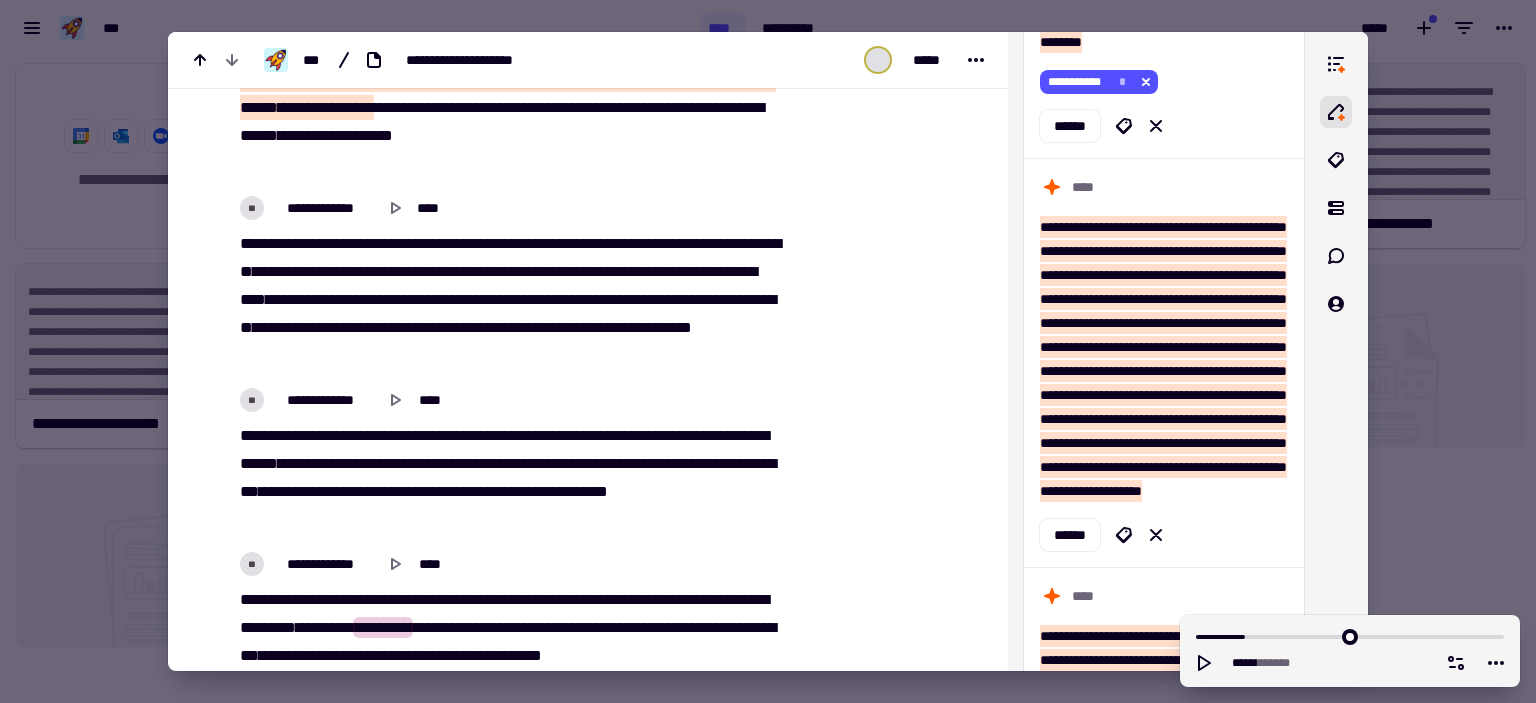 scroll, scrollTop: 1464, scrollLeft: 0, axis: vertical 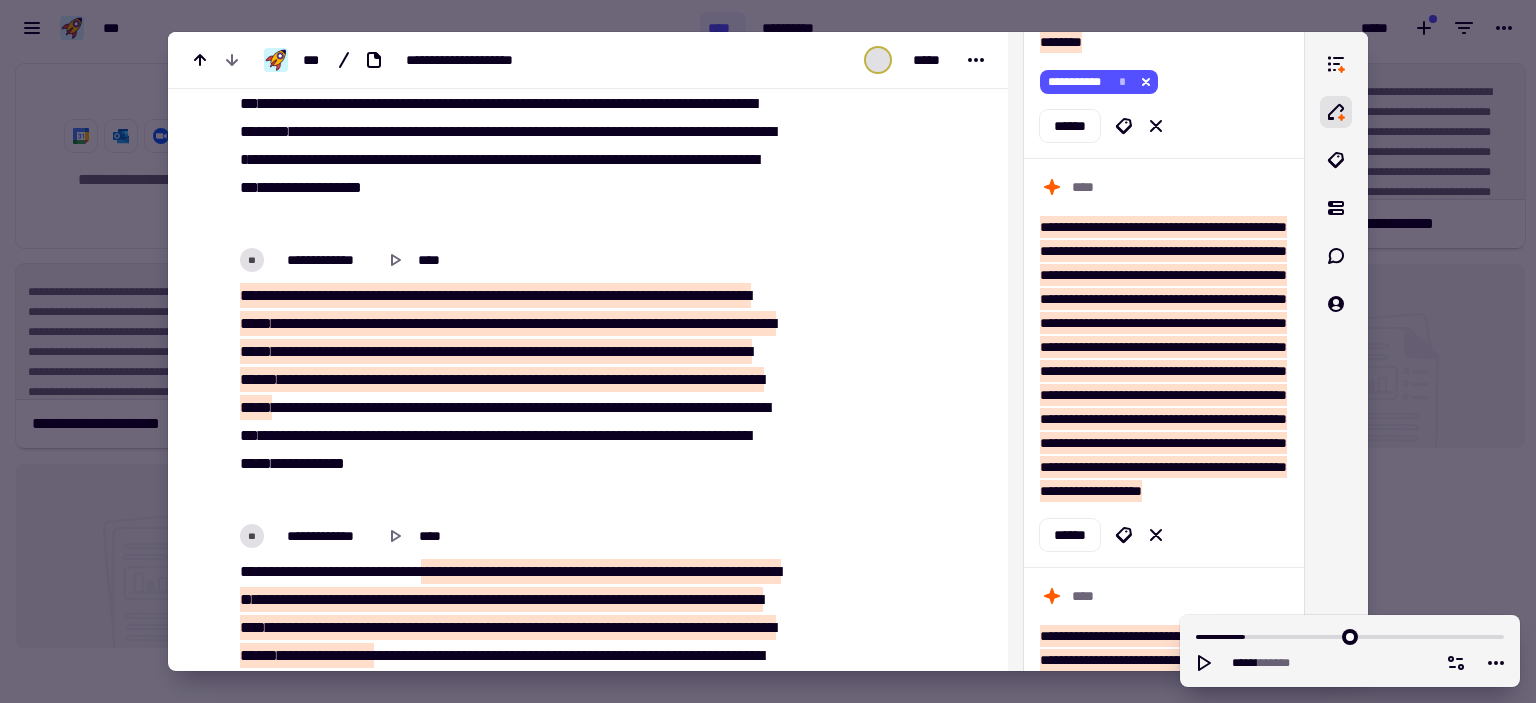 type on "*****" 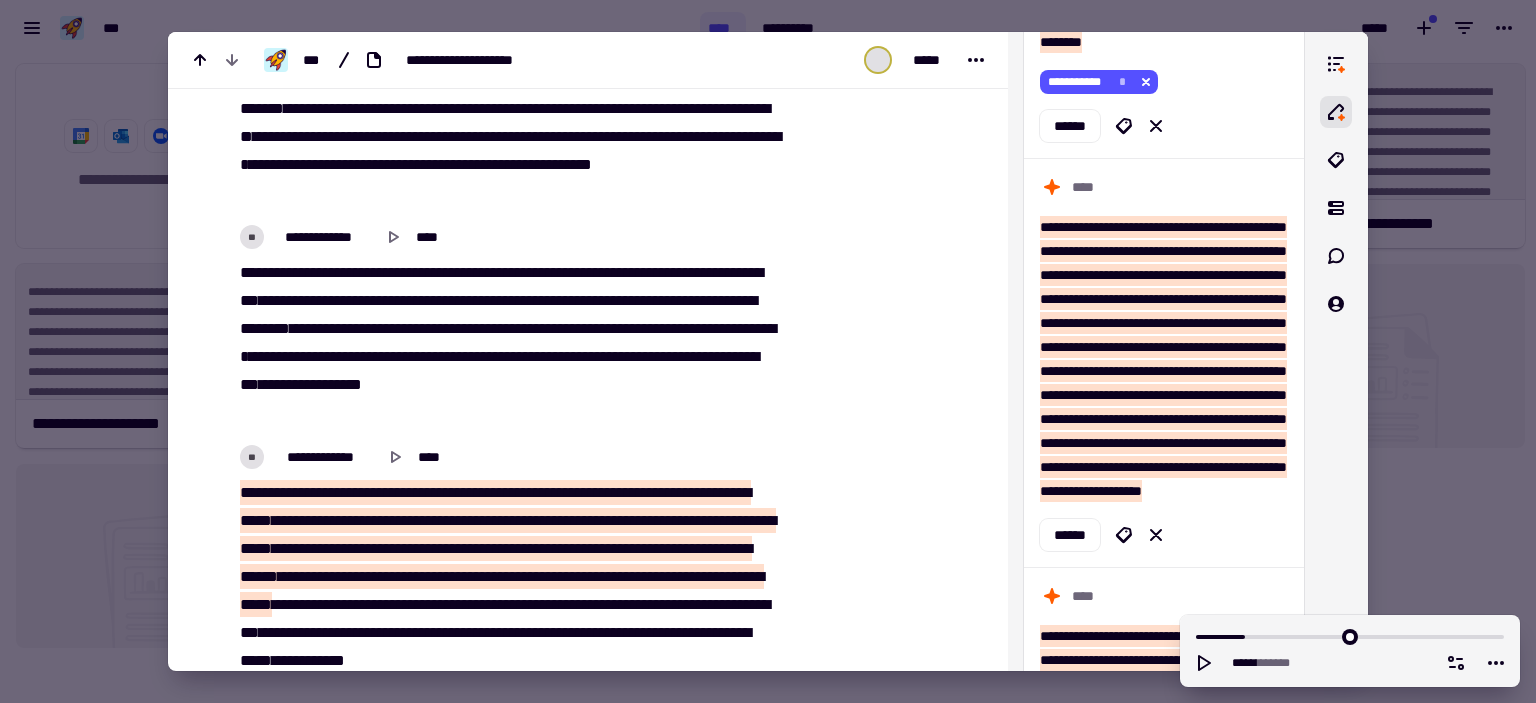 scroll, scrollTop: 764, scrollLeft: 0, axis: vertical 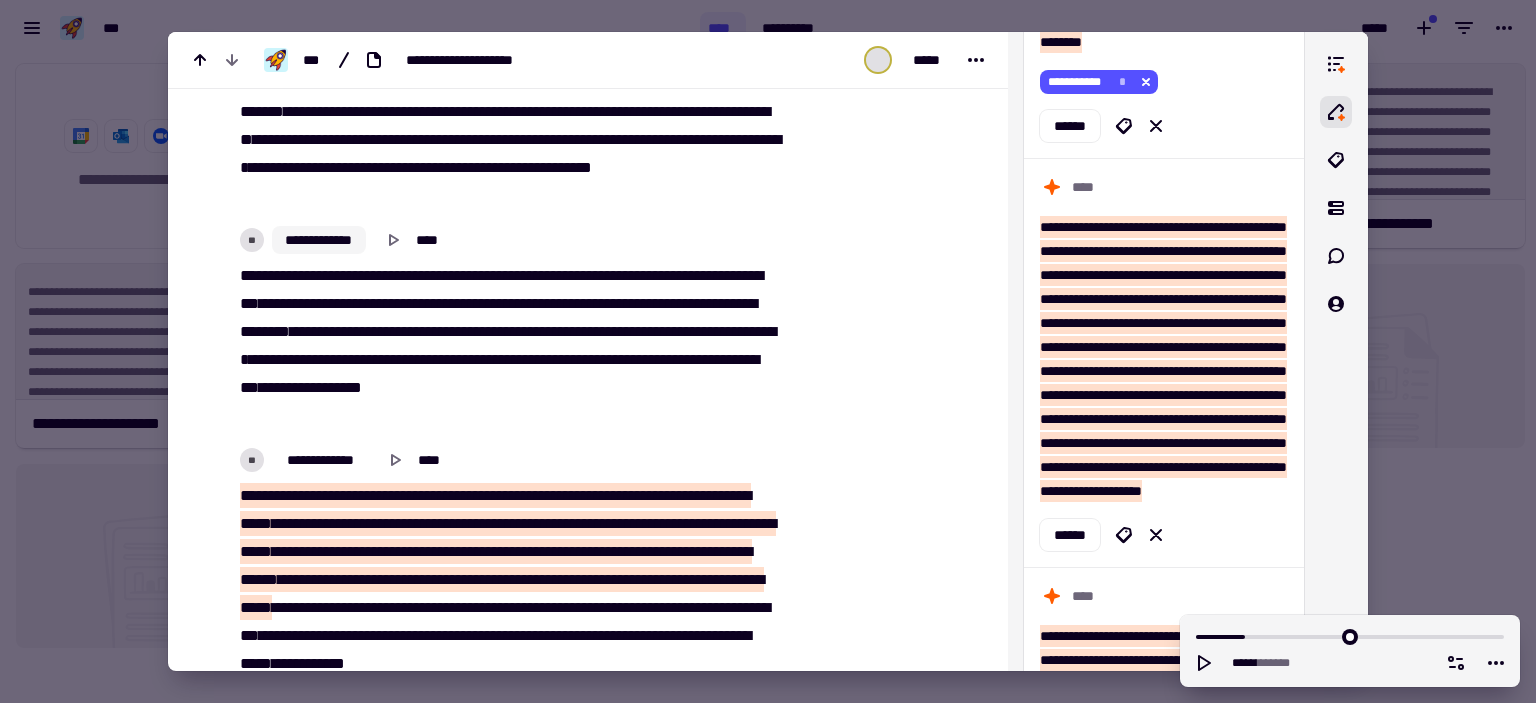 click on "**********" 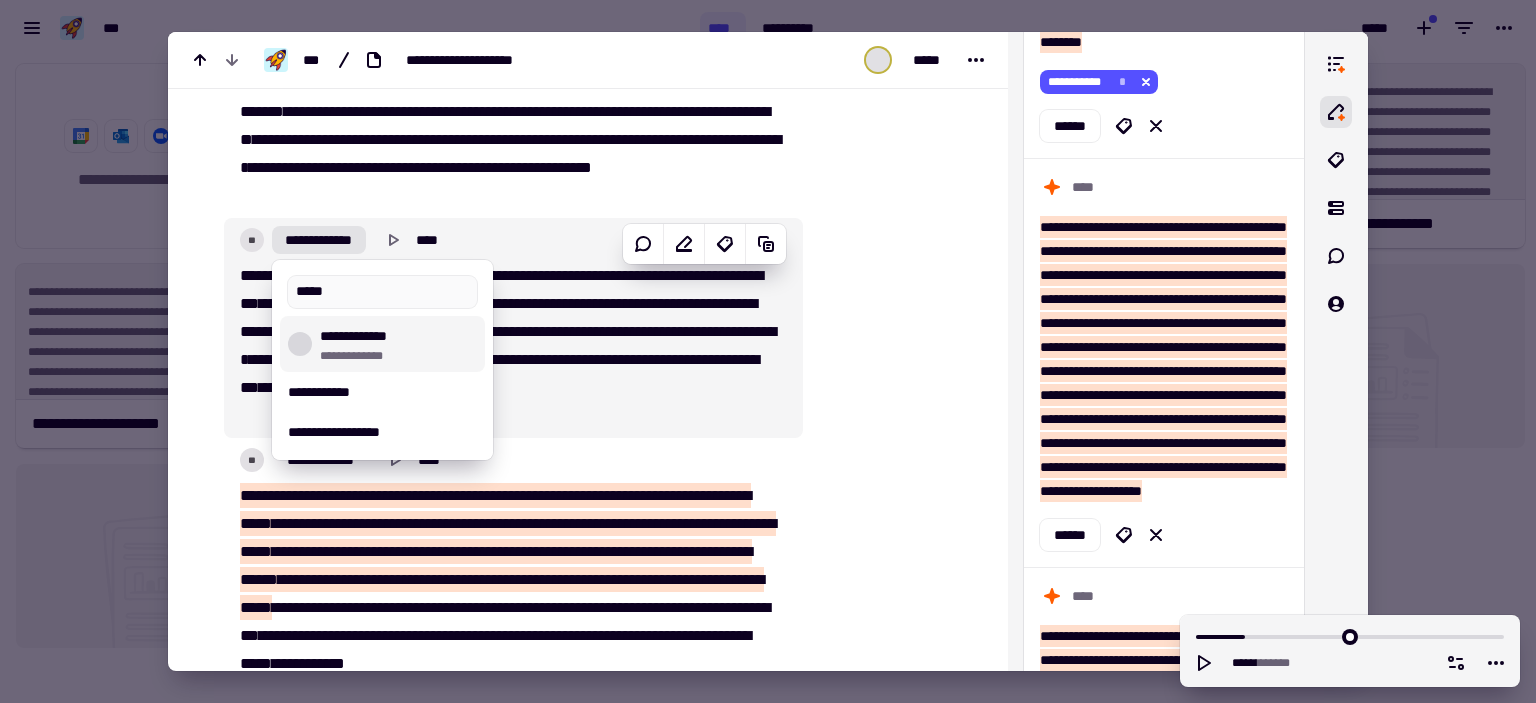 type on "*****" 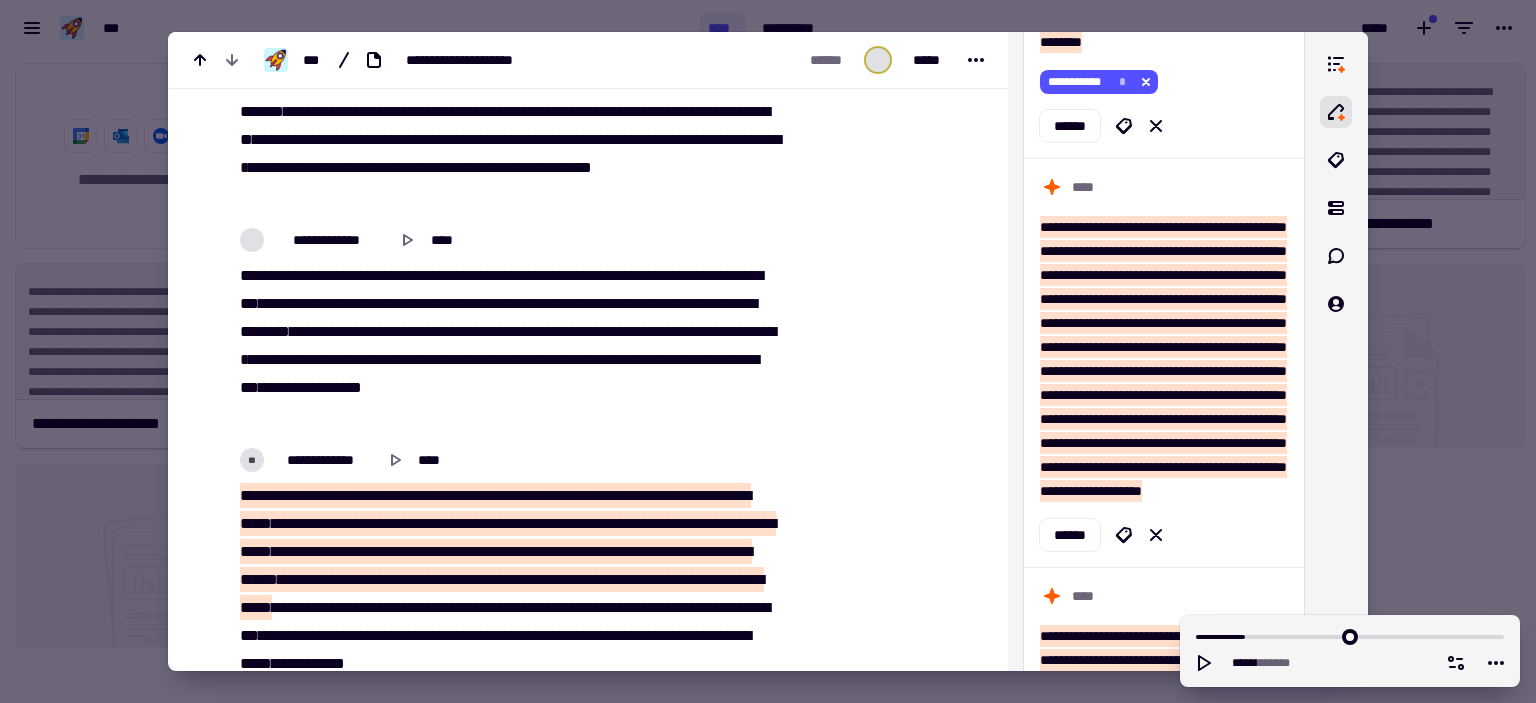 drag, startPoint x: 901, startPoint y: 401, endPoint x: 876, endPoint y: 396, distance: 25.495098 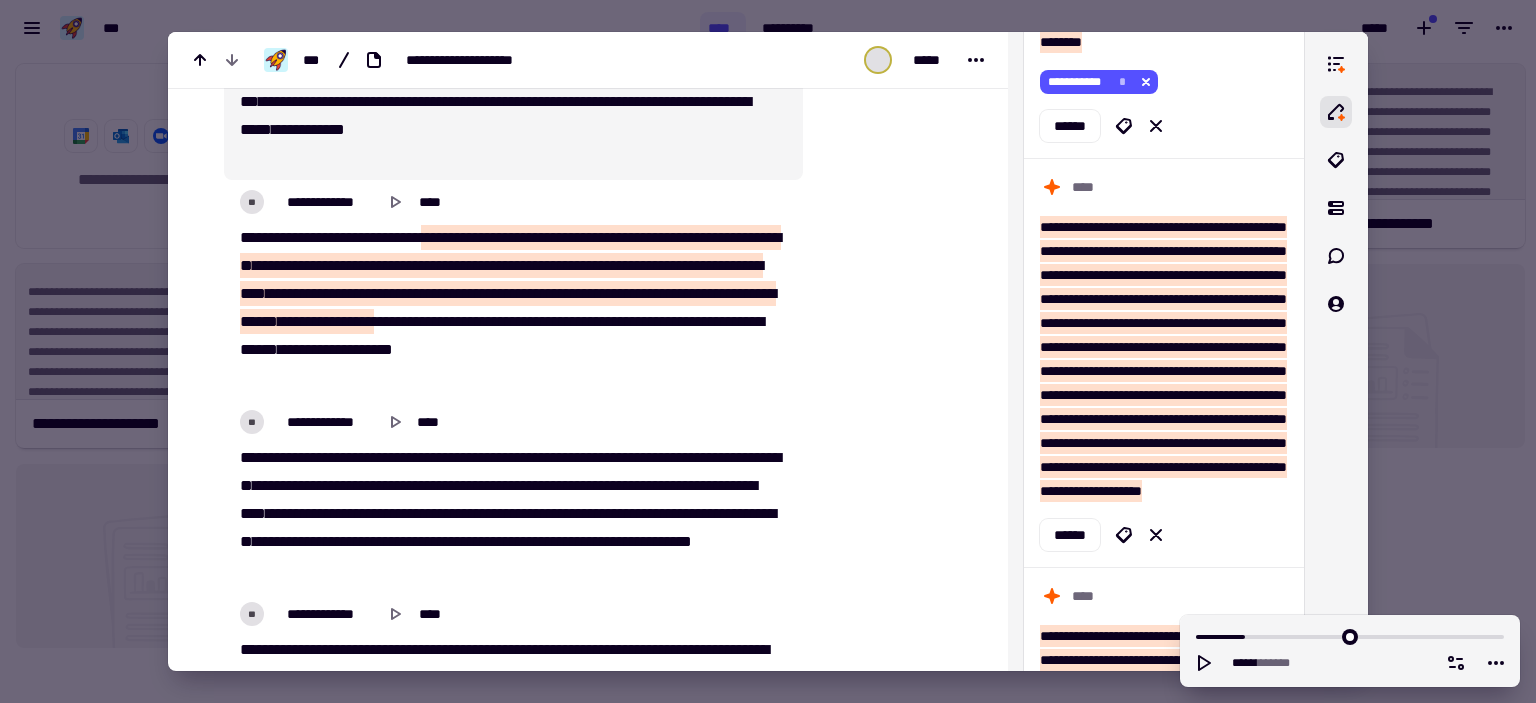 scroll, scrollTop: 1396, scrollLeft: 0, axis: vertical 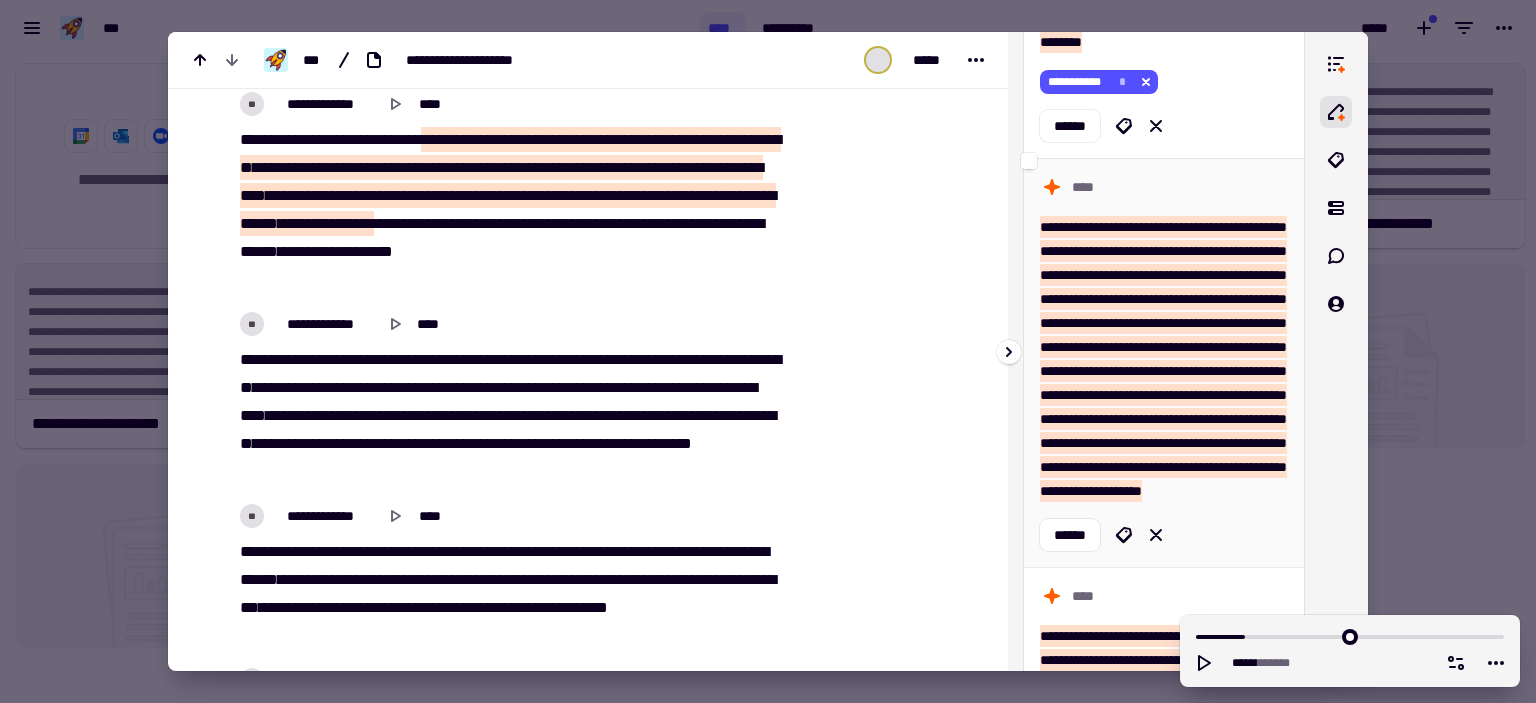click on "**********" at bounding box center [1163, 359] 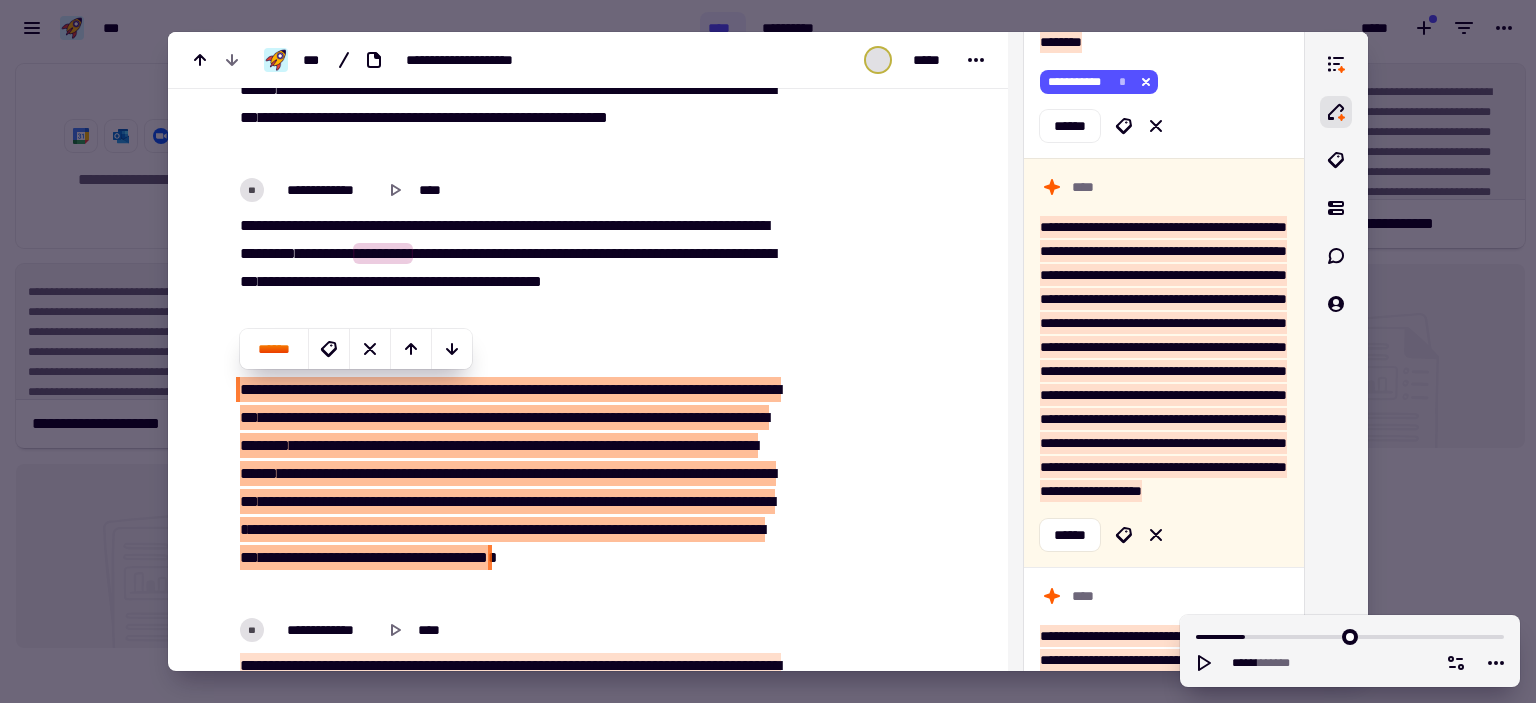 scroll, scrollTop: 1806, scrollLeft: 0, axis: vertical 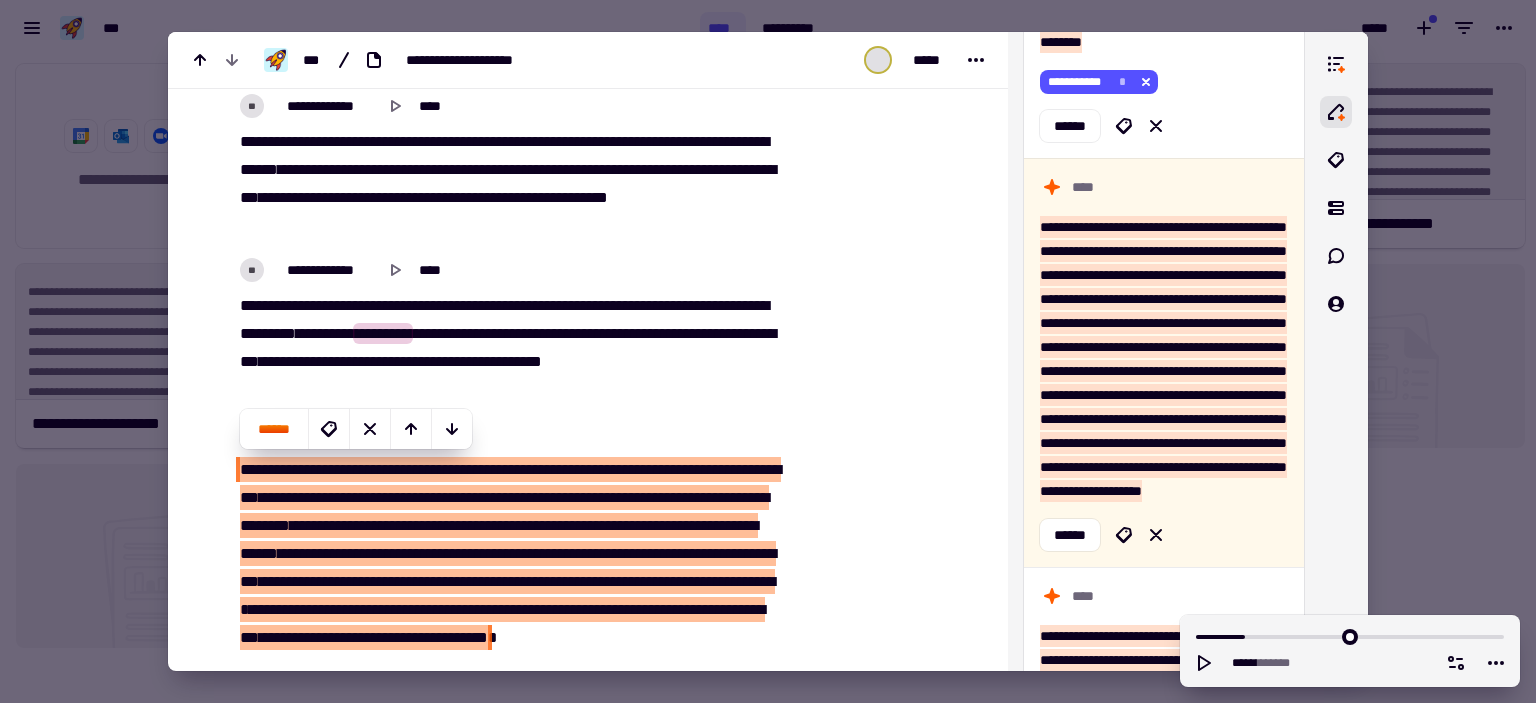 click at bounding box center [891, 7499] 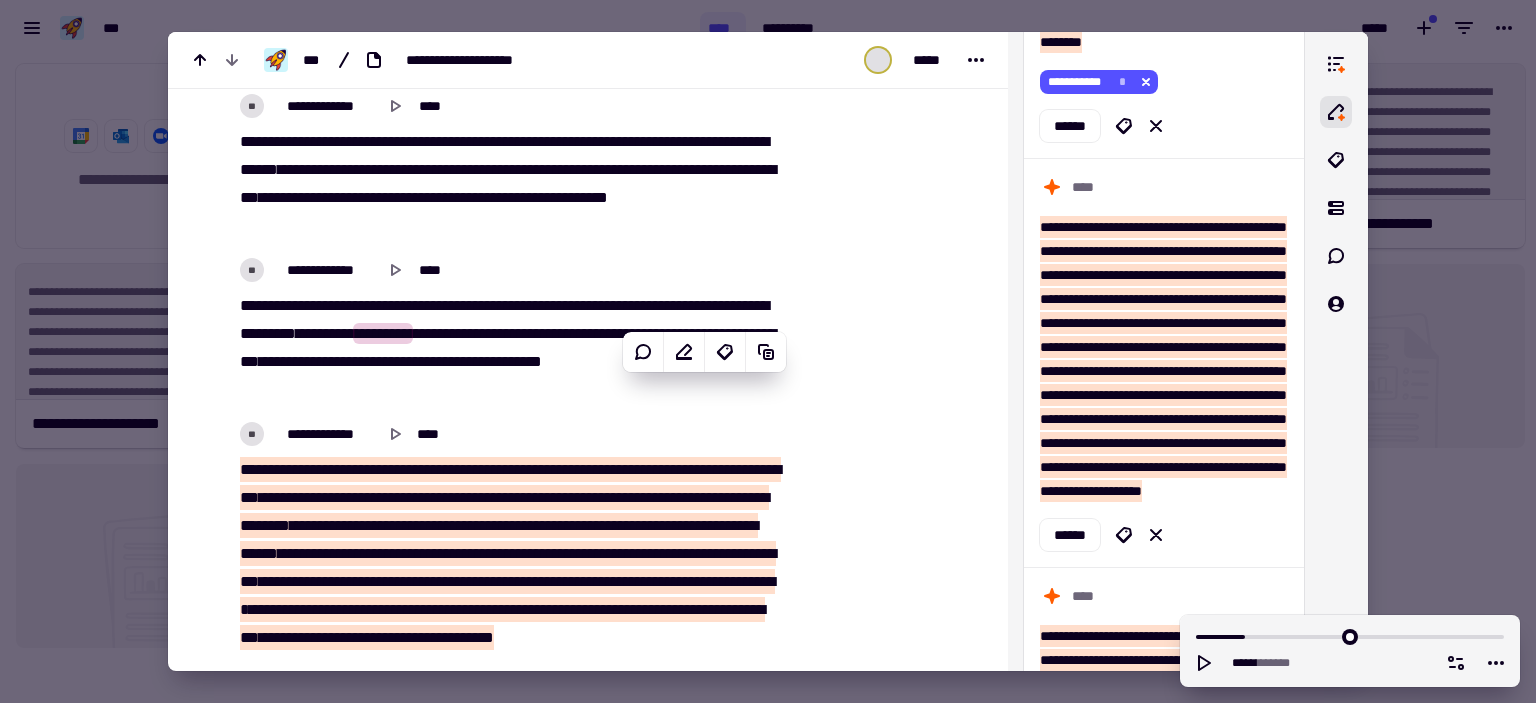 click at bounding box center (891, 7499) 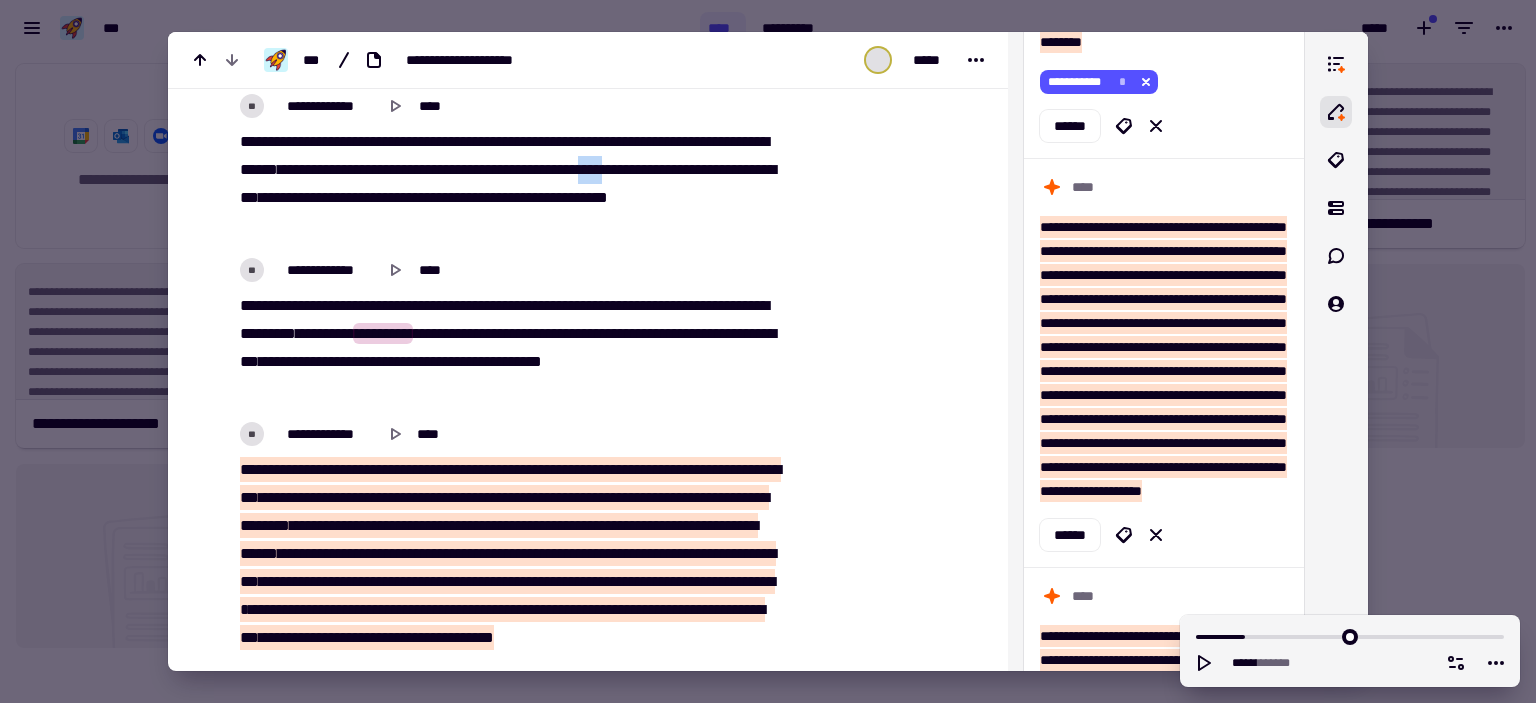 drag, startPoint x: 241, startPoint y: 194, endPoint x: 273, endPoint y: 199, distance: 32.38827 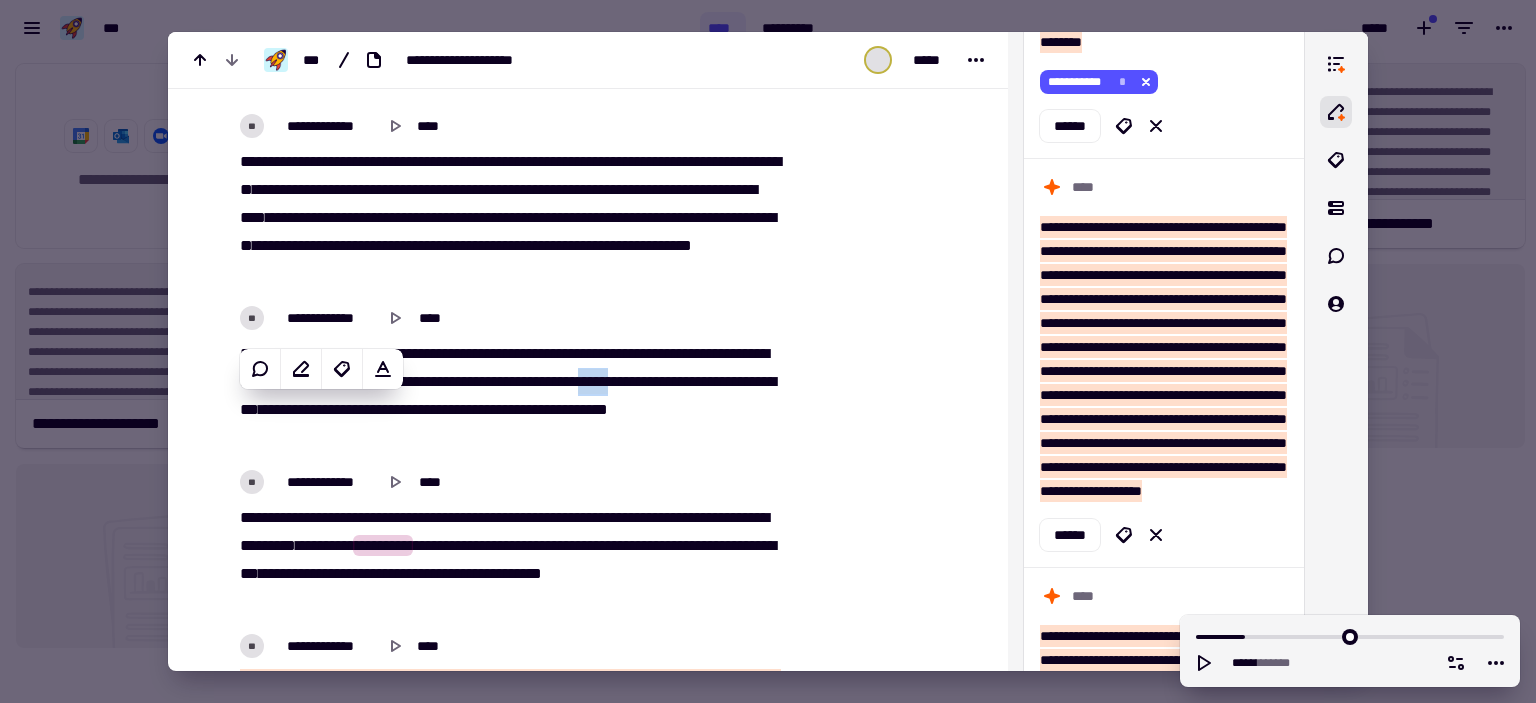 scroll, scrollTop: 1629, scrollLeft: 0, axis: vertical 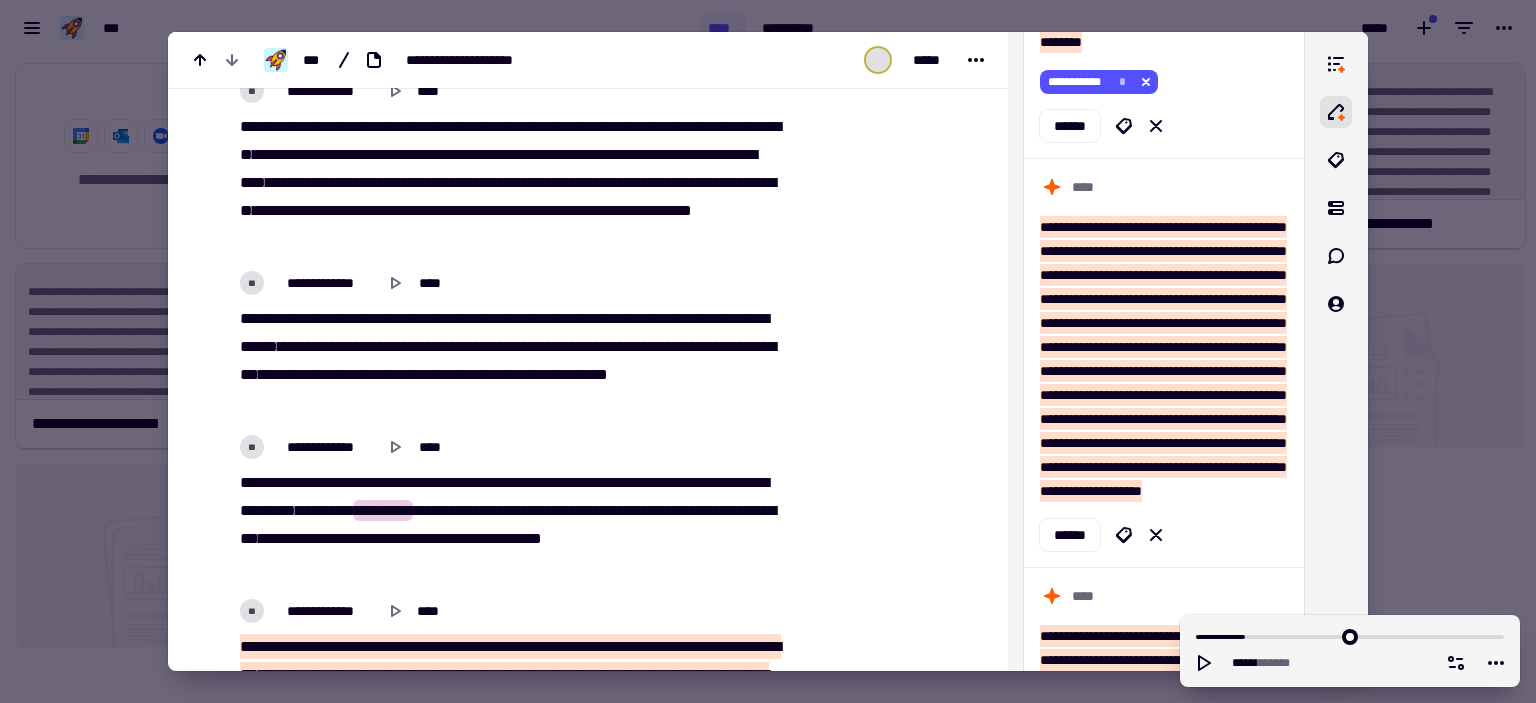 click on "**********" at bounding box center (507, 361) 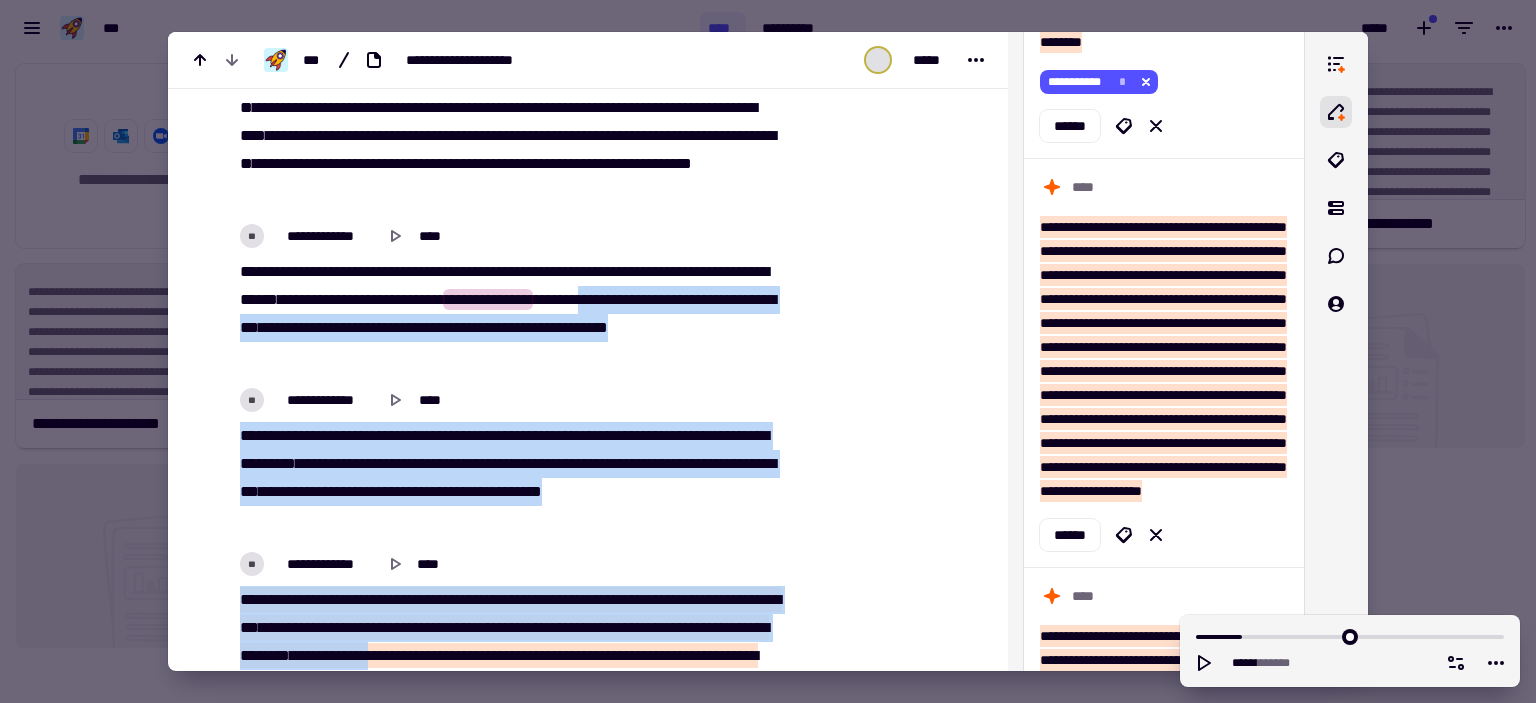 scroll, scrollTop: 1764, scrollLeft: 0, axis: vertical 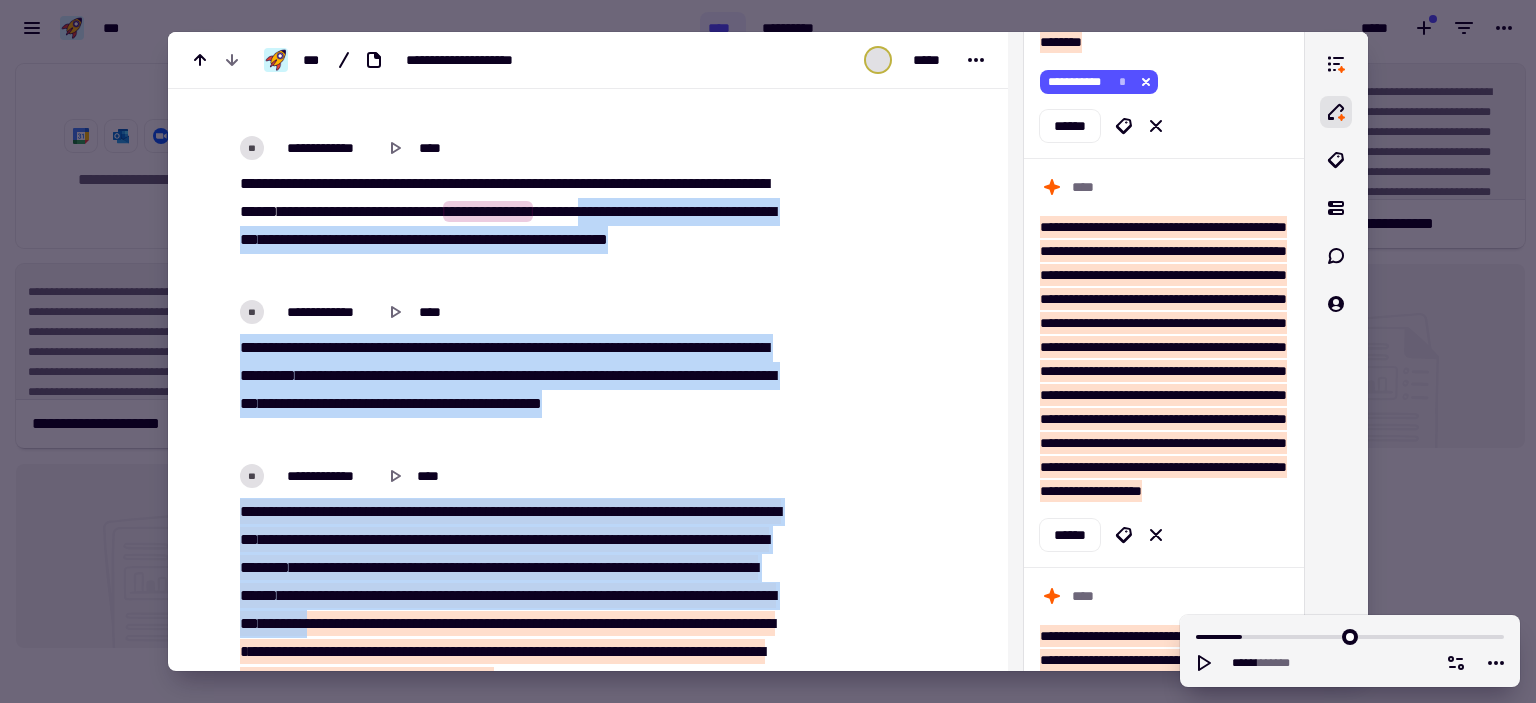 drag, startPoint x: 239, startPoint y: 370, endPoint x: 779, endPoint y: 616, distance: 593.3936 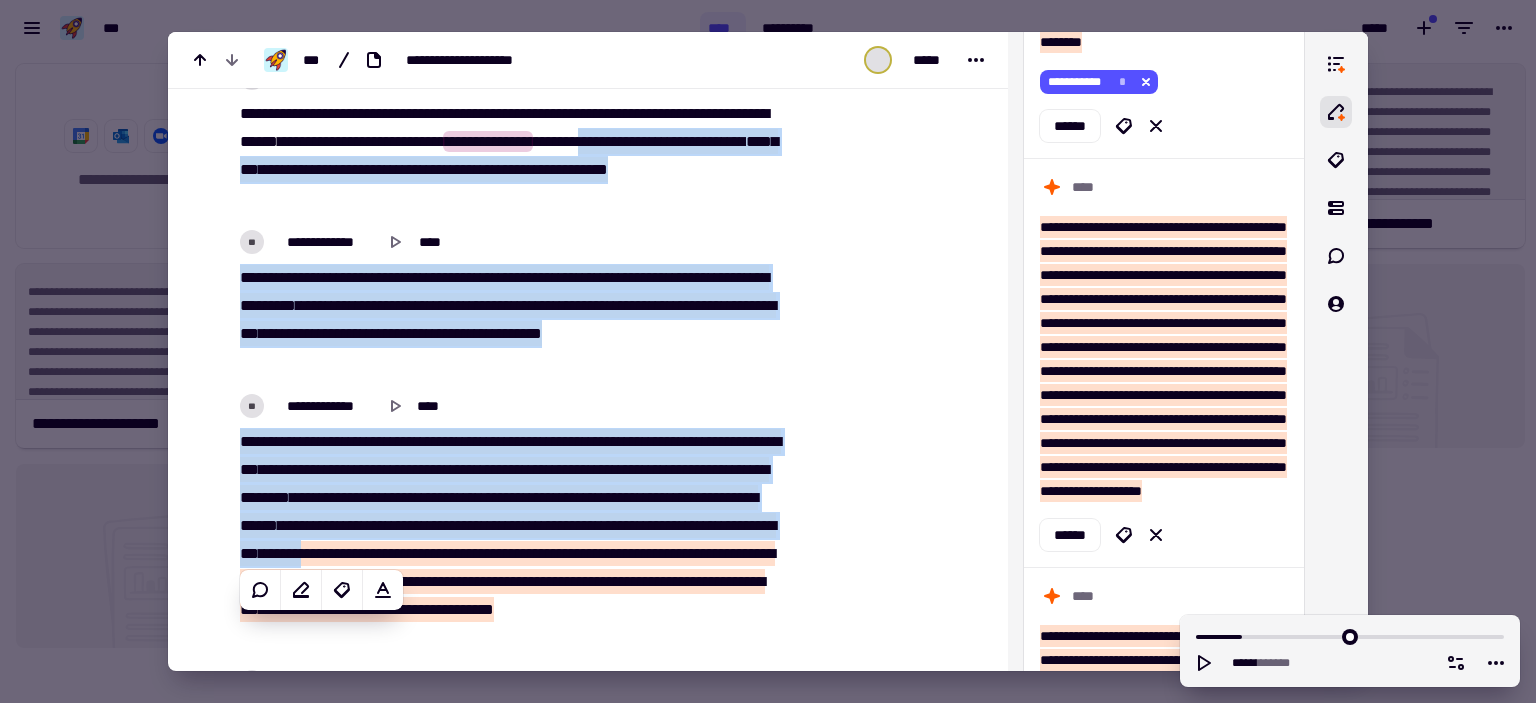scroll, scrollTop: 1865, scrollLeft: 0, axis: vertical 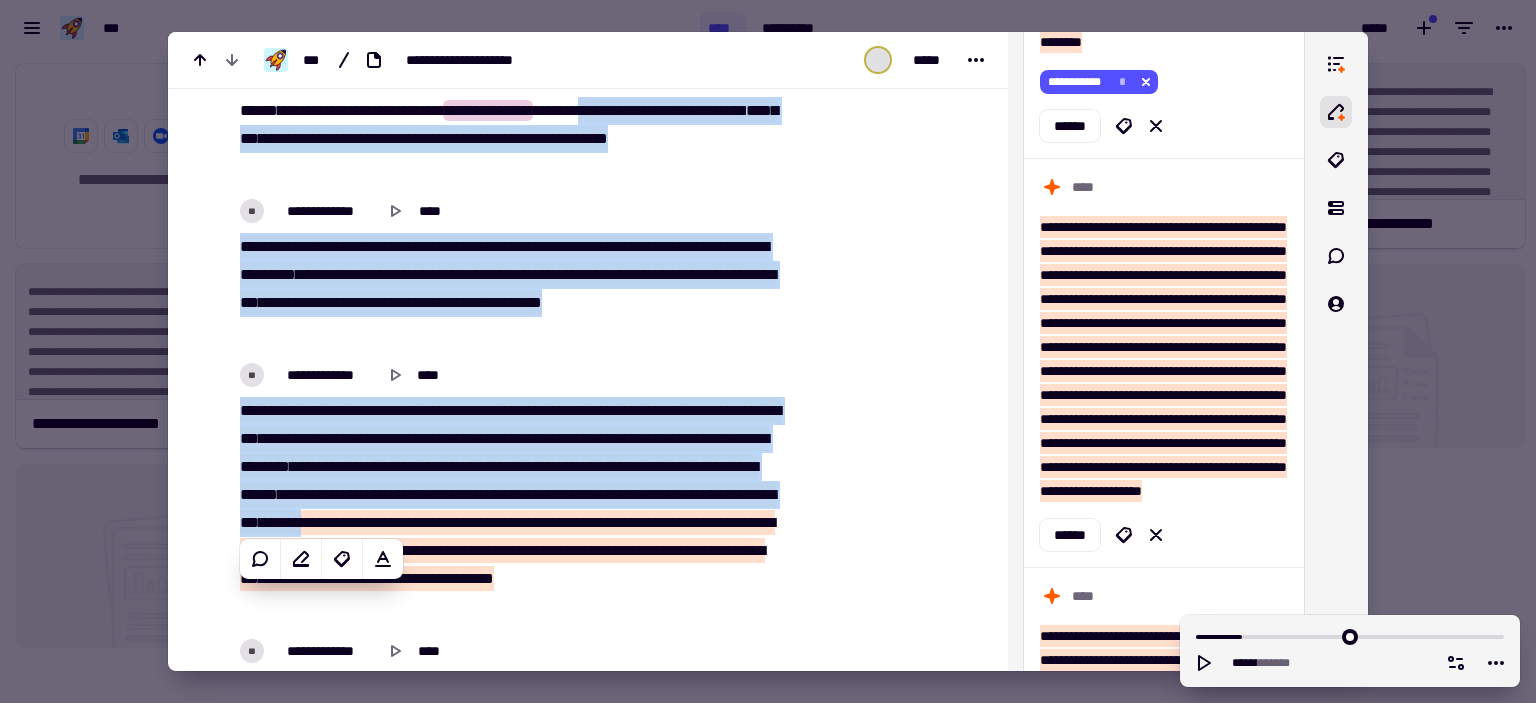 click on "**" at bounding box center (585, 550) 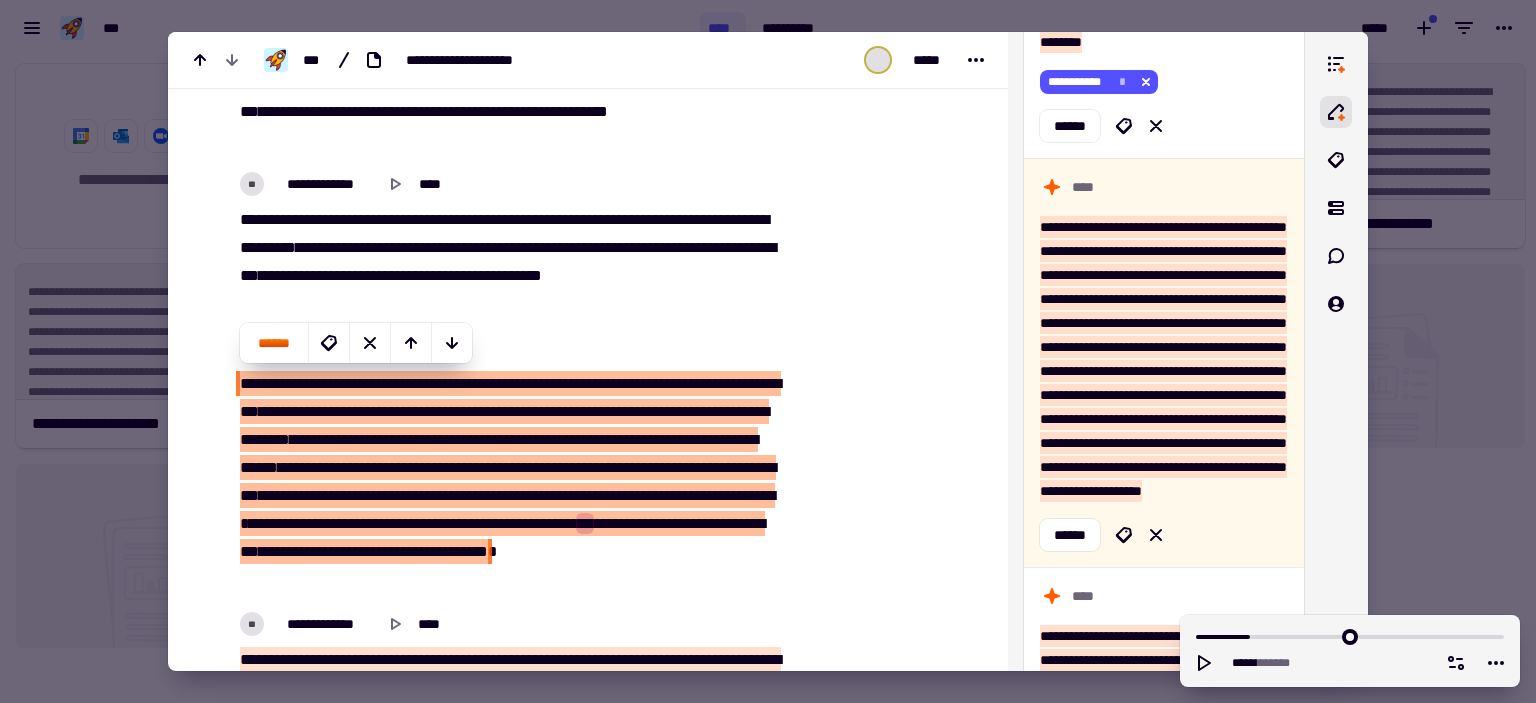 scroll, scrollTop: 1902, scrollLeft: 0, axis: vertical 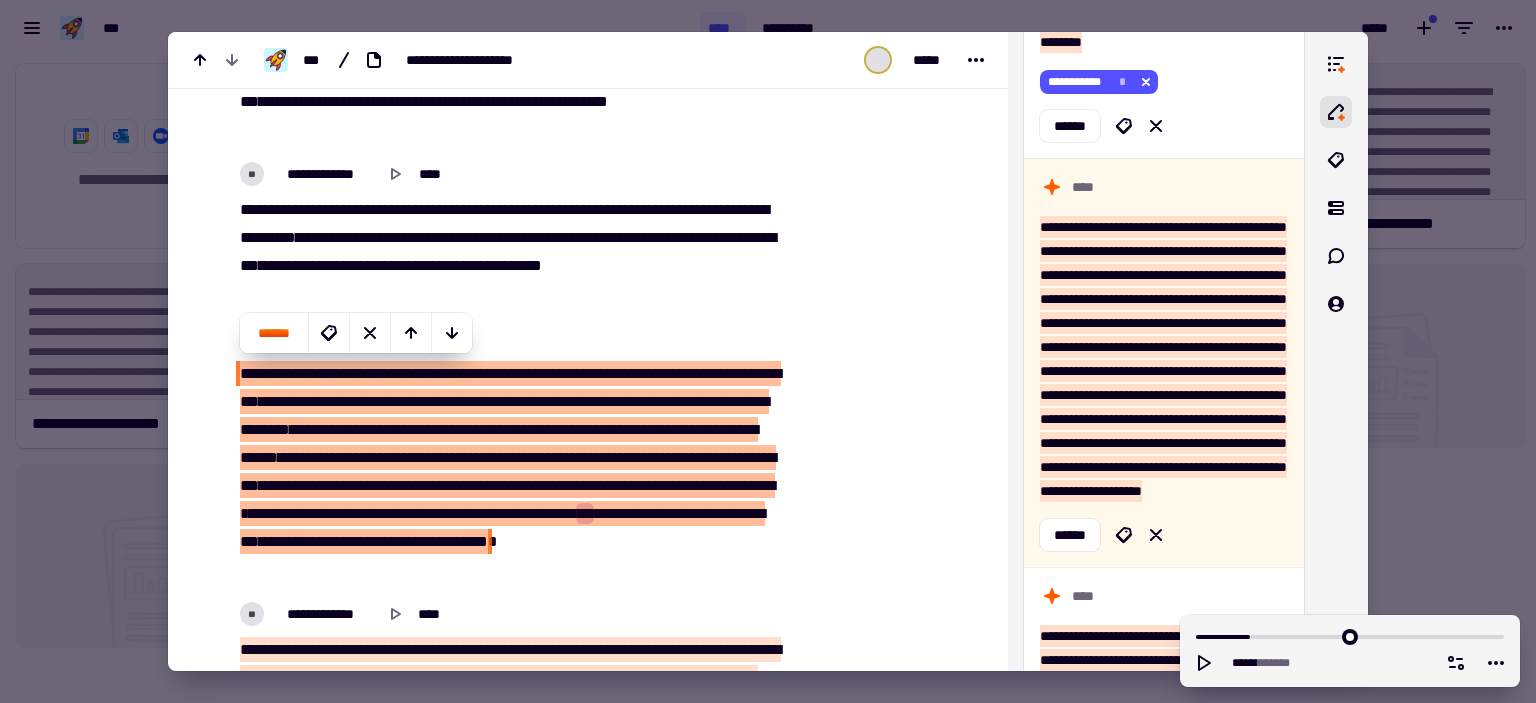 type on "******" 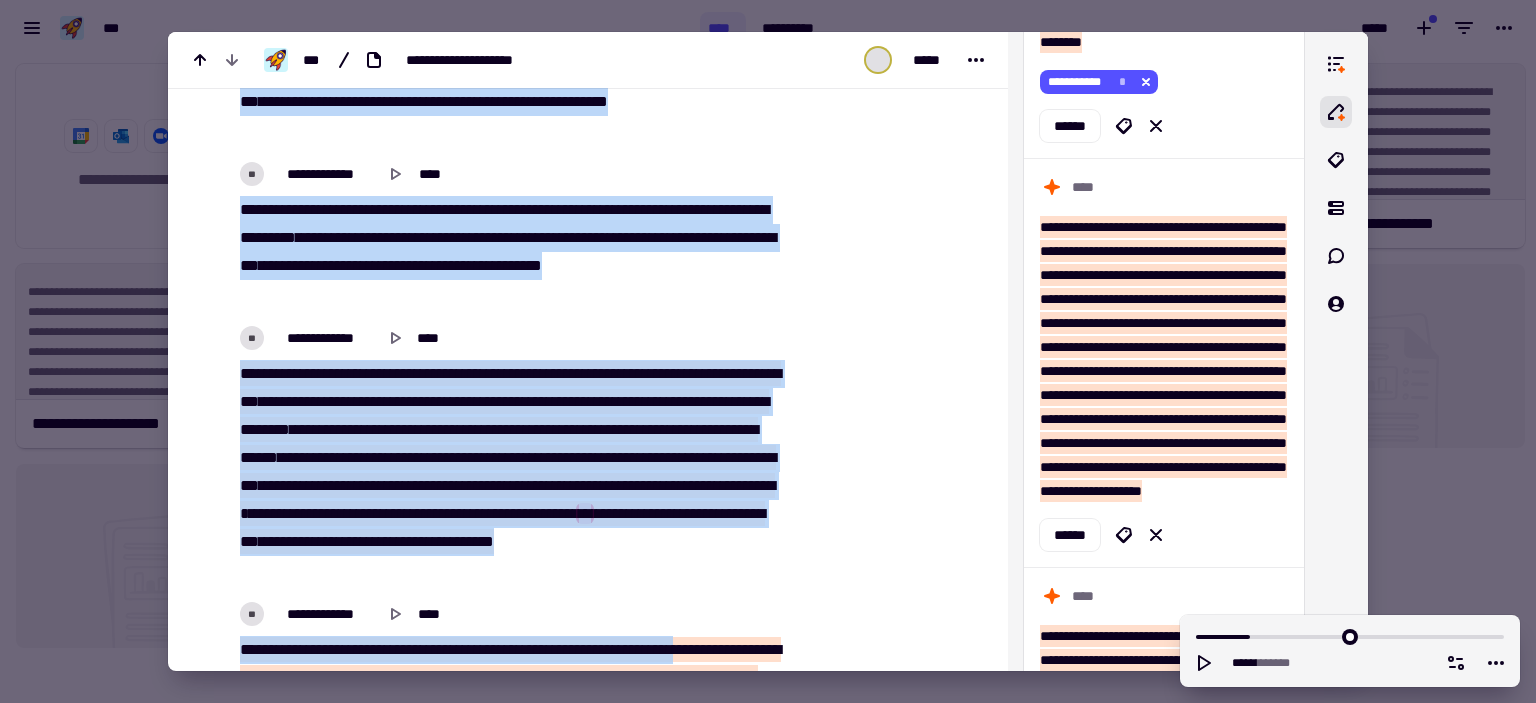 drag, startPoint x: 236, startPoint y: 102, endPoint x: 756, endPoint y: 652, distance: 756.90155 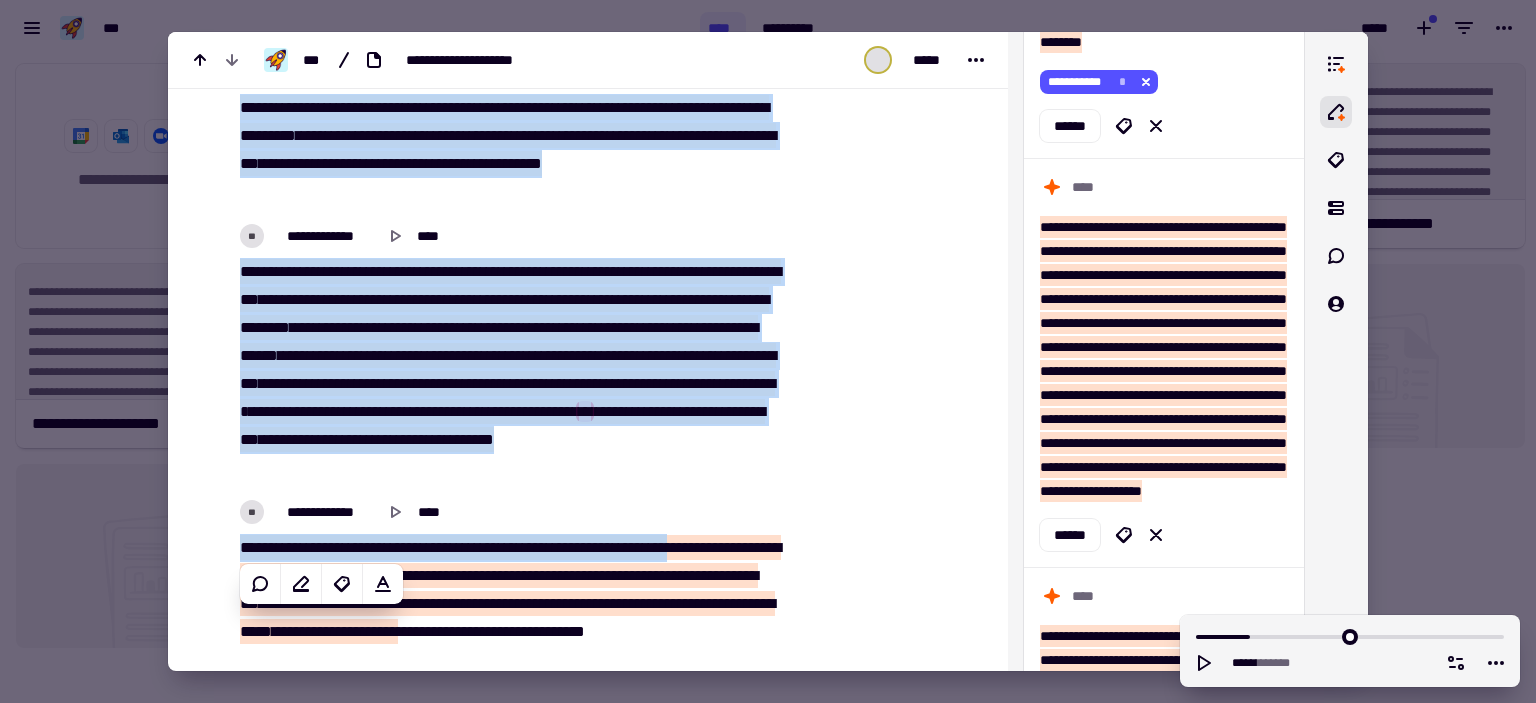 scroll, scrollTop: 1992, scrollLeft: 0, axis: vertical 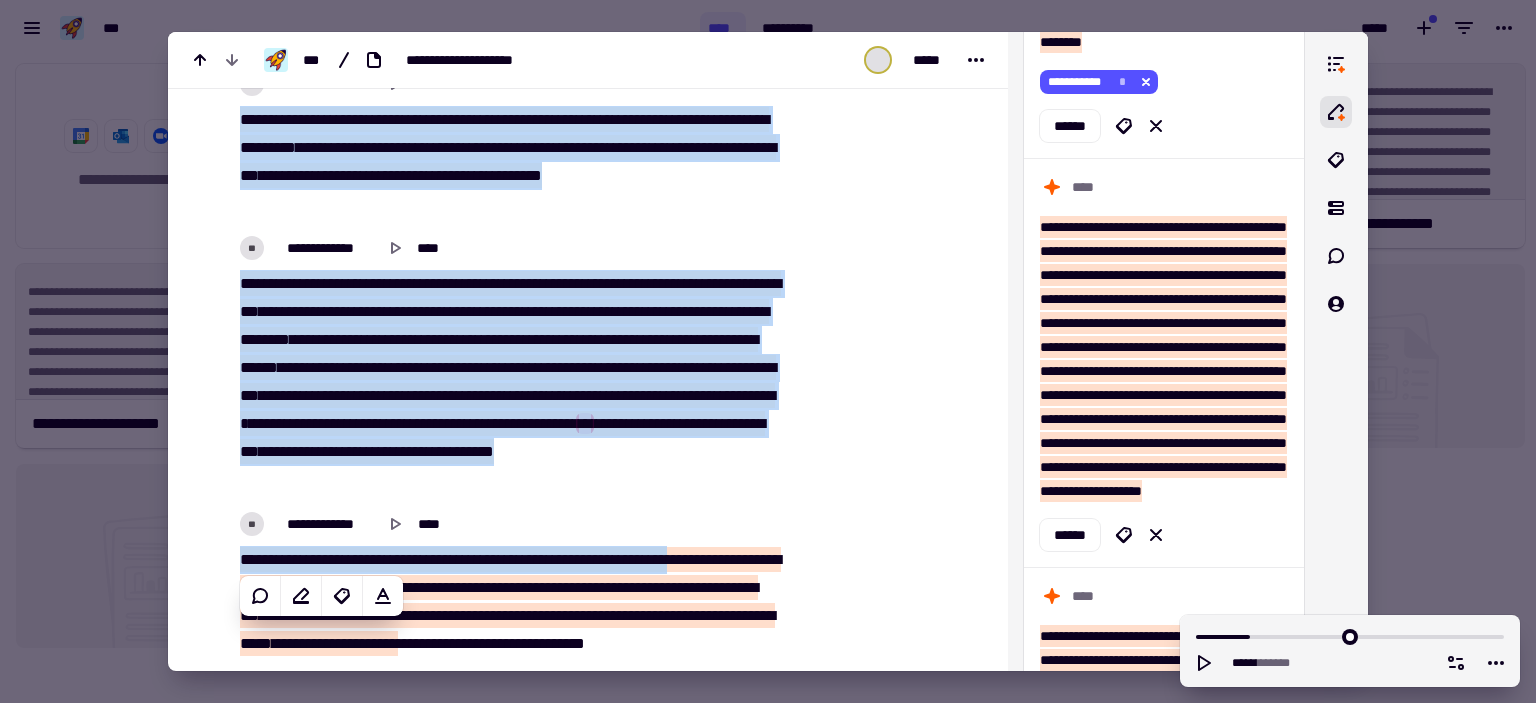 click at bounding box center (891, 7313) 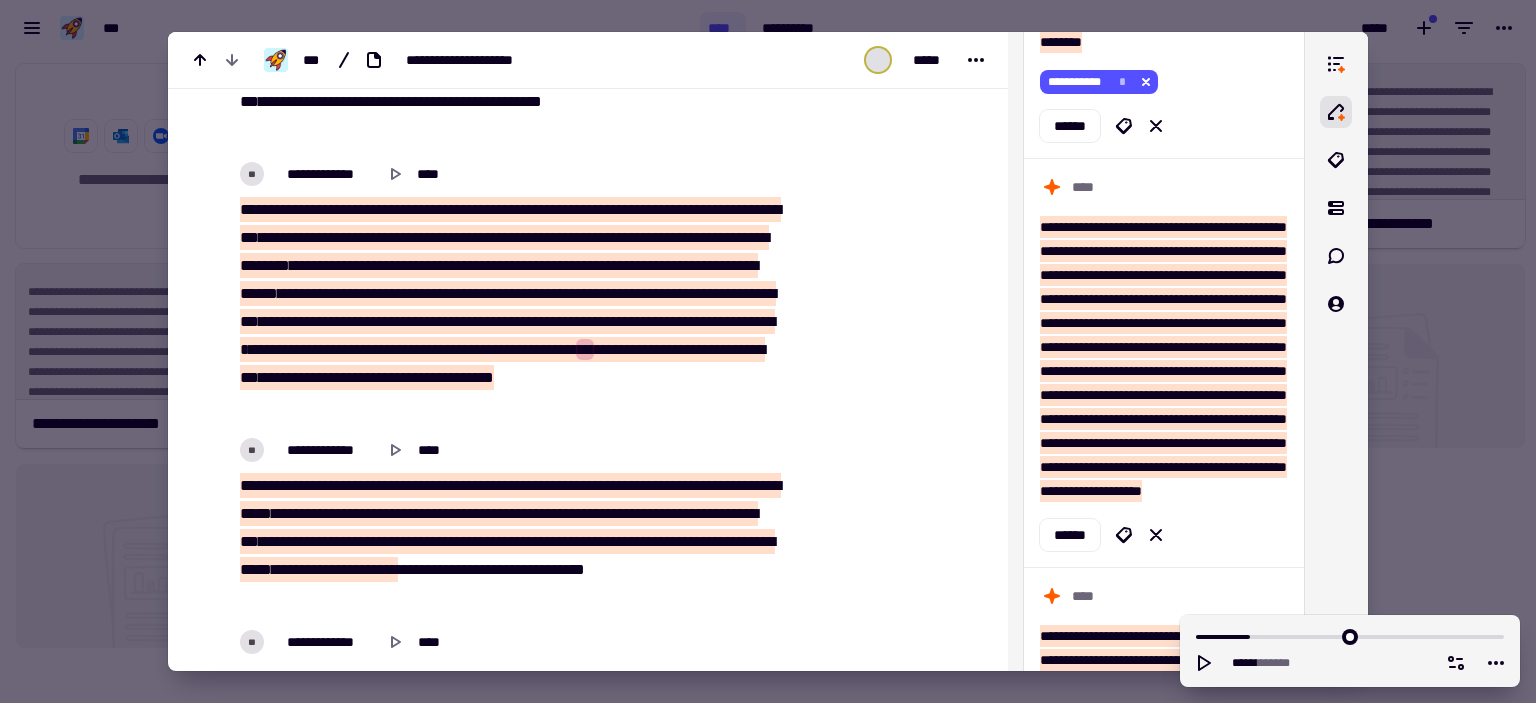 scroll, scrollTop: 2068, scrollLeft: 0, axis: vertical 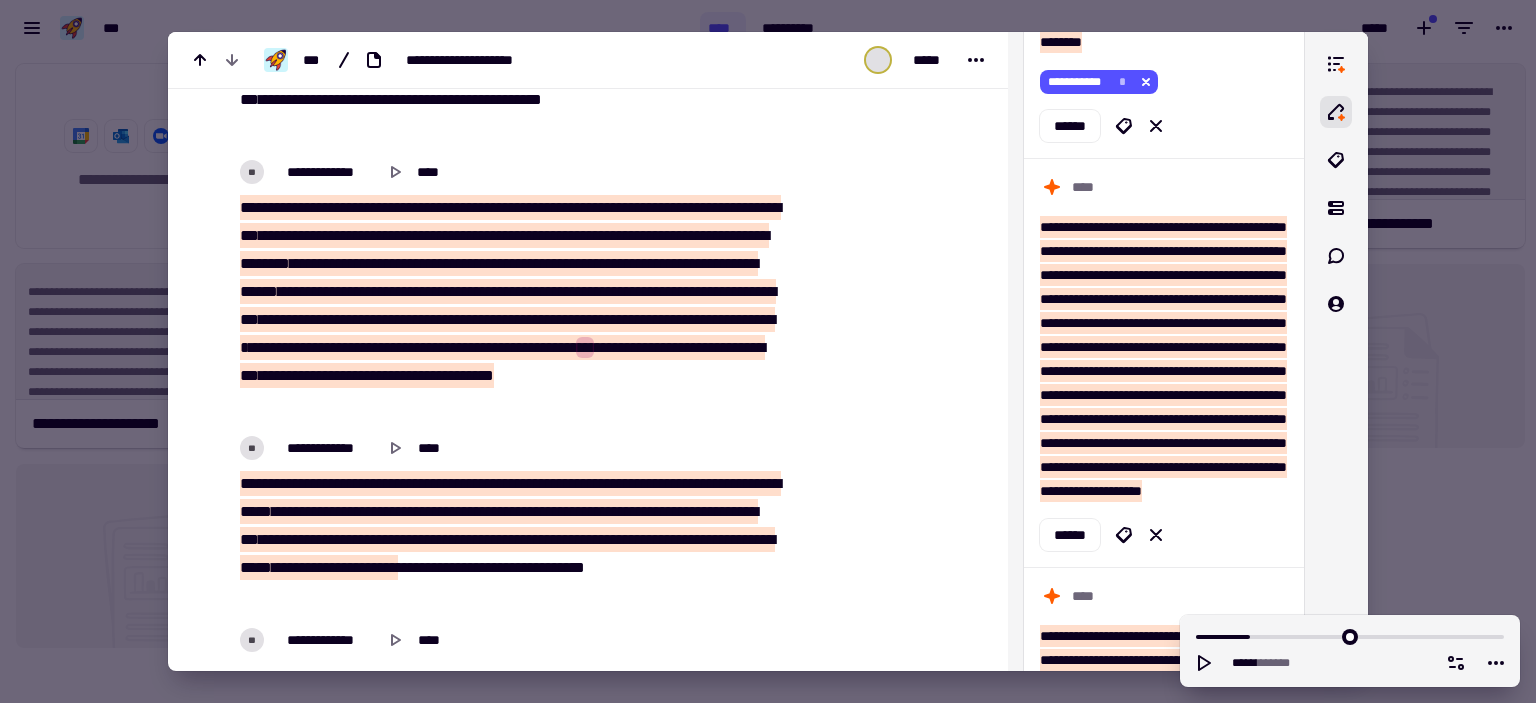 click at bounding box center (768, 351) 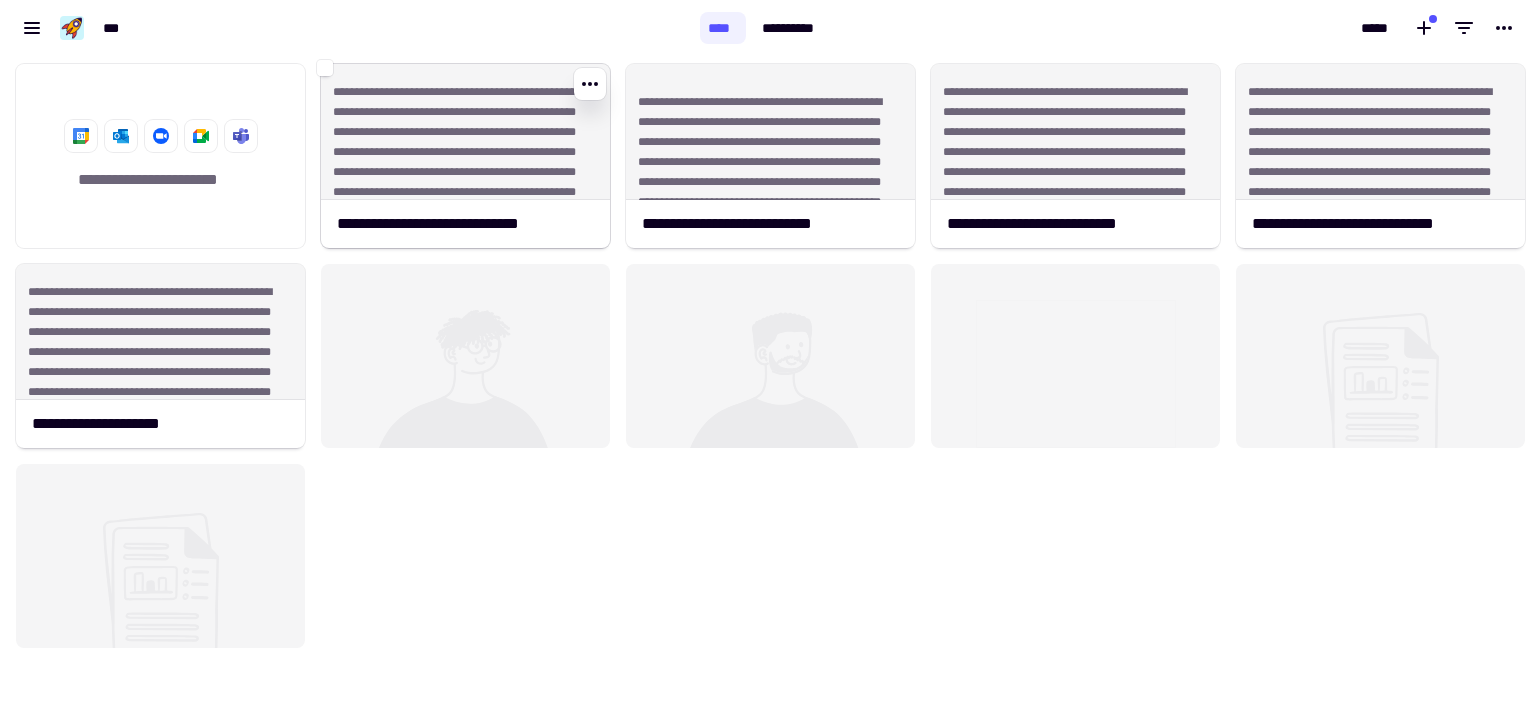 click on "**********" 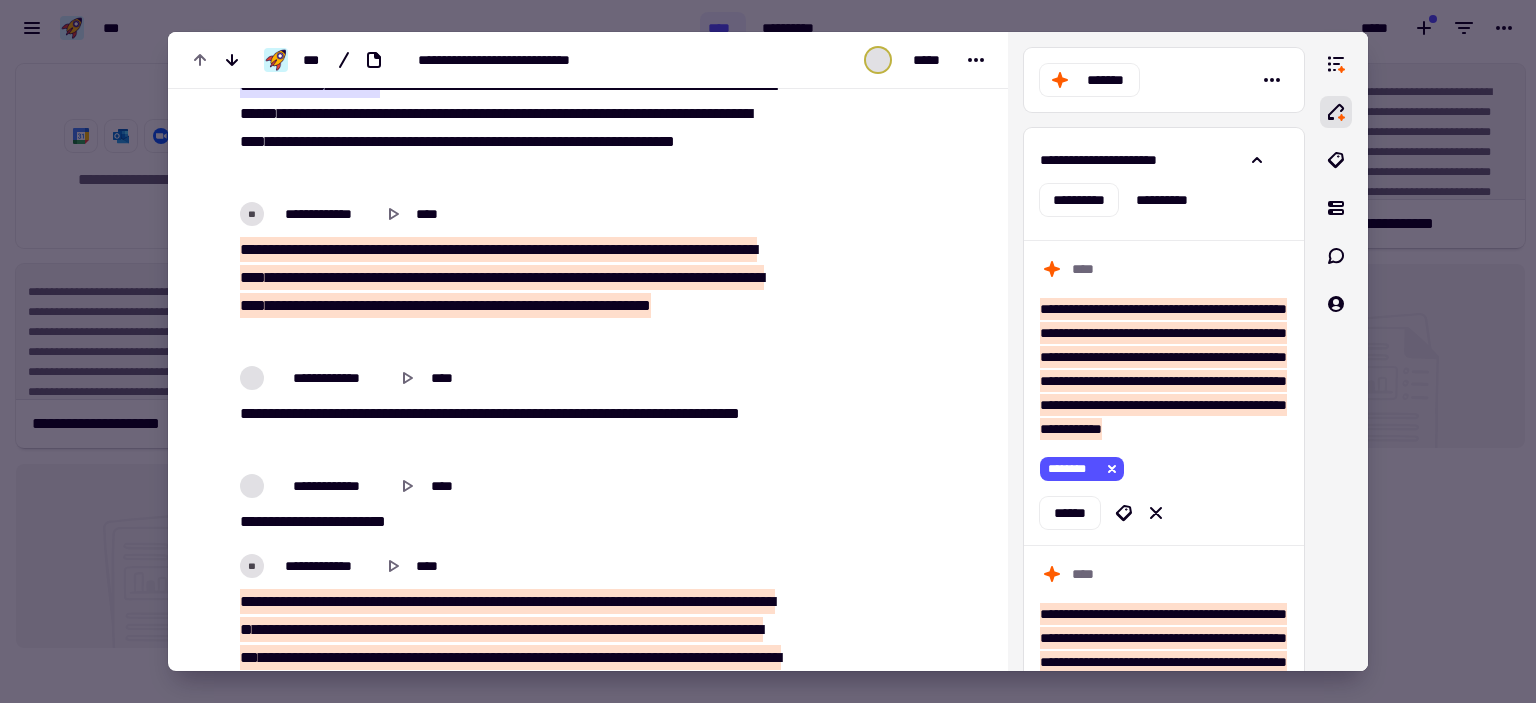 scroll, scrollTop: 1696, scrollLeft: 0, axis: vertical 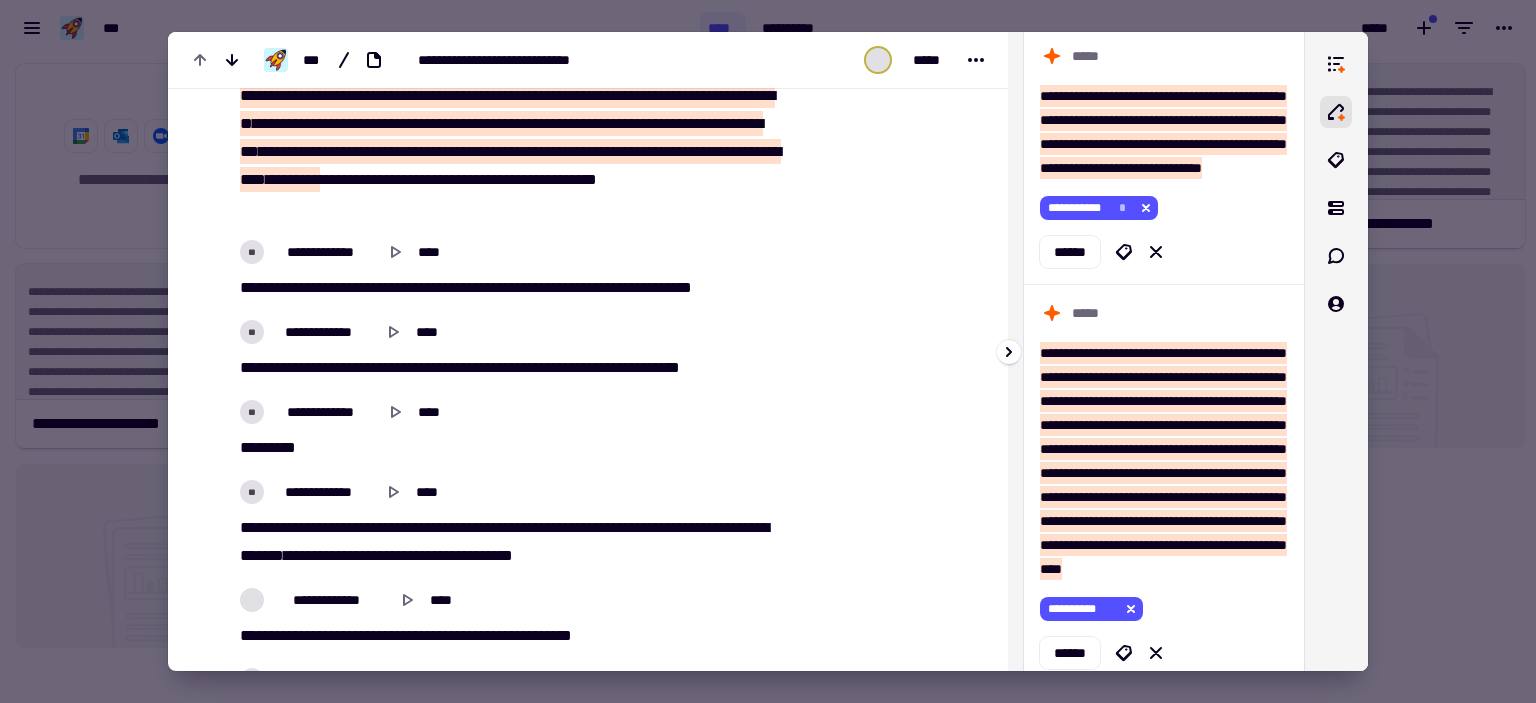 click on "**********" at bounding box center [1163, -294] 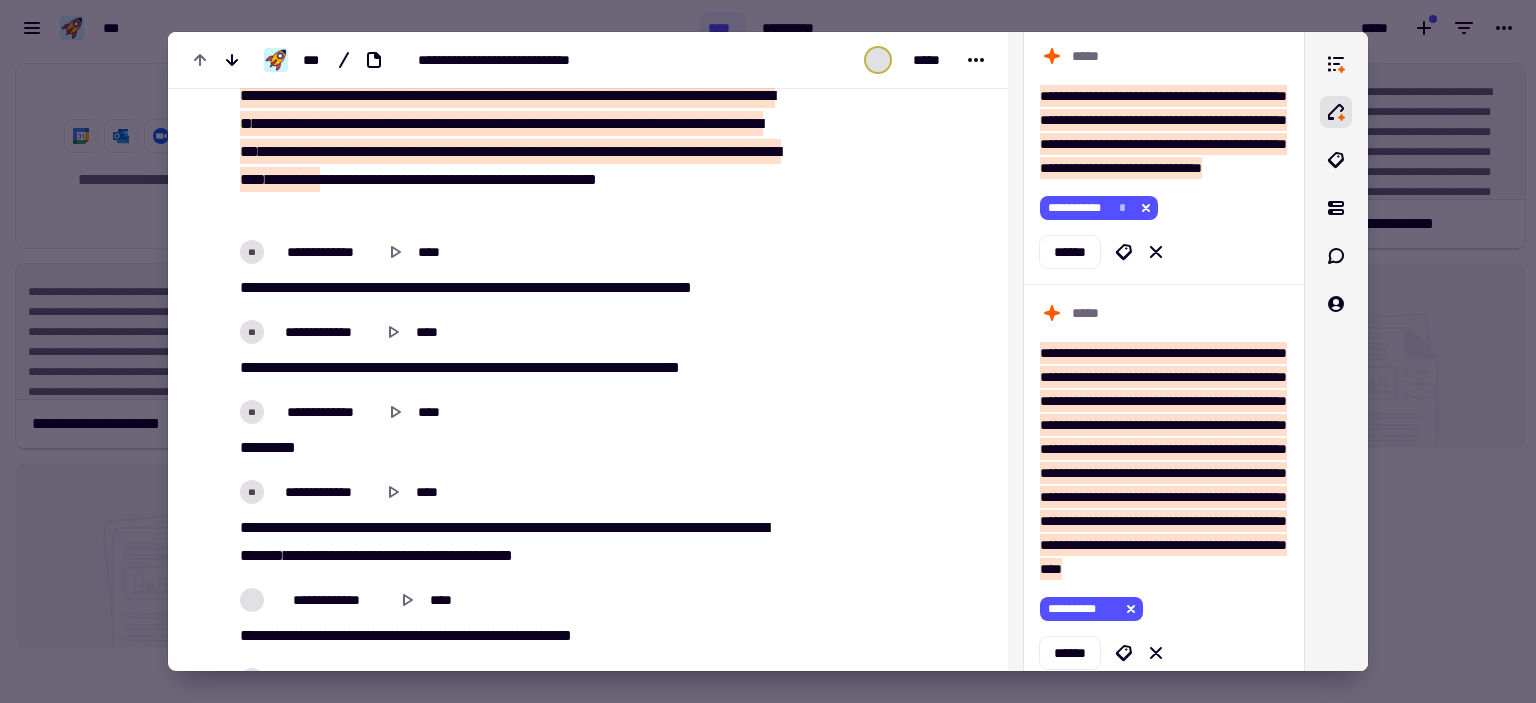 scroll, scrollTop: 11610, scrollLeft: 0, axis: vertical 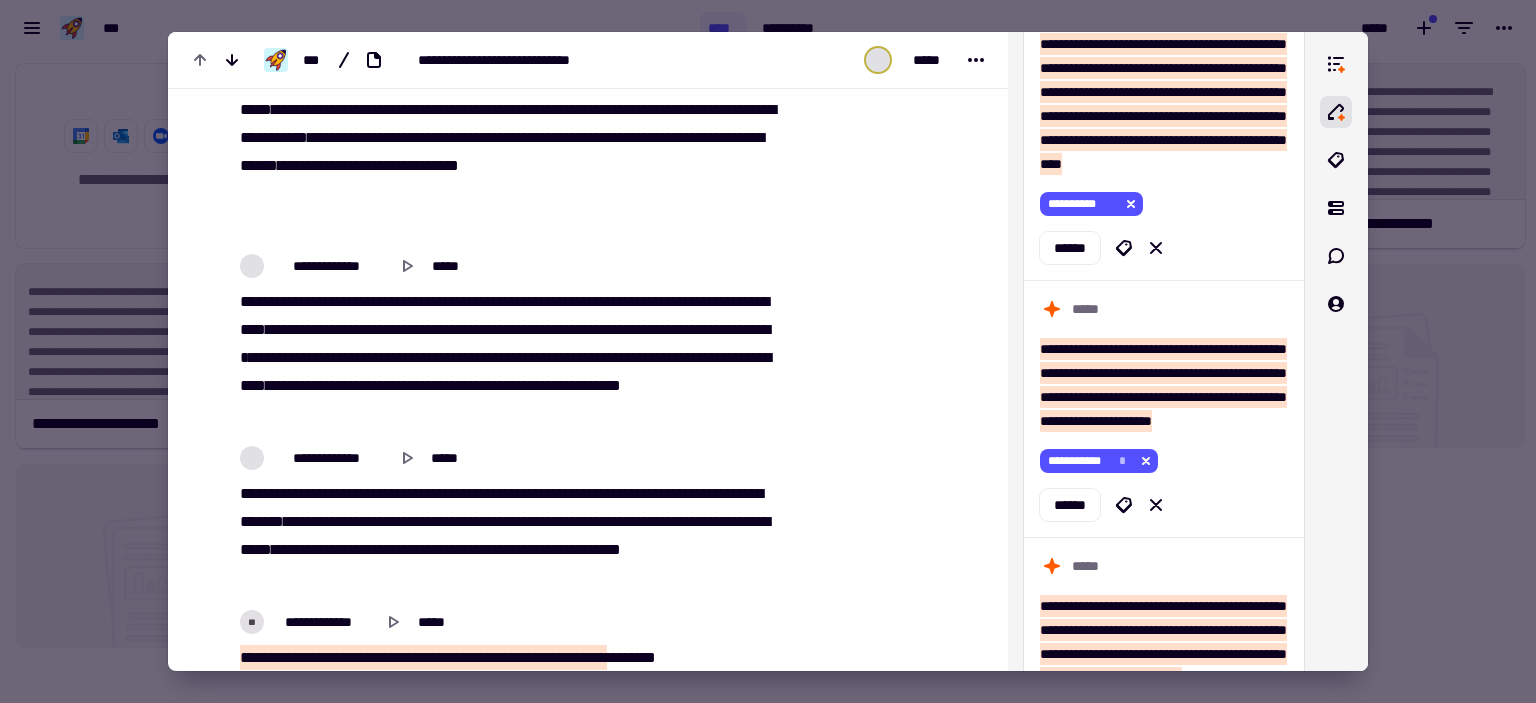 click at bounding box center [768, 351] 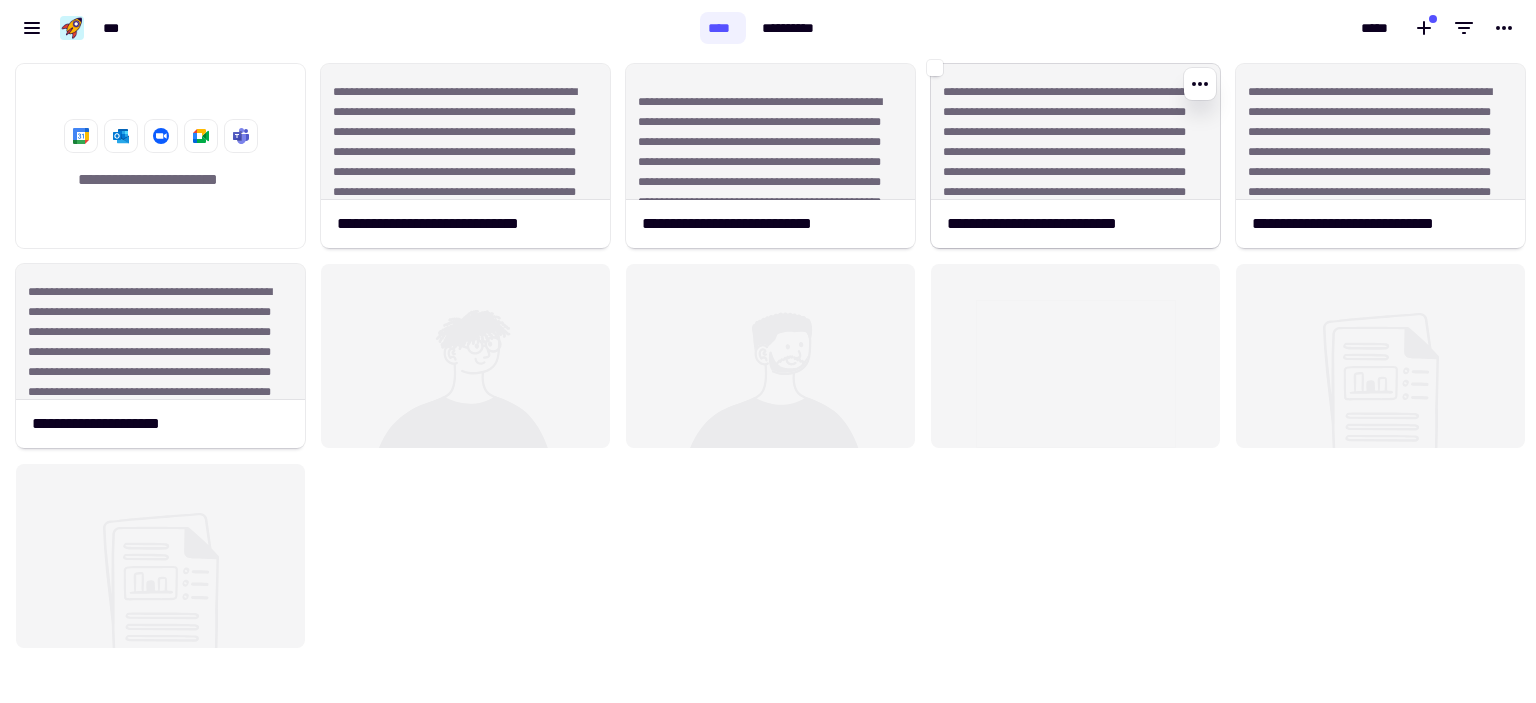 click on "**********" 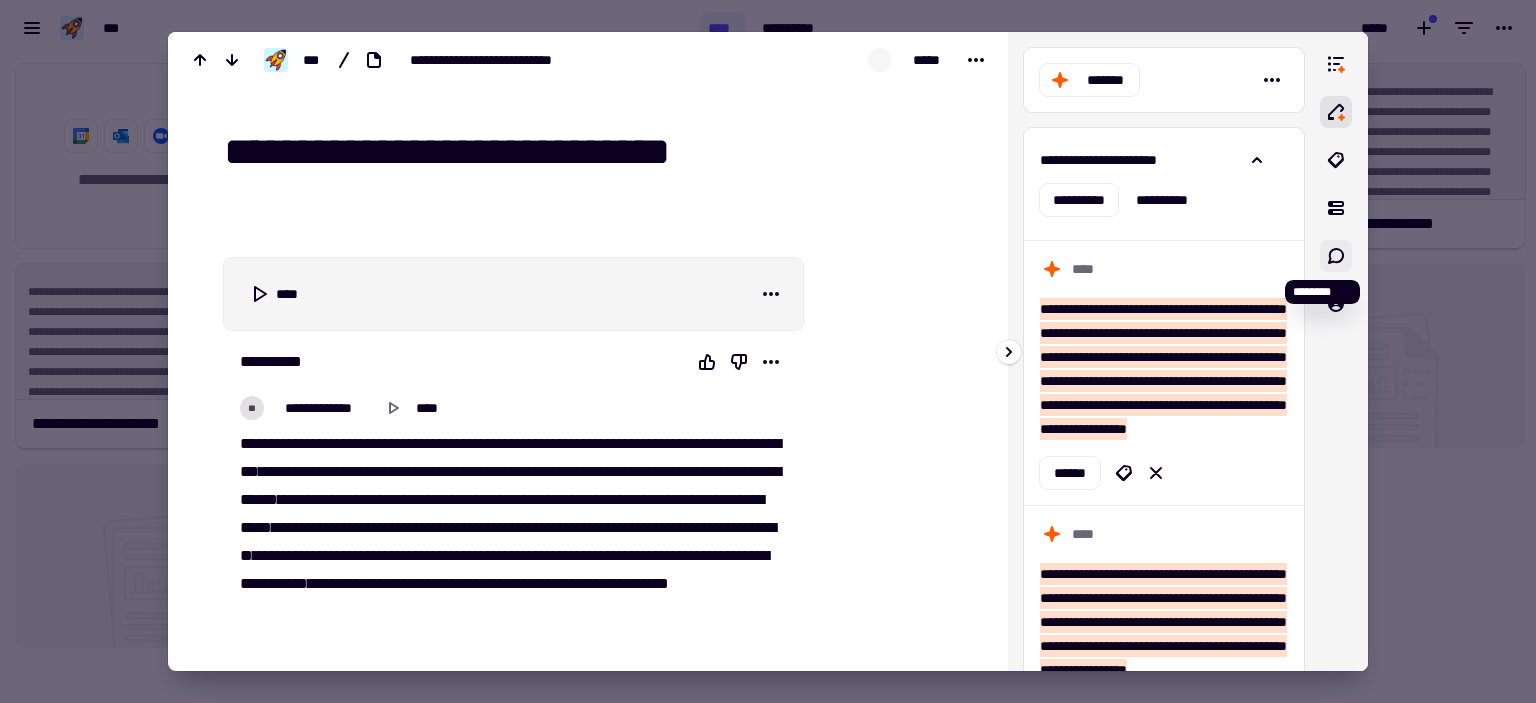 click 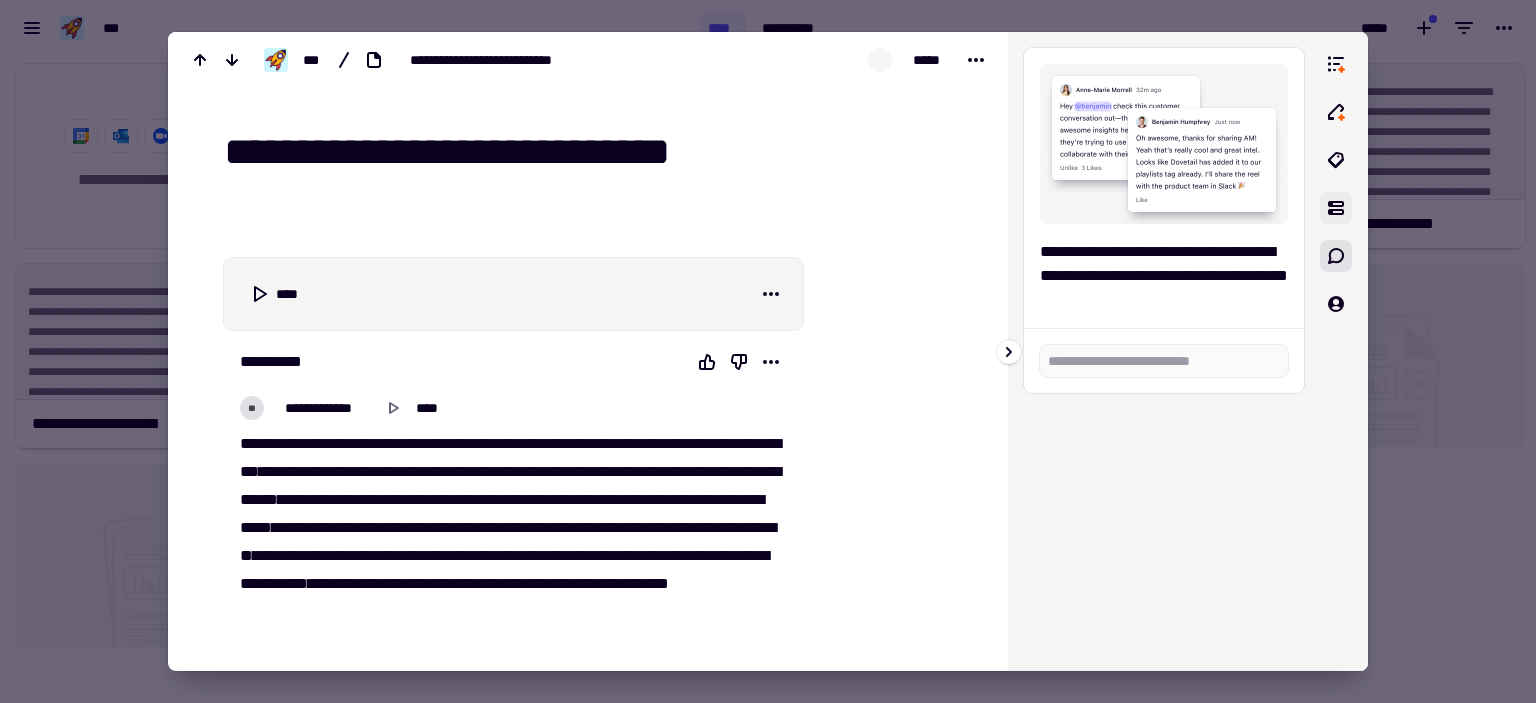 click 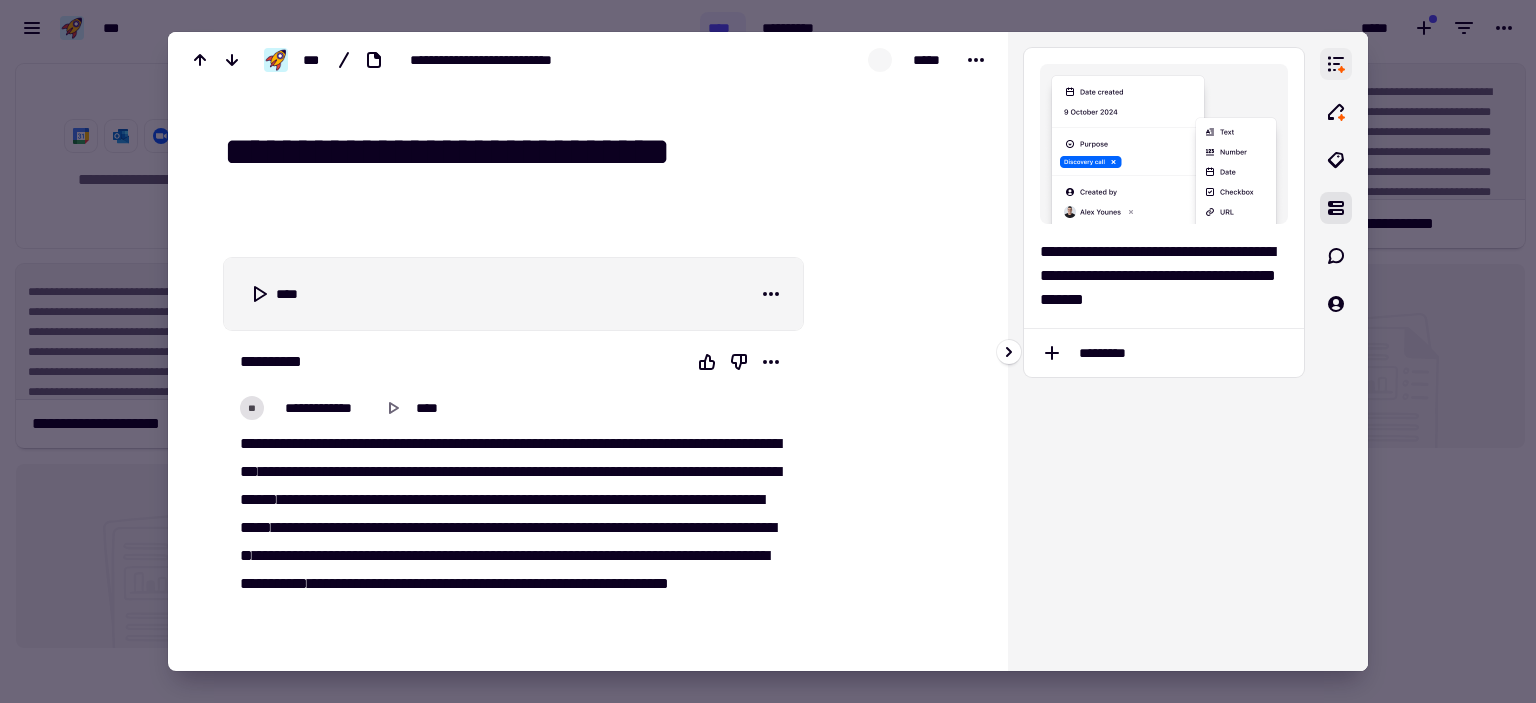 click 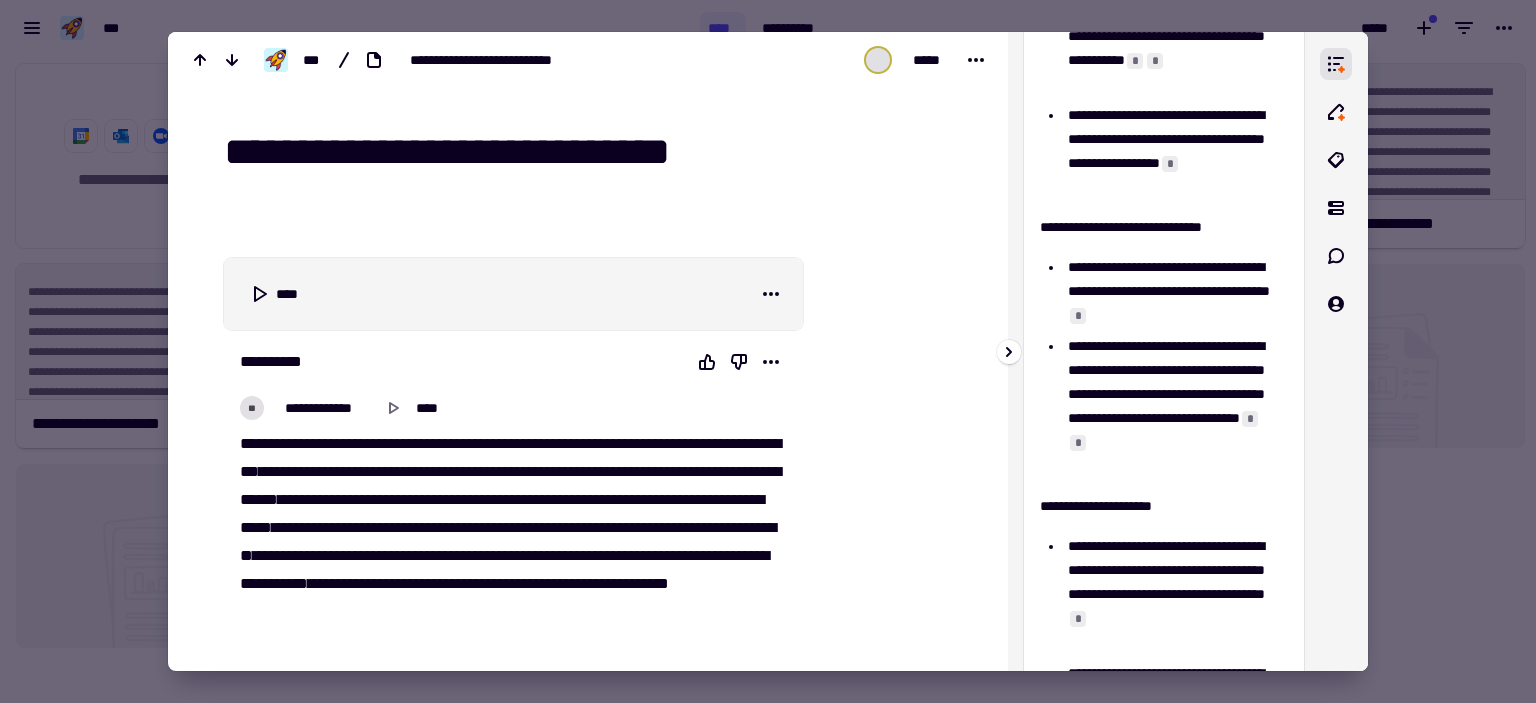 scroll, scrollTop: 0, scrollLeft: 0, axis: both 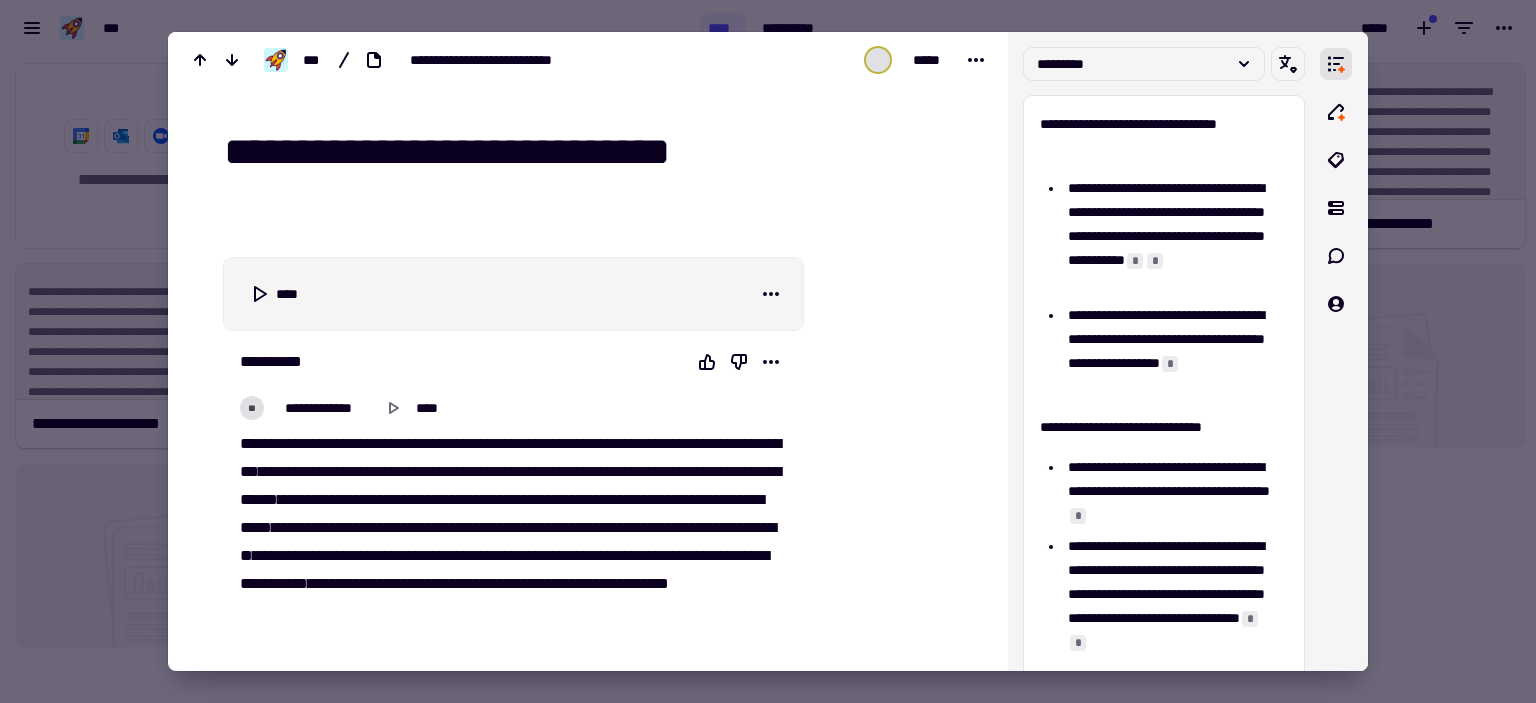 click at bounding box center (513, 234) 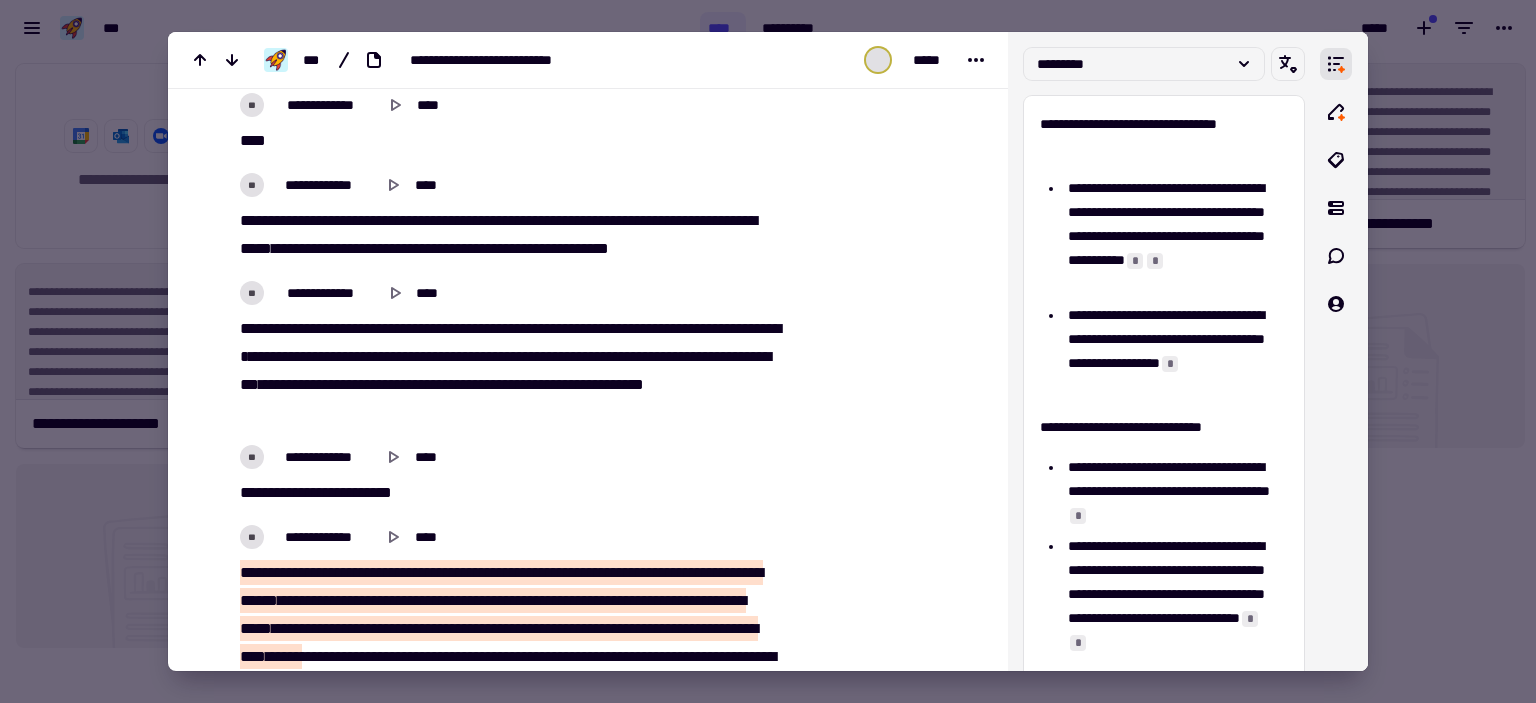 scroll, scrollTop: 1200, scrollLeft: 0, axis: vertical 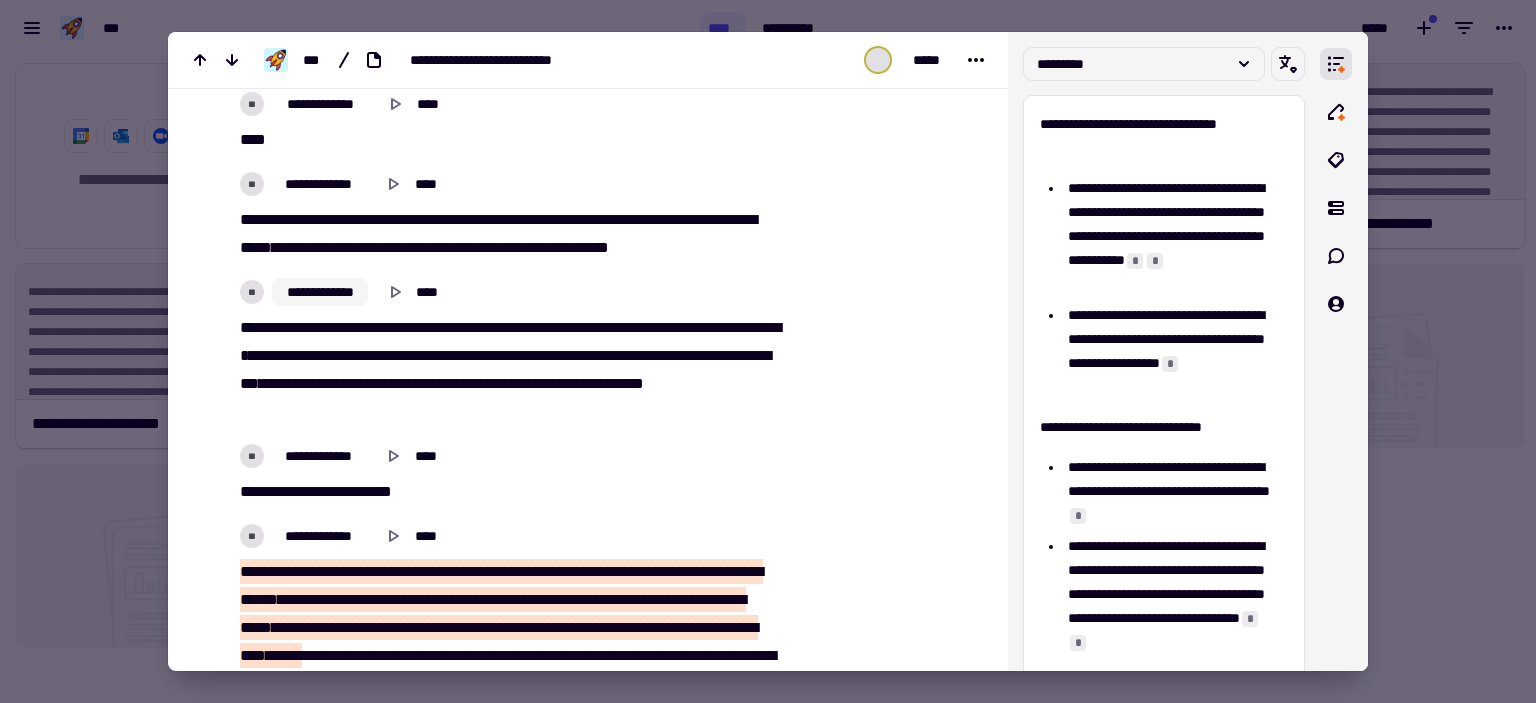 click on "**********" 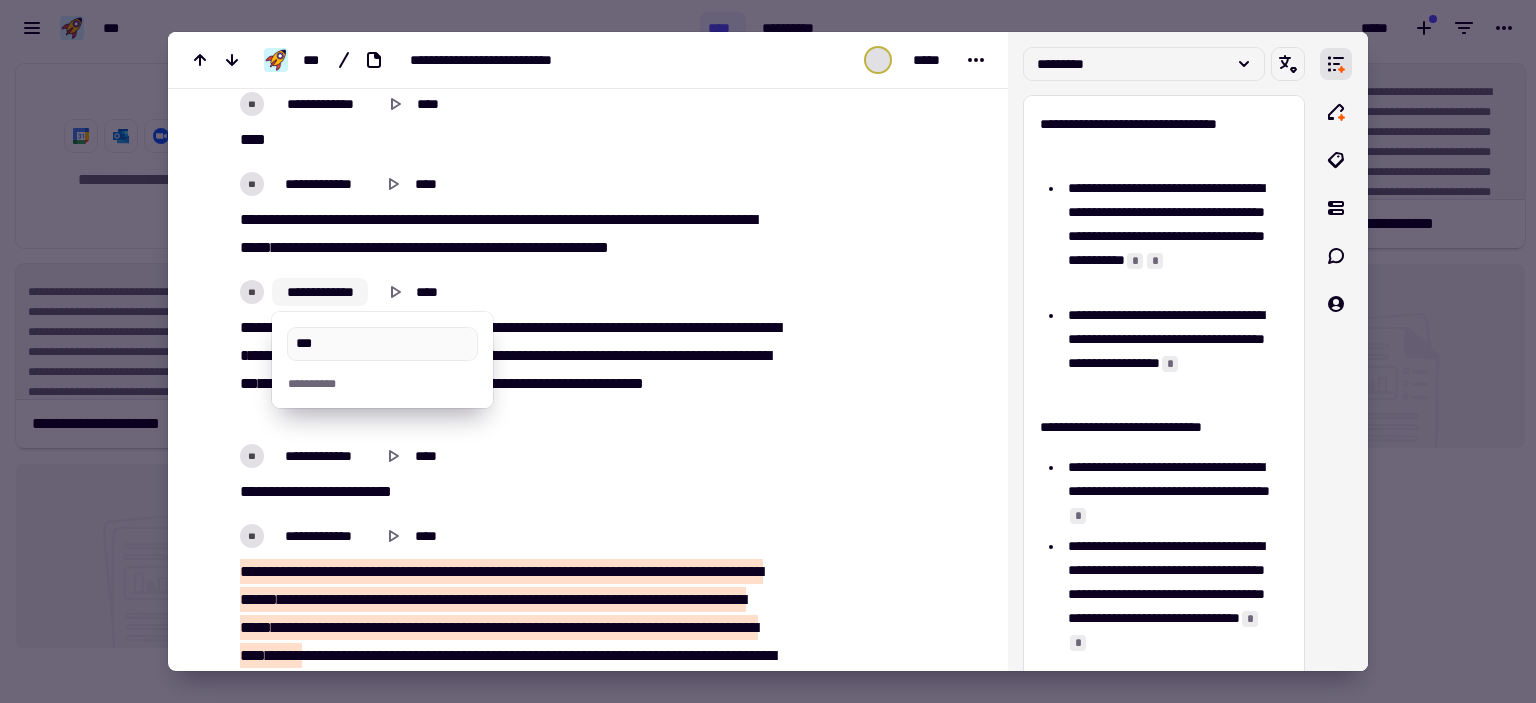 type on "****" 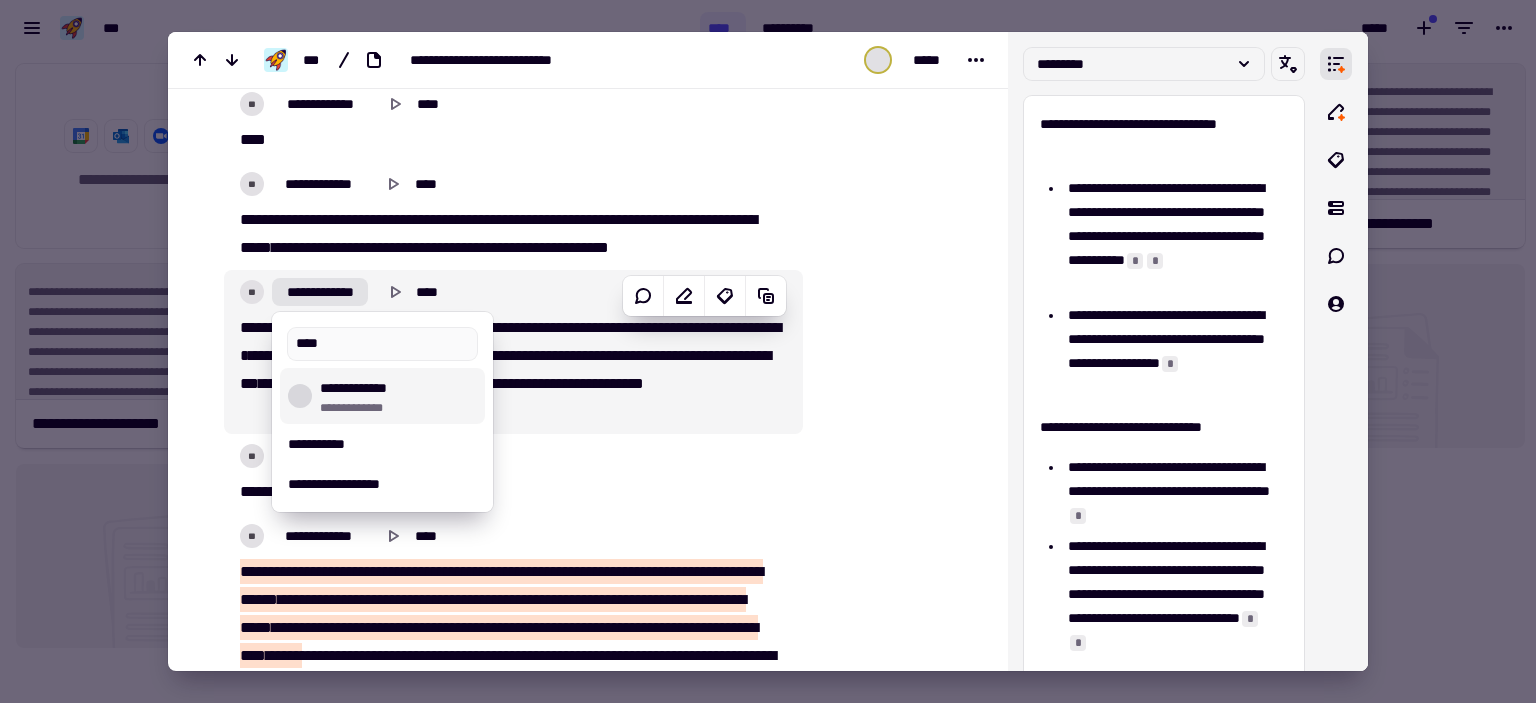 click on "**********" at bounding box center (398, 408) 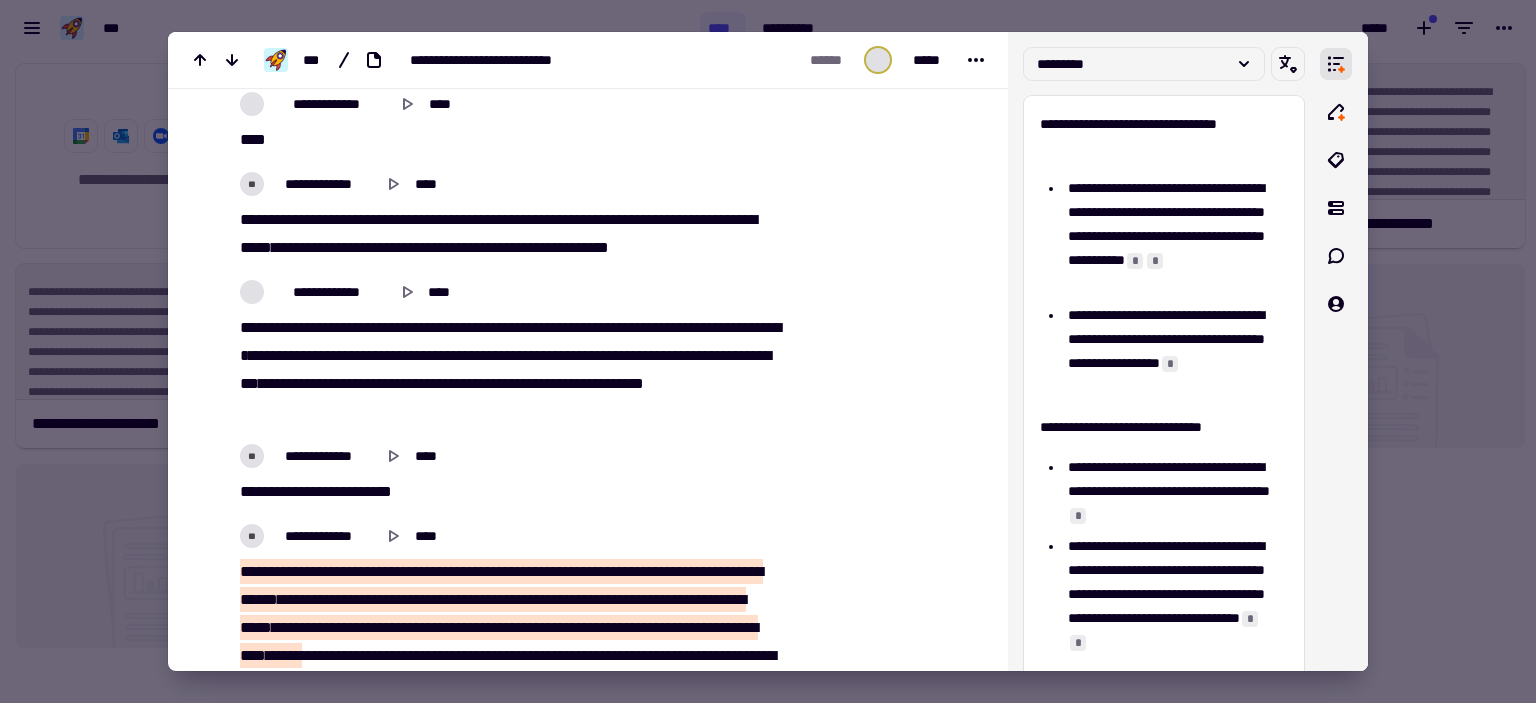 click at bounding box center (768, 351) 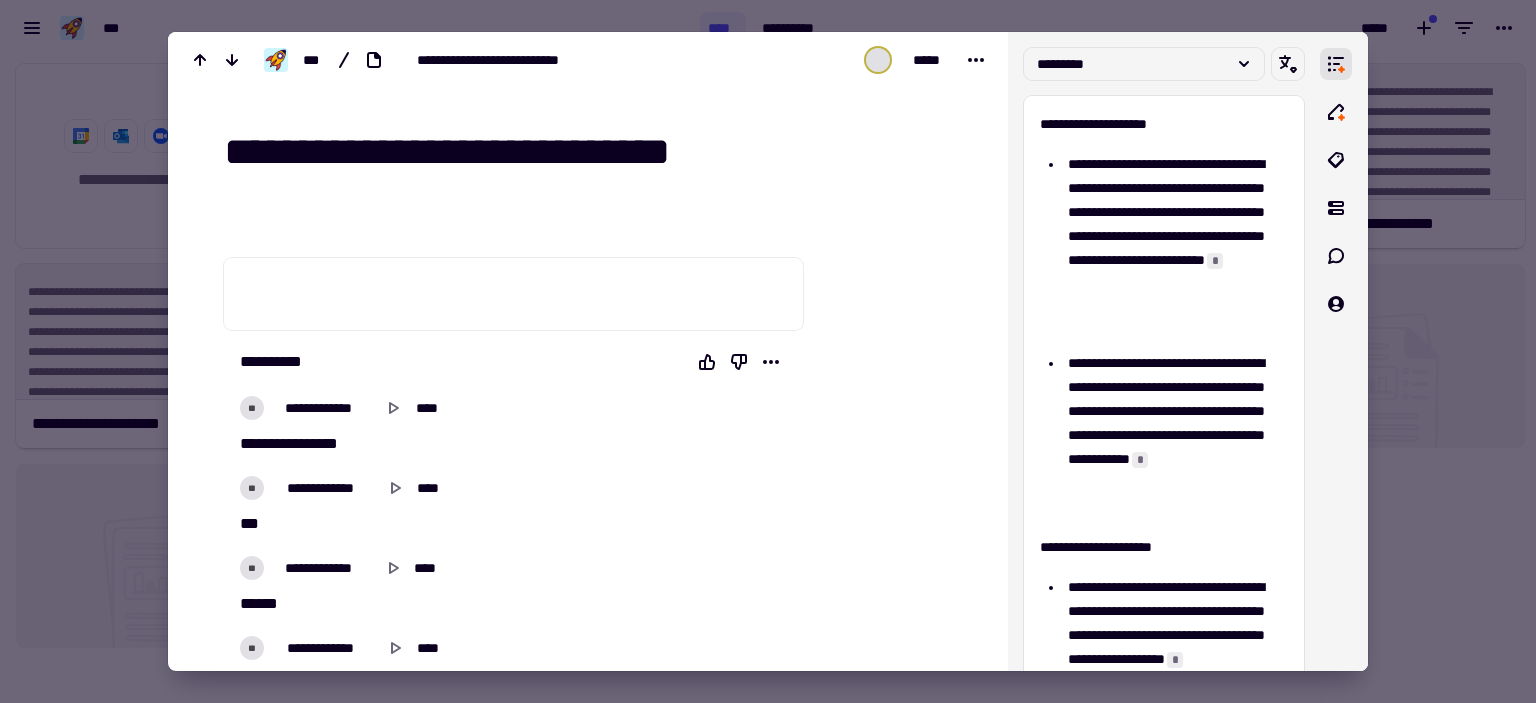 click at bounding box center (768, 351) 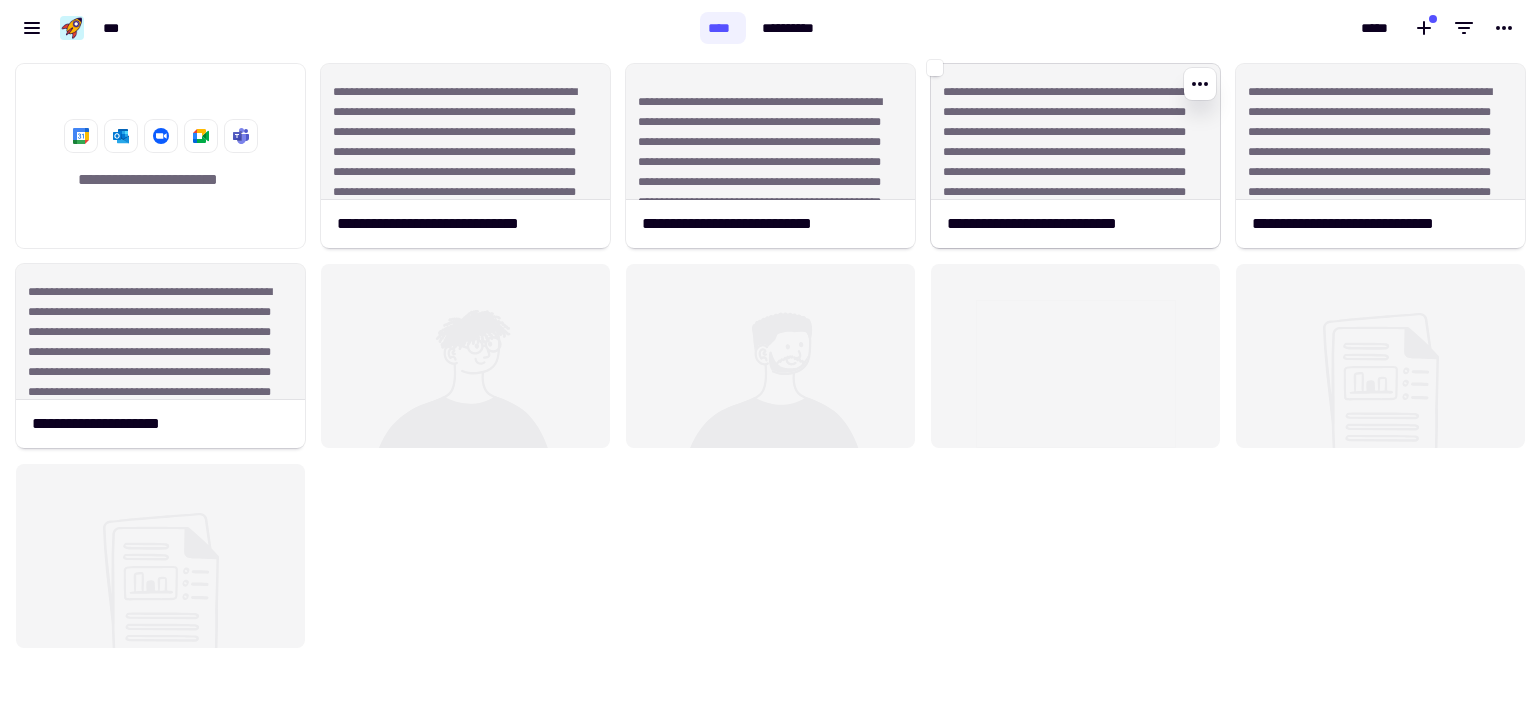 click on "**********" 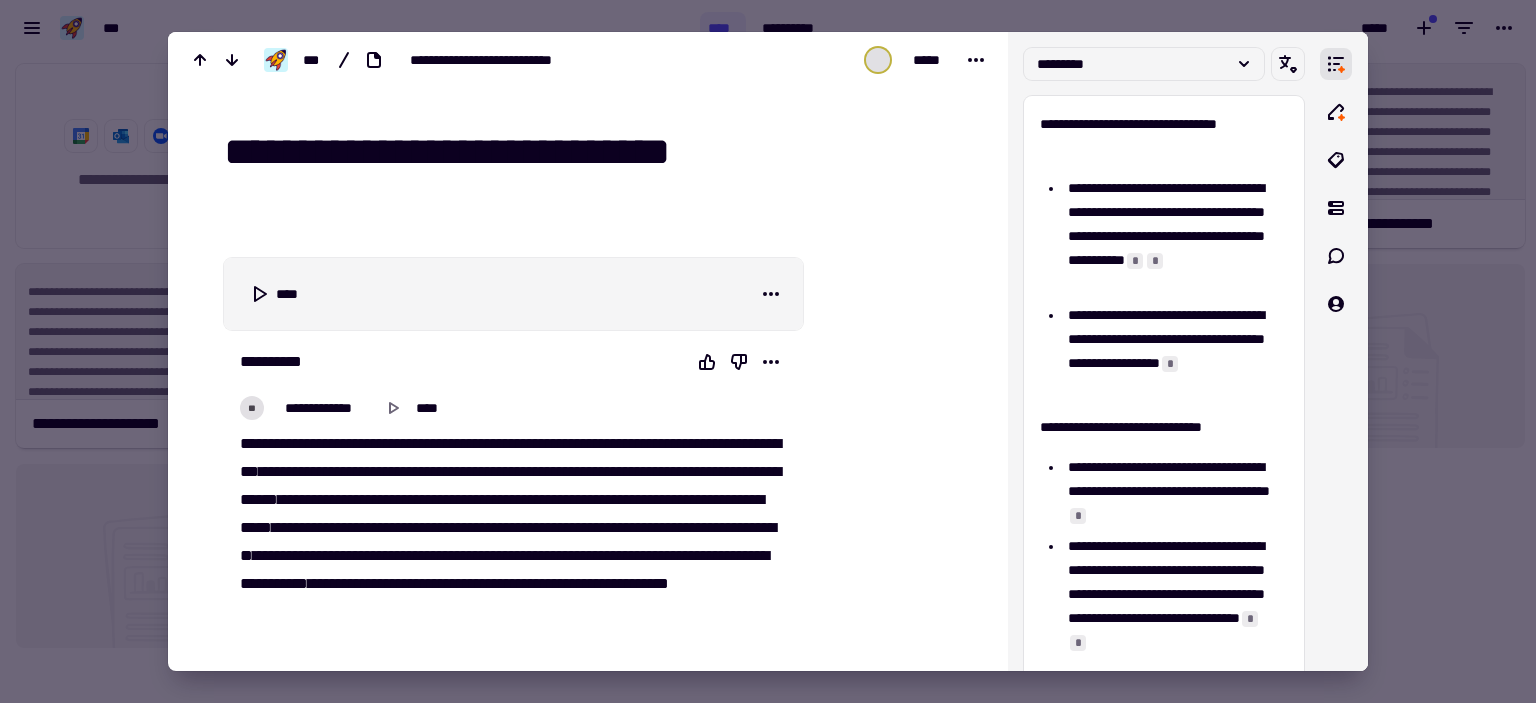 scroll, scrollTop: 0, scrollLeft: 0, axis: both 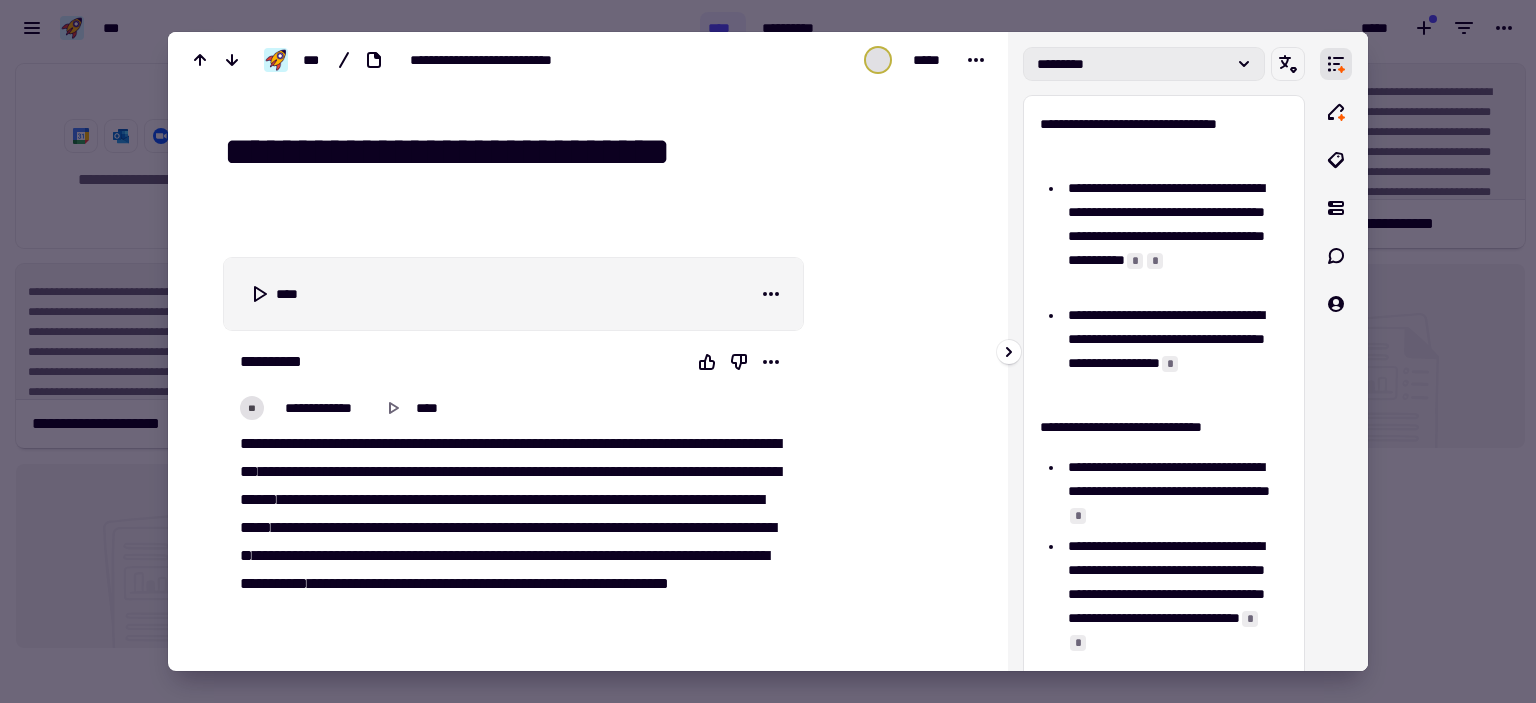 click on "*********" 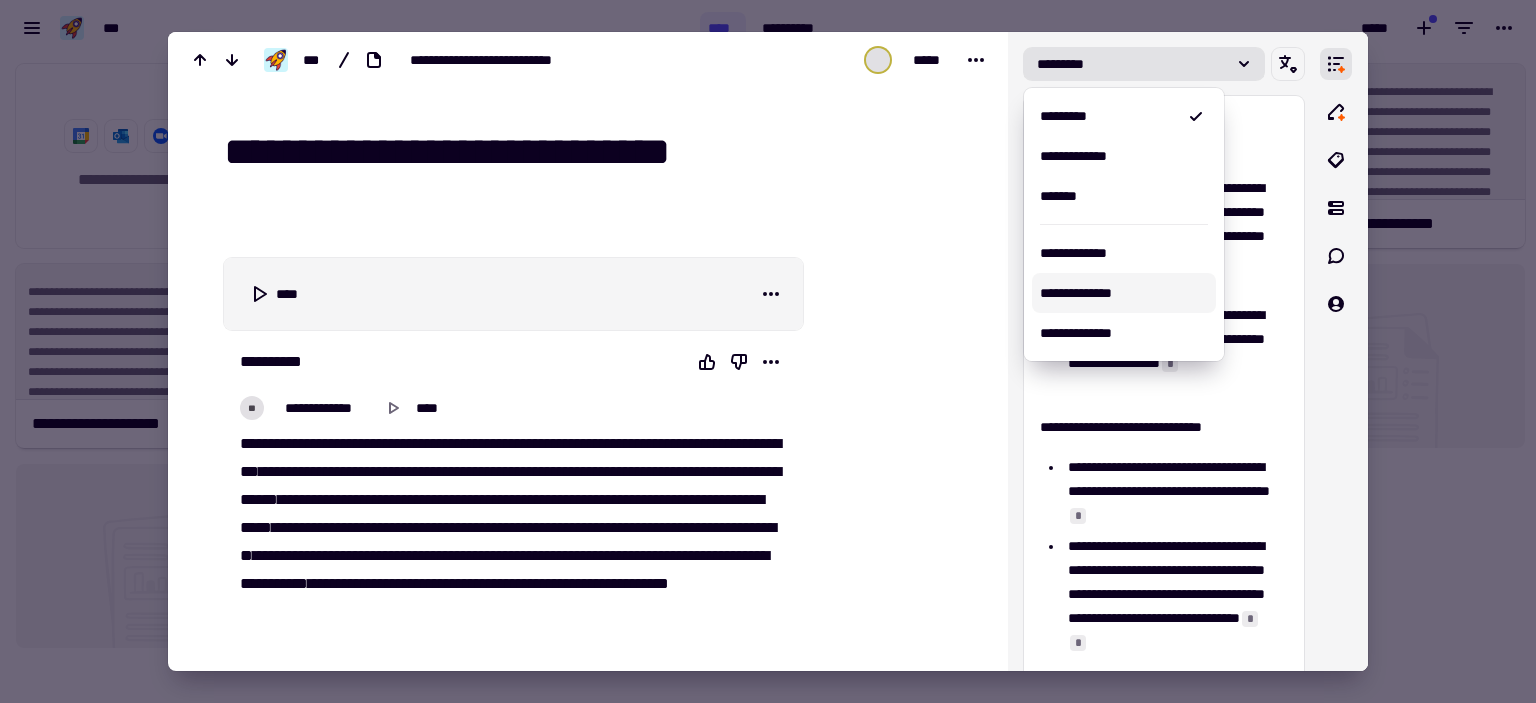 click at bounding box center [768, 351] 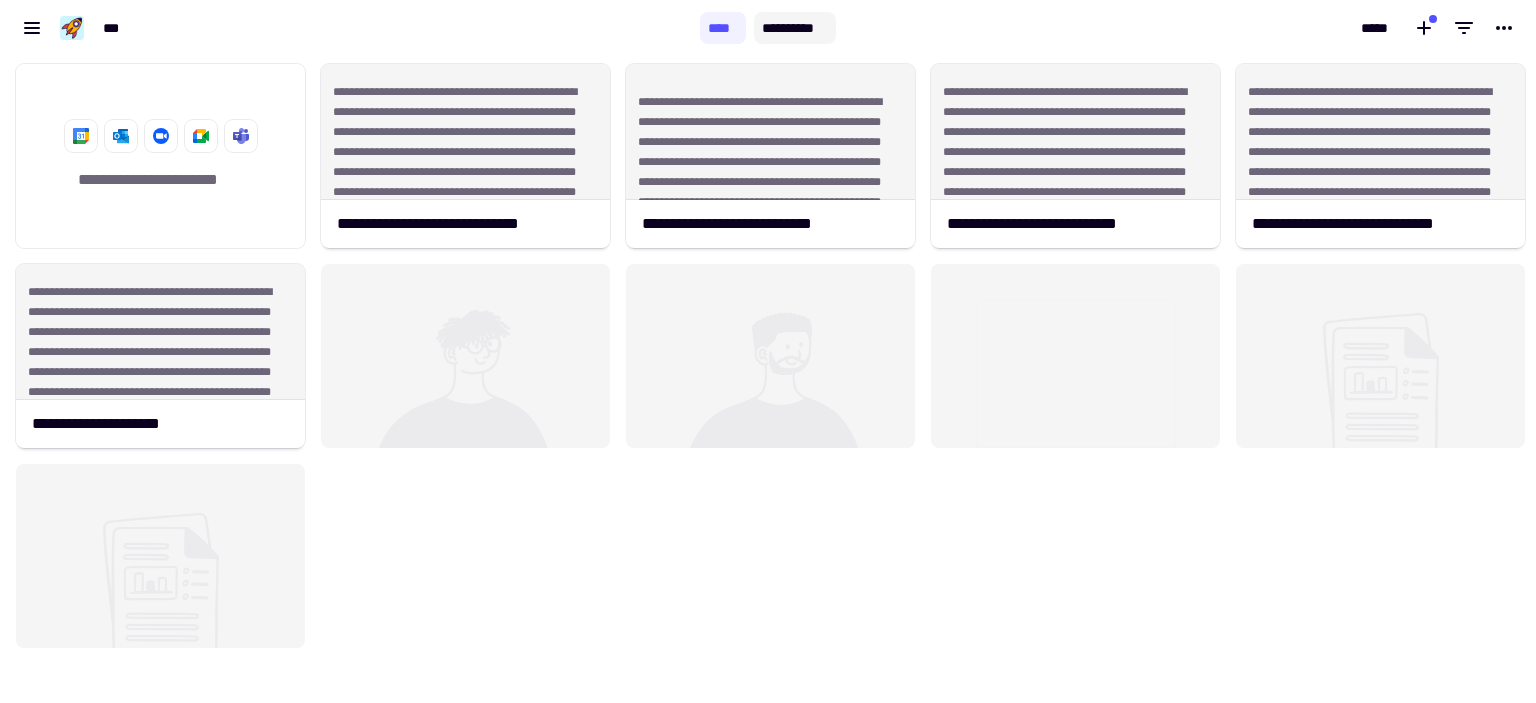 click on "**********" 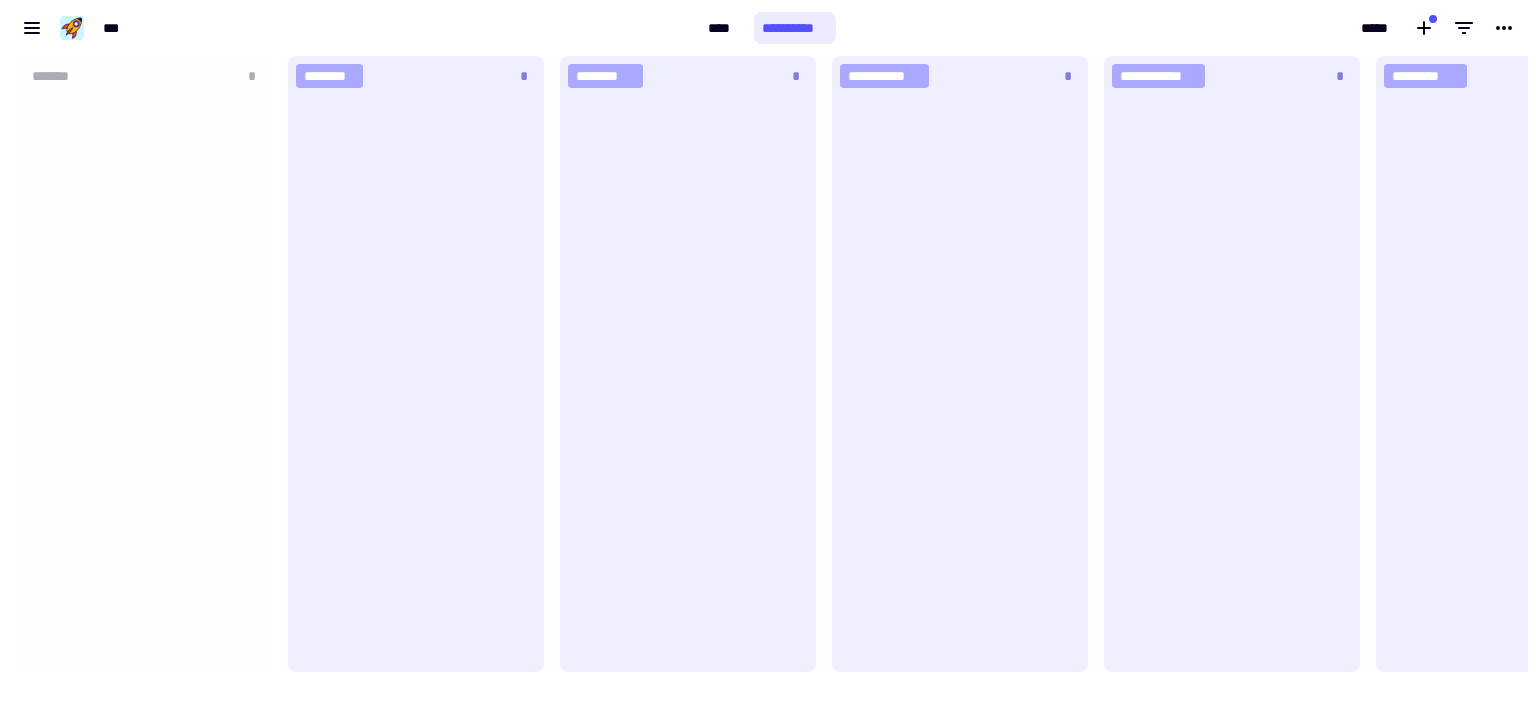 scroll, scrollTop: 16, scrollLeft: 16, axis: both 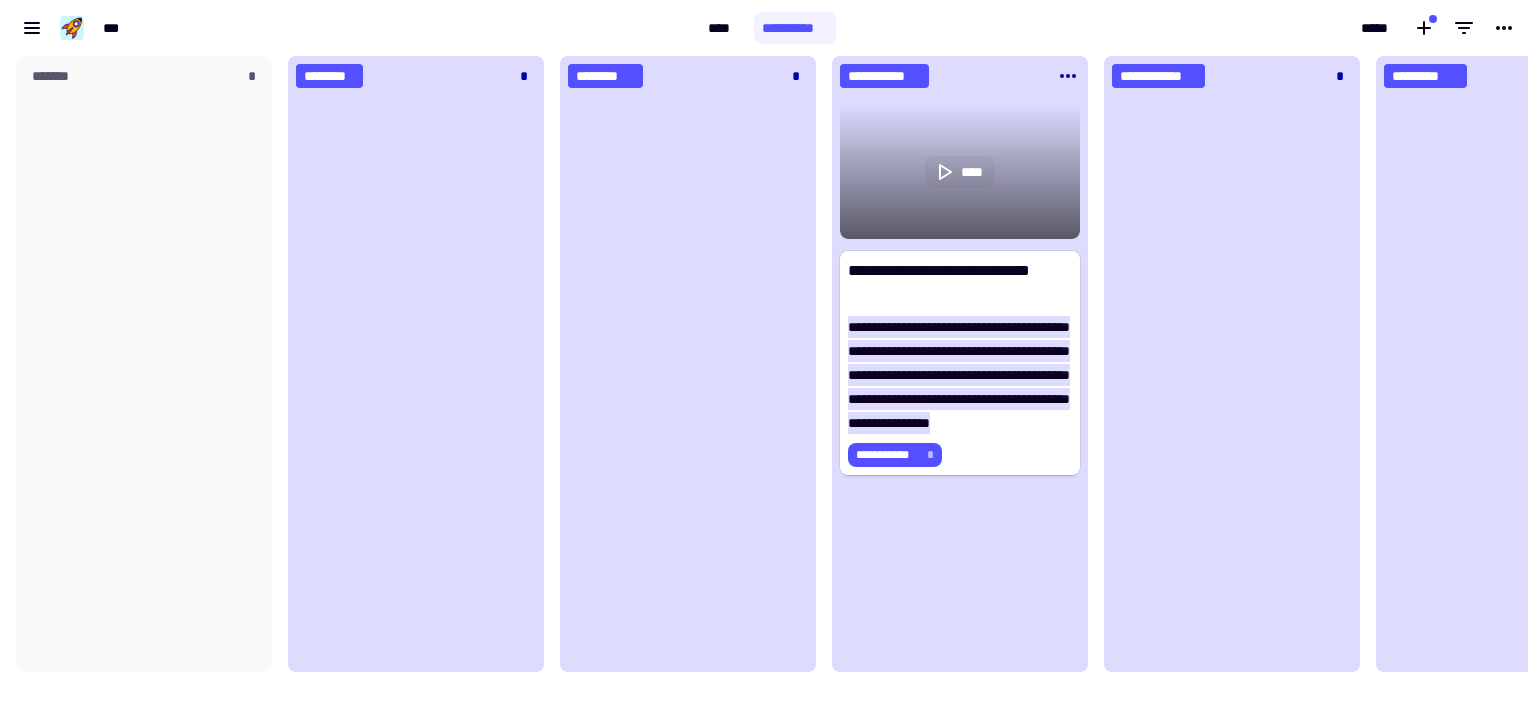 click 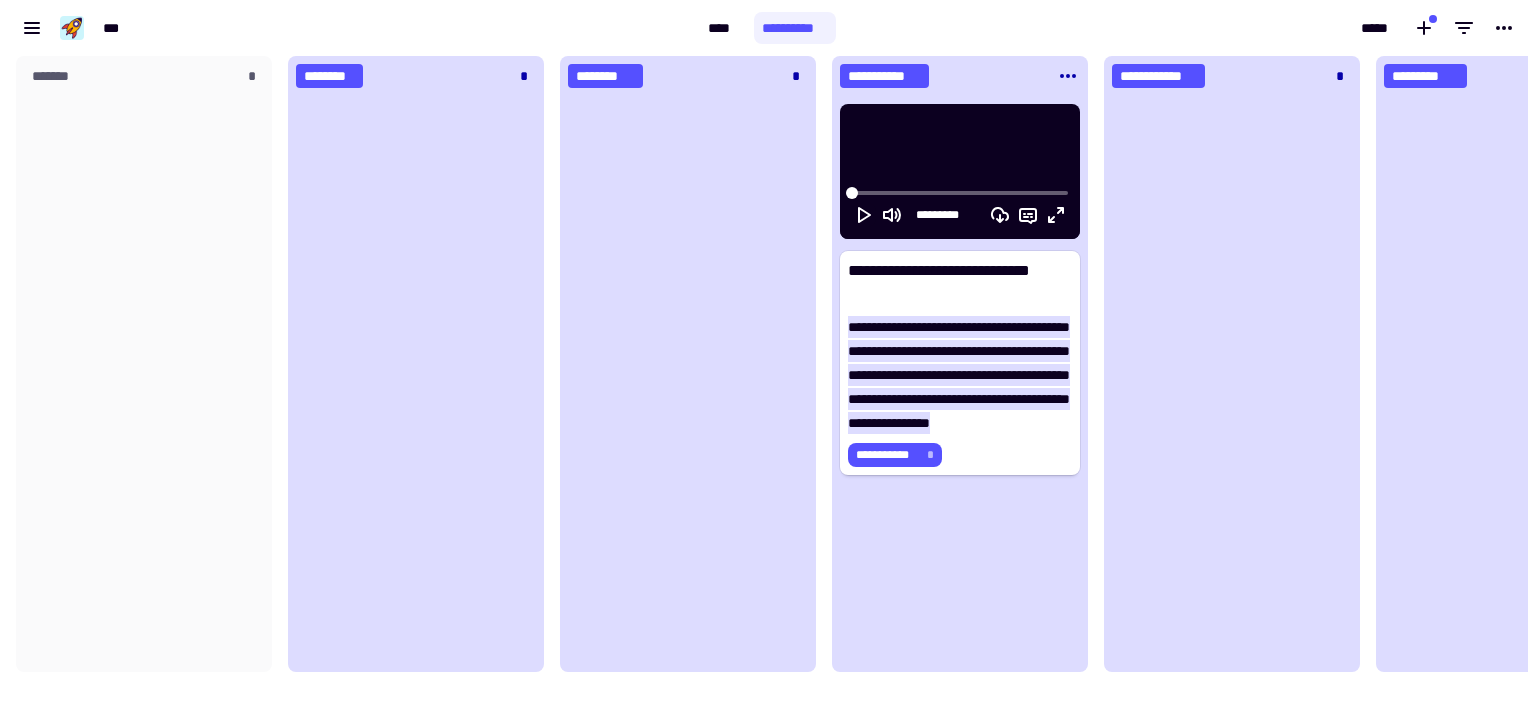 click 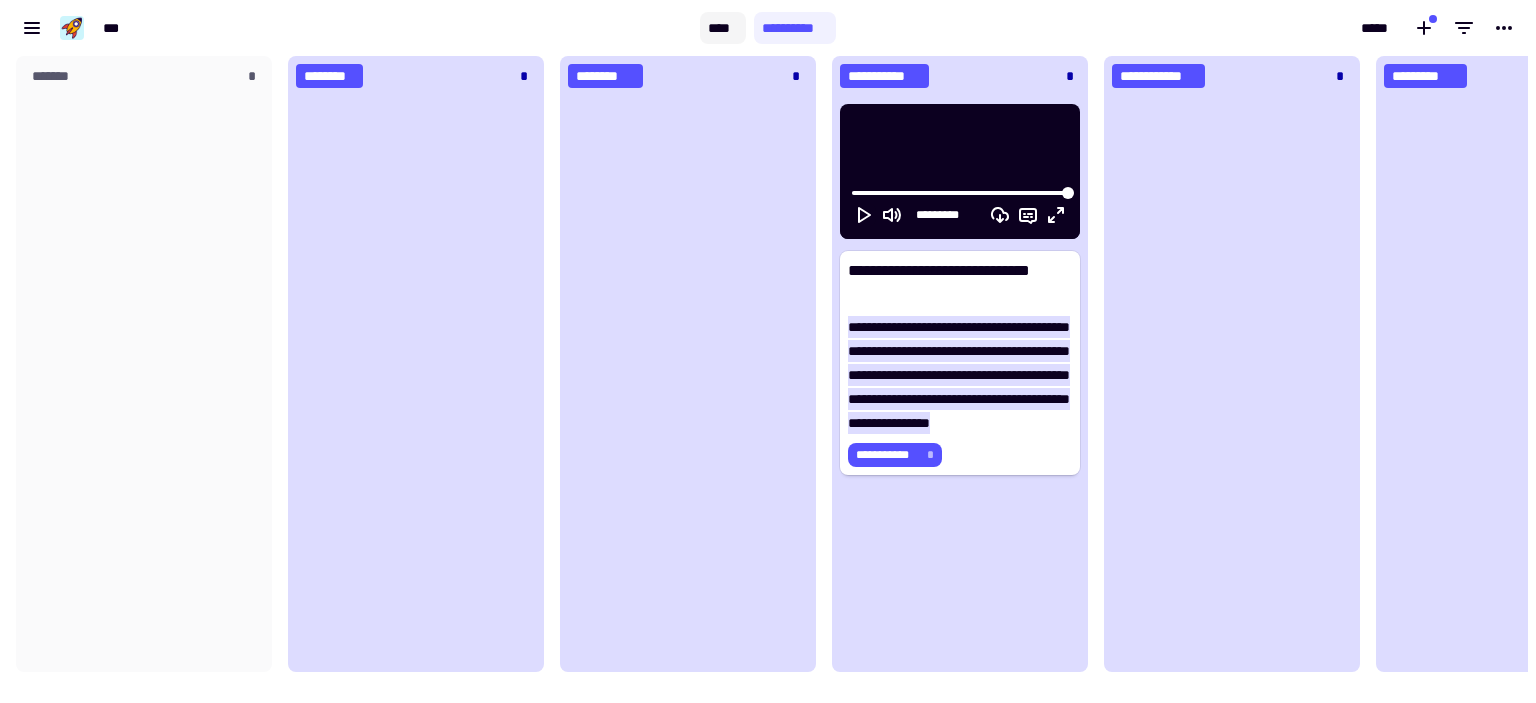 click on "****" 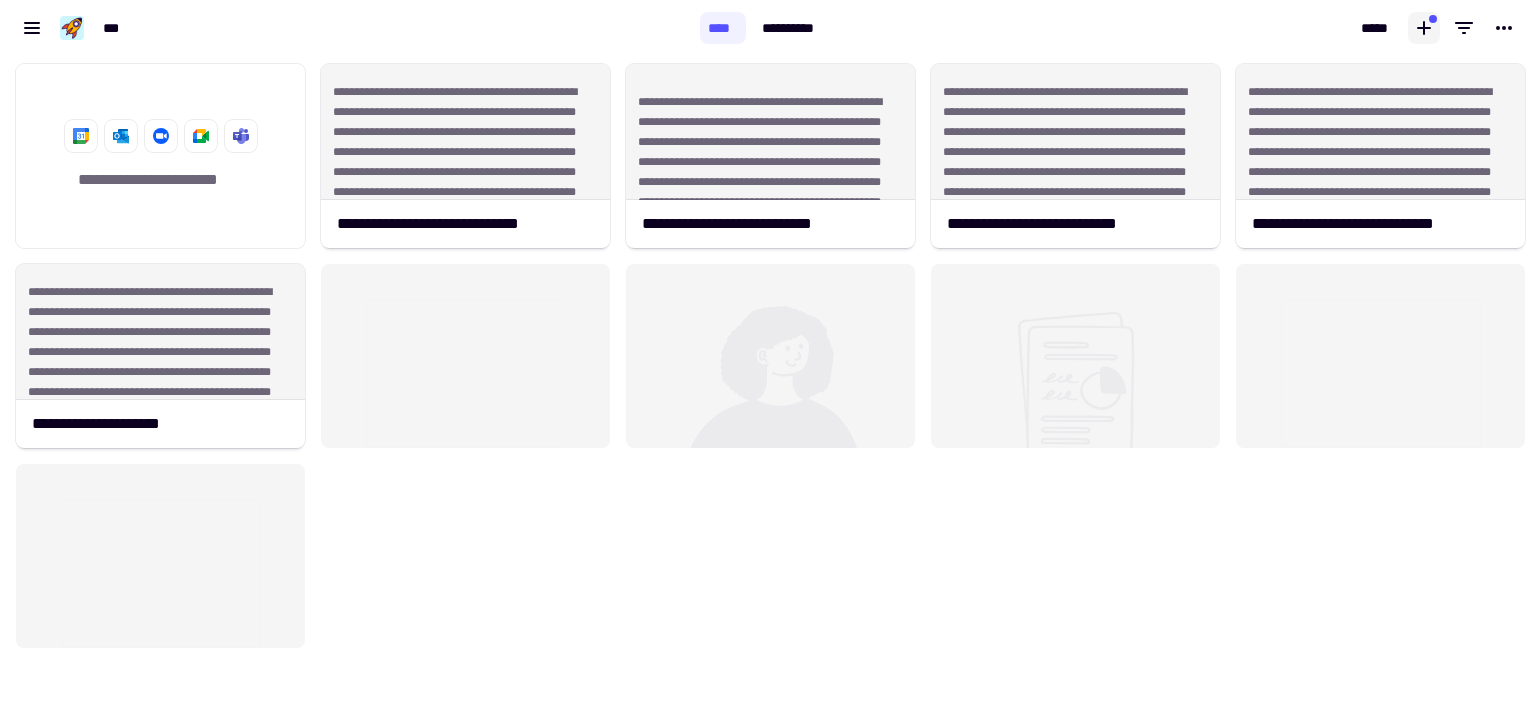 click 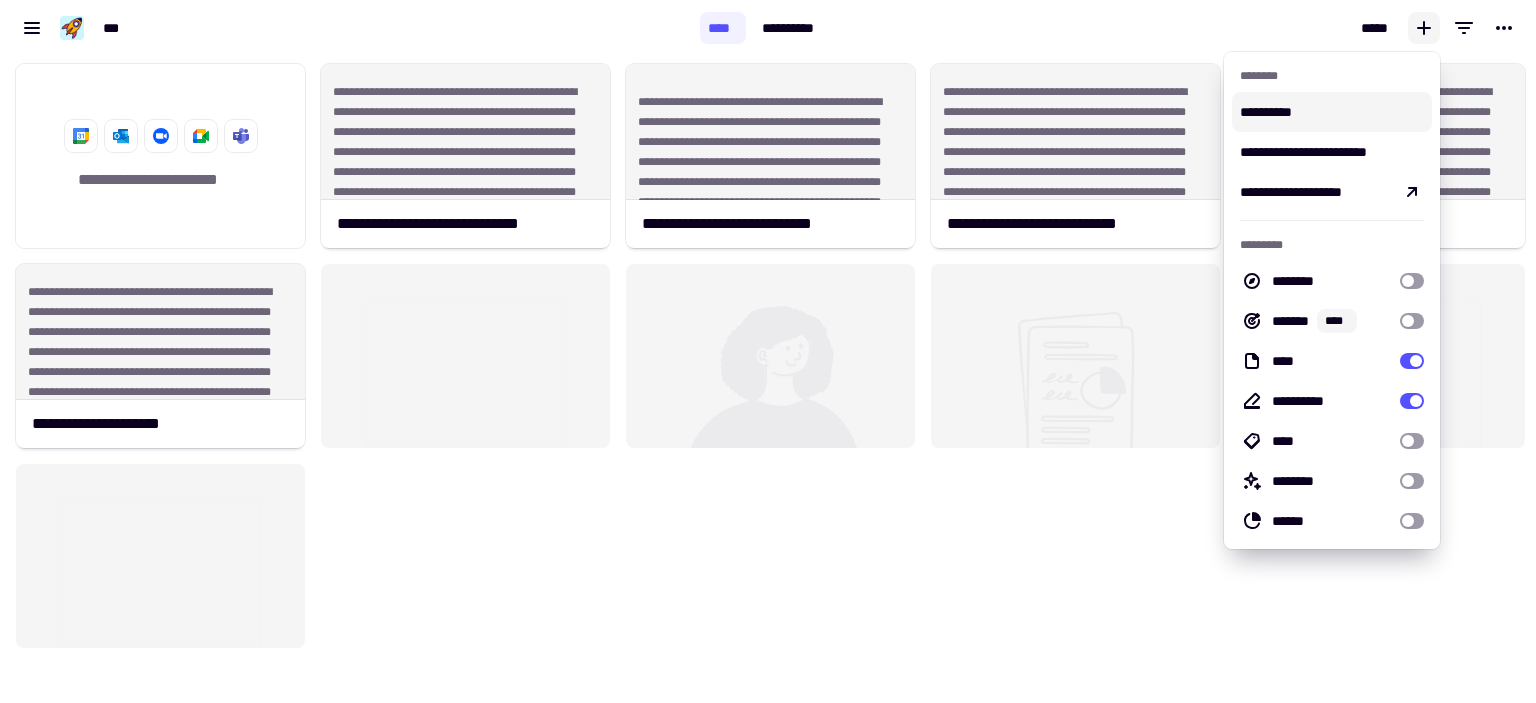 click on "**********" at bounding box center [1332, 112] 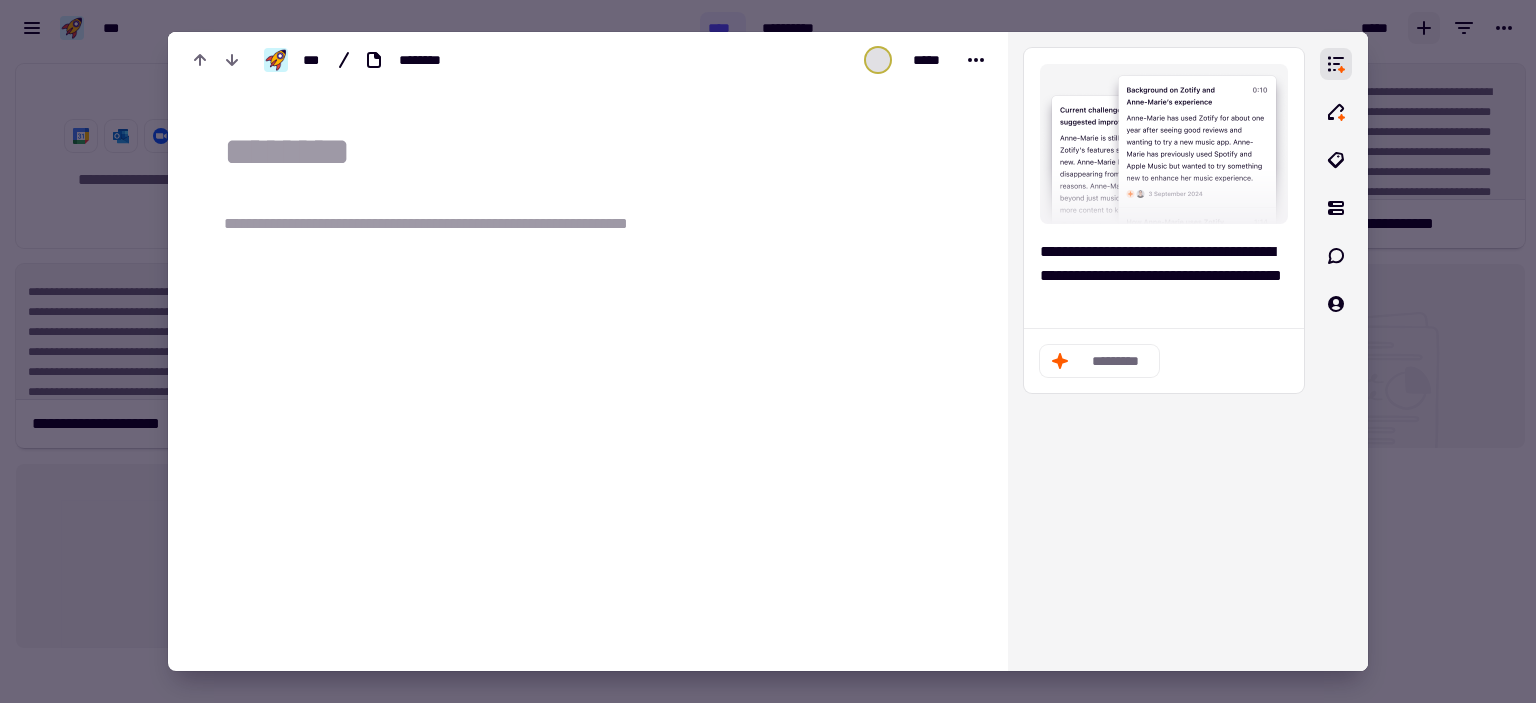 click at bounding box center (768, 351) 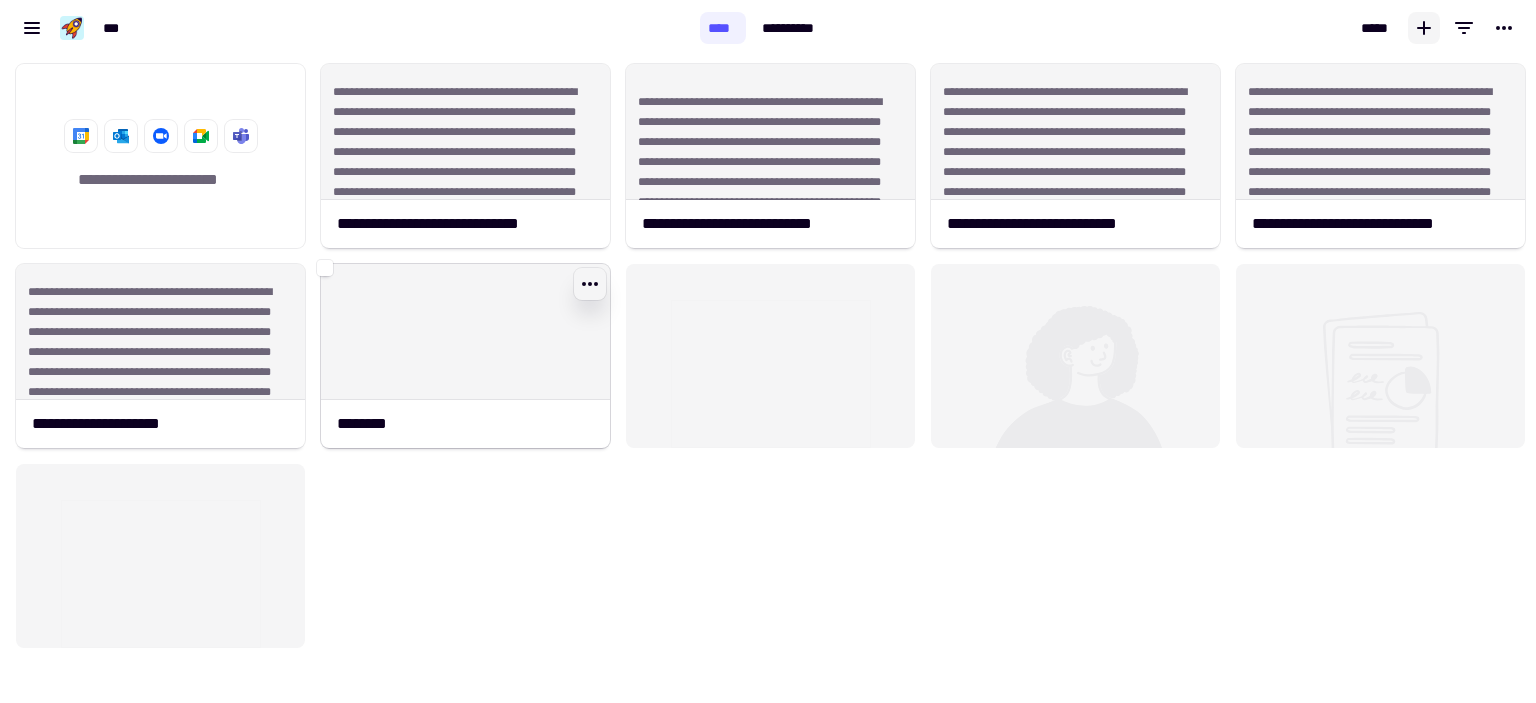 click 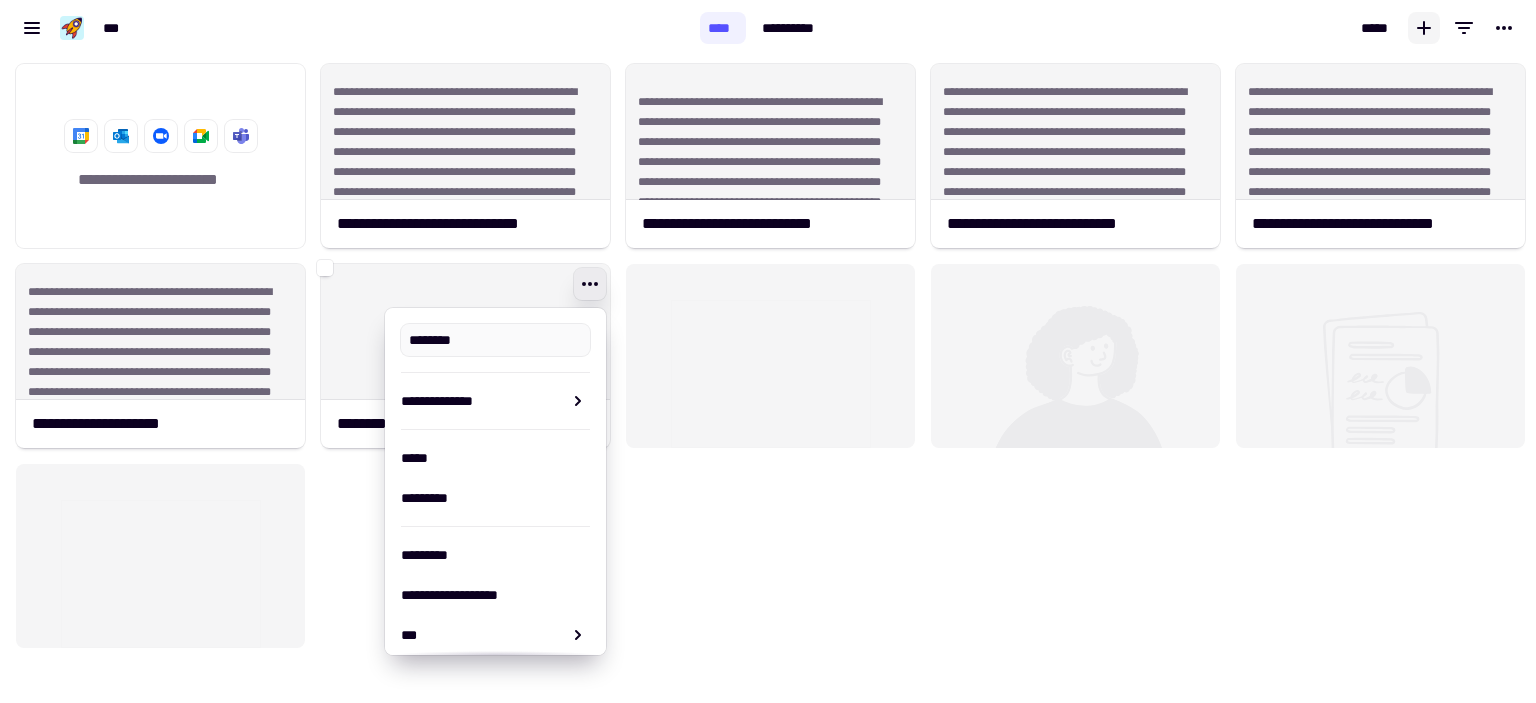 type on "********" 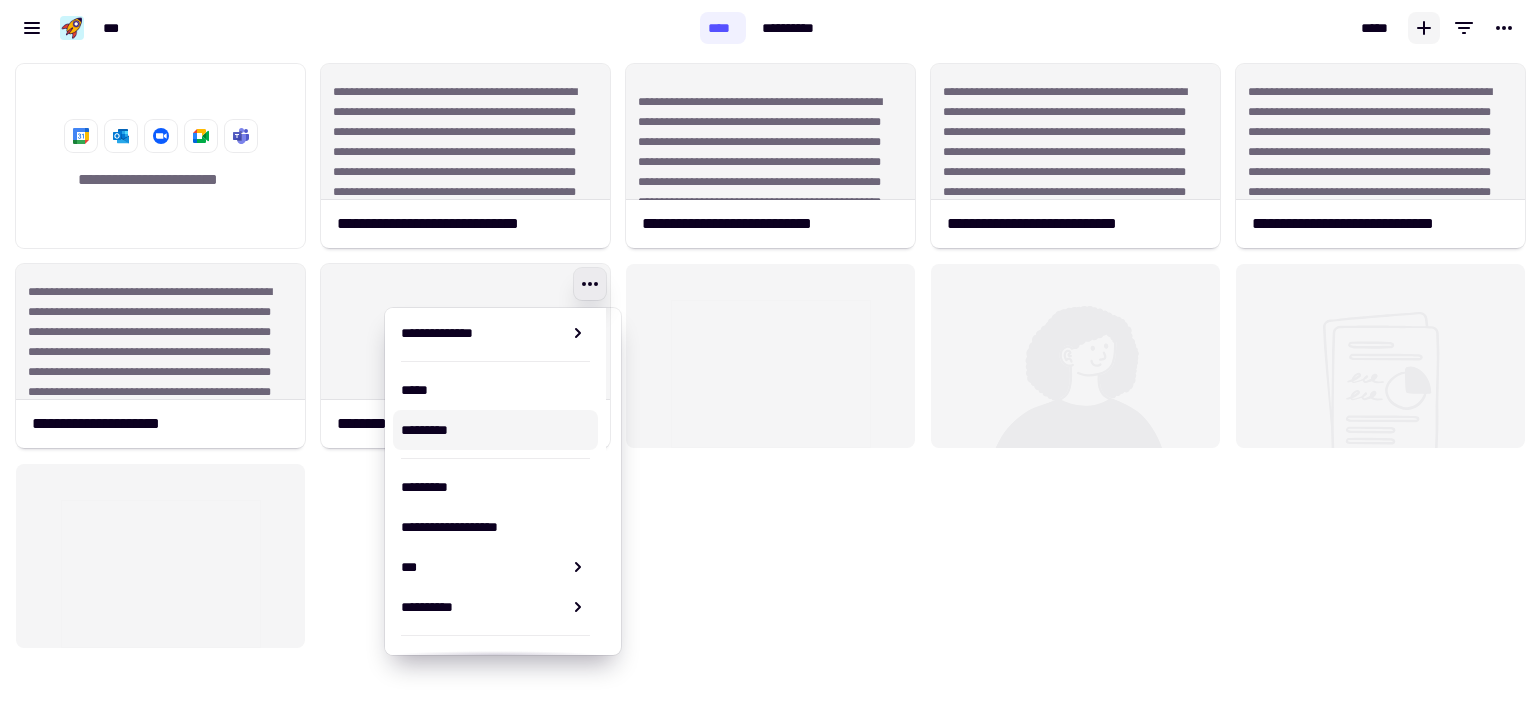 scroll, scrollTop: 241, scrollLeft: 0, axis: vertical 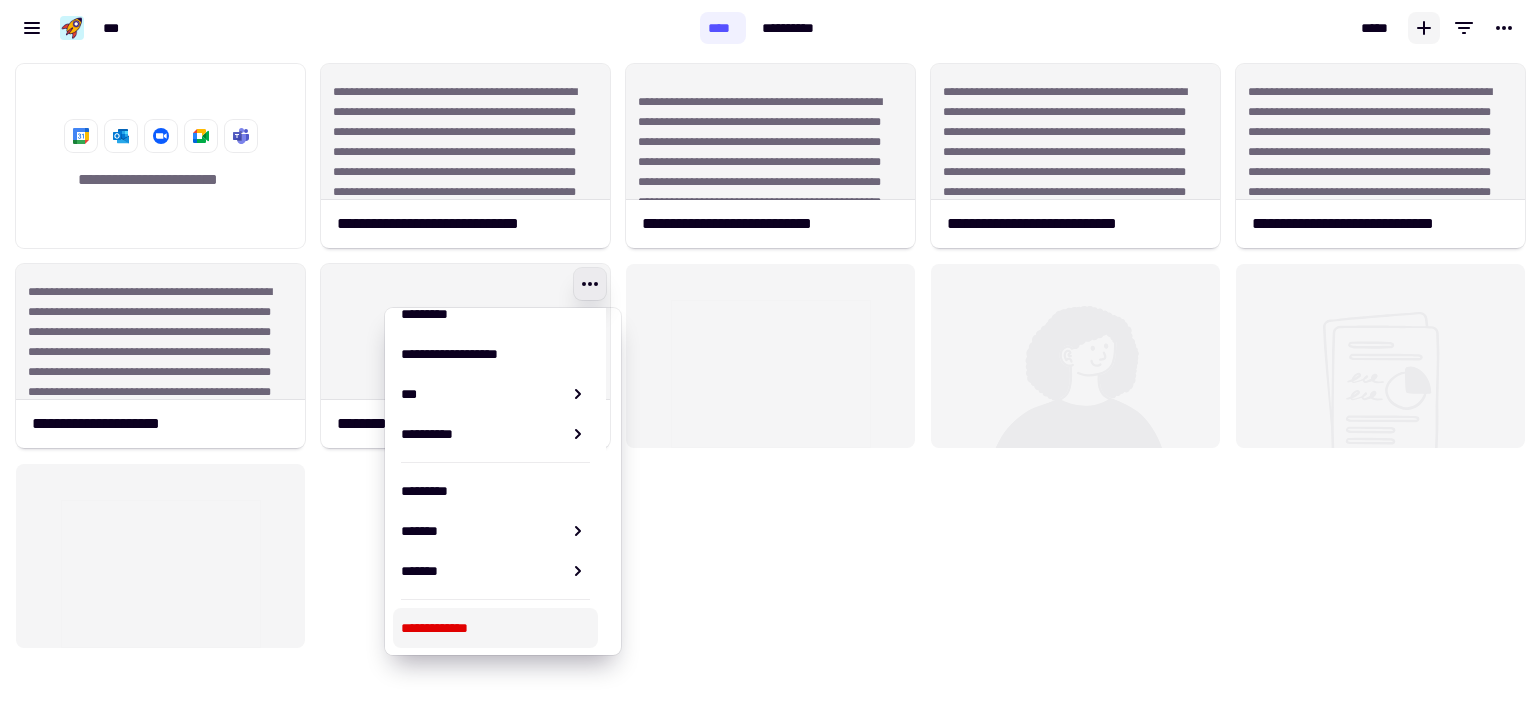 click on "**********" at bounding box center [495, 628] 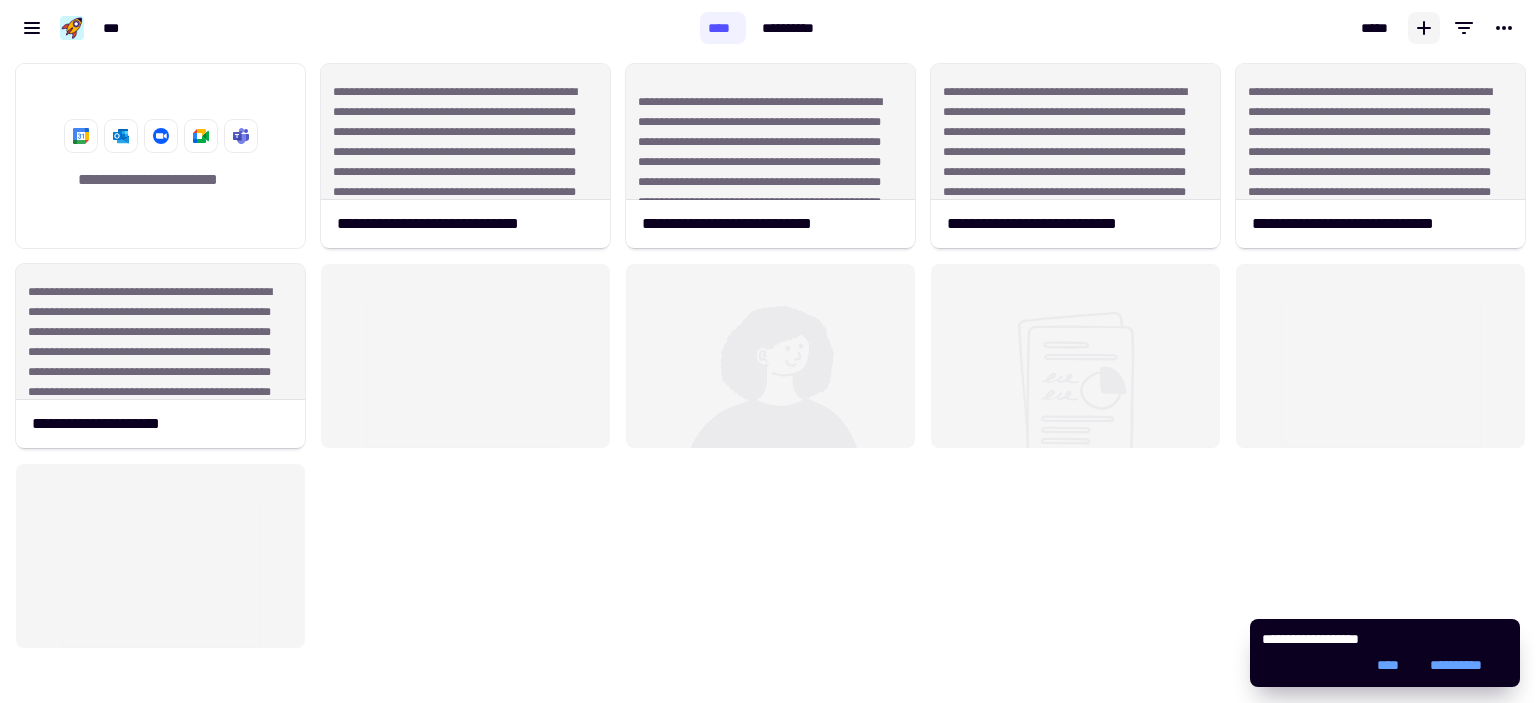 click 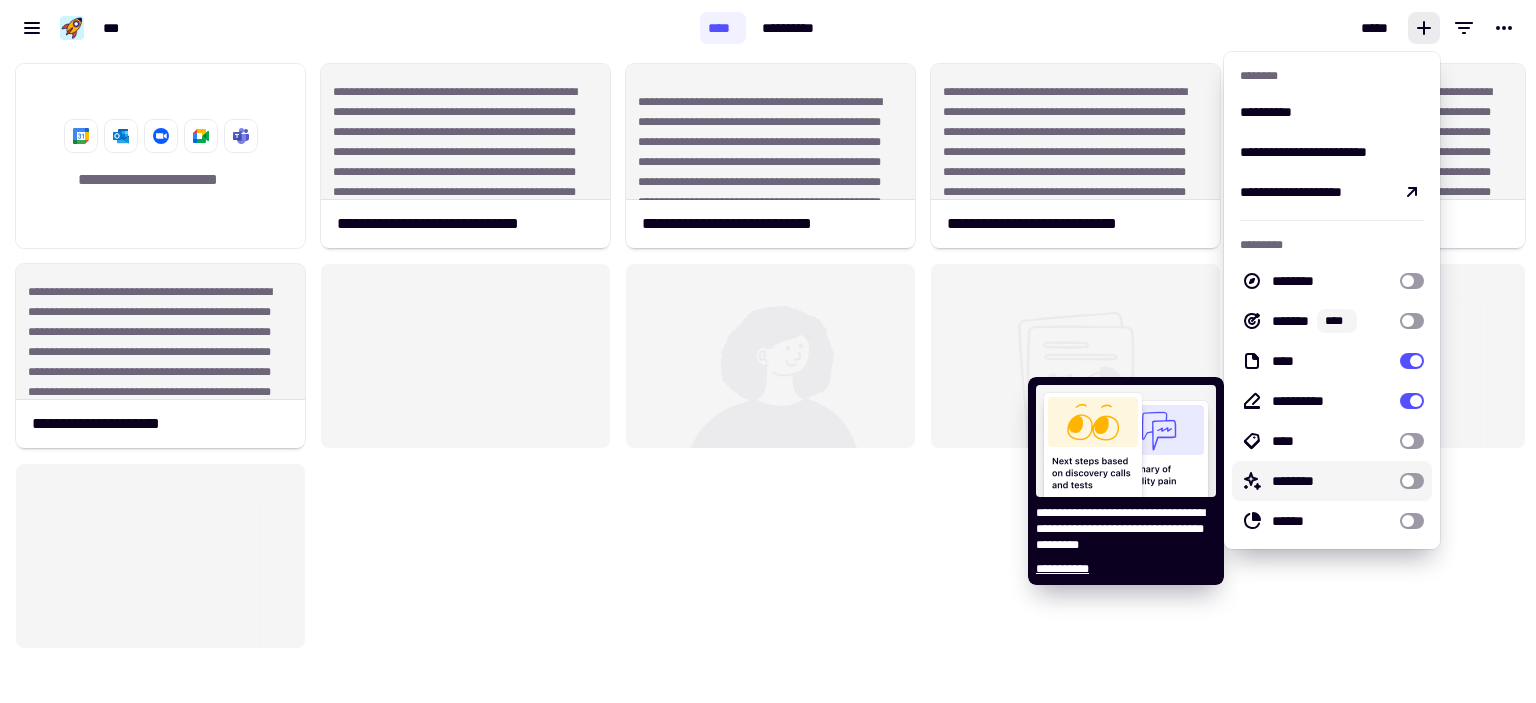 click at bounding box center [1412, 481] 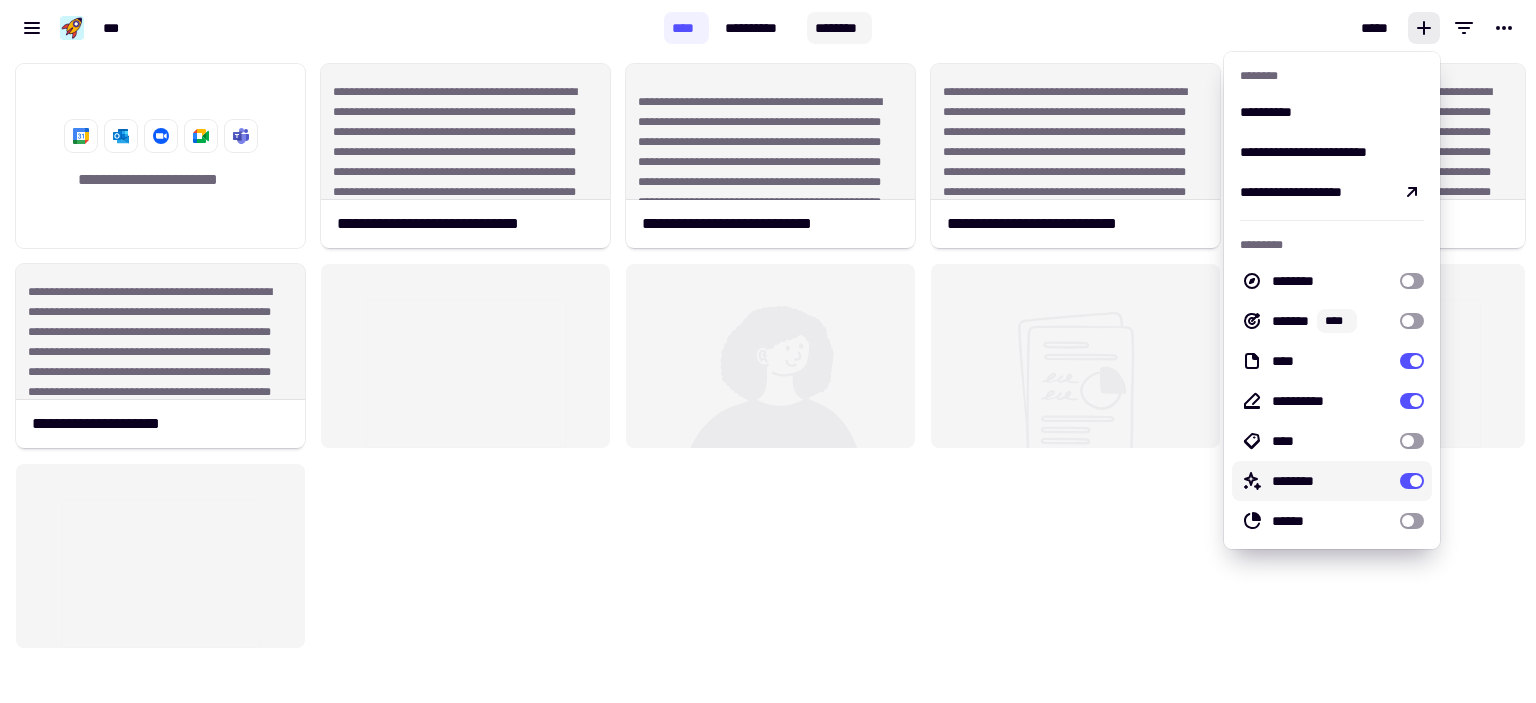 click on "********" 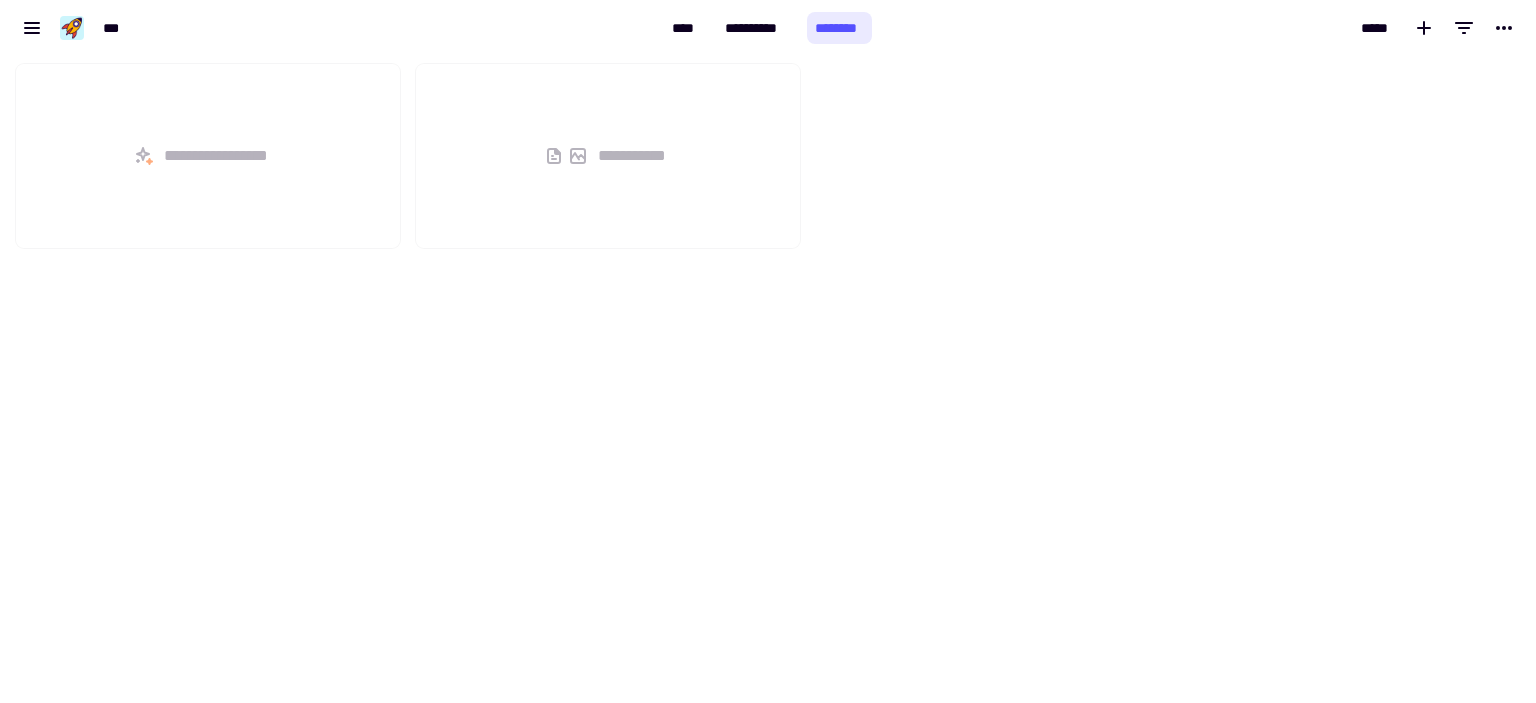 scroll, scrollTop: 16, scrollLeft: 16, axis: both 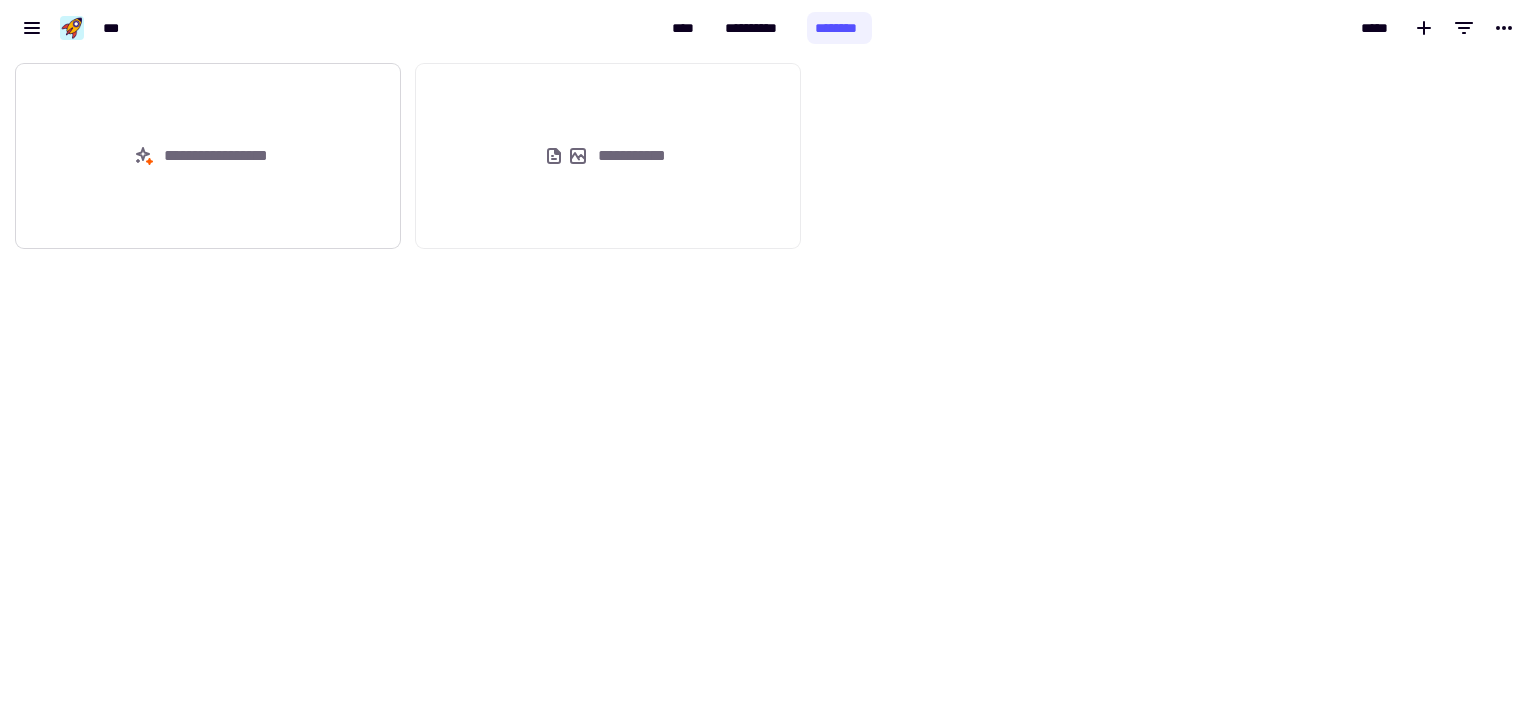 click on "**********" 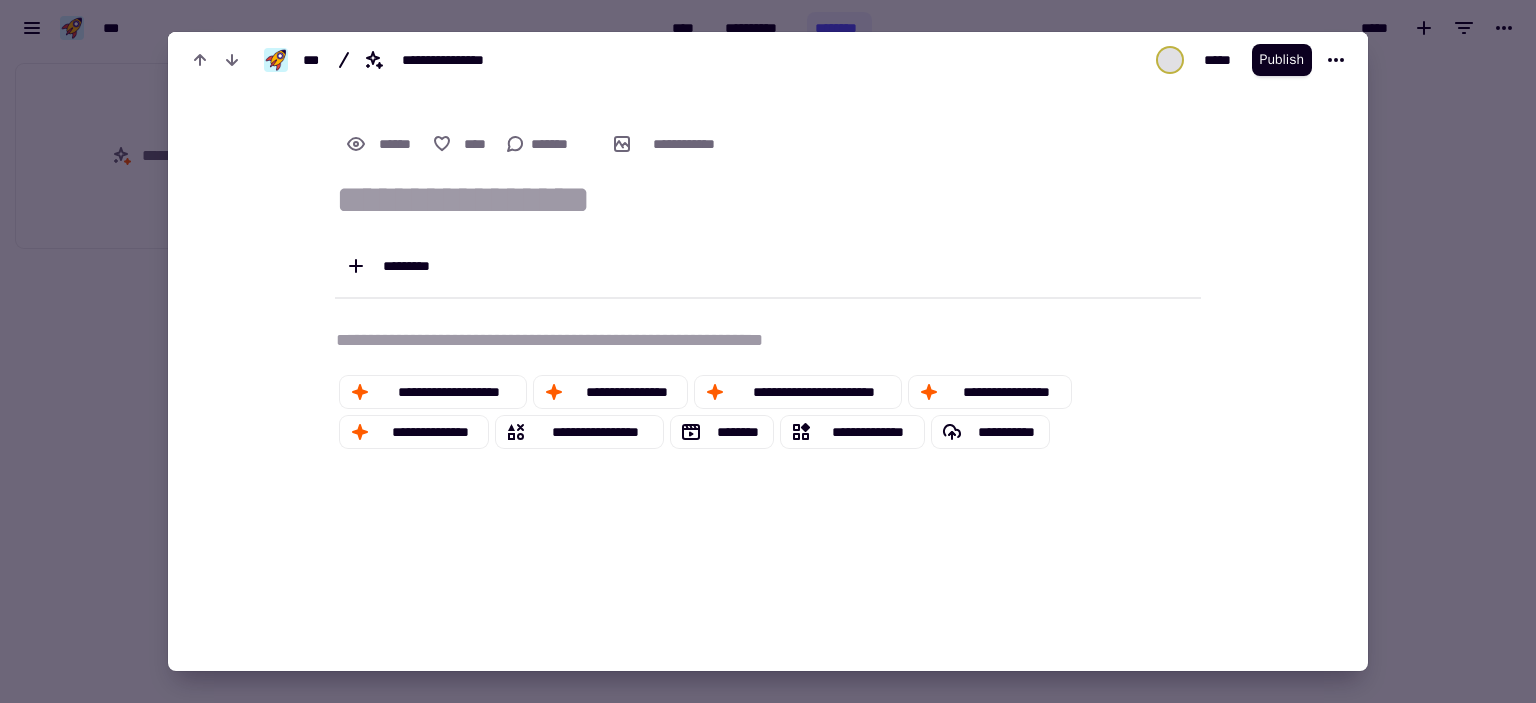 click at bounding box center [768, 351] 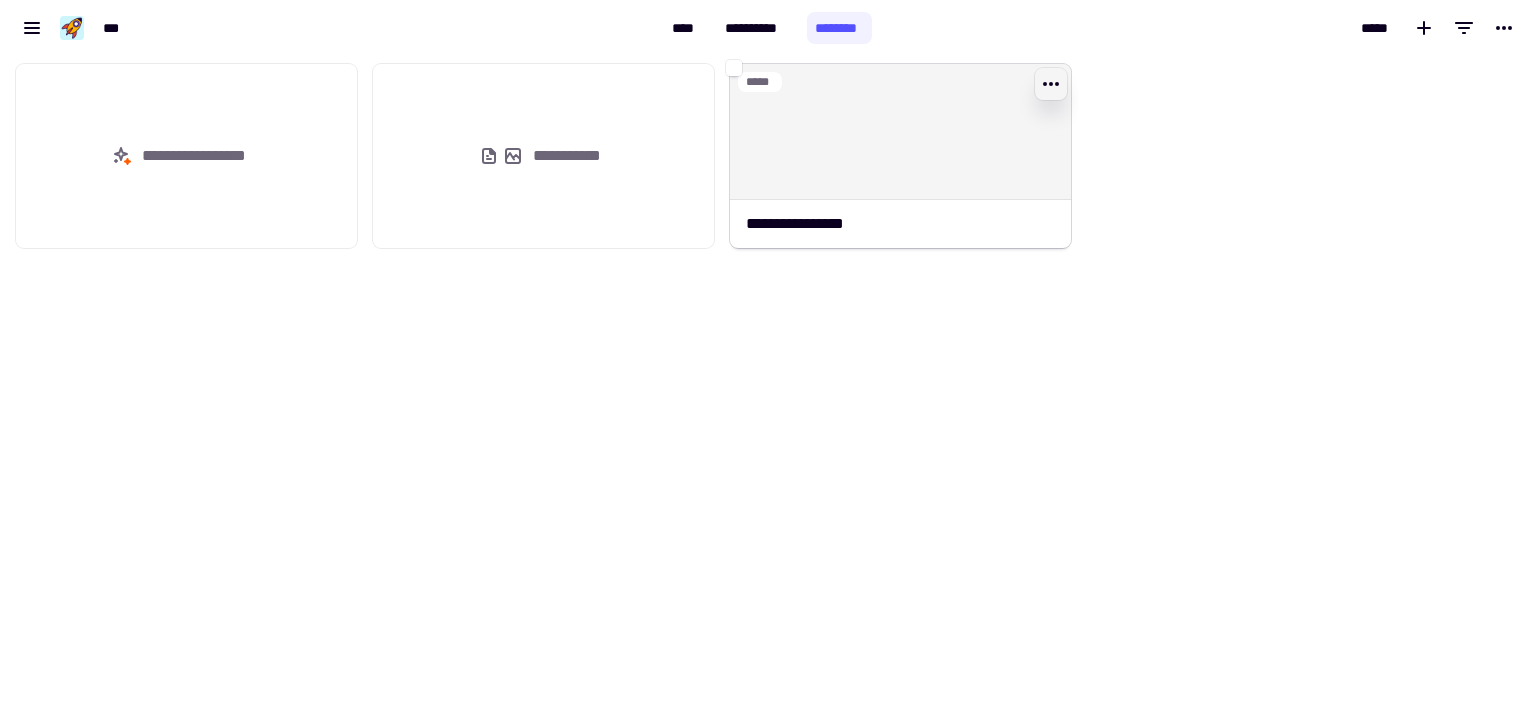 click 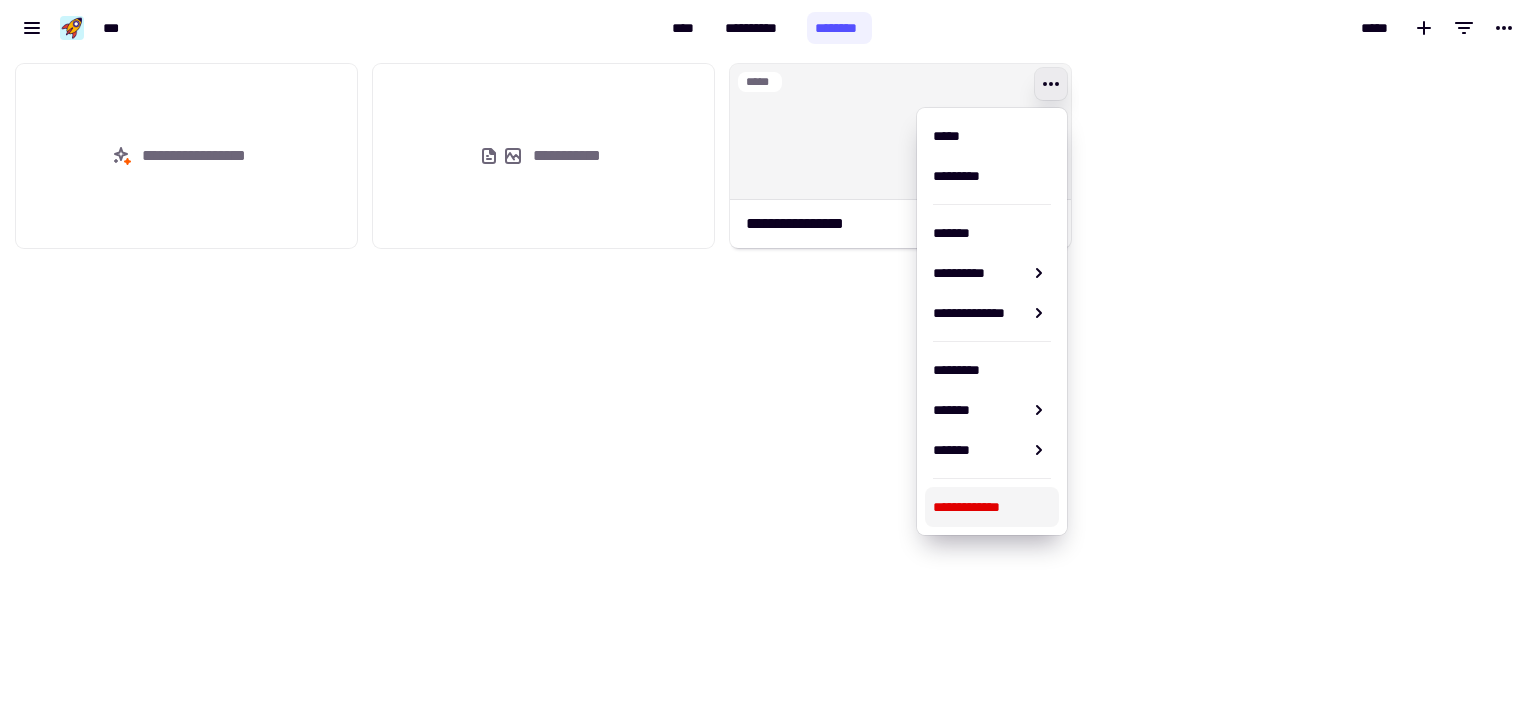 click on "**********" at bounding box center [992, 507] 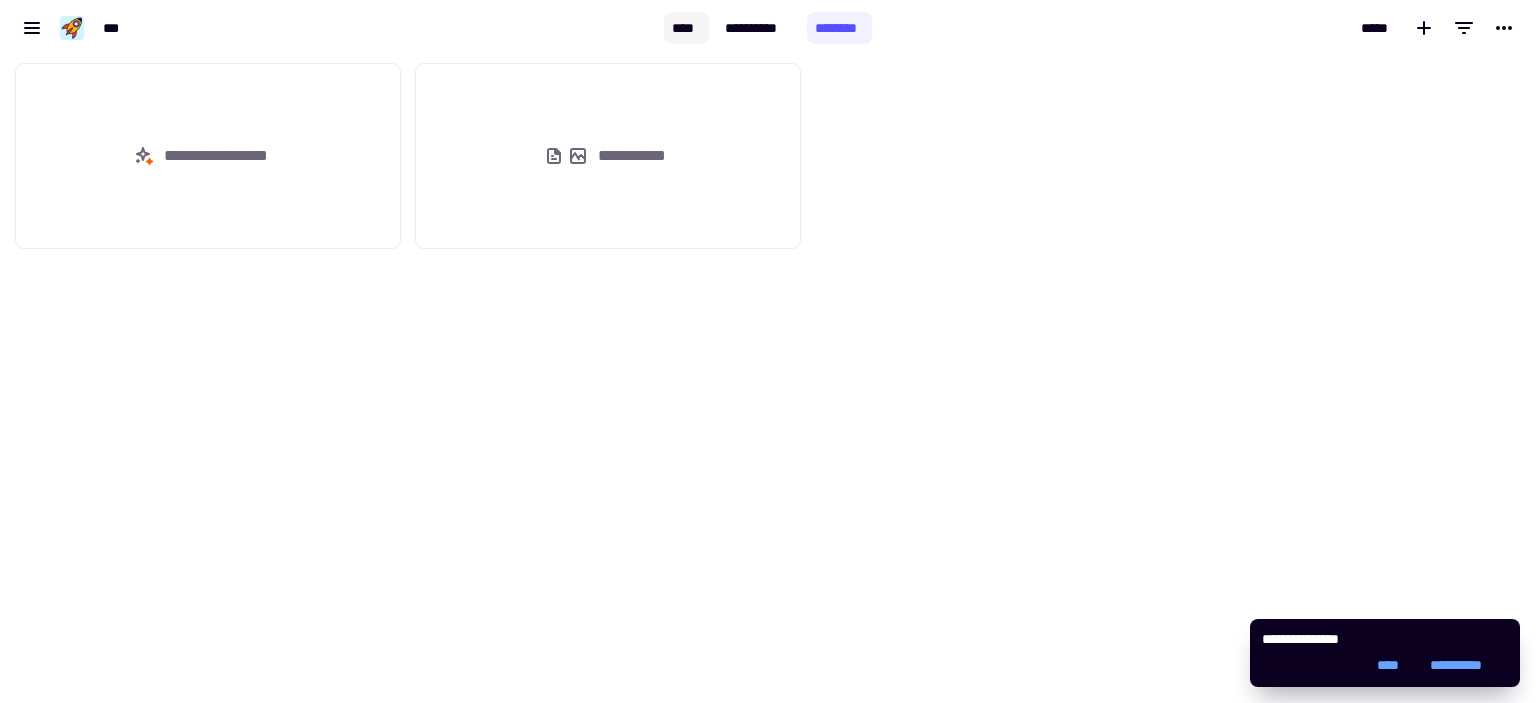 click on "****" 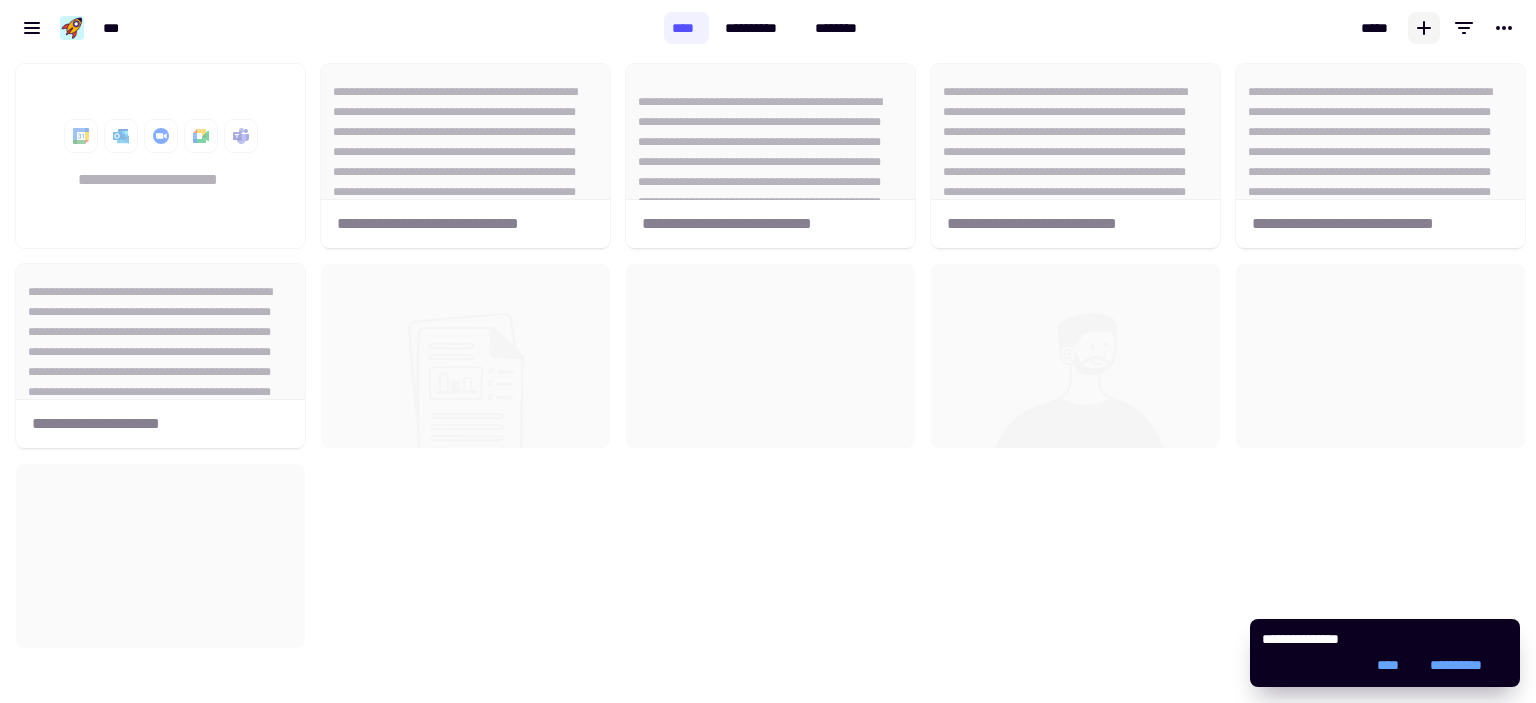 scroll, scrollTop: 16, scrollLeft: 16, axis: both 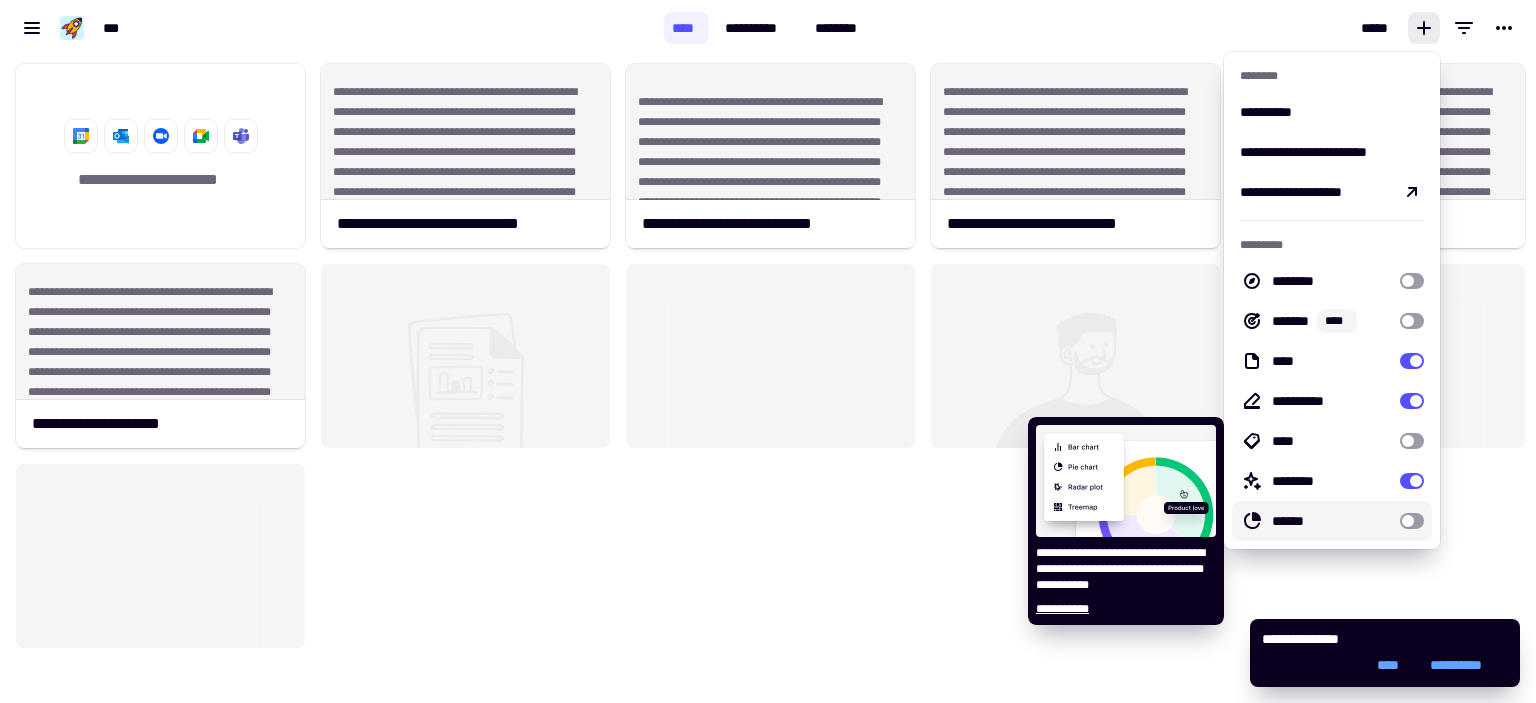click at bounding box center (1412, 521) 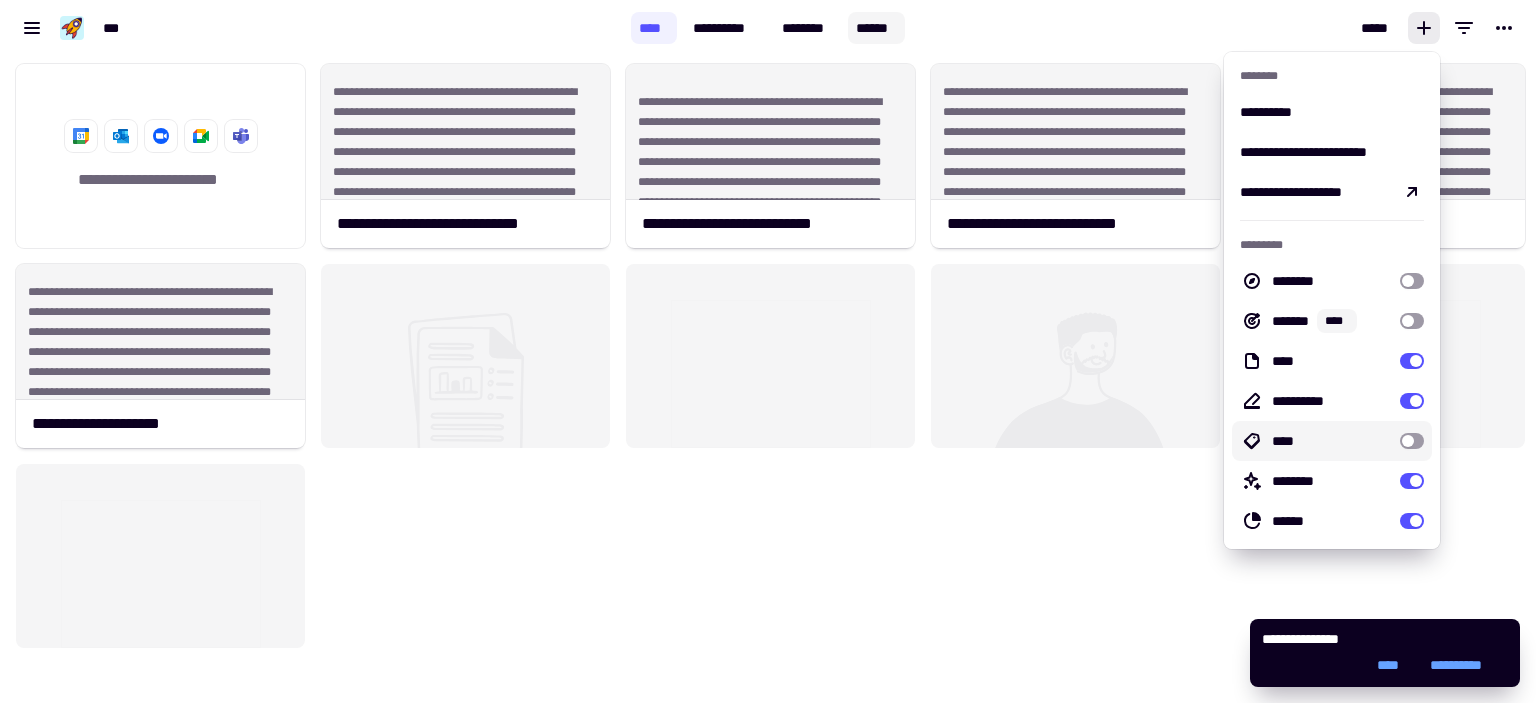 click on "******" 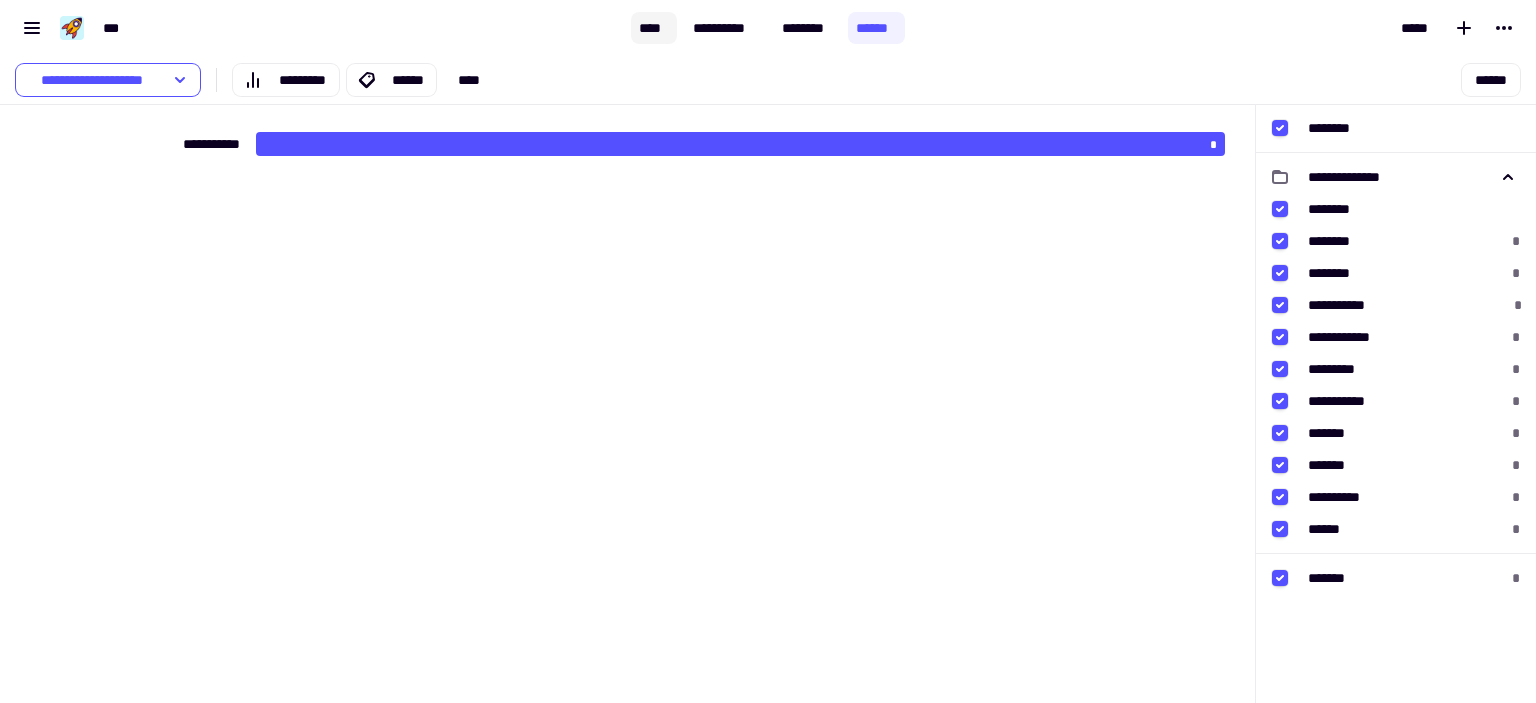 click on "****" 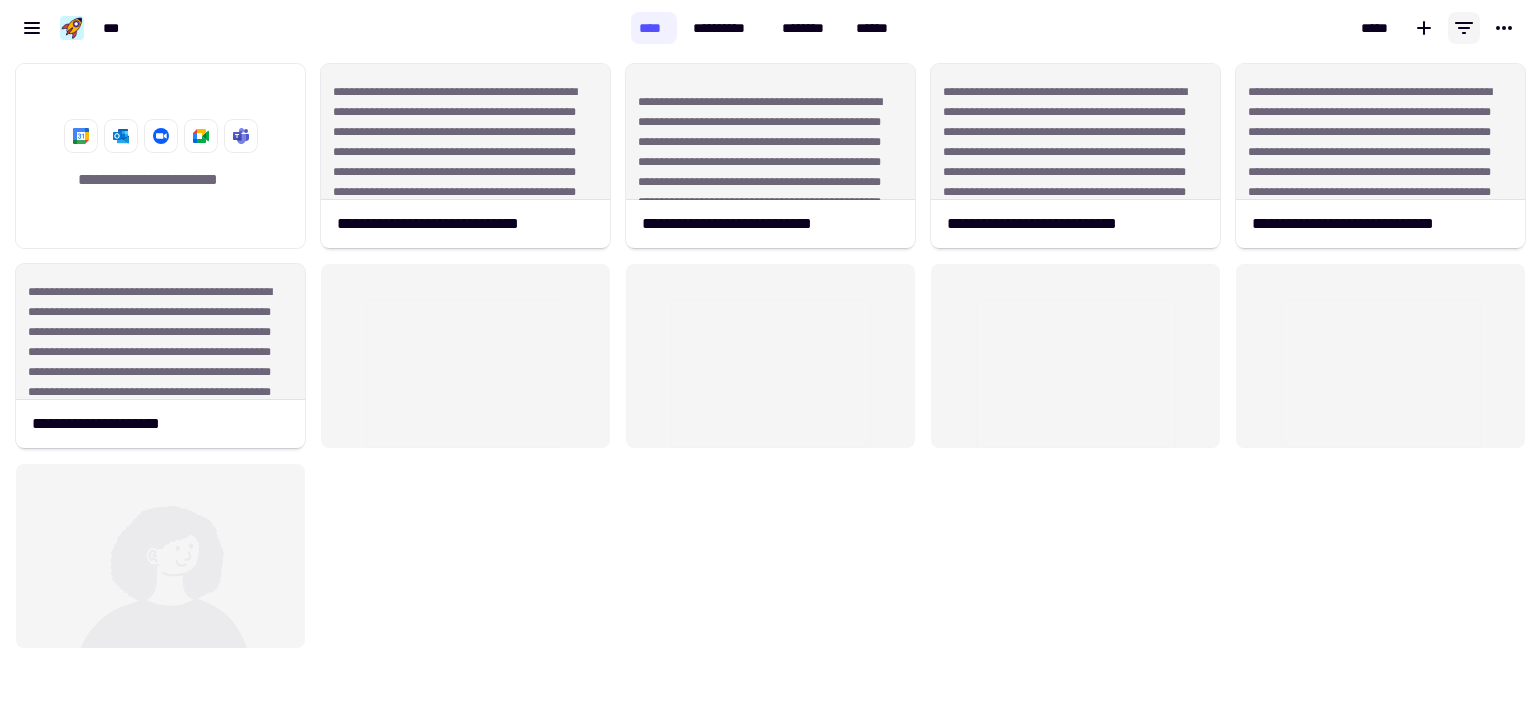 scroll, scrollTop: 16, scrollLeft: 16, axis: both 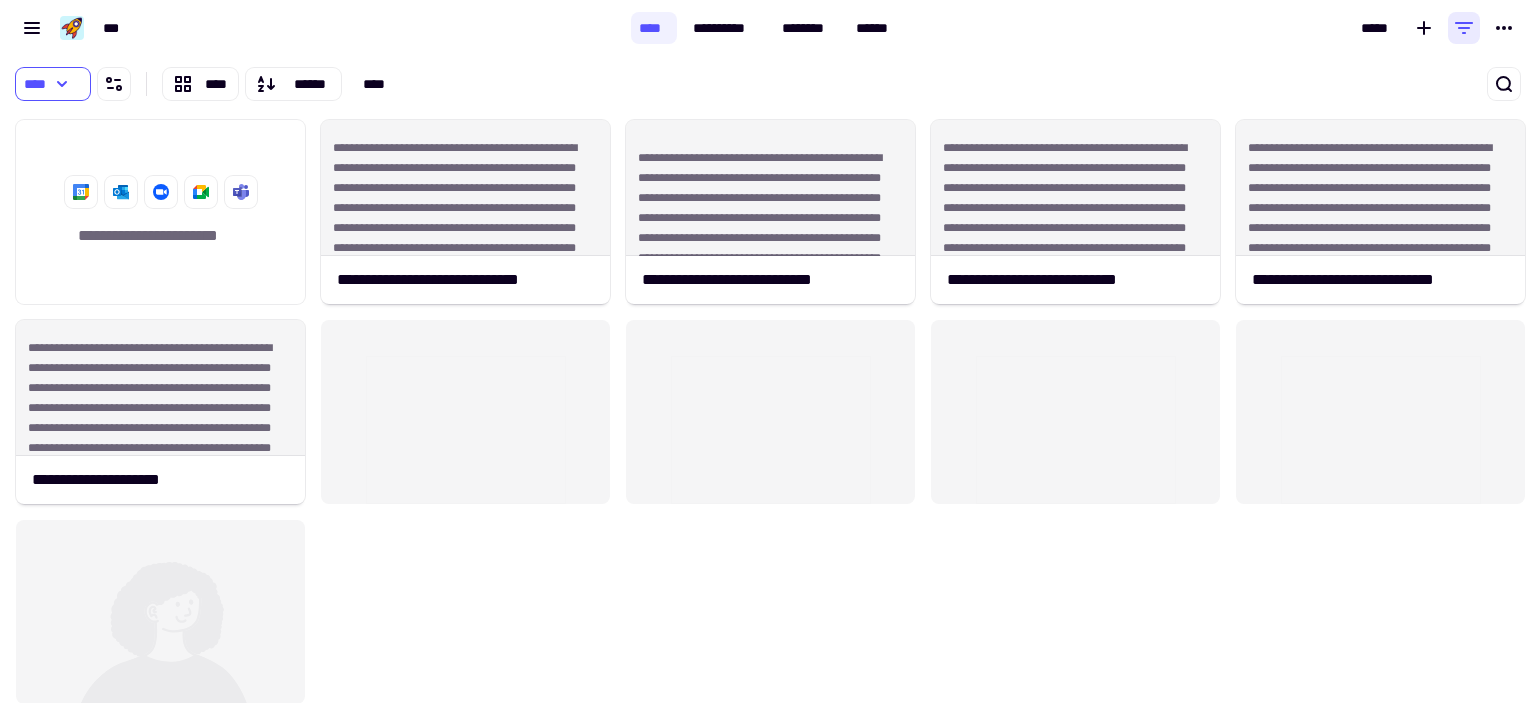 click 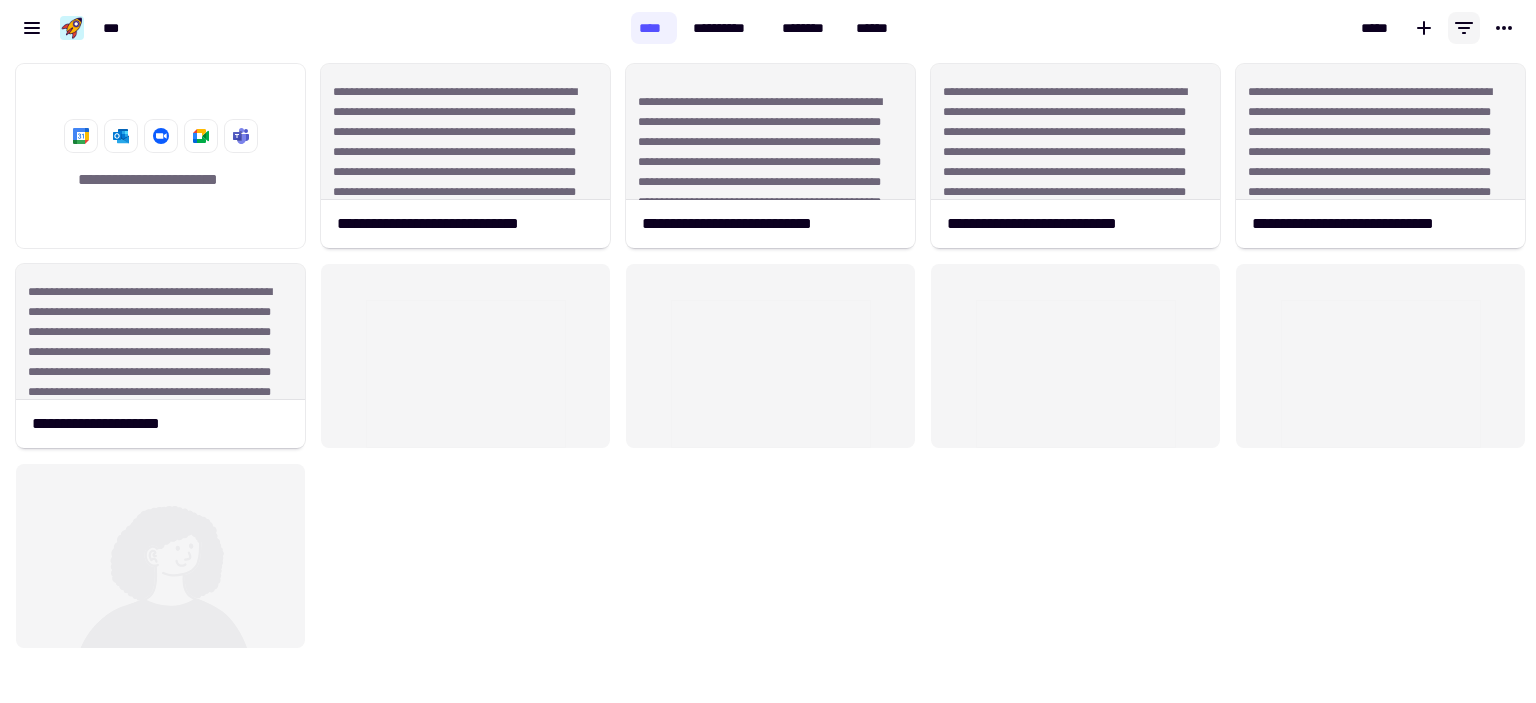 scroll, scrollTop: 16, scrollLeft: 16, axis: both 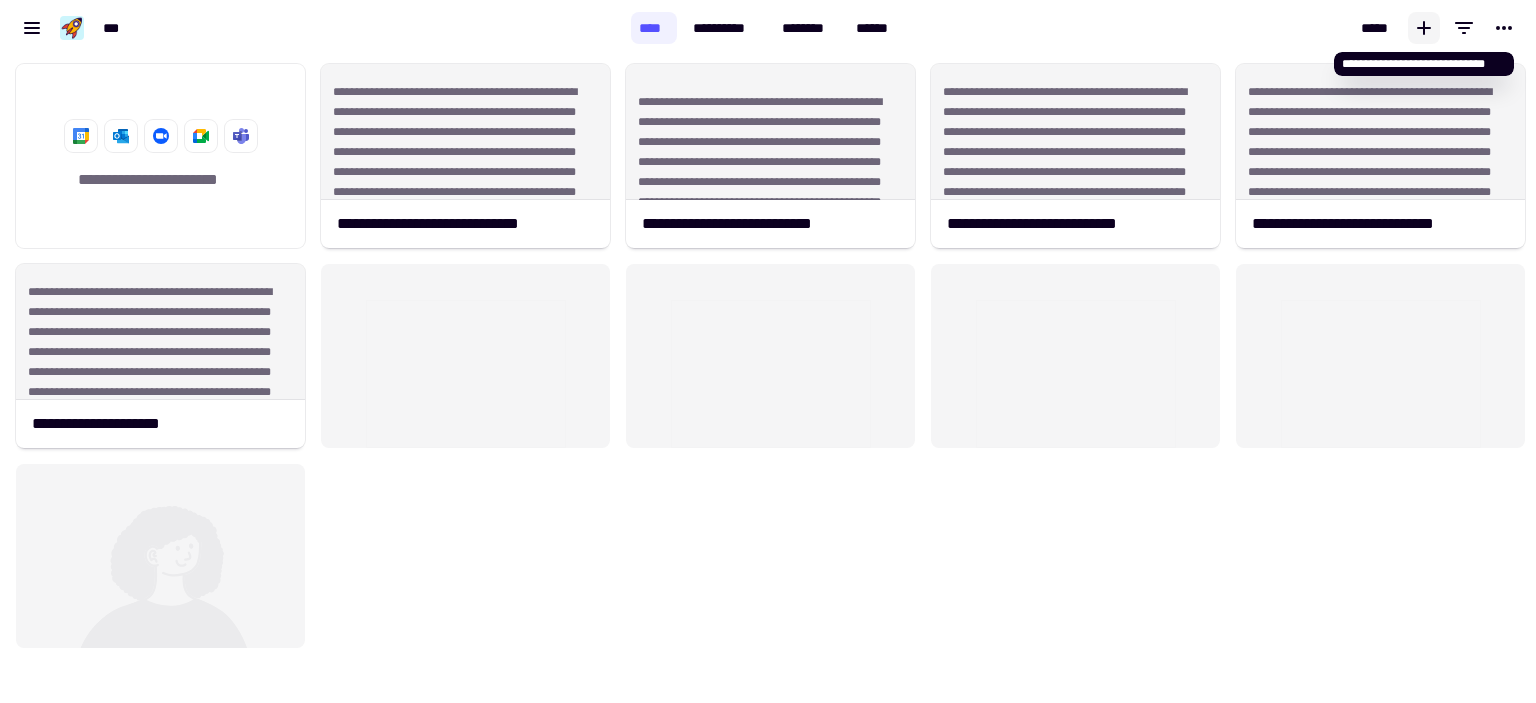click 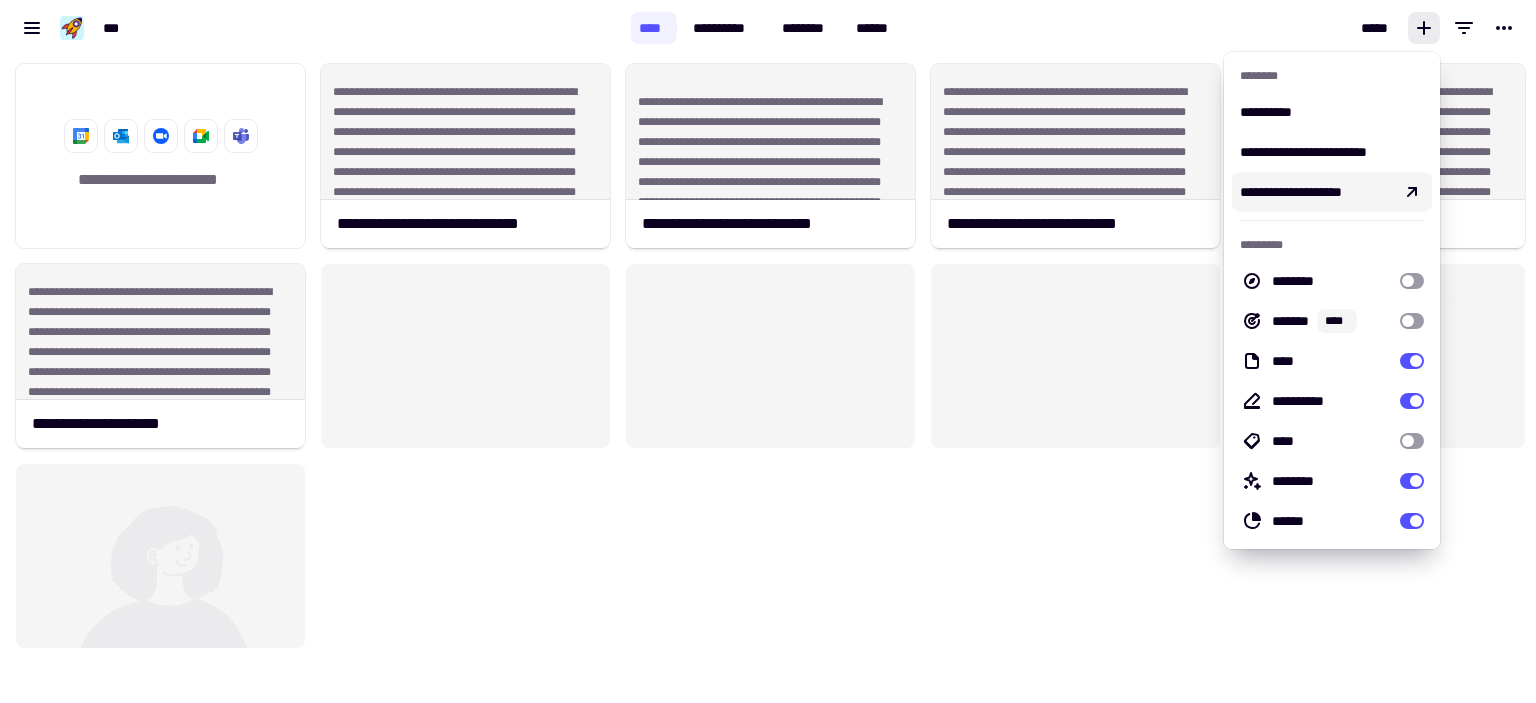 click 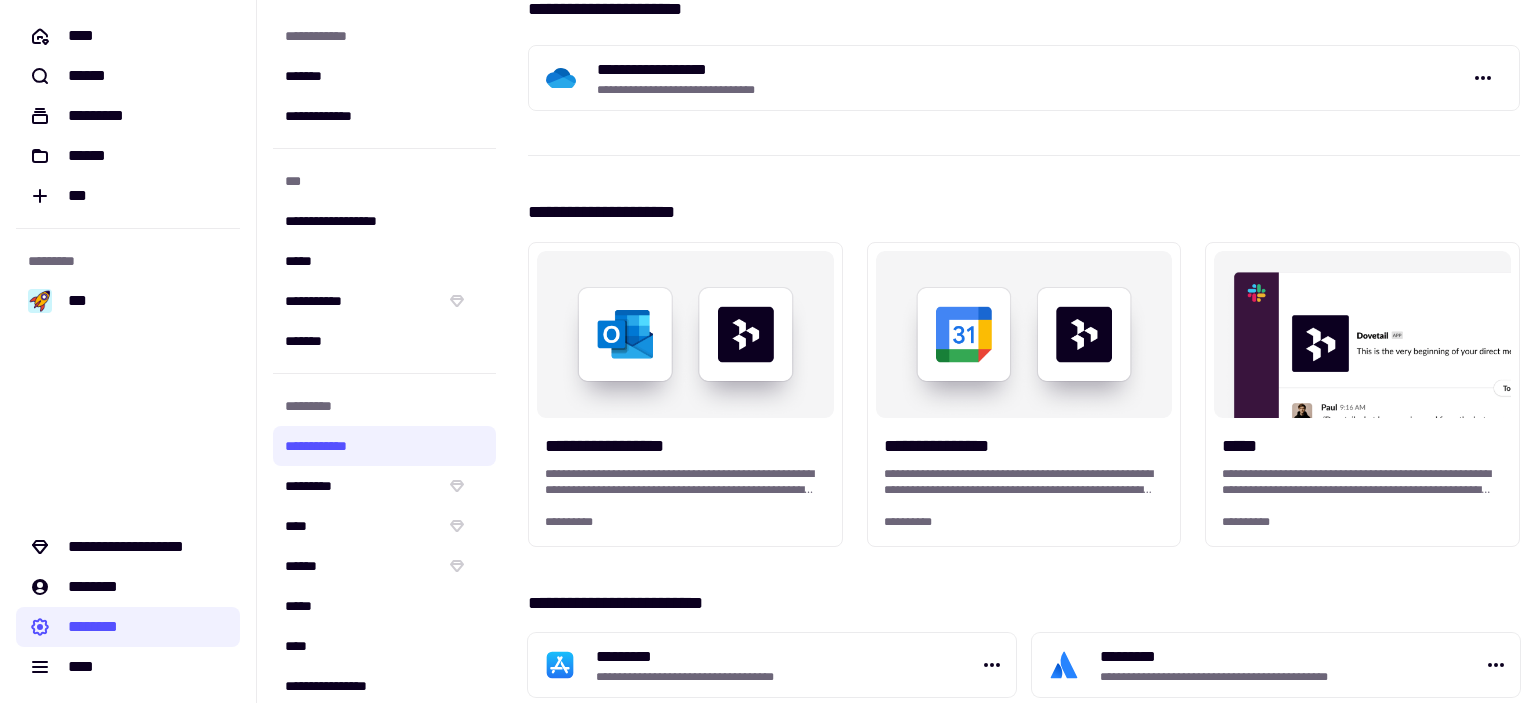 scroll, scrollTop: 200, scrollLeft: 0, axis: vertical 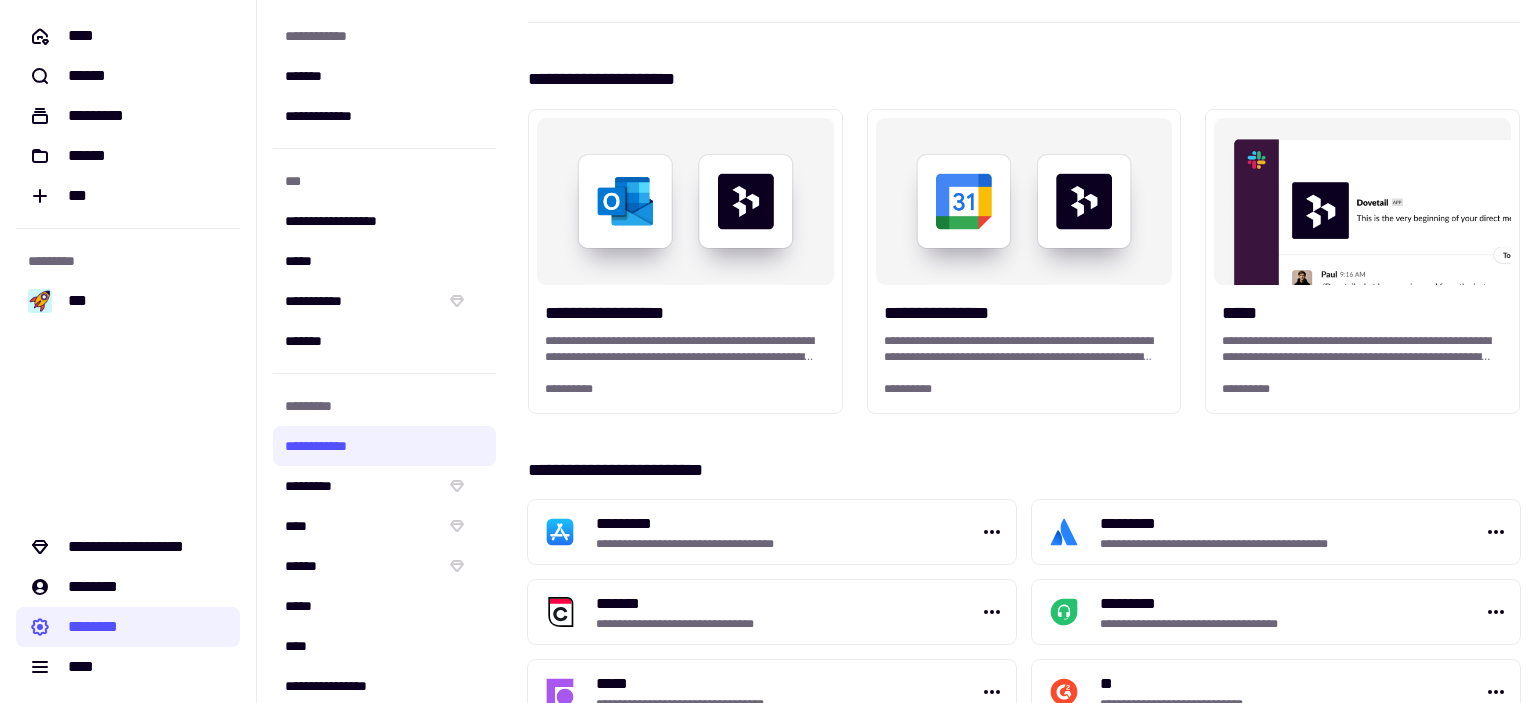 click on "**********" at bounding box center (683, 349) 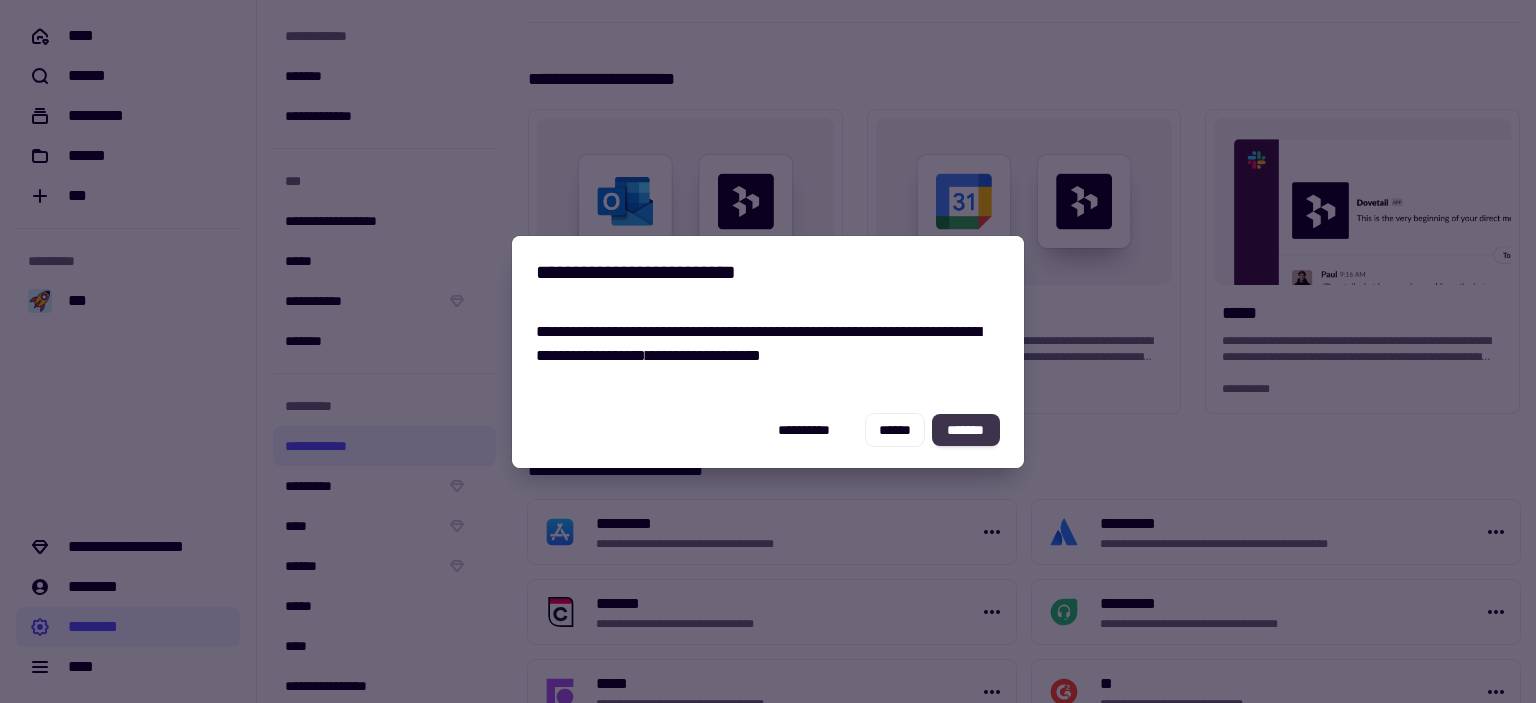 click on "*******" 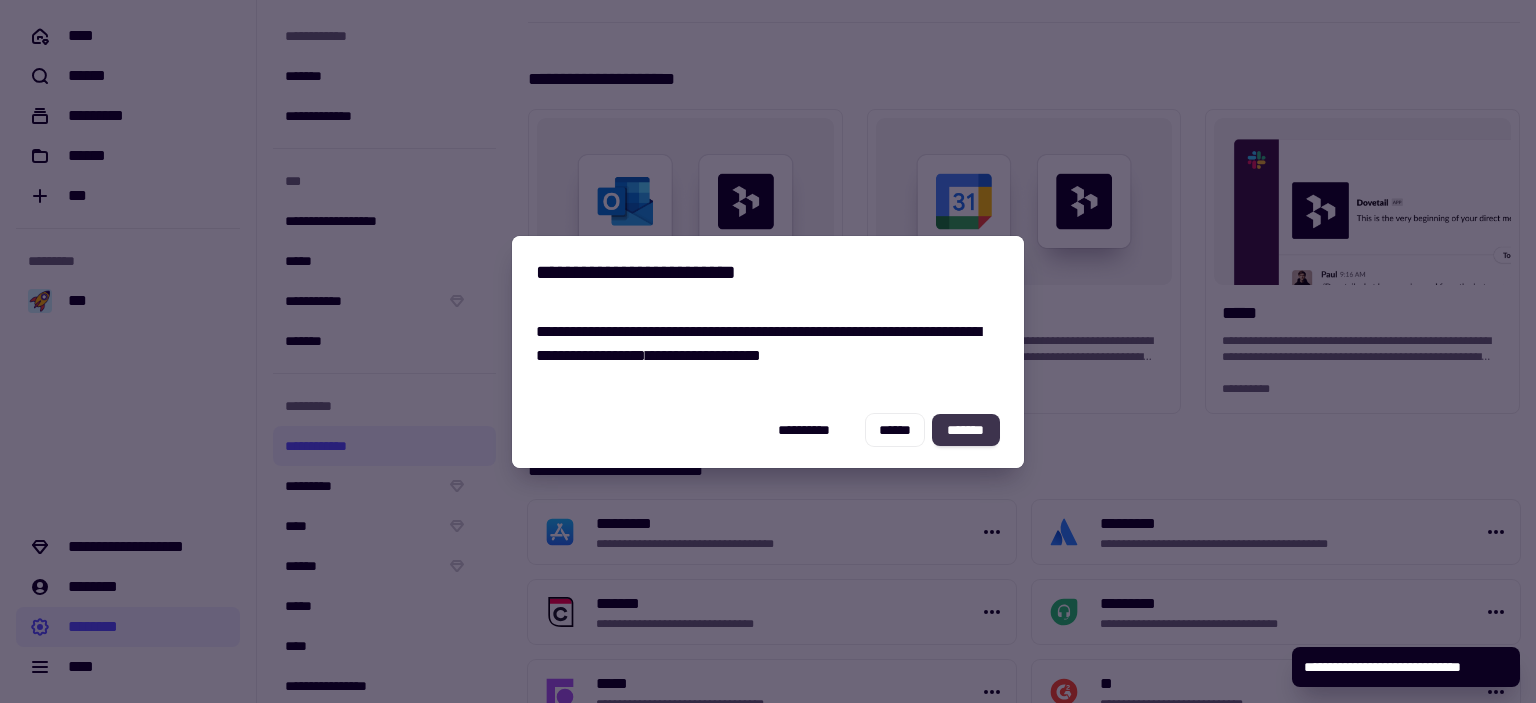 click on "*******" 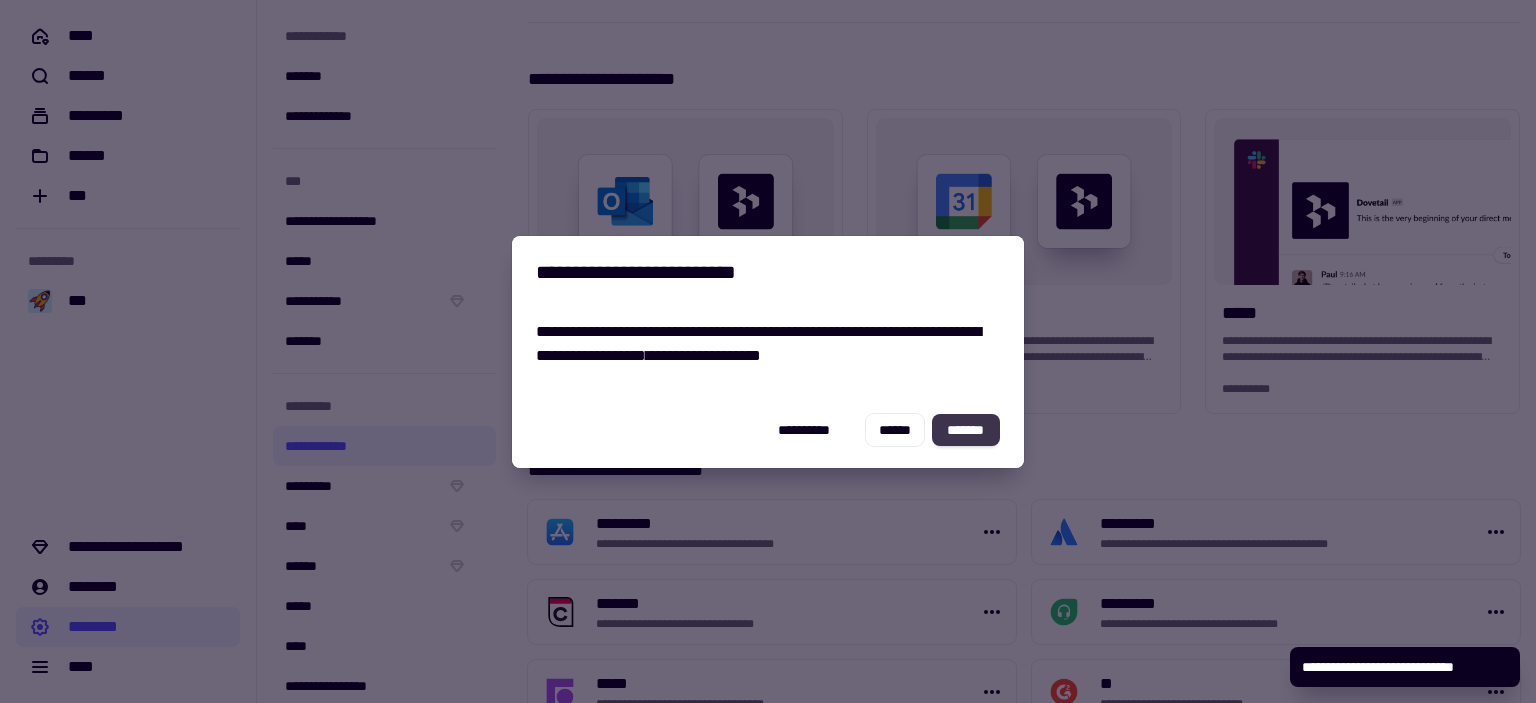 scroll, scrollTop: 264, scrollLeft: 0, axis: vertical 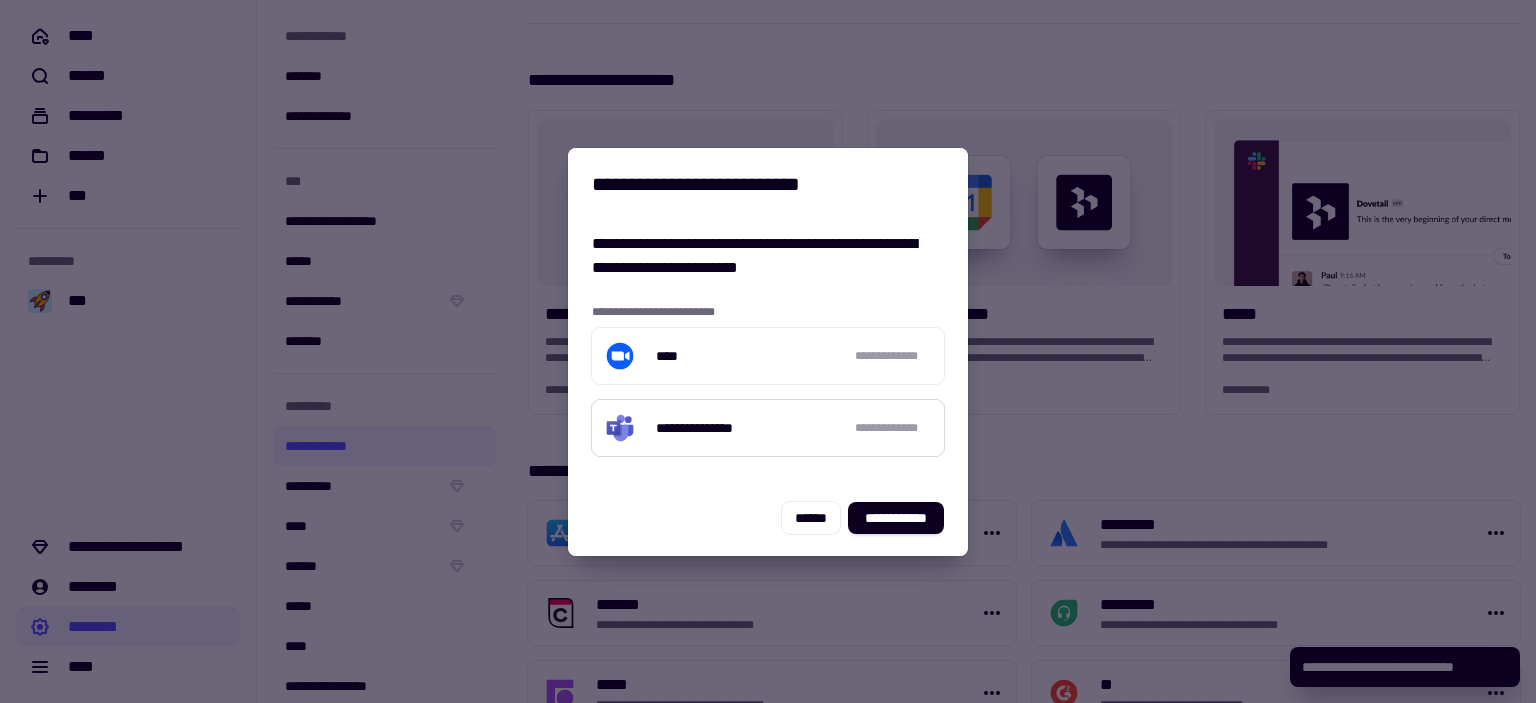 click on "**********" at bounding box center (768, 428) 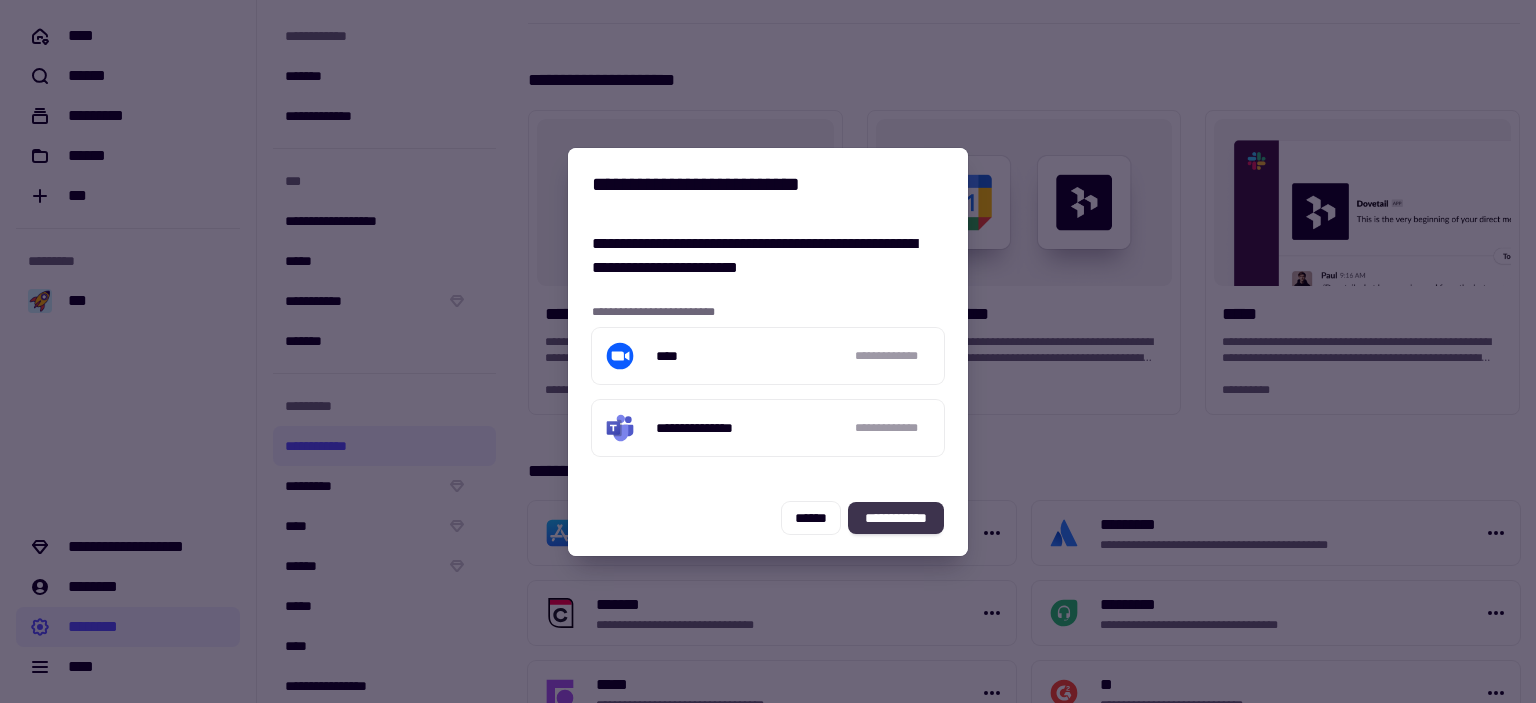 click on "**********" 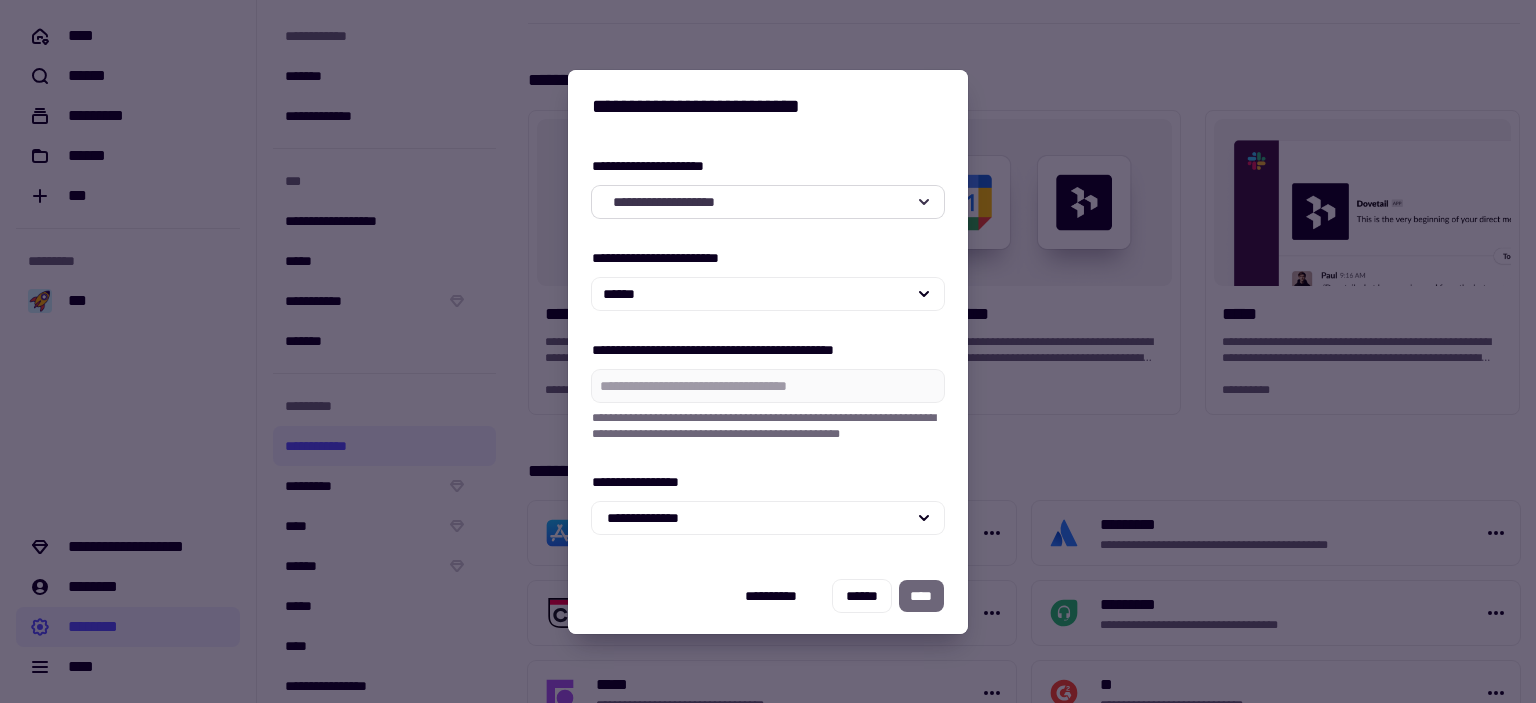 click on "**********" 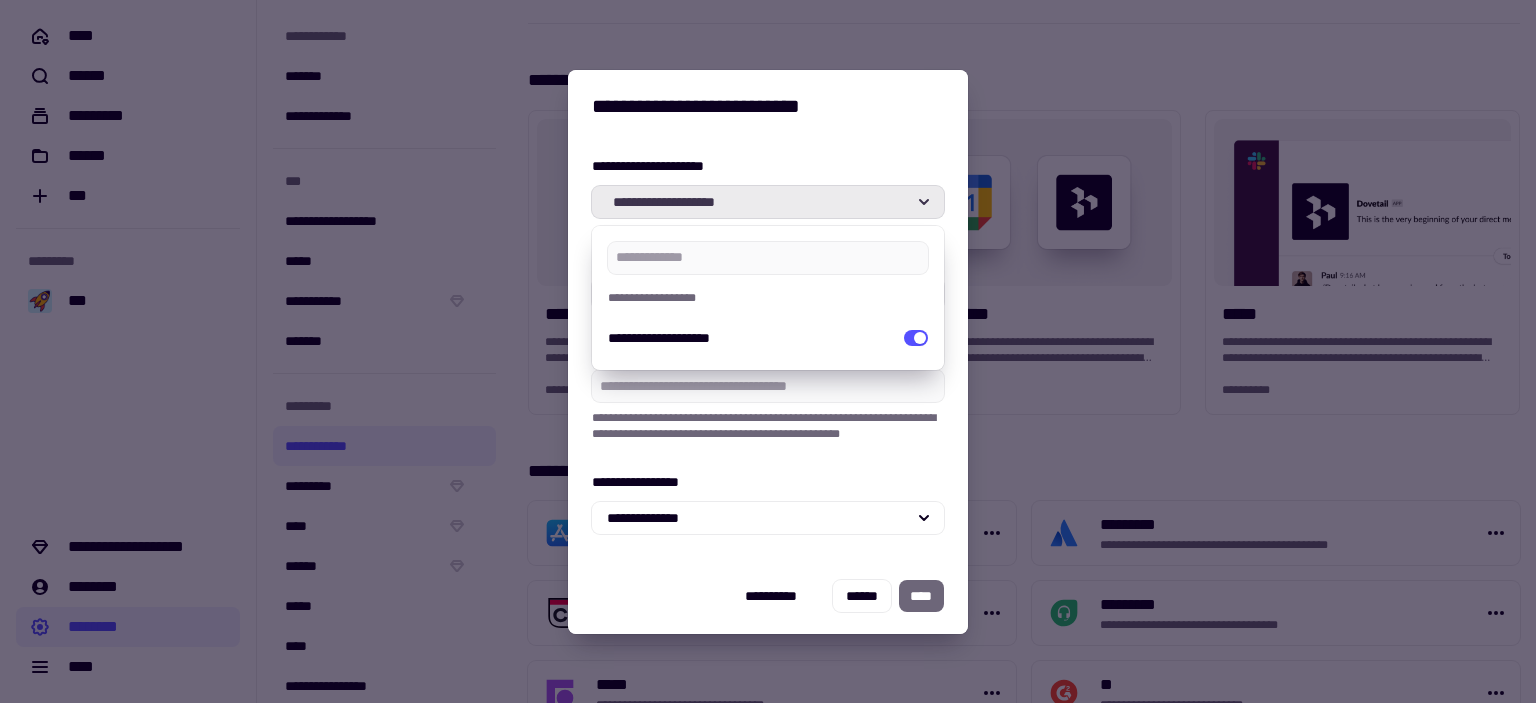 click on "**********" 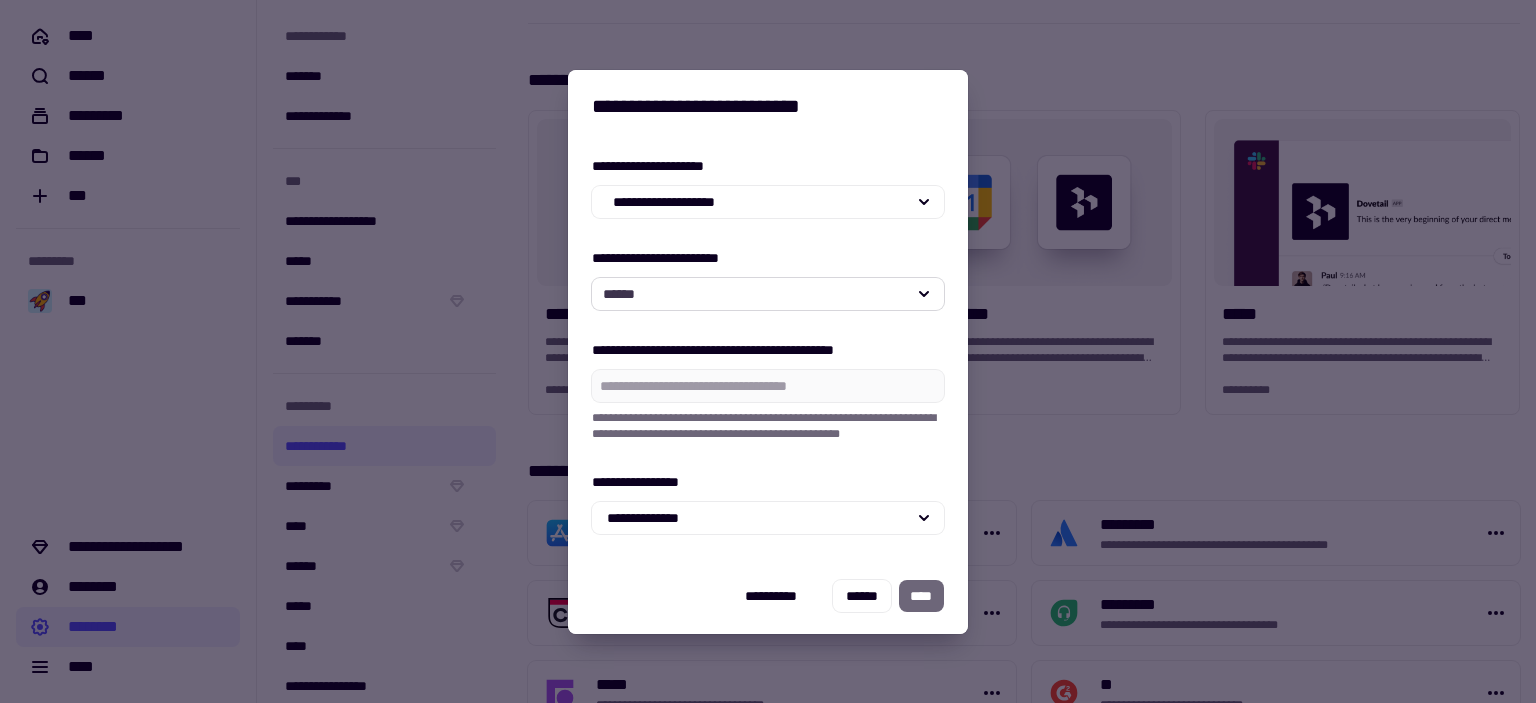 click on "******" 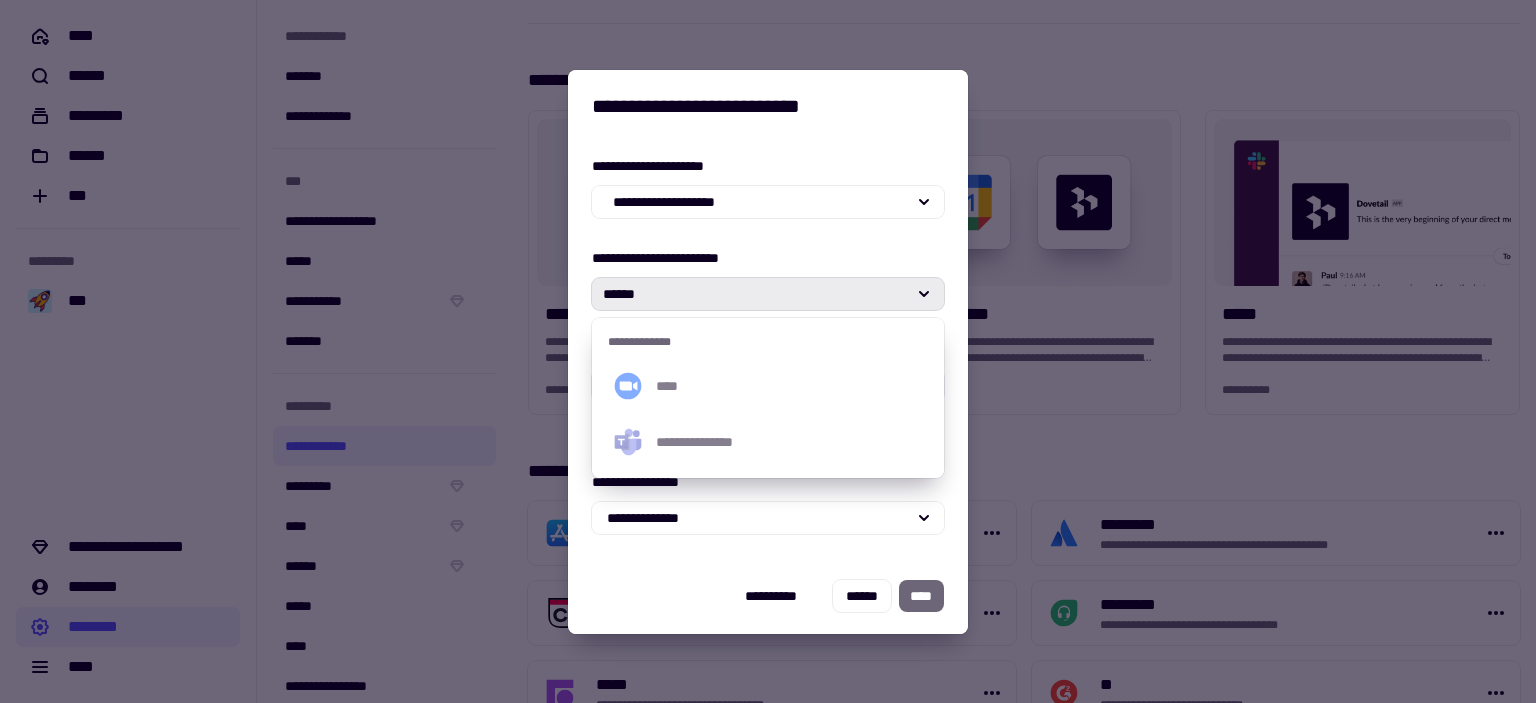 drag, startPoint x: 714, startPoint y: 459, endPoint x: 712, endPoint y: 447, distance: 12.165525 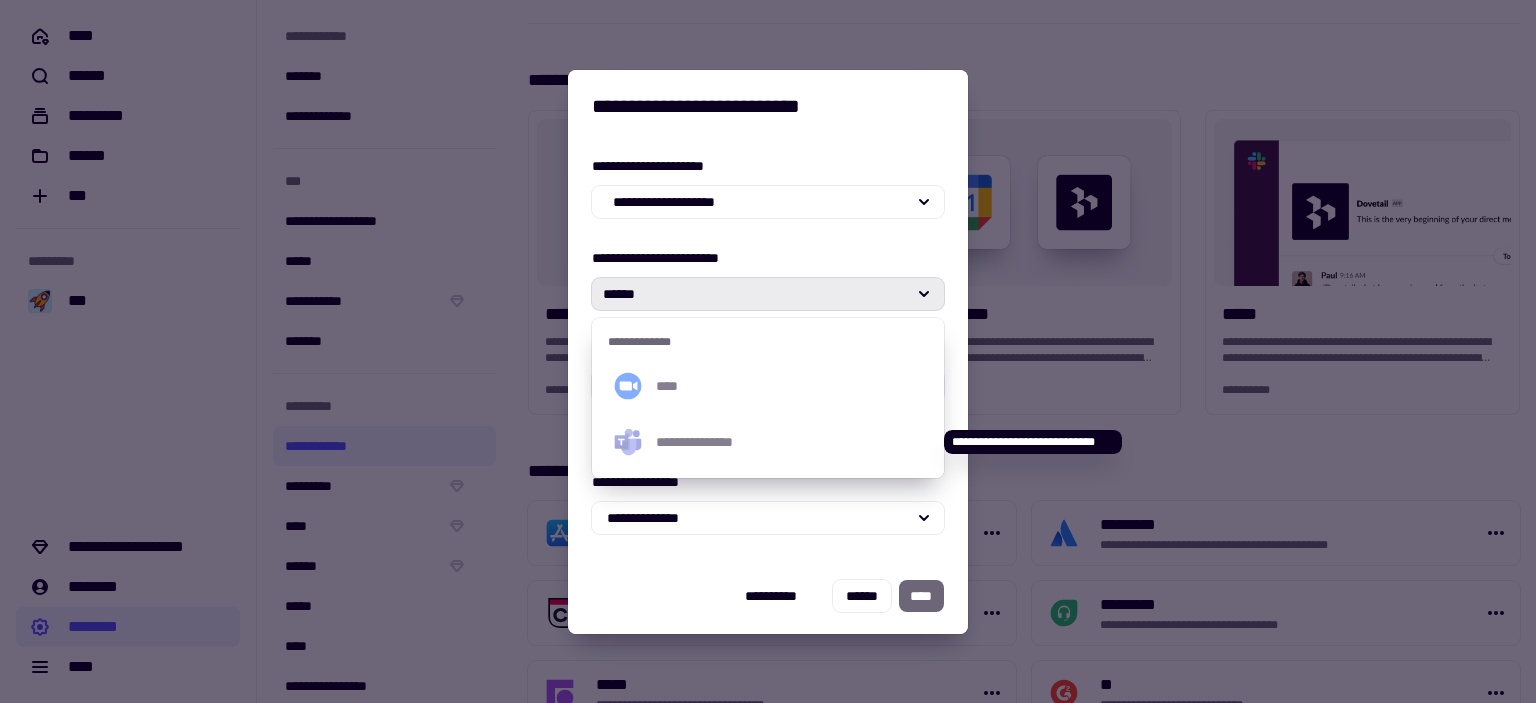 click on "**********" at bounding box center [792, 442] 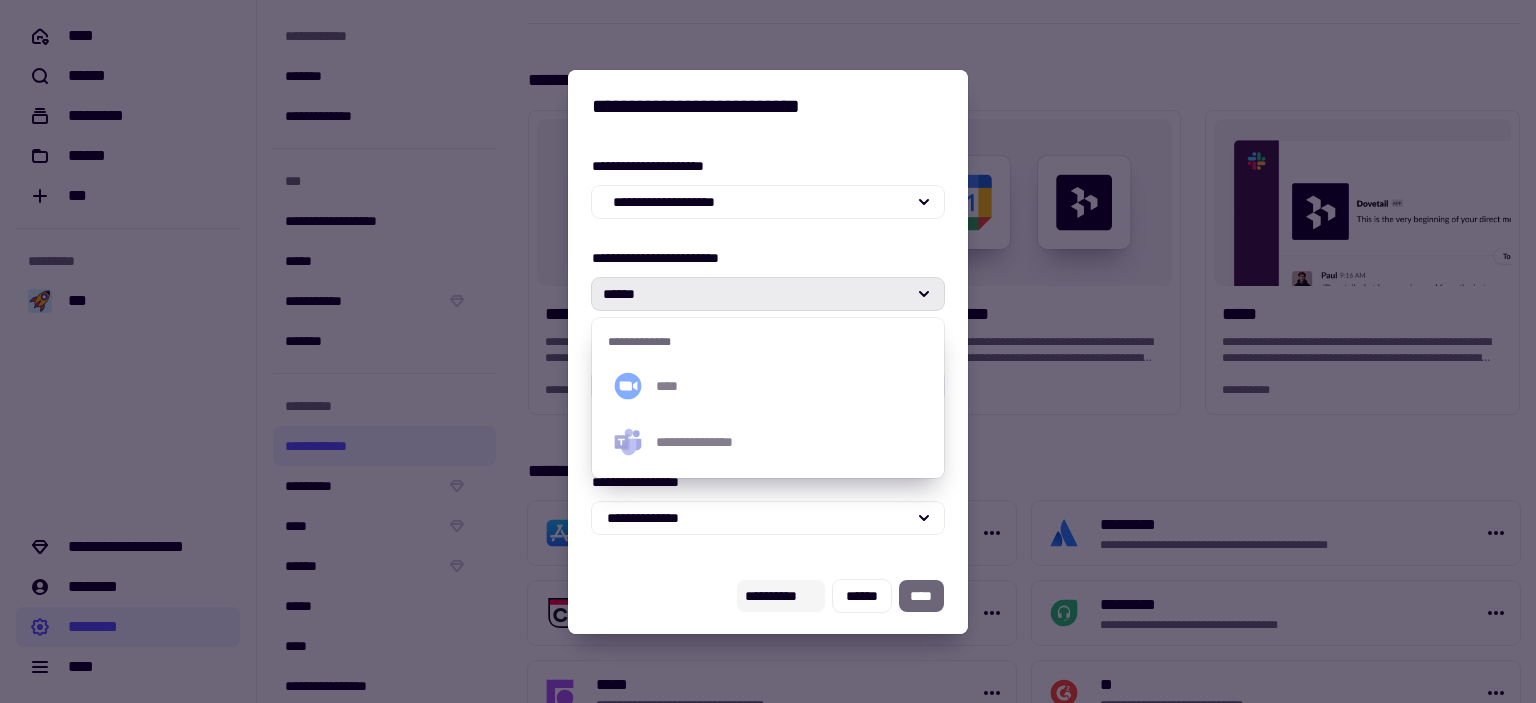 click on "**********" 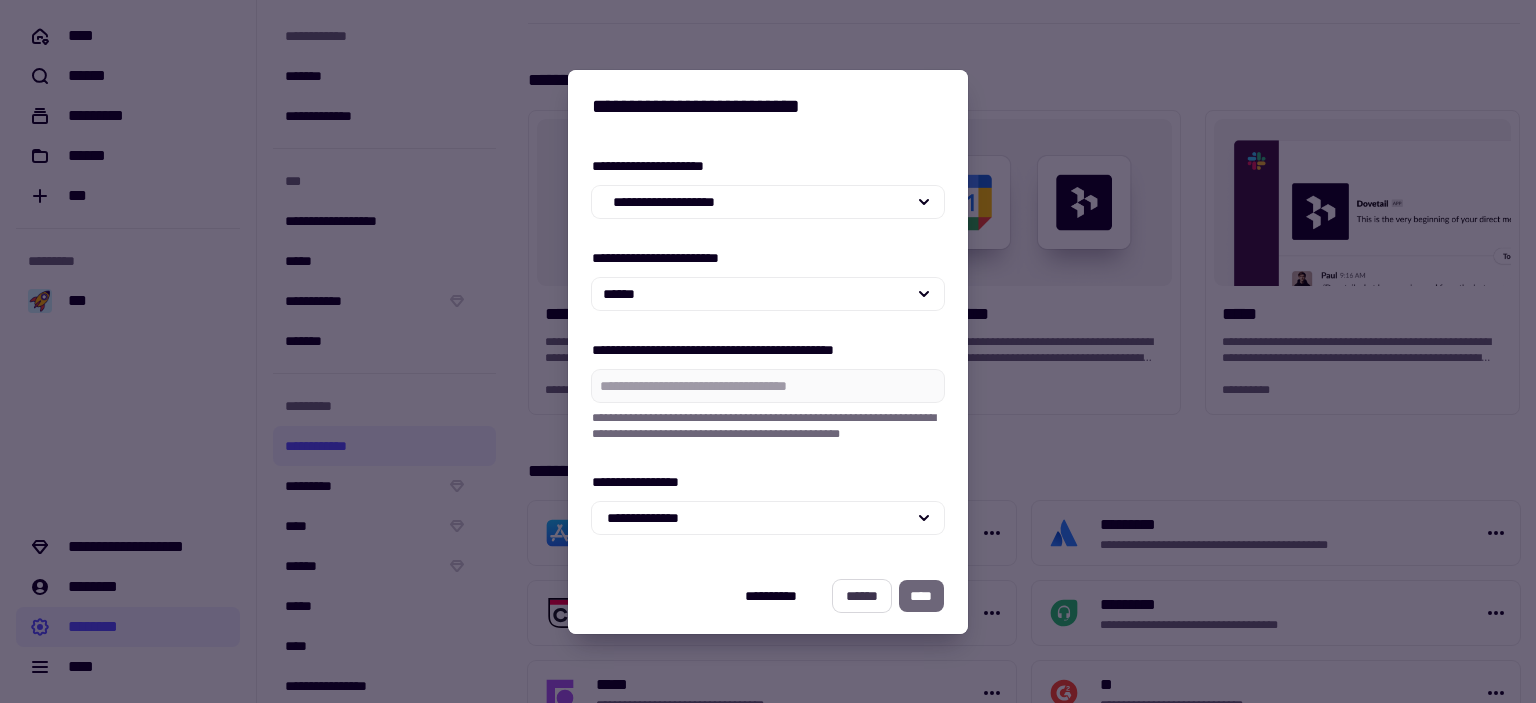 click on "******" 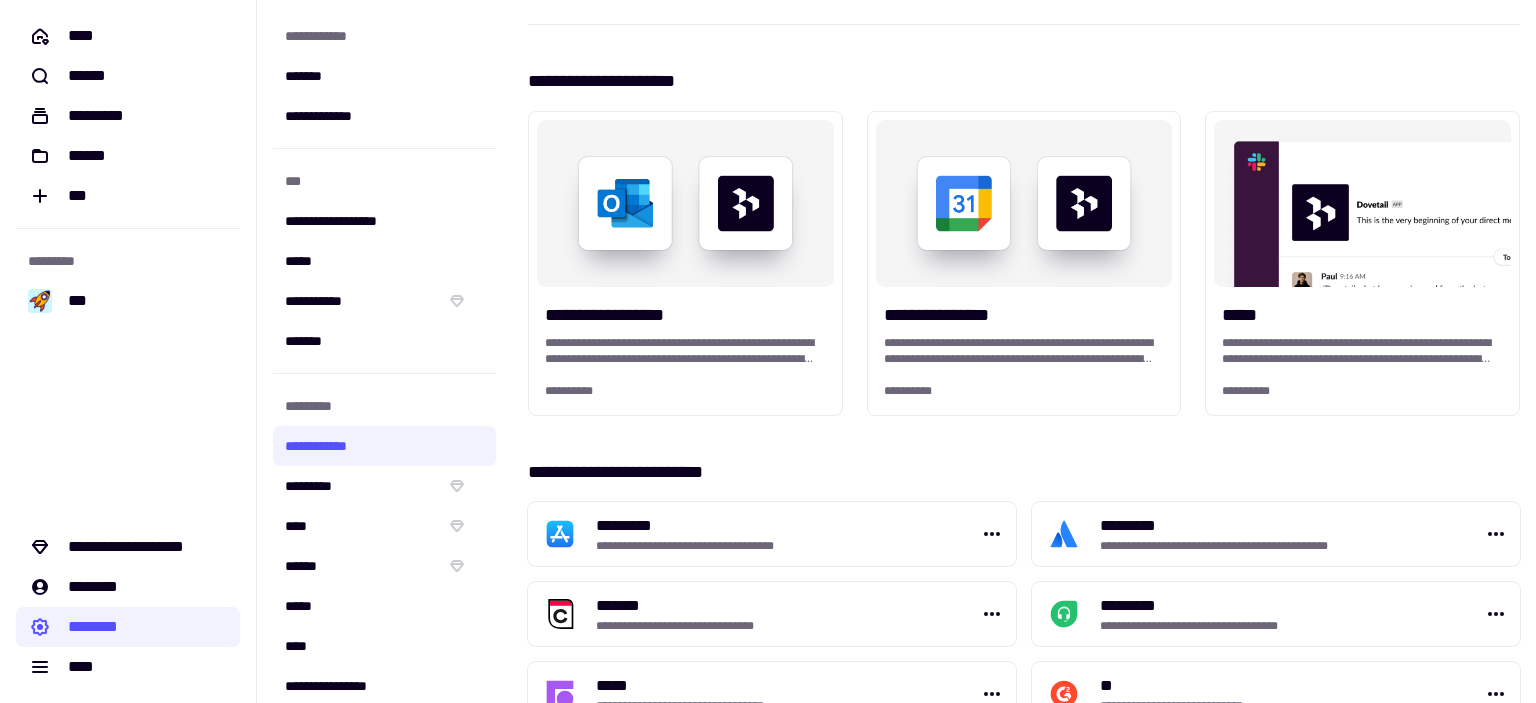 scroll, scrollTop: 0, scrollLeft: 0, axis: both 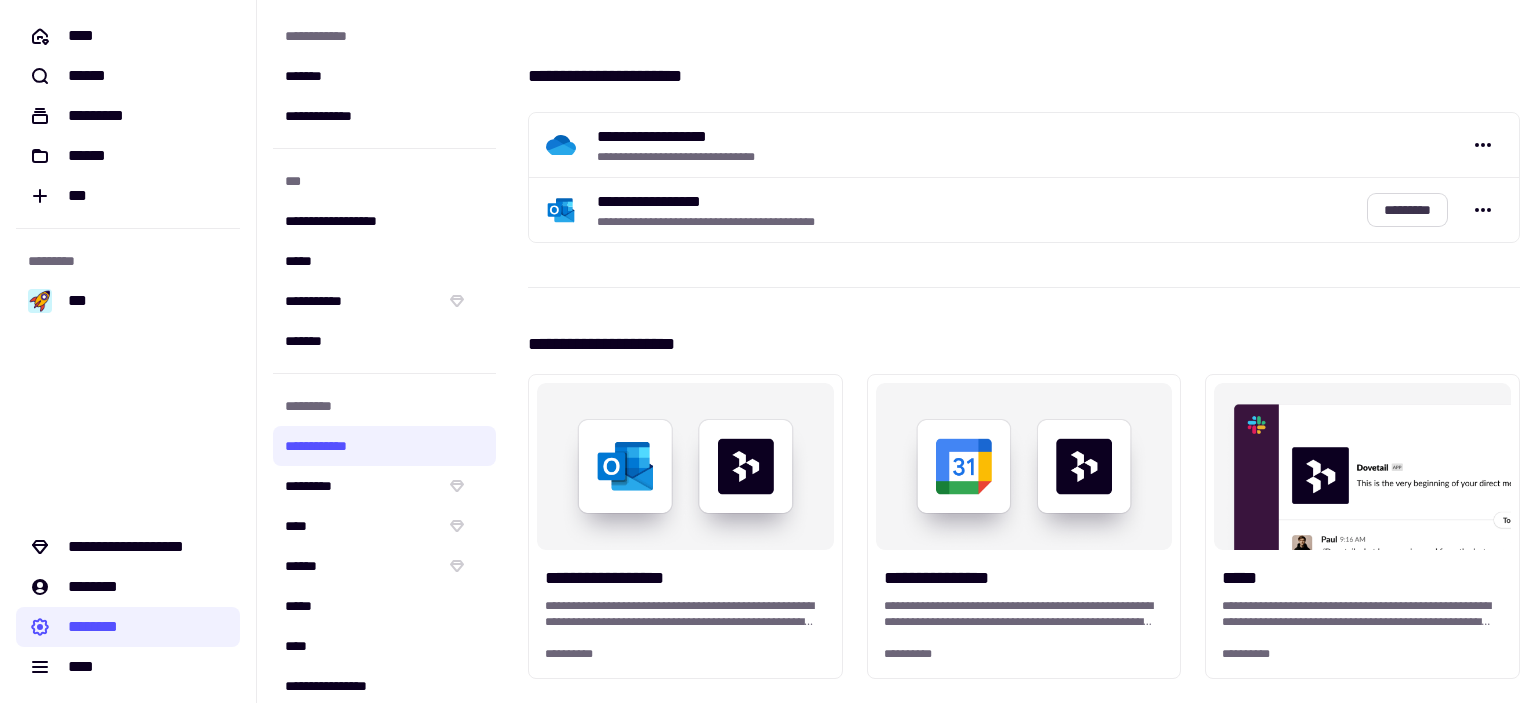 click on "*********" 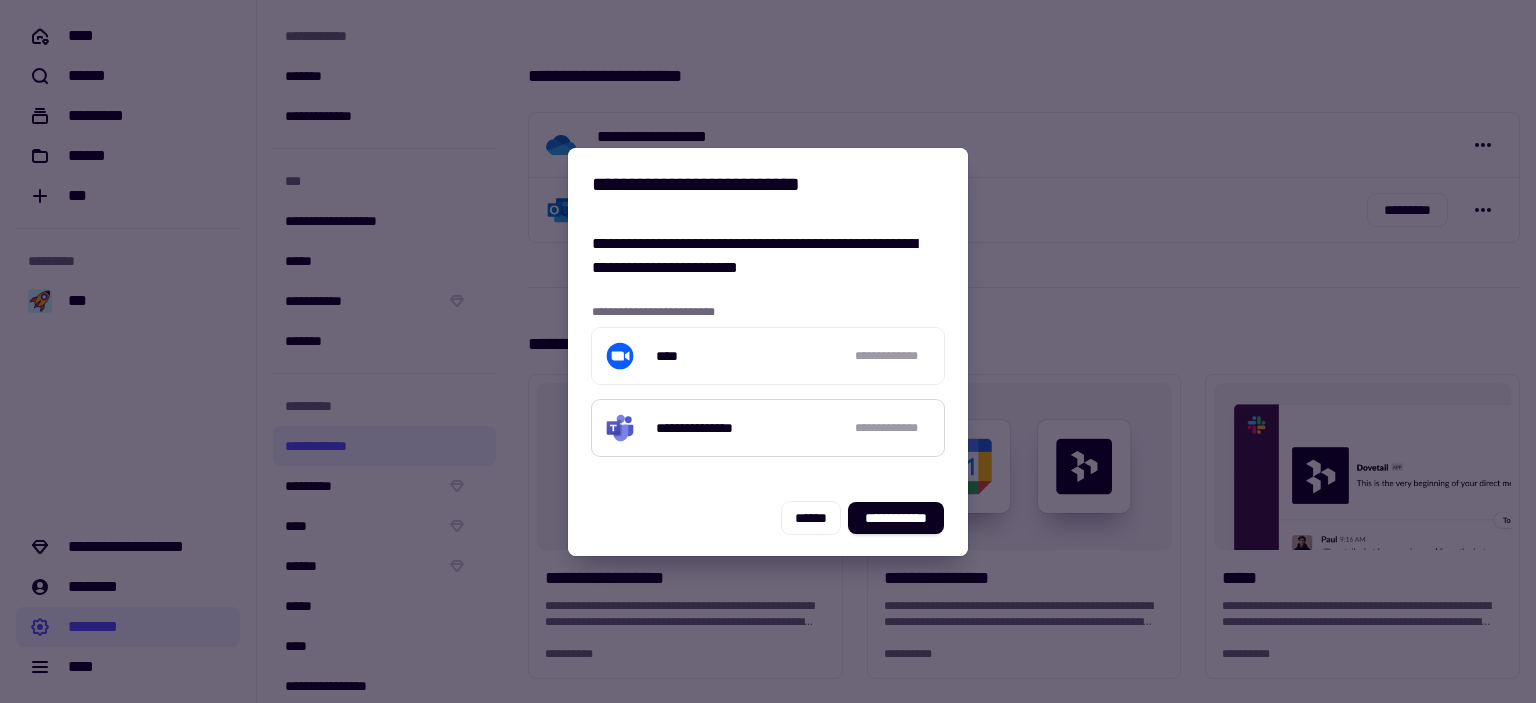click on "**********" at bounding box center (768, 428) 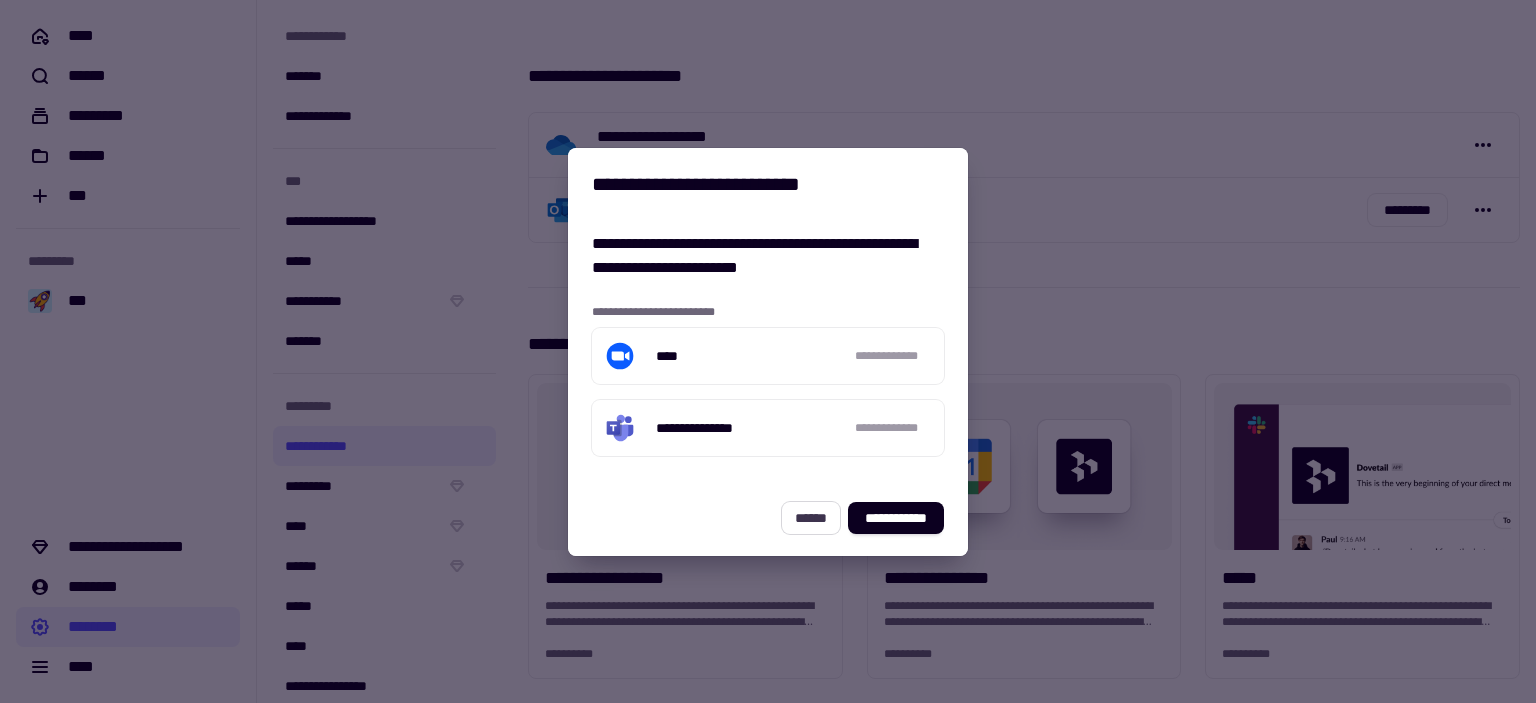 click on "******" 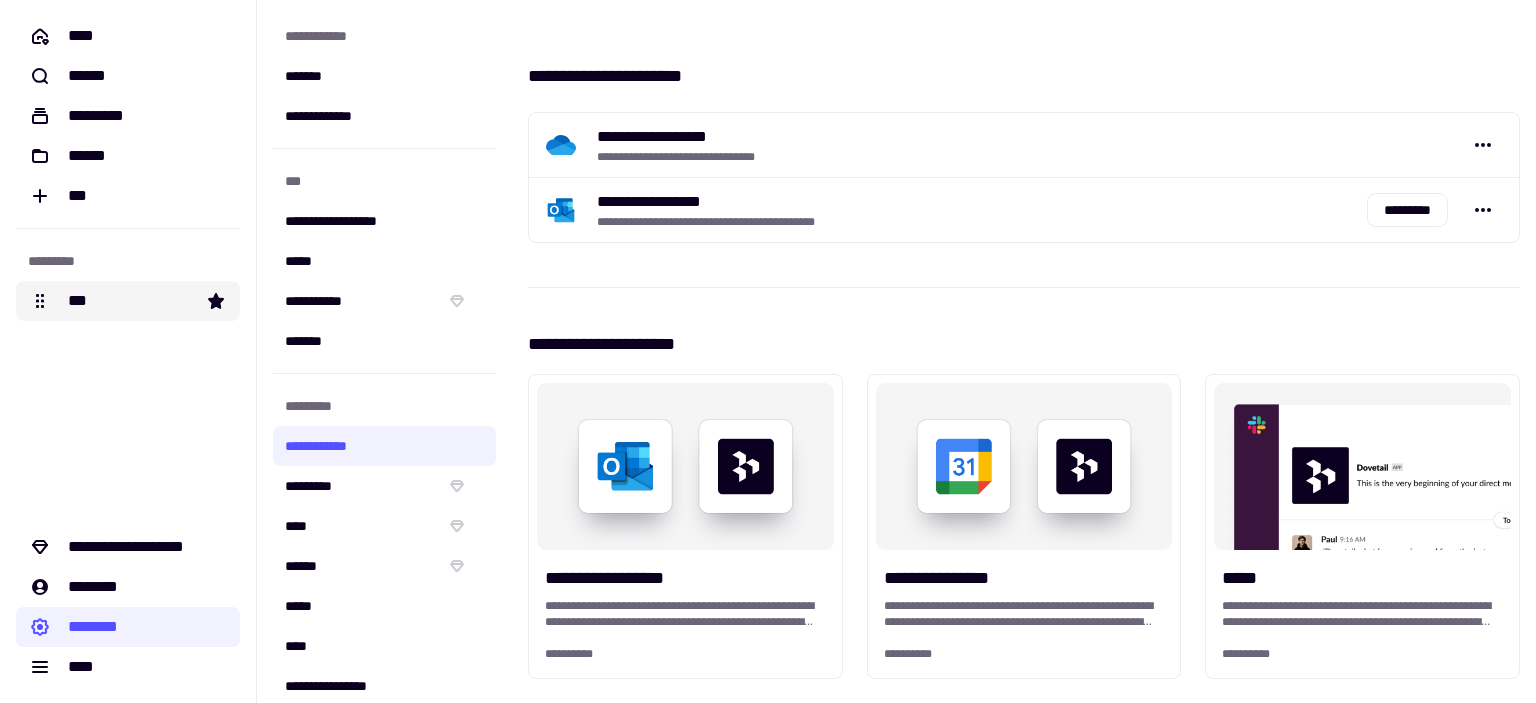 click on "***" 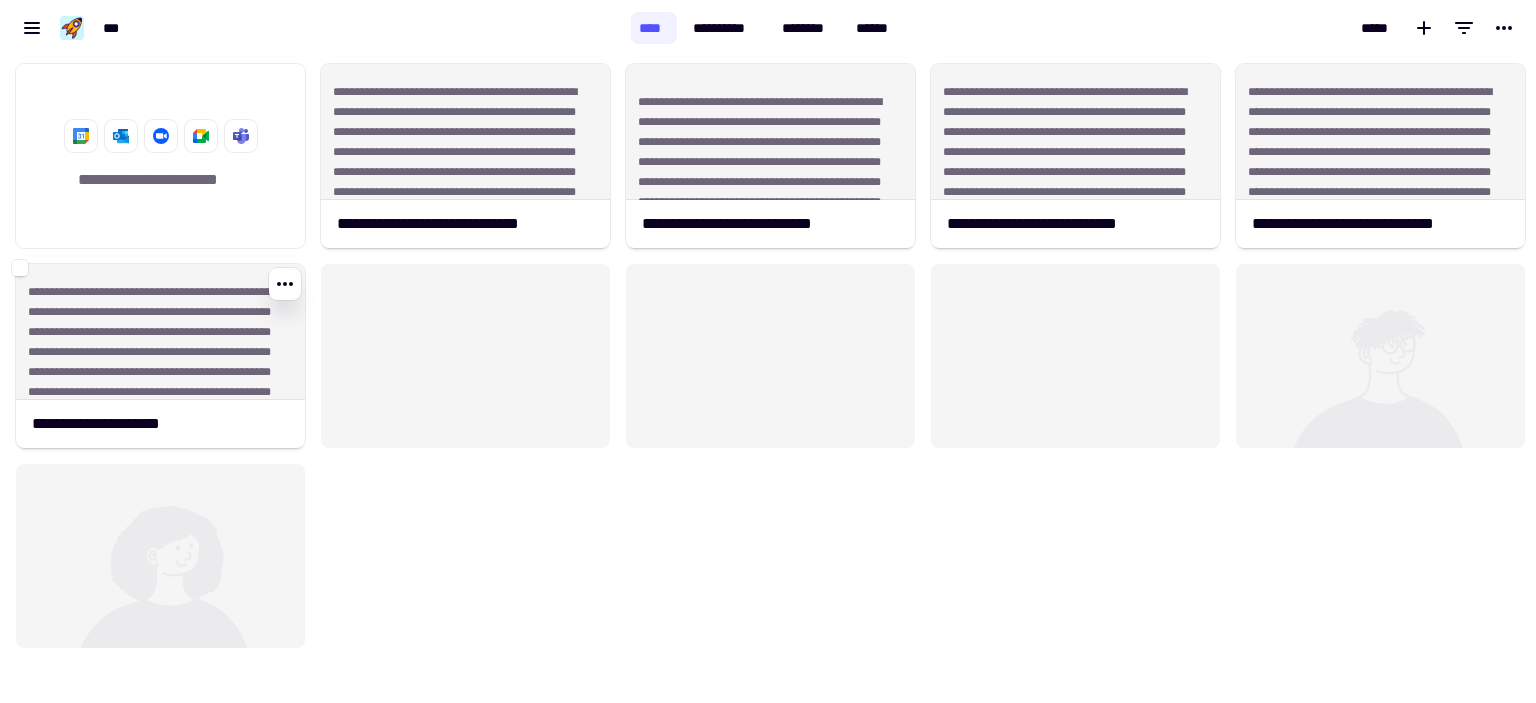 scroll, scrollTop: 16, scrollLeft: 16, axis: both 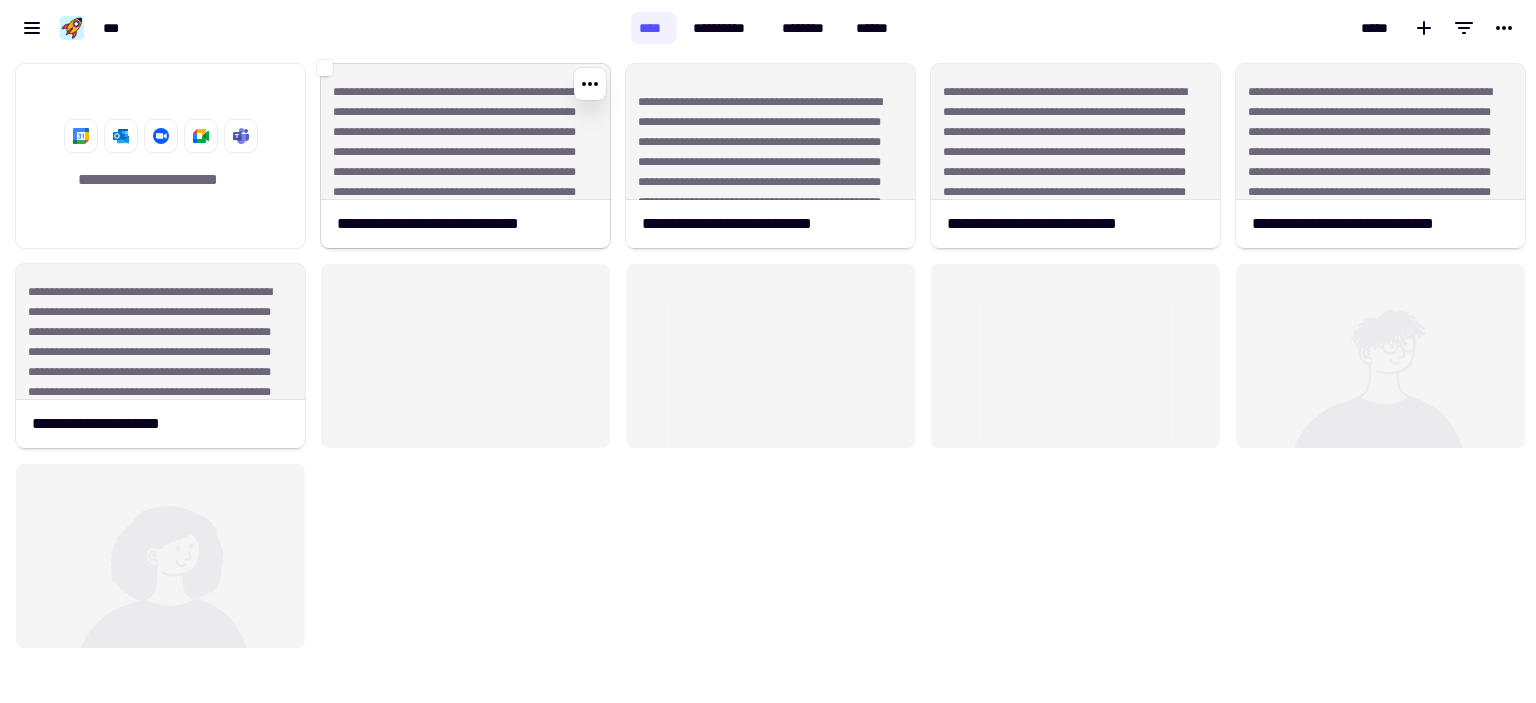 click on "**********" 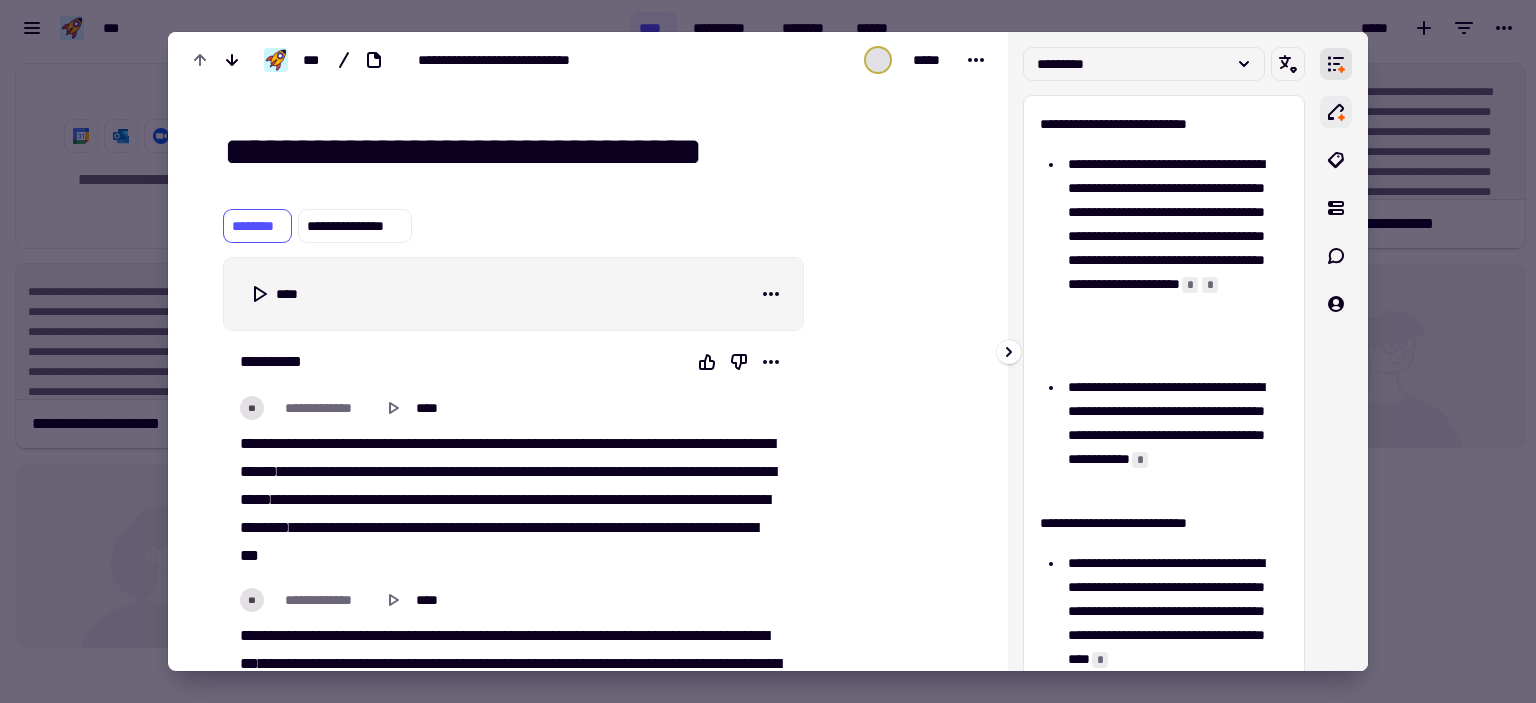 click 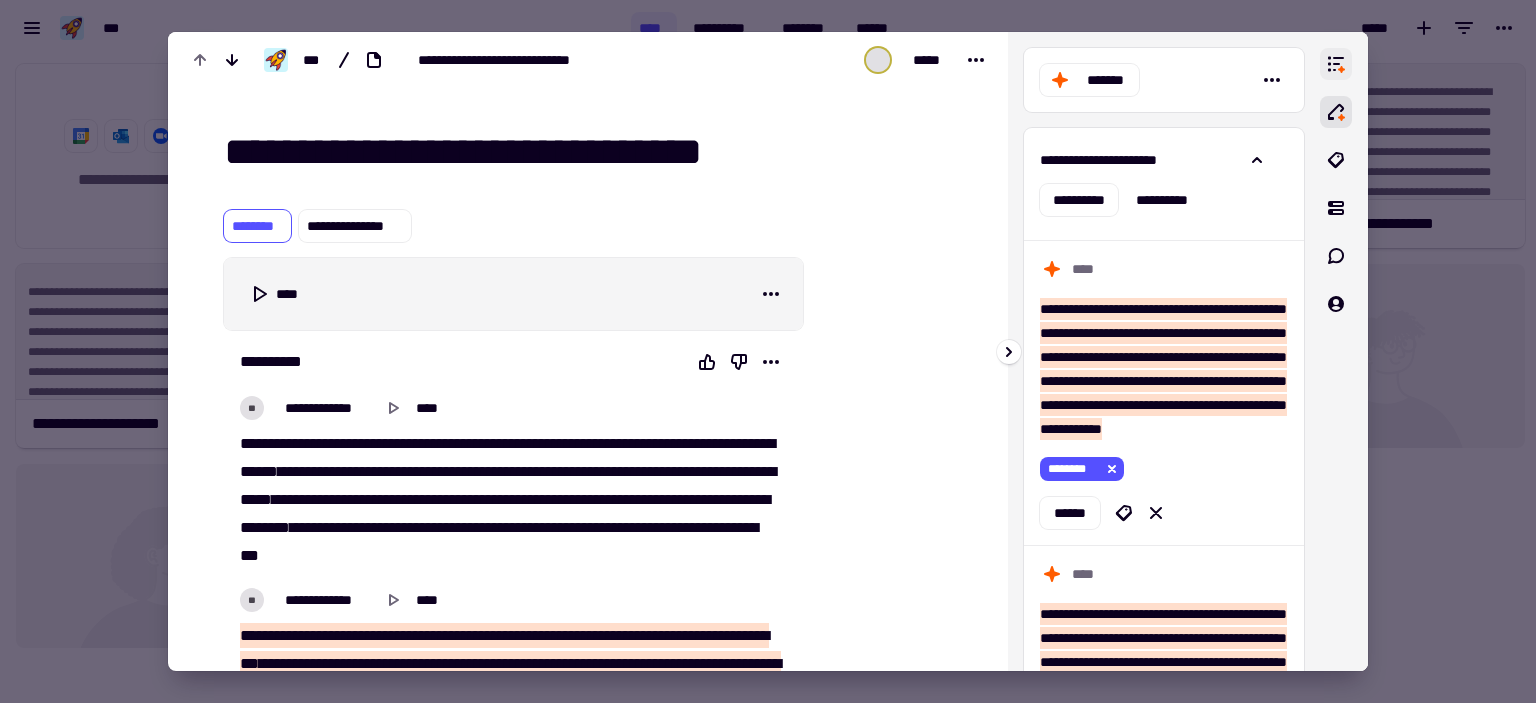 click 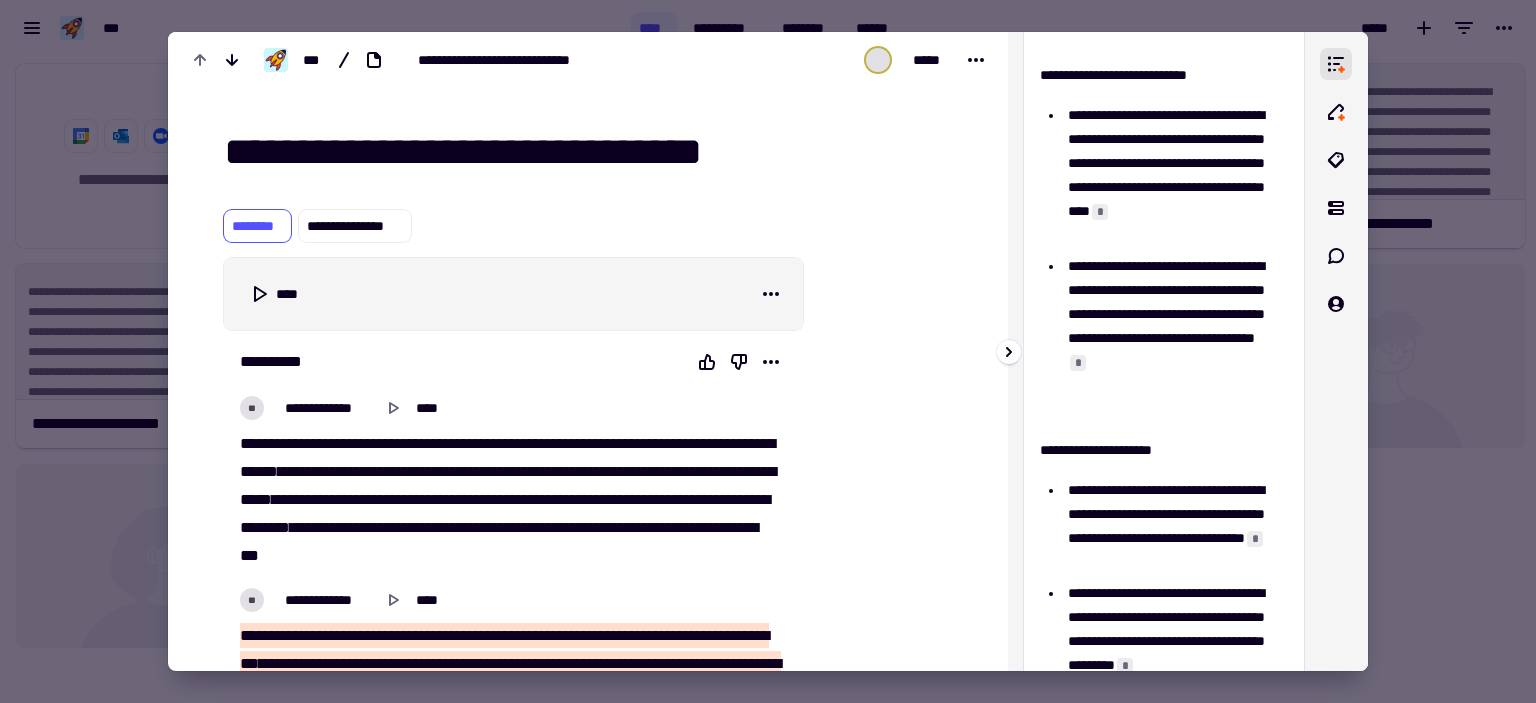 scroll, scrollTop: 524, scrollLeft: 0, axis: vertical 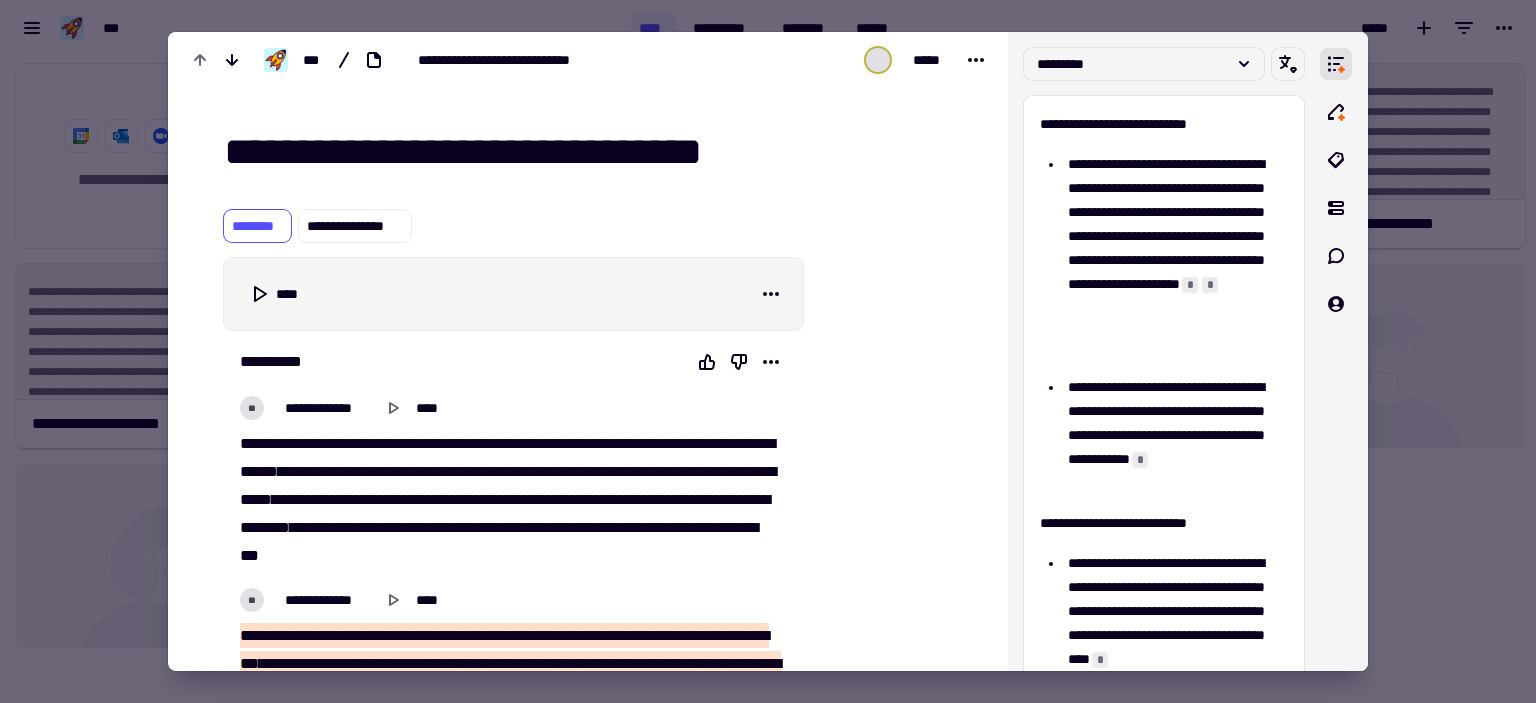 click at bounding box center (768, 351) 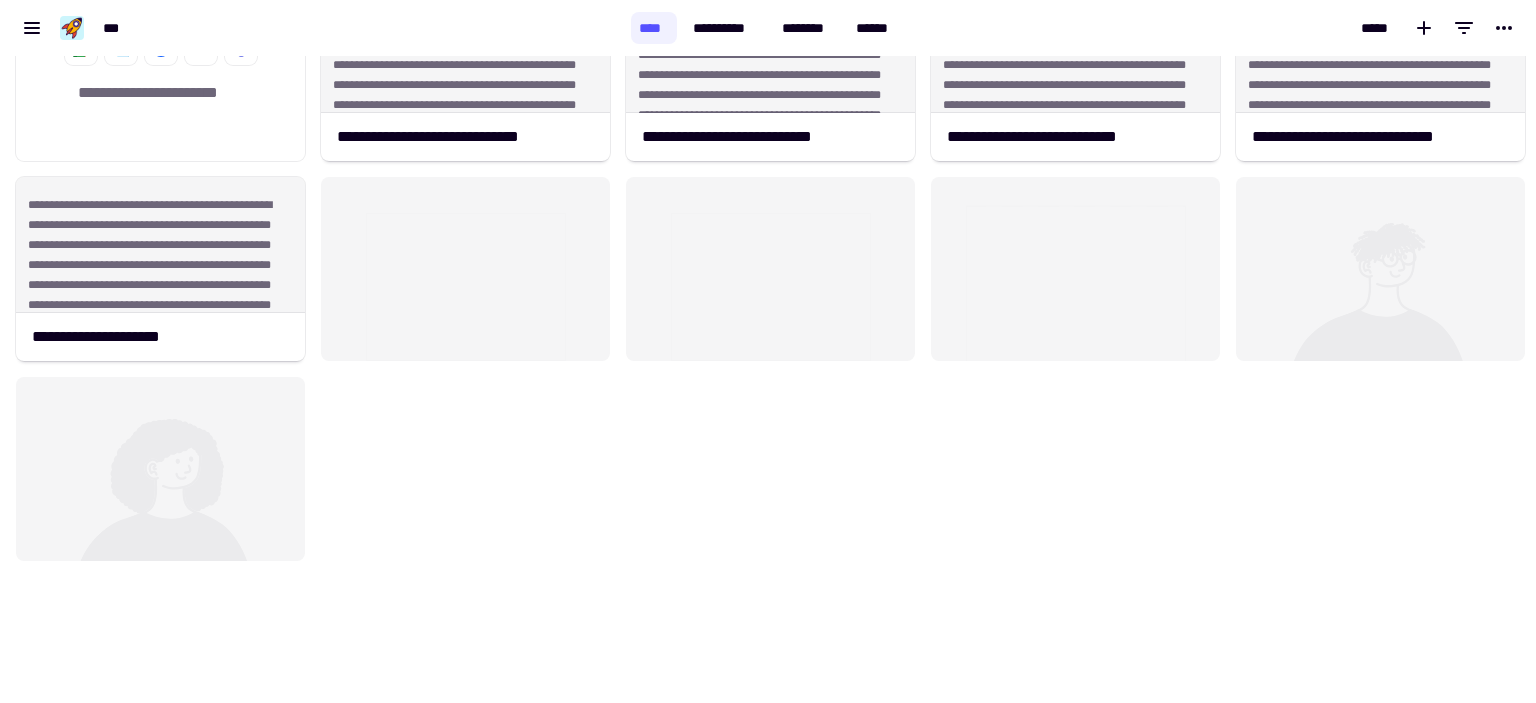 scroll, scrollTop: 0, scrollLeft: 0, axis: both 